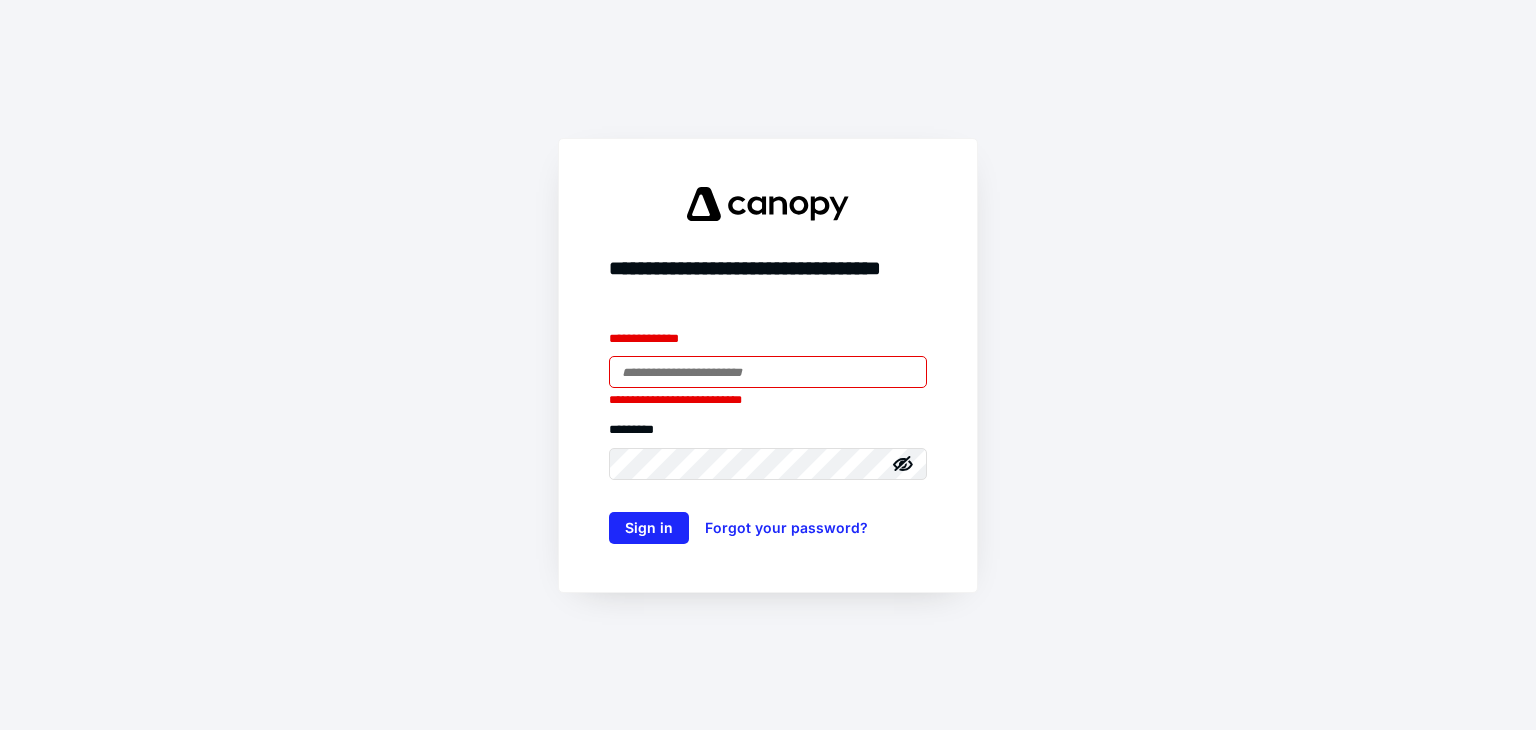 scroll, scrollTop: 0, scrollLeft: 0, axis: both 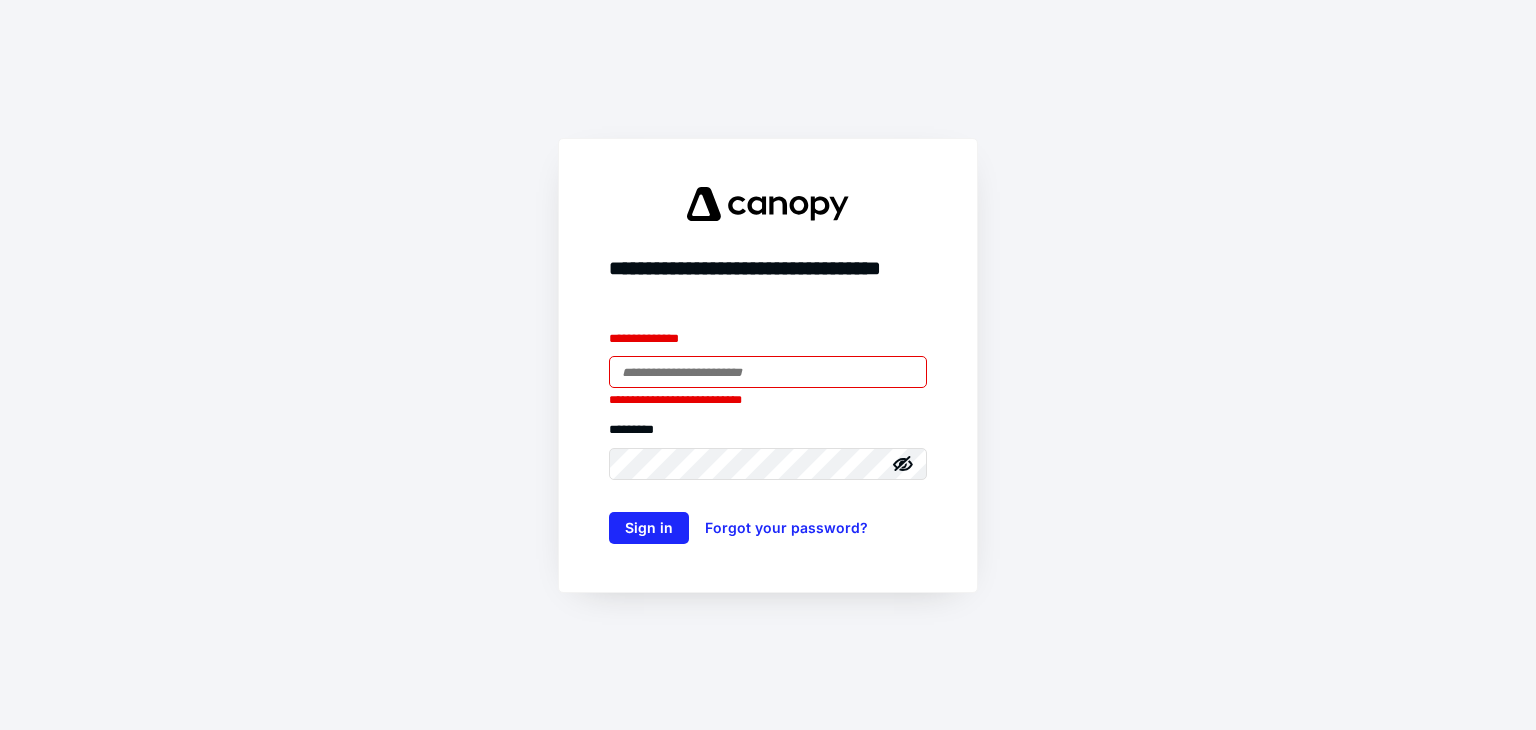 click at bounding box center (768, 372) 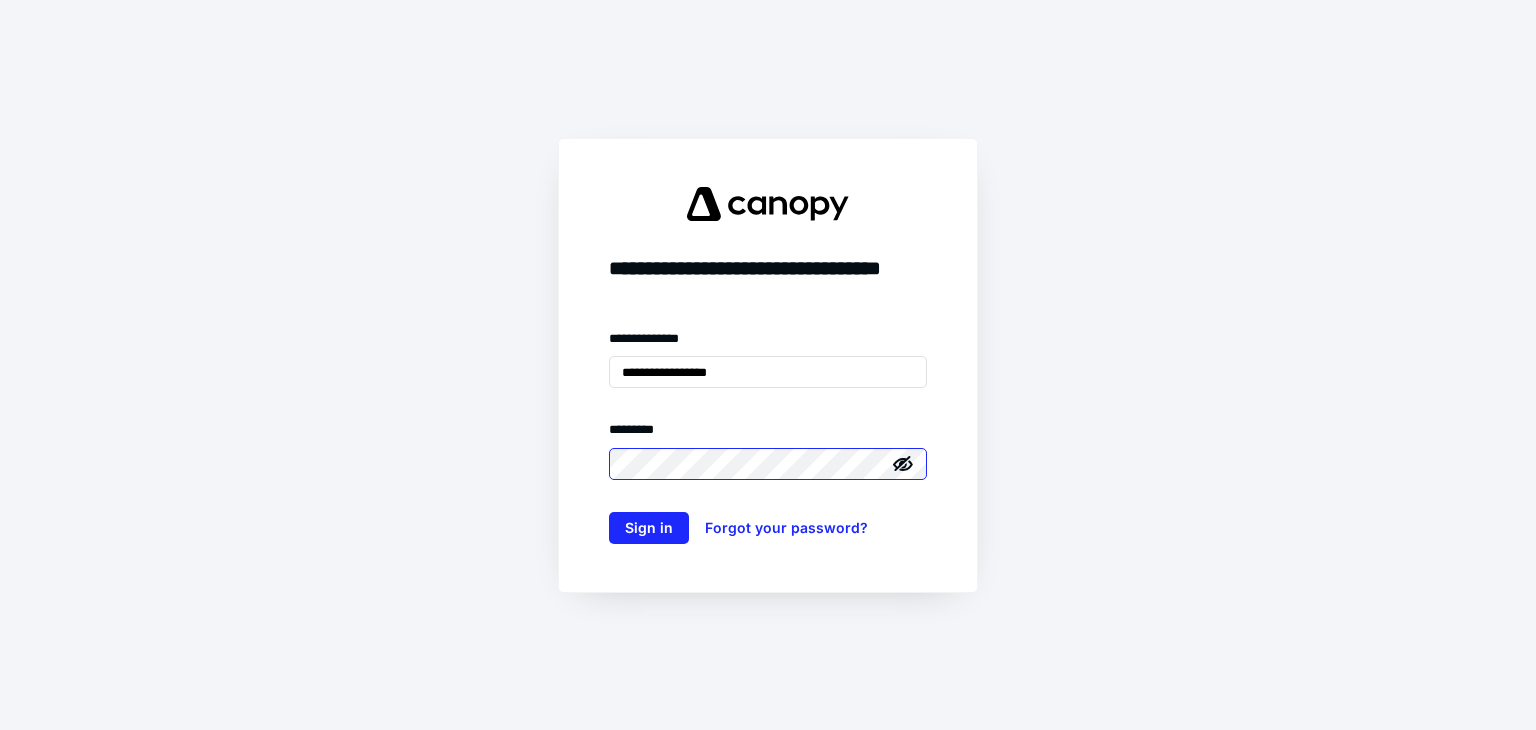click on "Sign in" at bounding box center (649, 528) 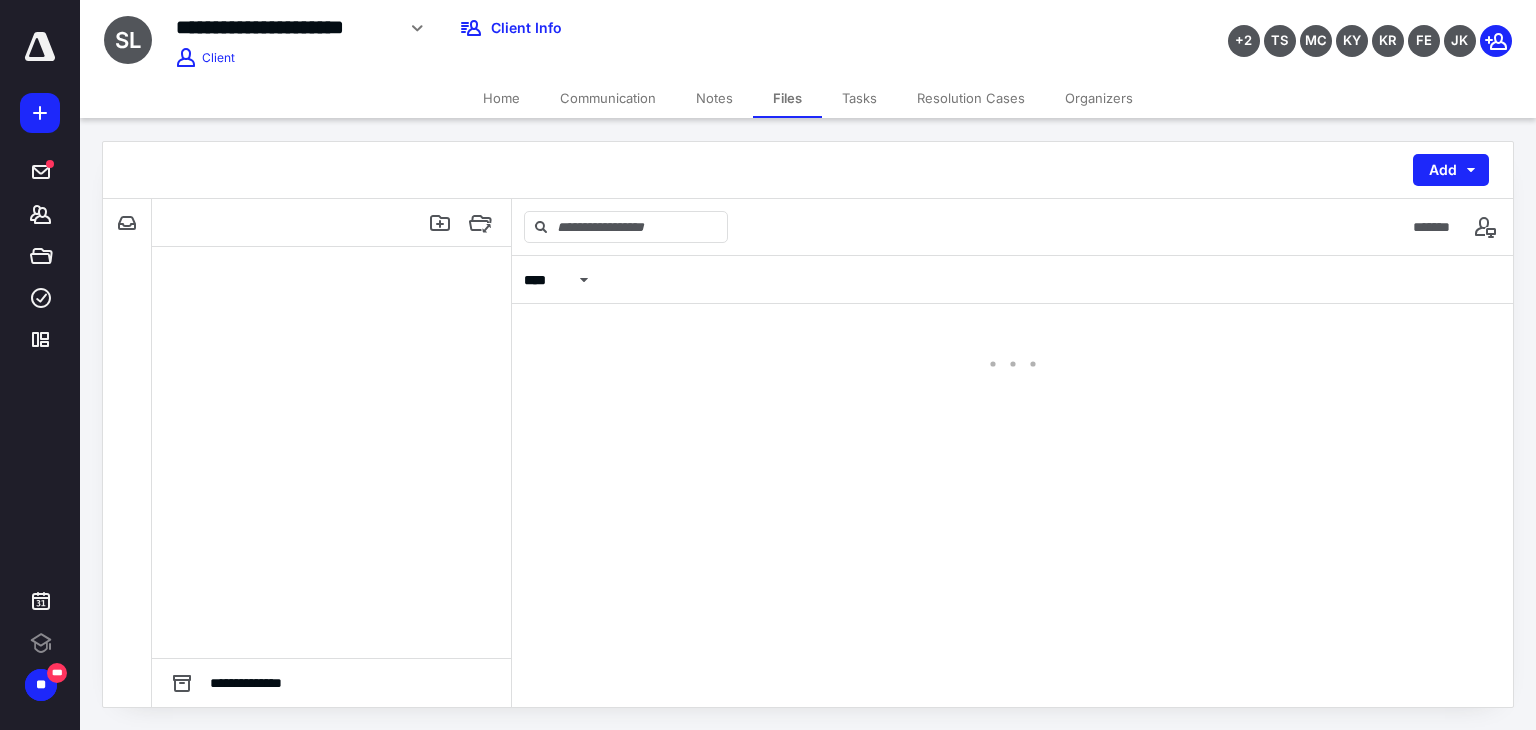 scroll, scrollTop: 0, scrollLeft: 0, axis: both 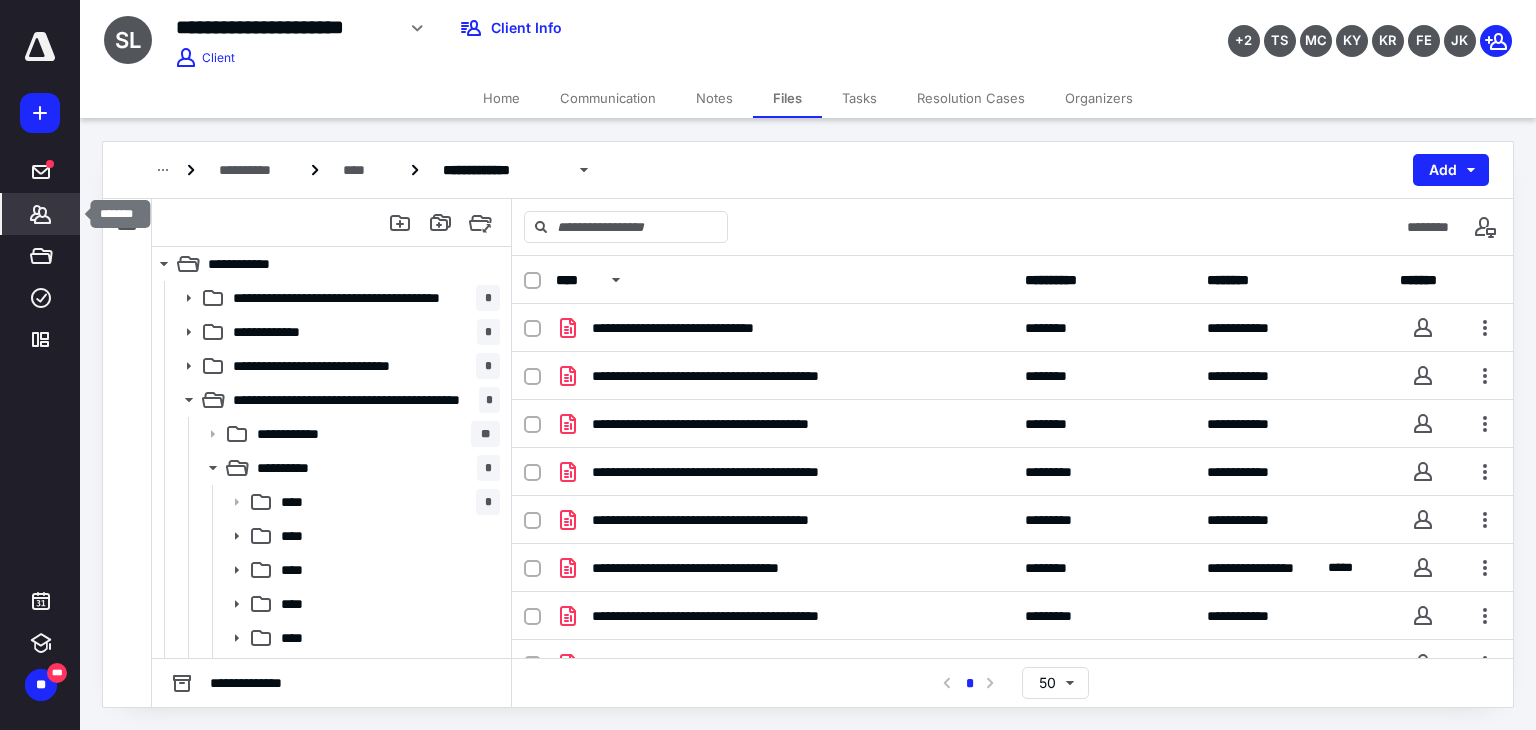 click on "*******" at bounding box center (41, 214) 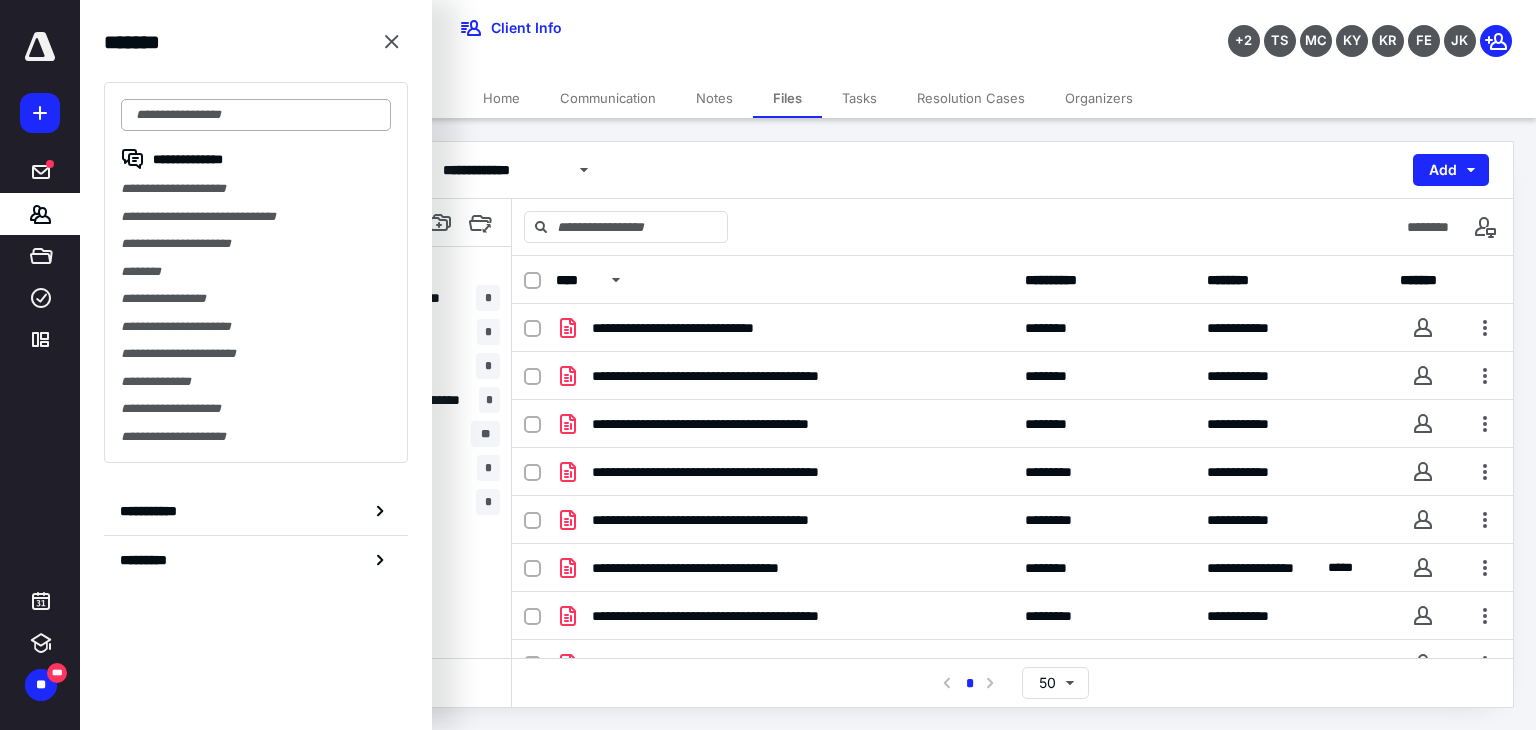click at bounding box center [256, 115] 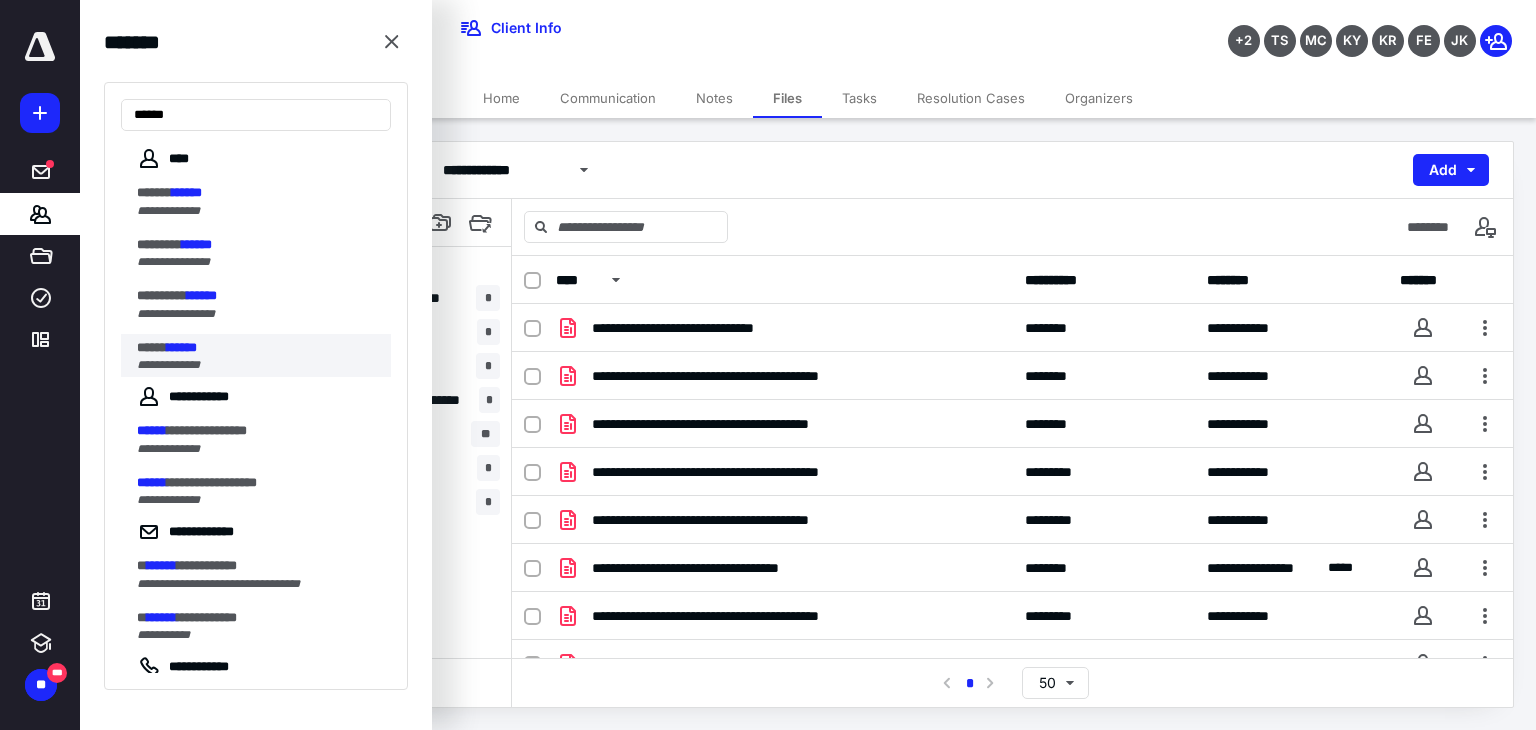 type on "******" 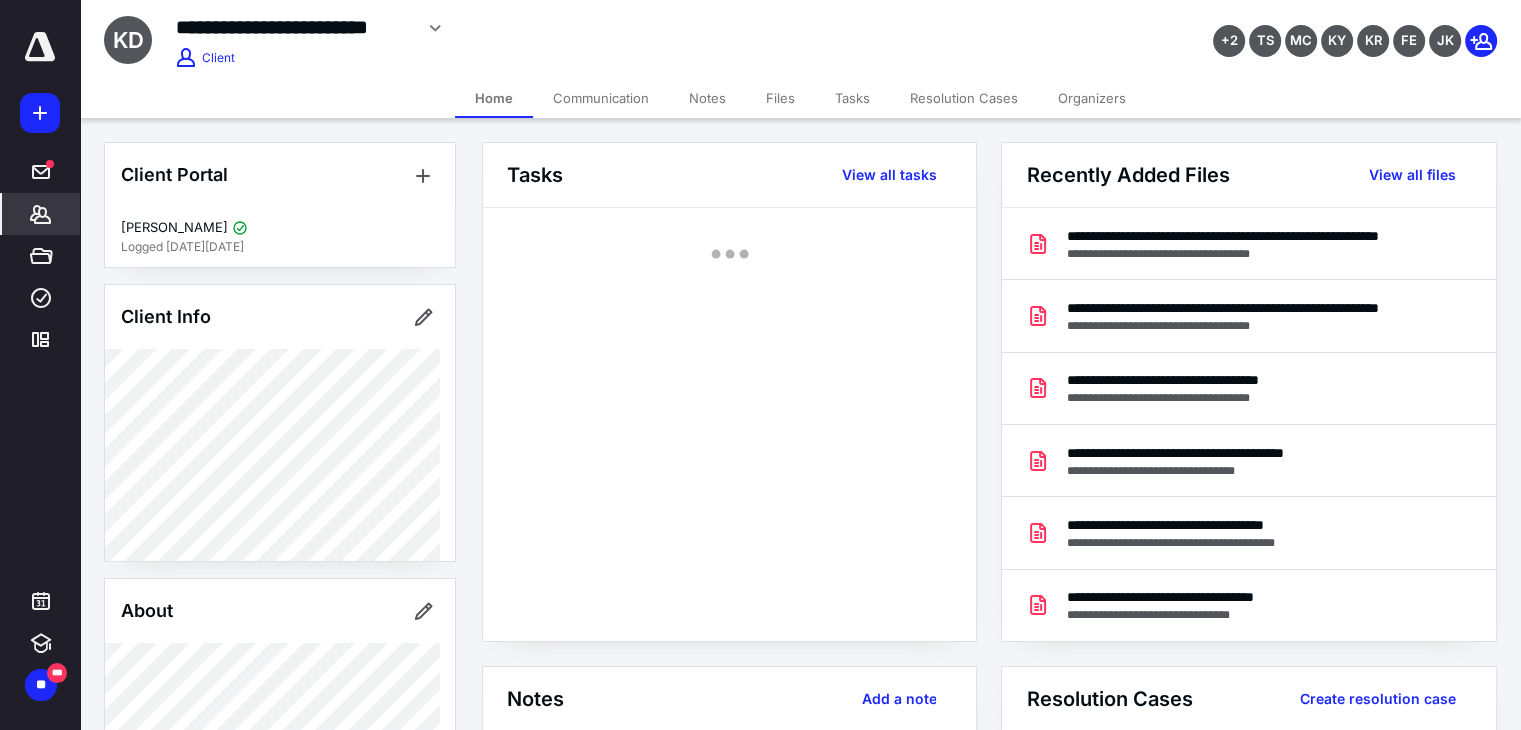 click on "Files" at bounding box center [780, 98] 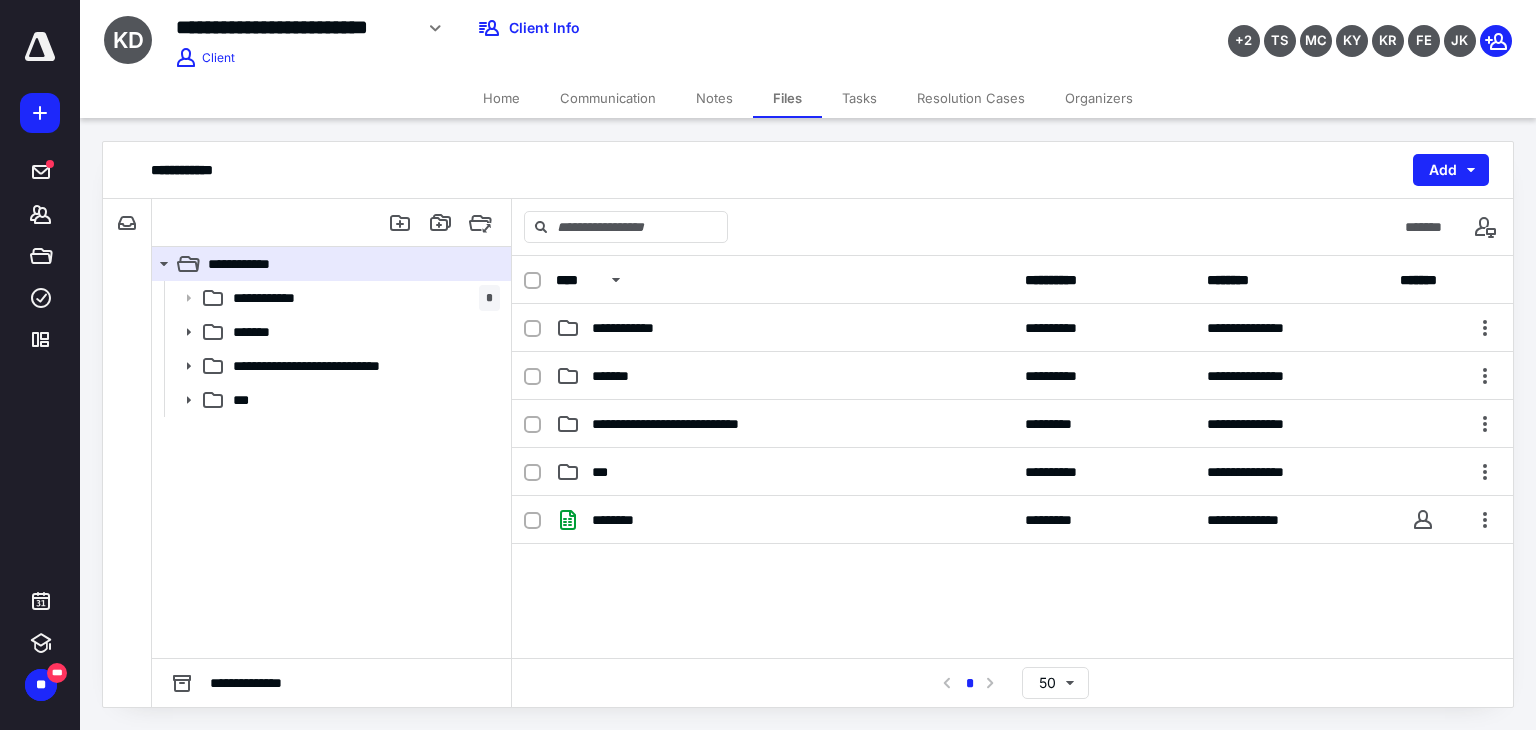 click on "Home" at bounding box center (501, 98) 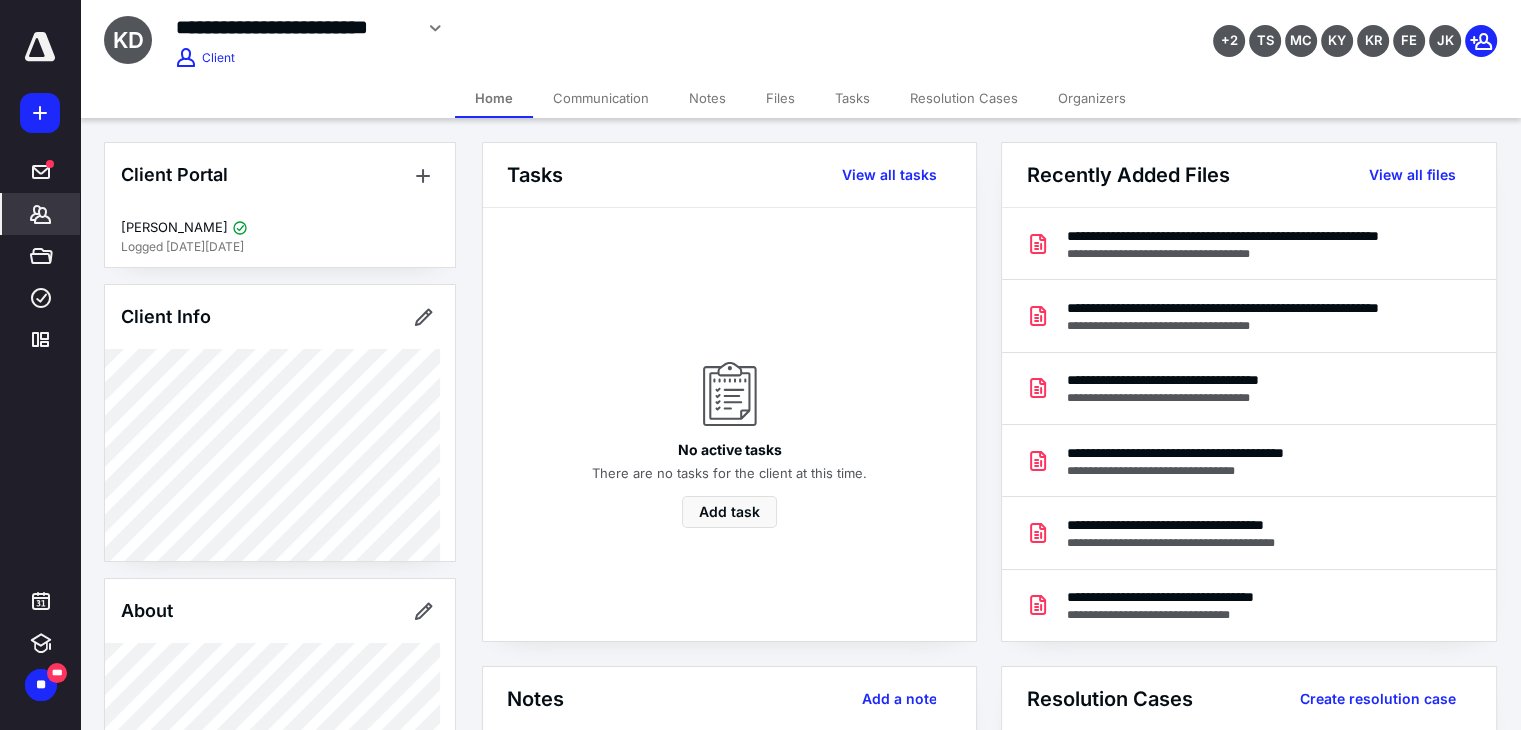 click on "Files" at bounding box center (780, 98) 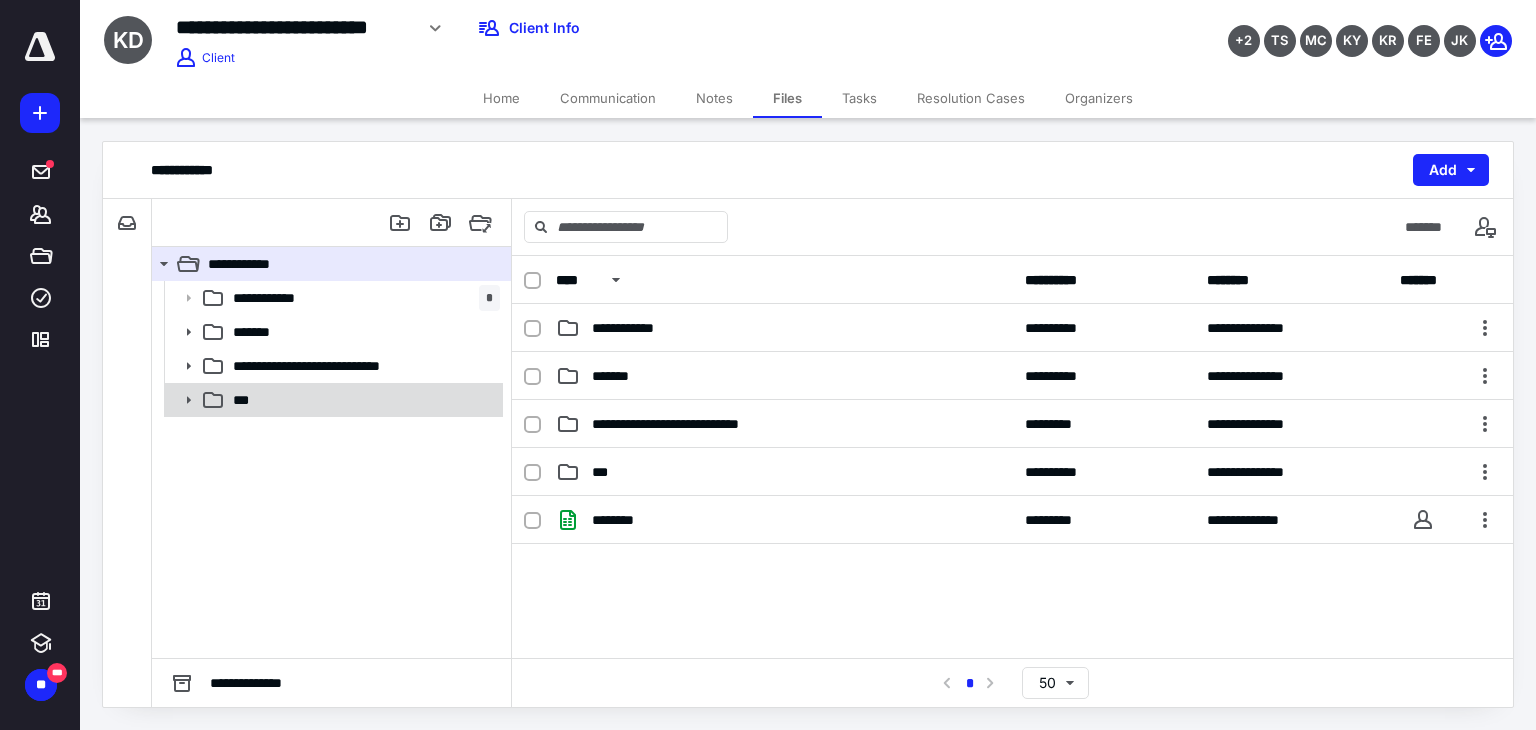 click on "***" at bounding box center [362, 400] 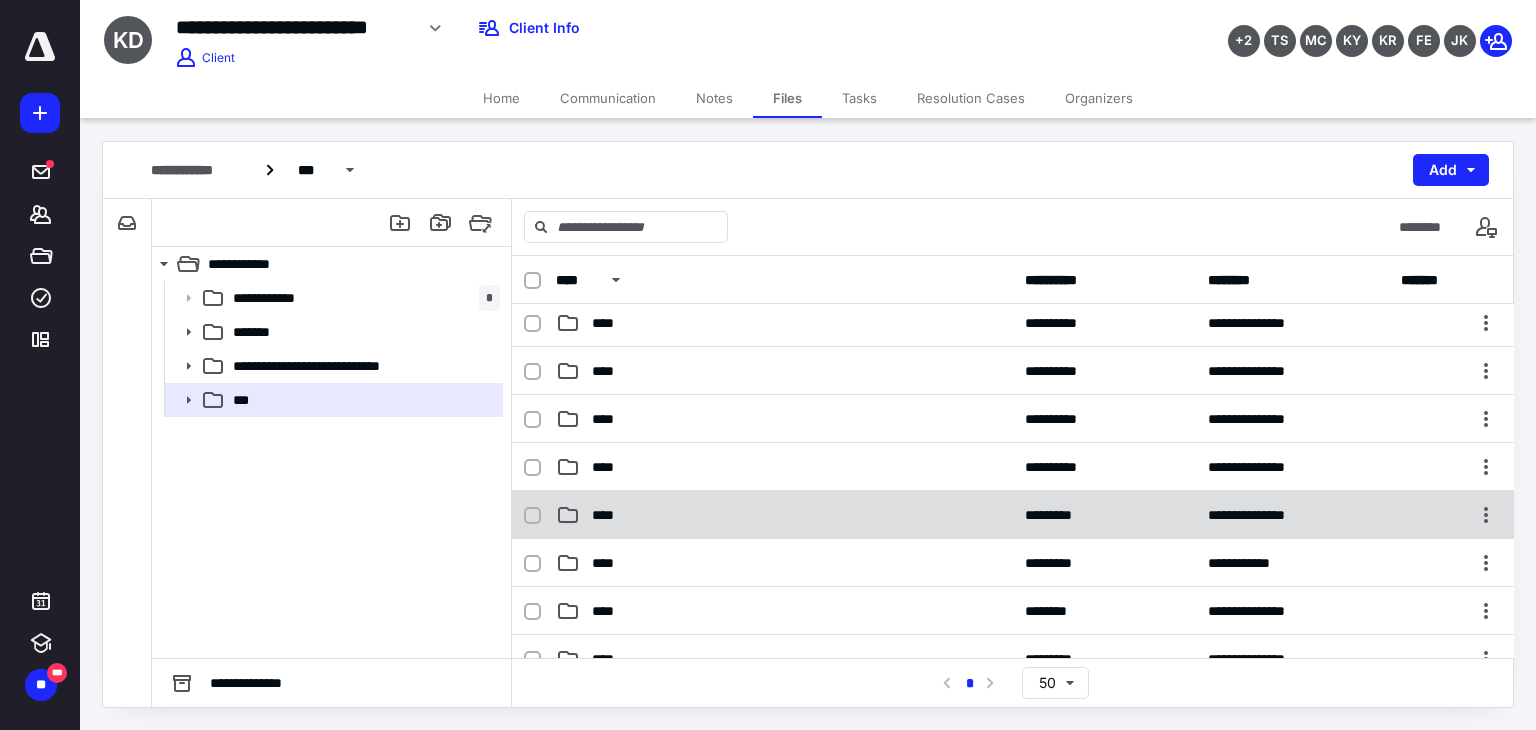 scroll, scrollTop: 200, scrollLeft: 0, axis: vertical 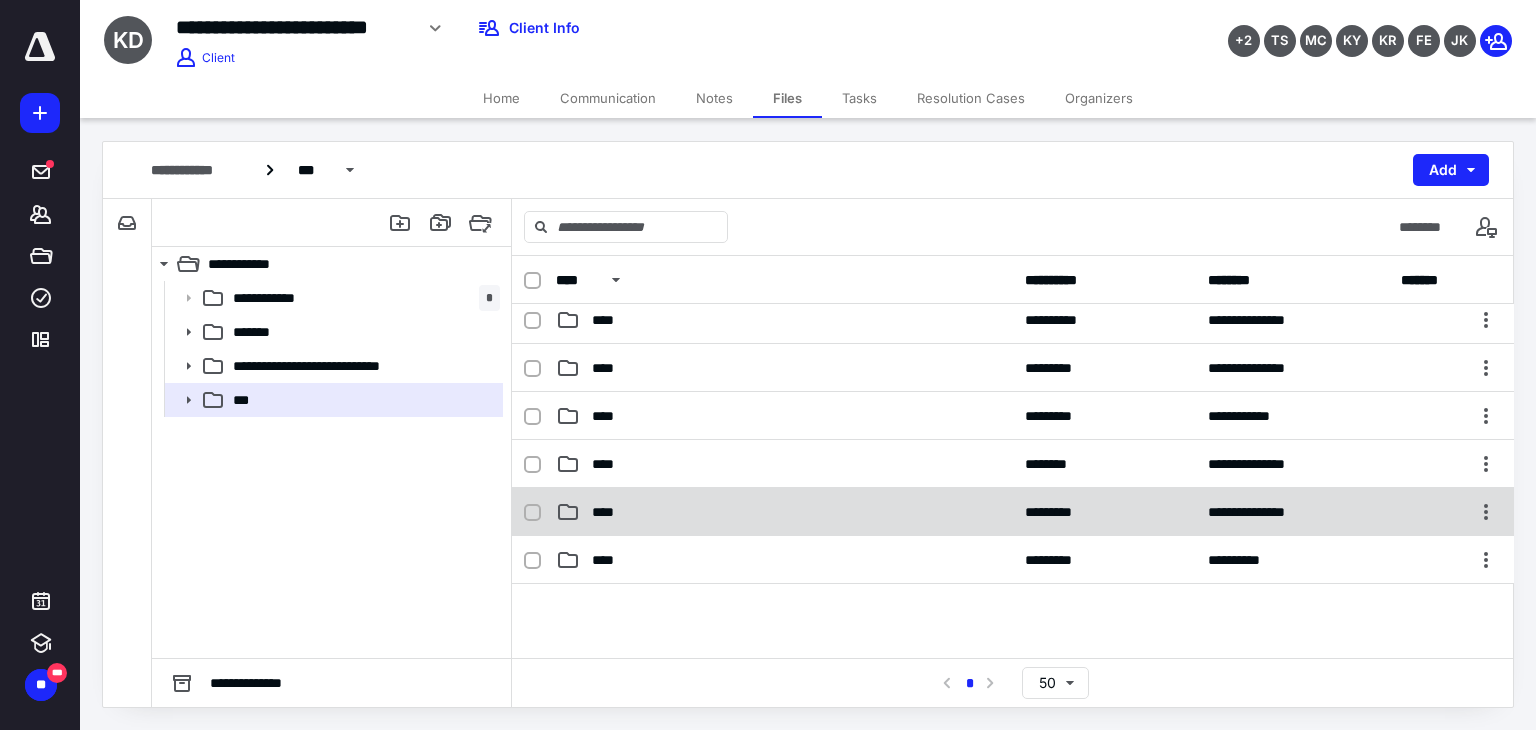 click on "****" at bounding box center [784, 512] 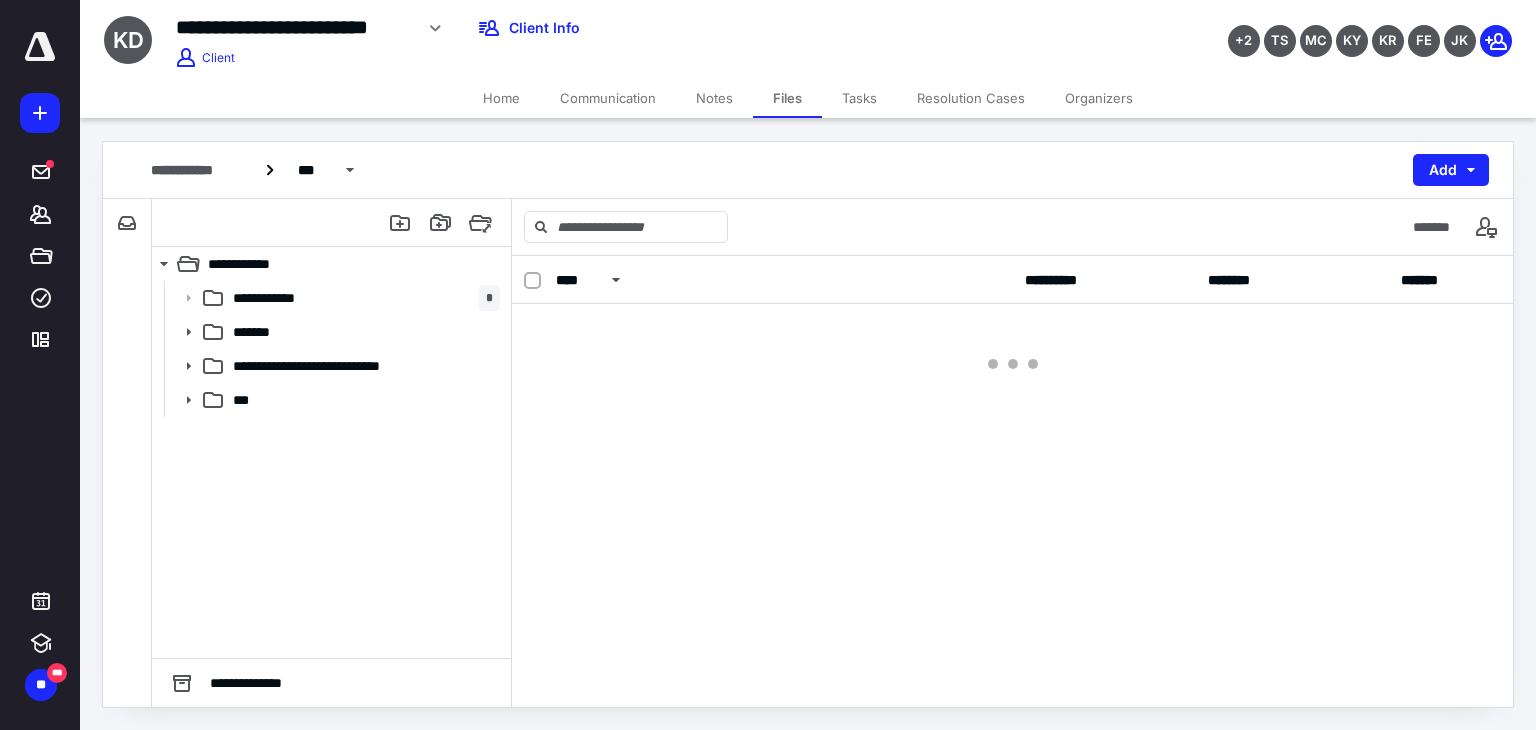 scroll, scrollTop: 0, scrollLeft: 0, axis: both 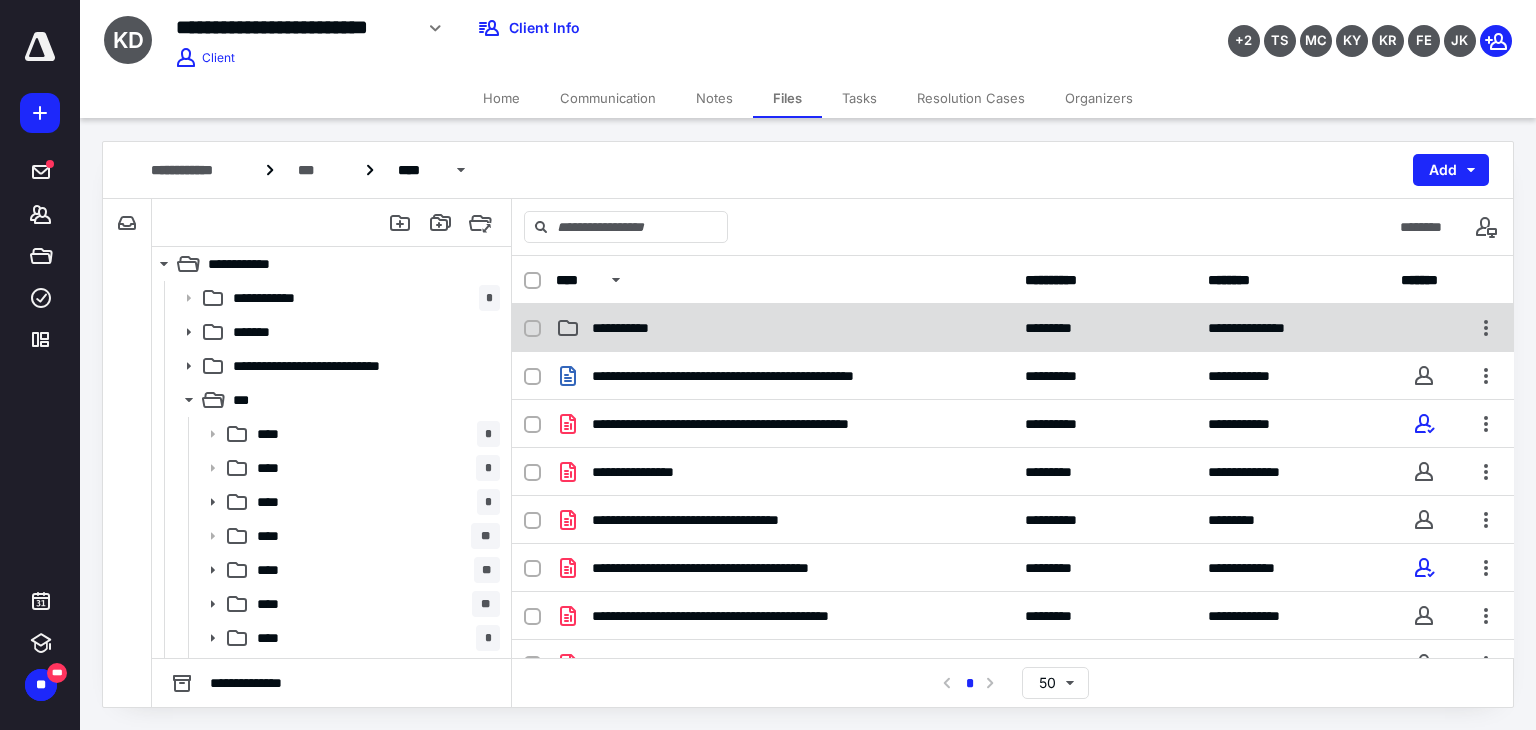 click on "**********" at bounding box center (784, 328) 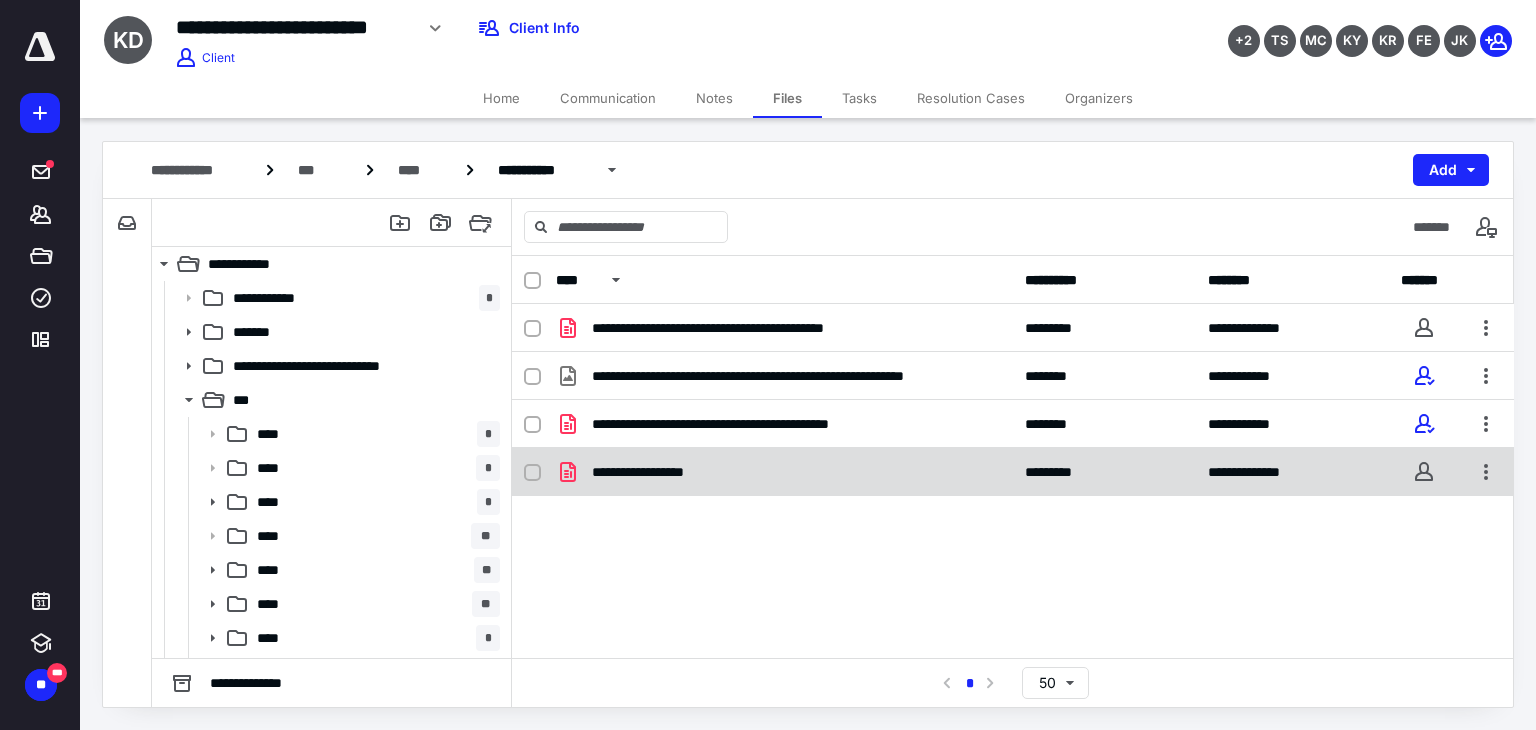 click on "**********" at bounding box center [784, 472] 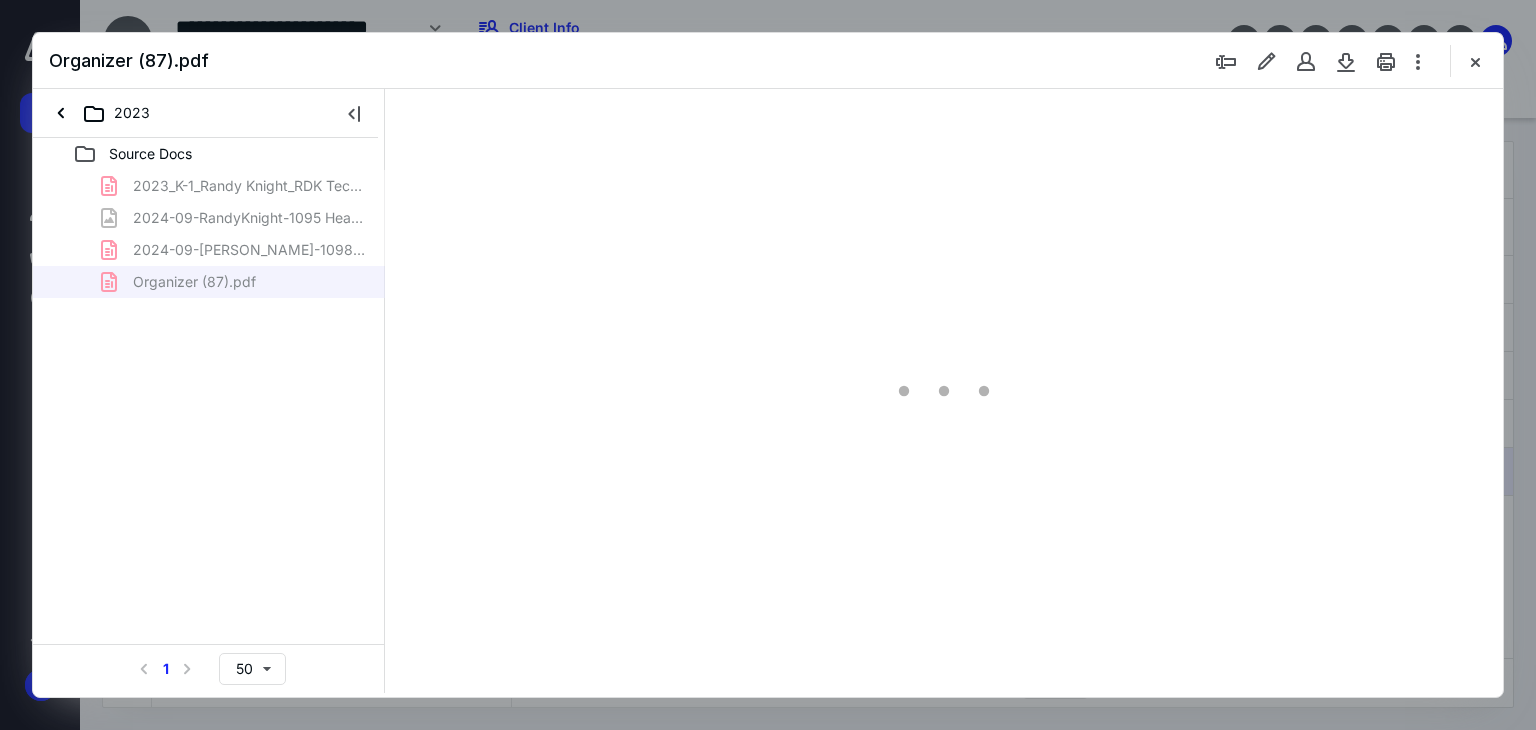 scroll, scrollTop: 0, scrollLeft: 0, axis: both 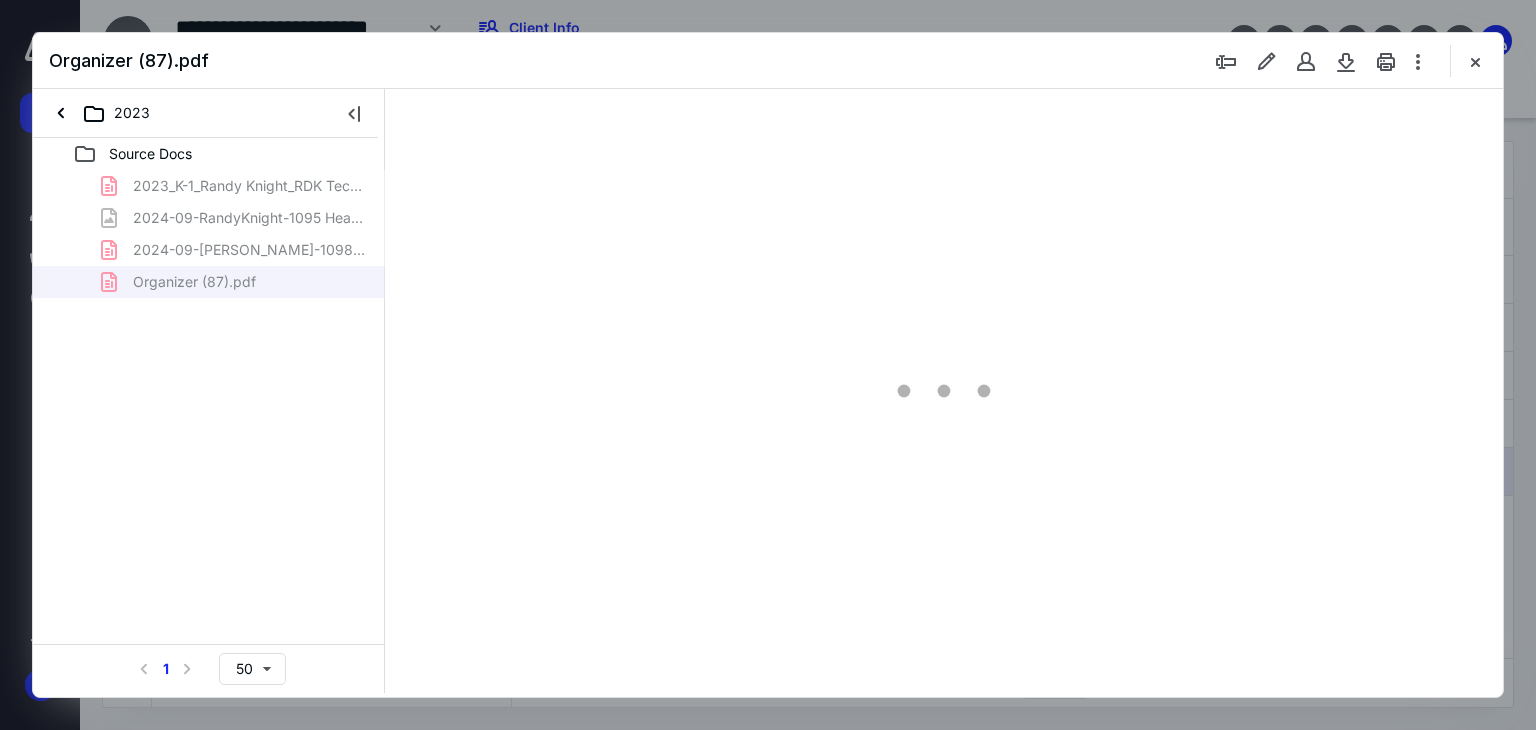 type on "179" 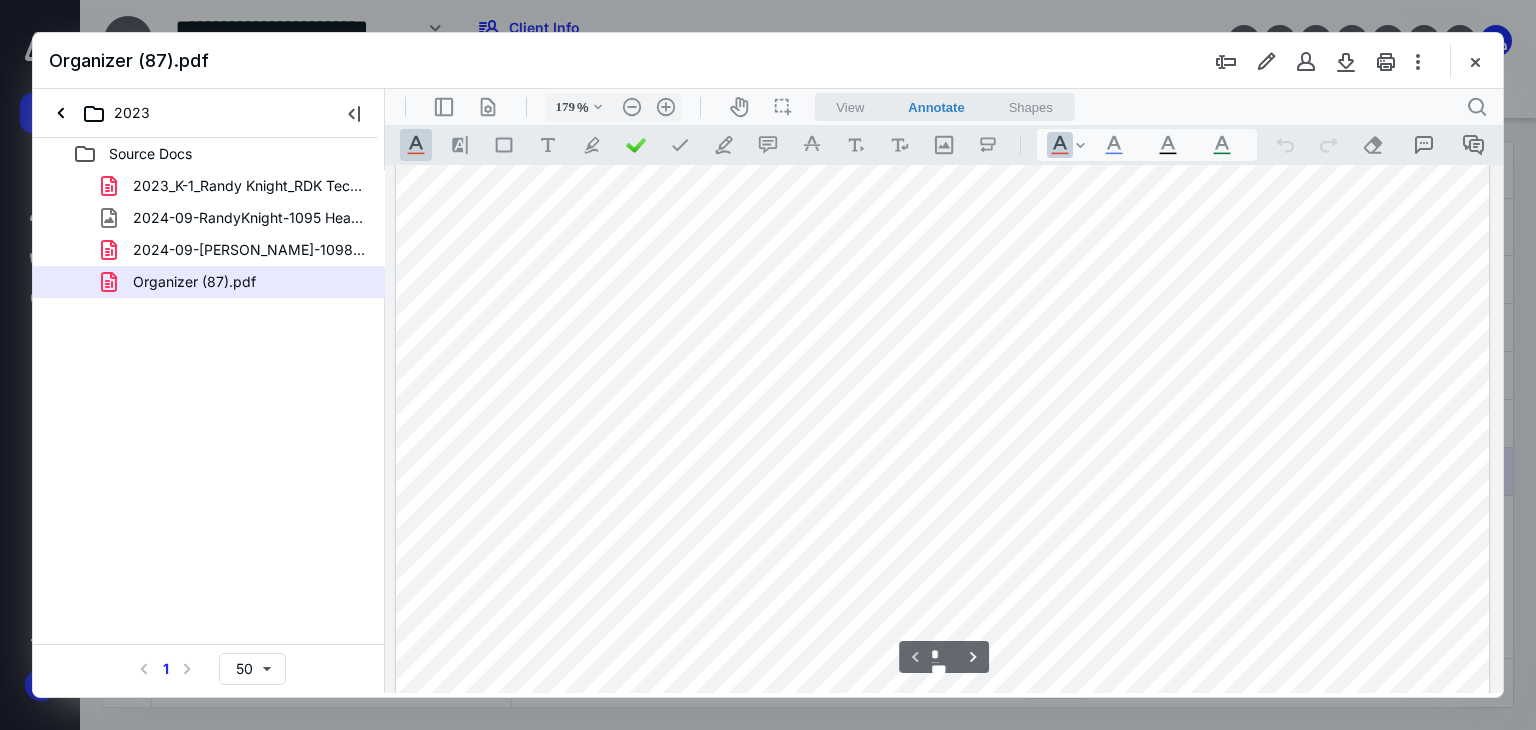 scroll, scrollTop: 0, scrollLeft: 0, axis: both 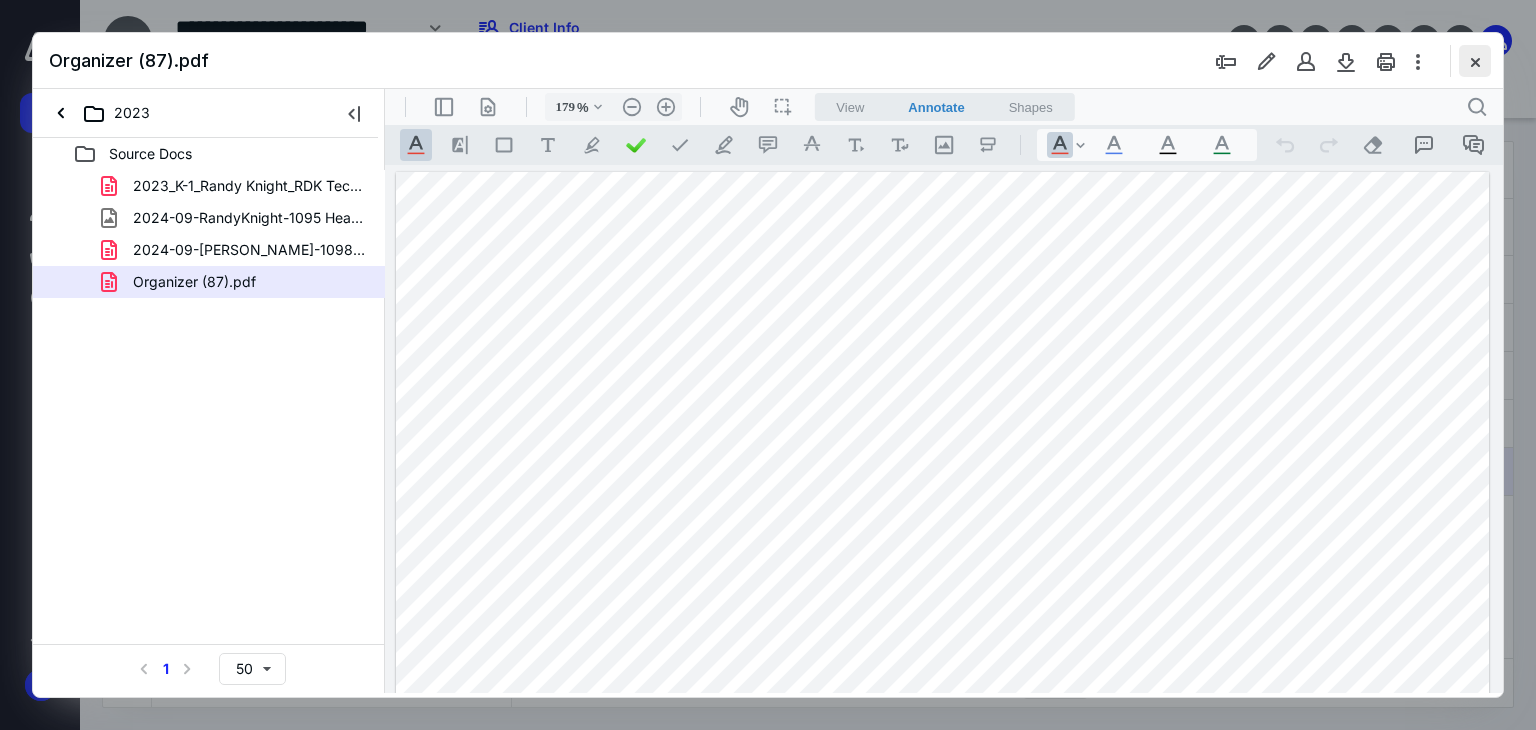 click at bounding box center (1475, 61) 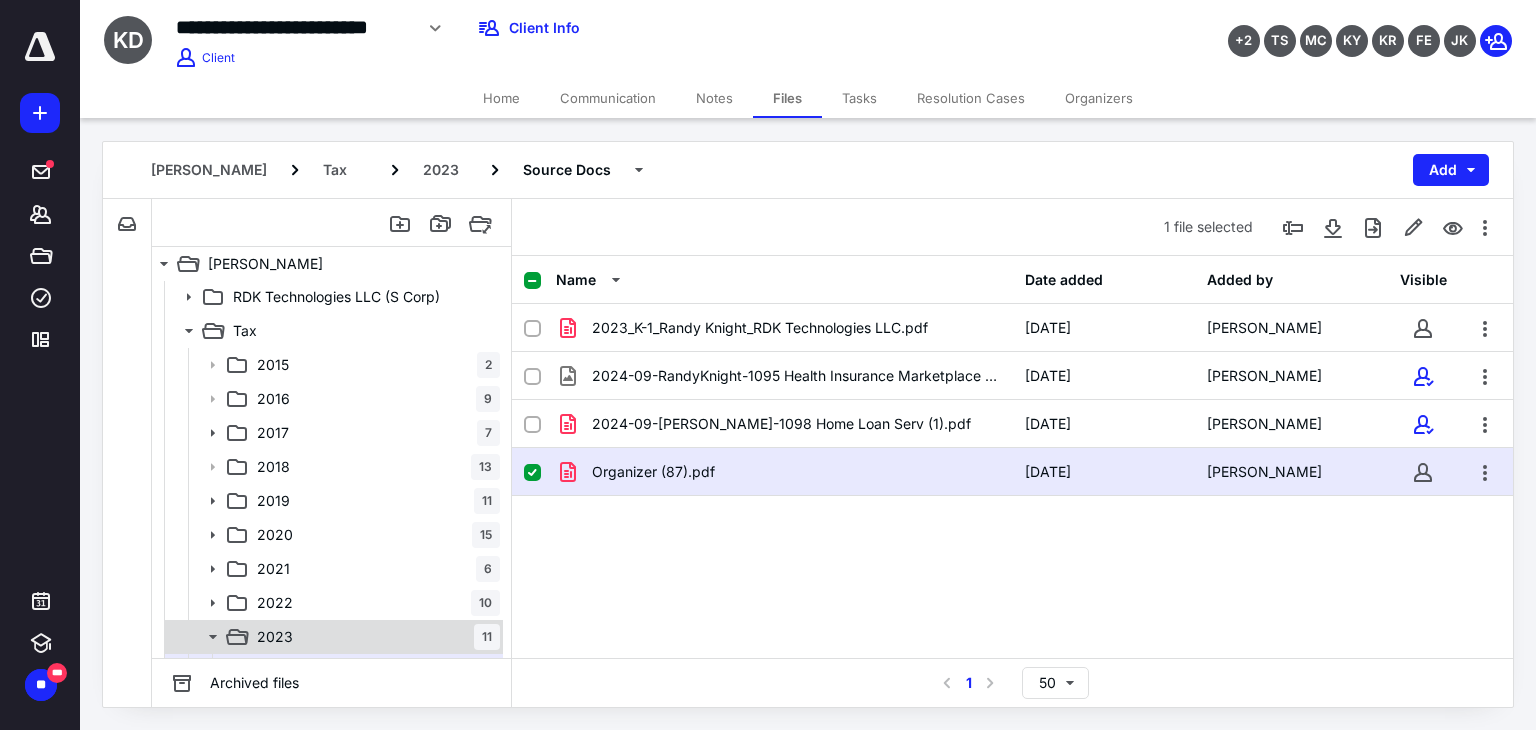scroll, scrollTop: 132, scrollLeft: 0, axis: vertical 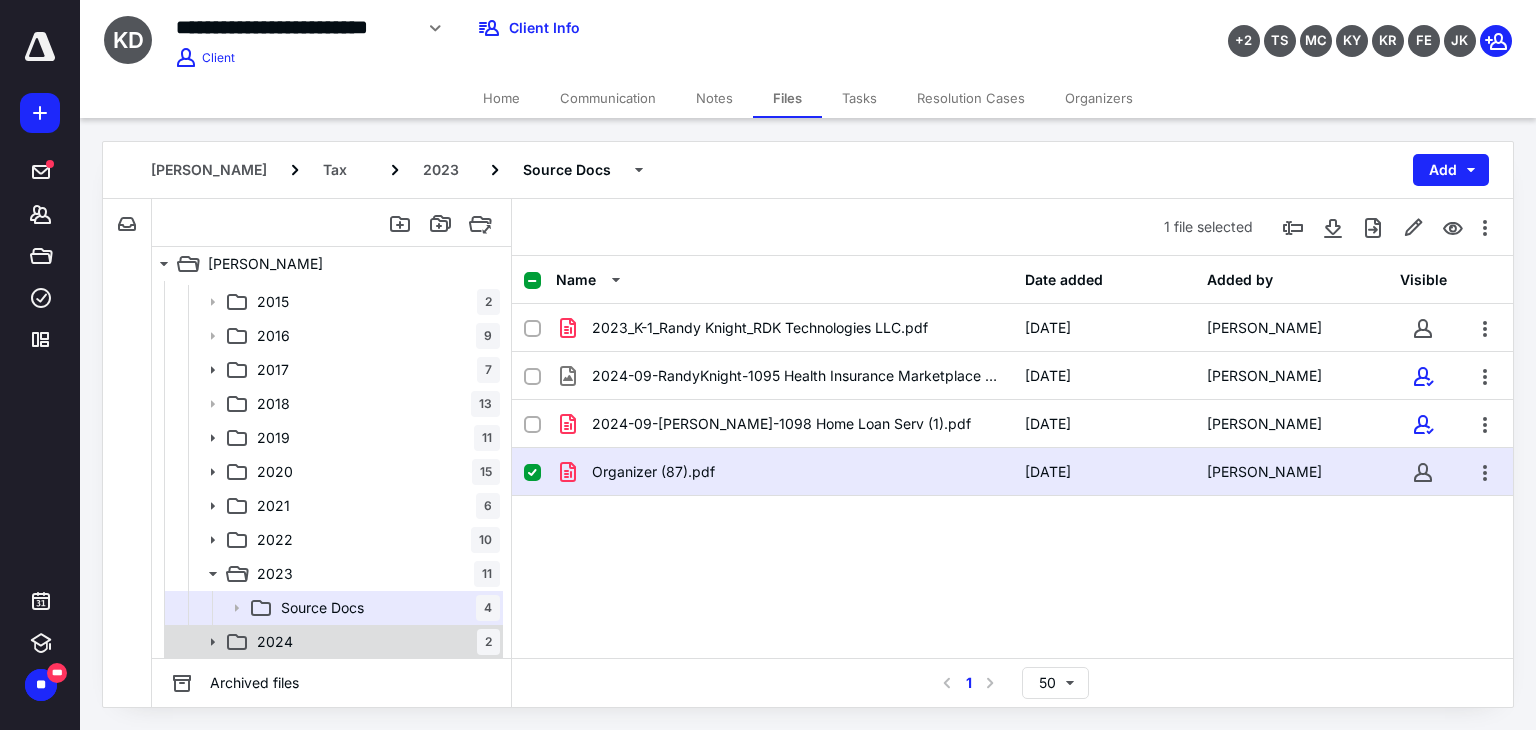 click on "2024 2" at bounding box center (374, 642) 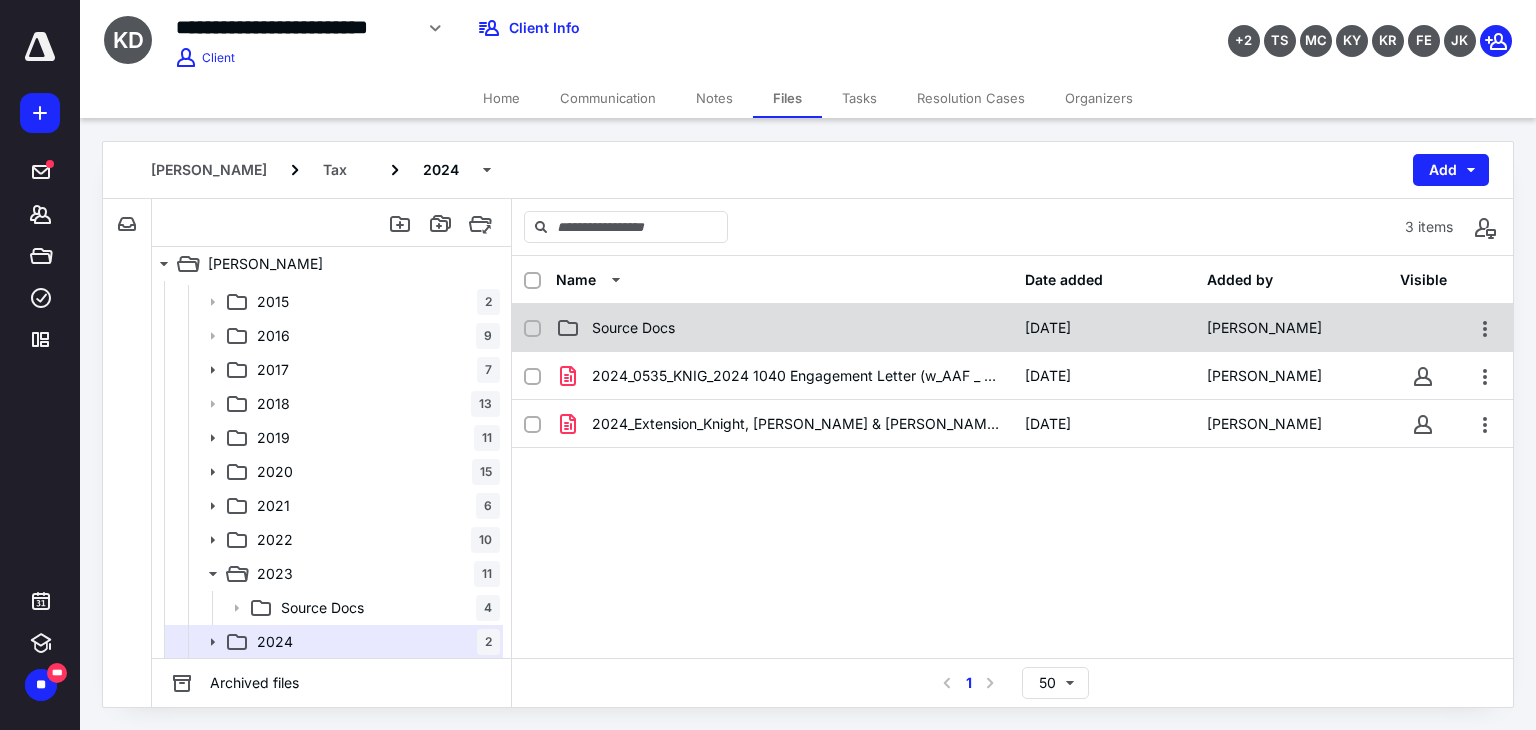 click on "Source Docs [DATE] [PERSON_NAME]" at bounding box center [1012, 328] 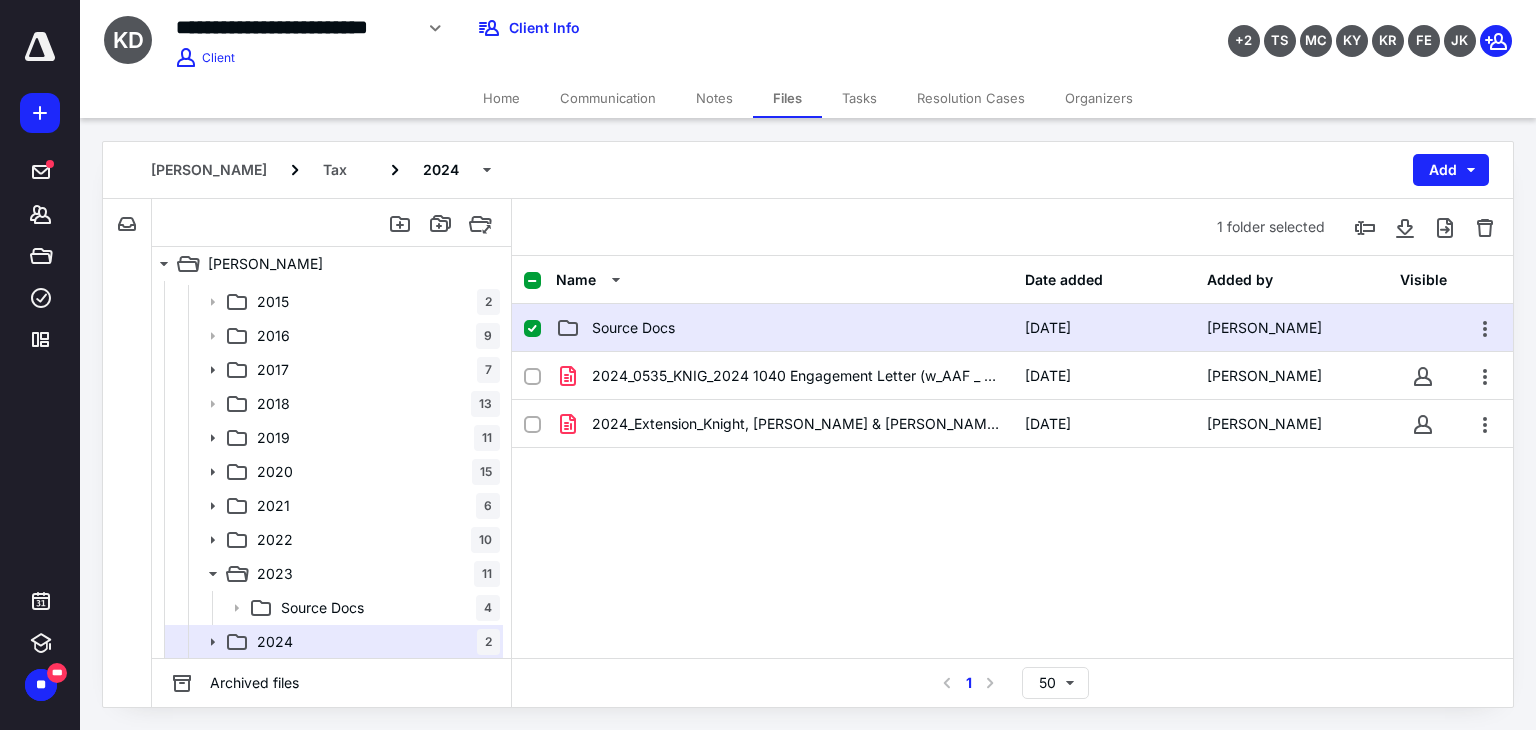 click on "Source Docs [DATE] [PERSON_NAME]" at bounding box center (1012, 328) 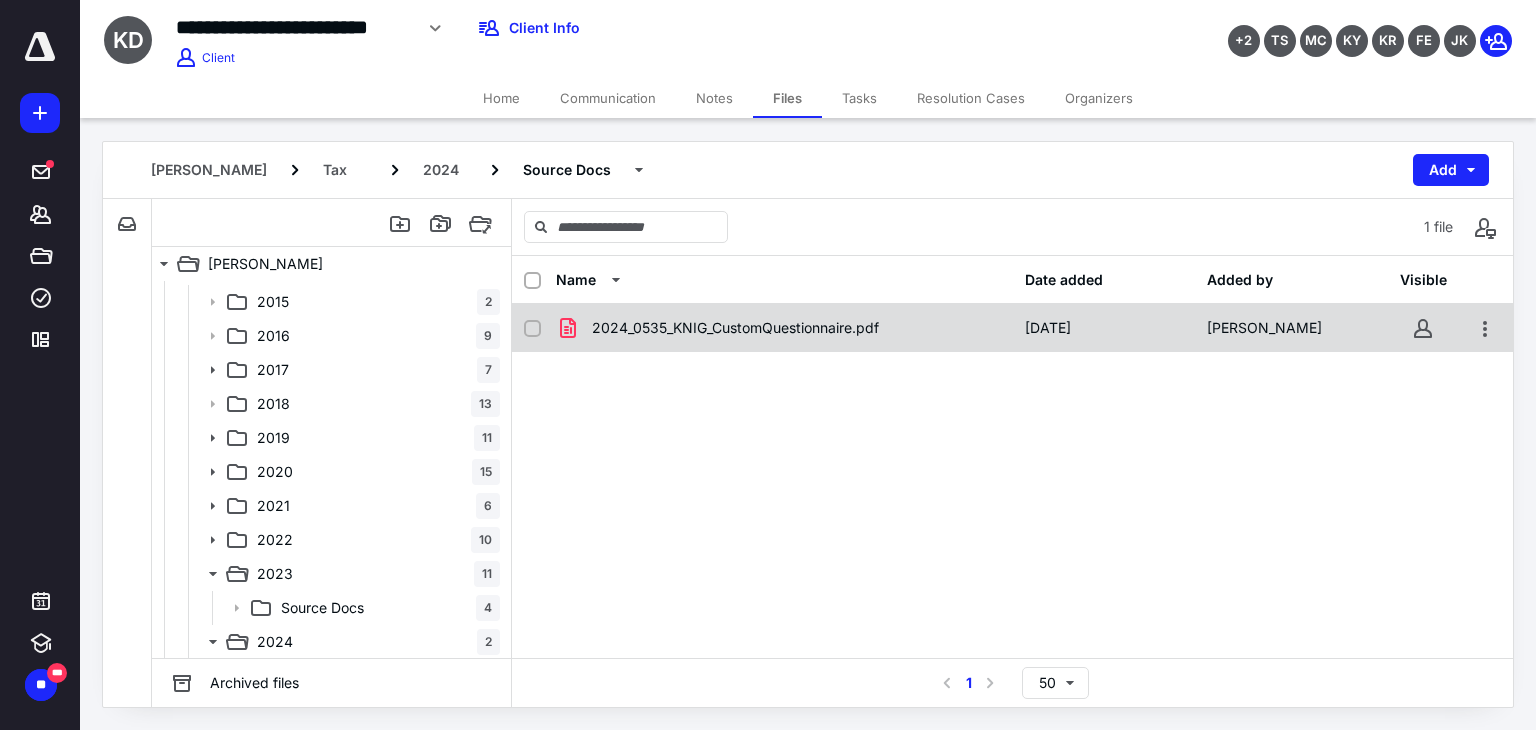 click on "2024_0535_KNIG_CustomQuestionnaire.pdf" at bounding box center (735, 328) 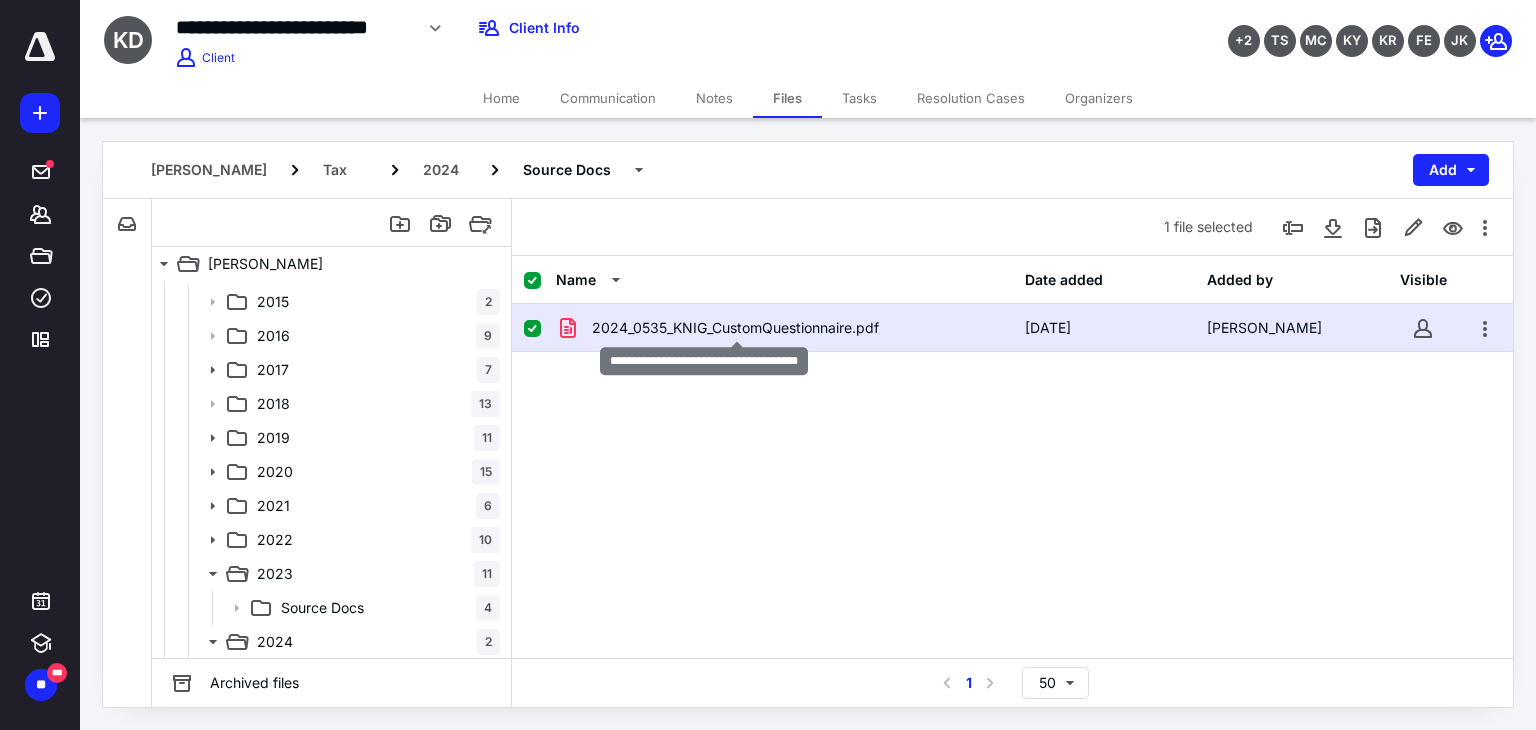 click on "2024_0535_KNIG_CustomQuestionnaire.pdf" at bounding box center (735, 328) 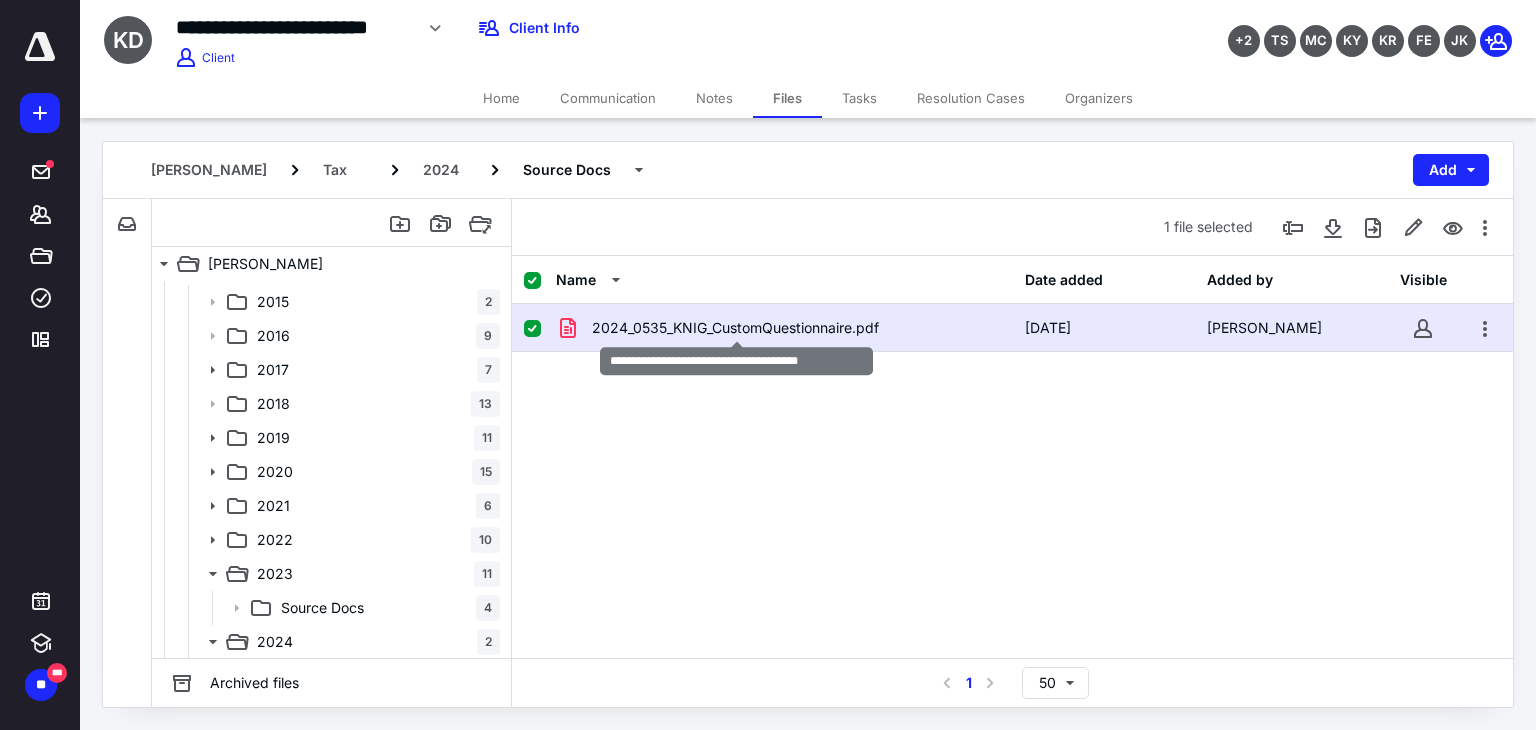 click on "2024_0535_KNIG_CustomQuestionnaire.pdf" at bounding box center [735, 328] 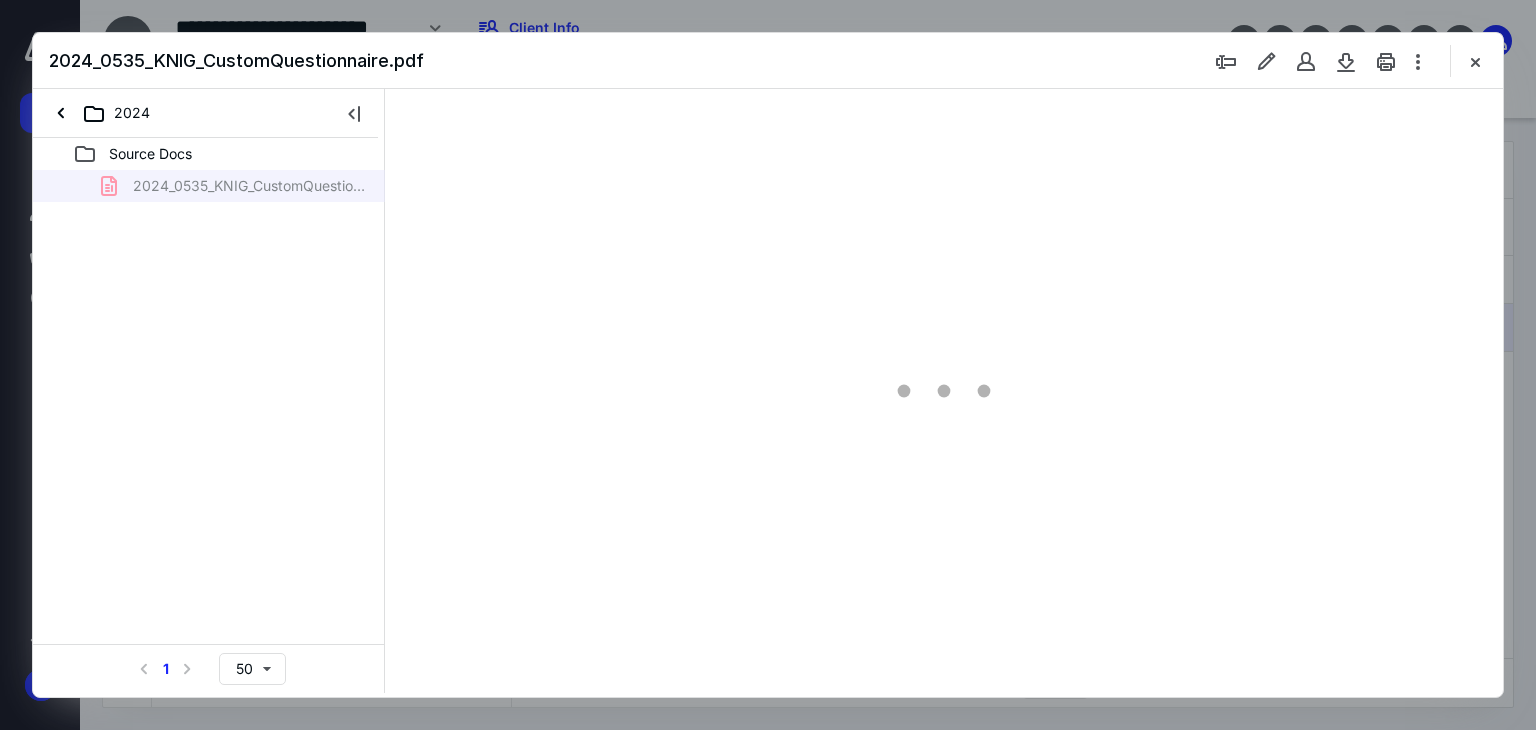 scroll, scrollTop: 0, scrollLeft: 0, axis: both 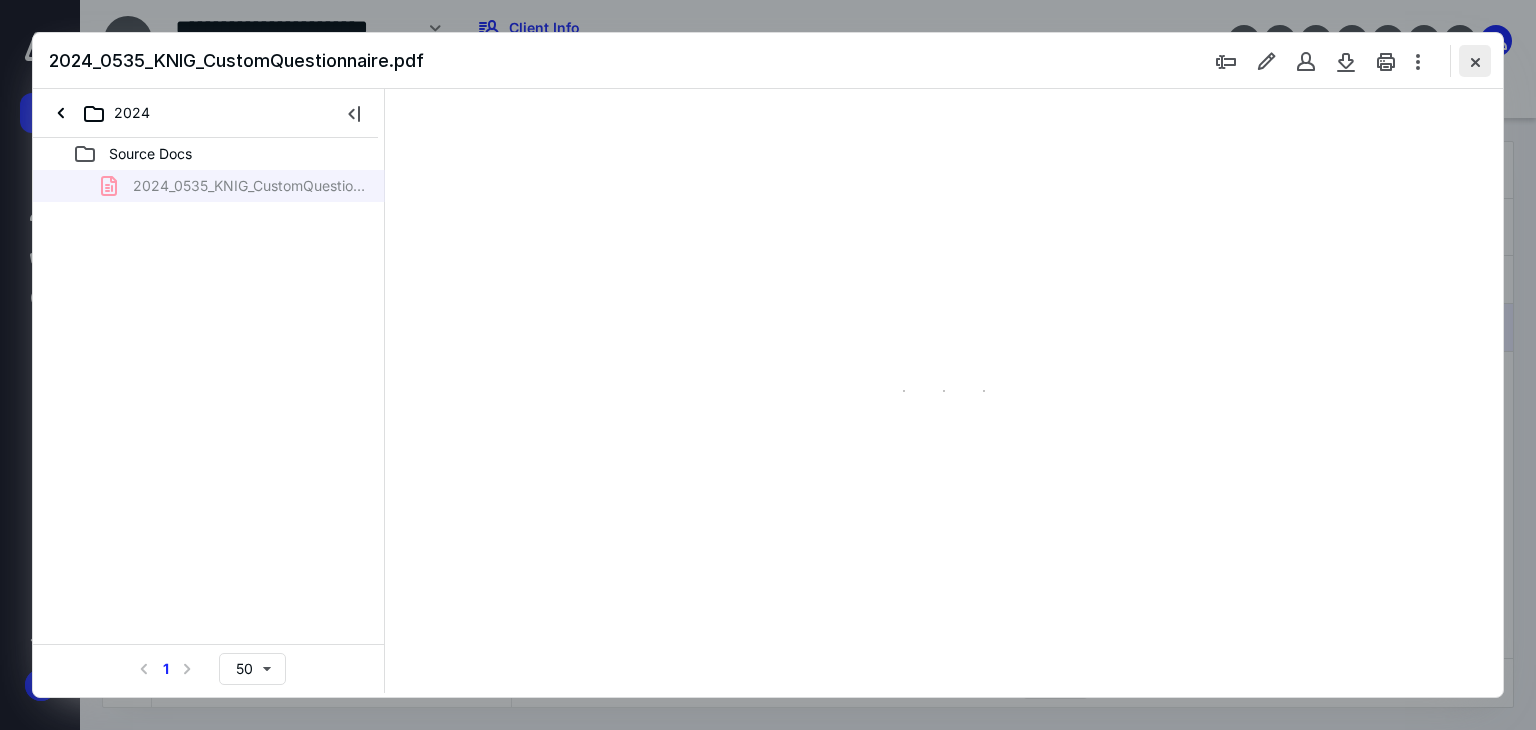 type on "178" 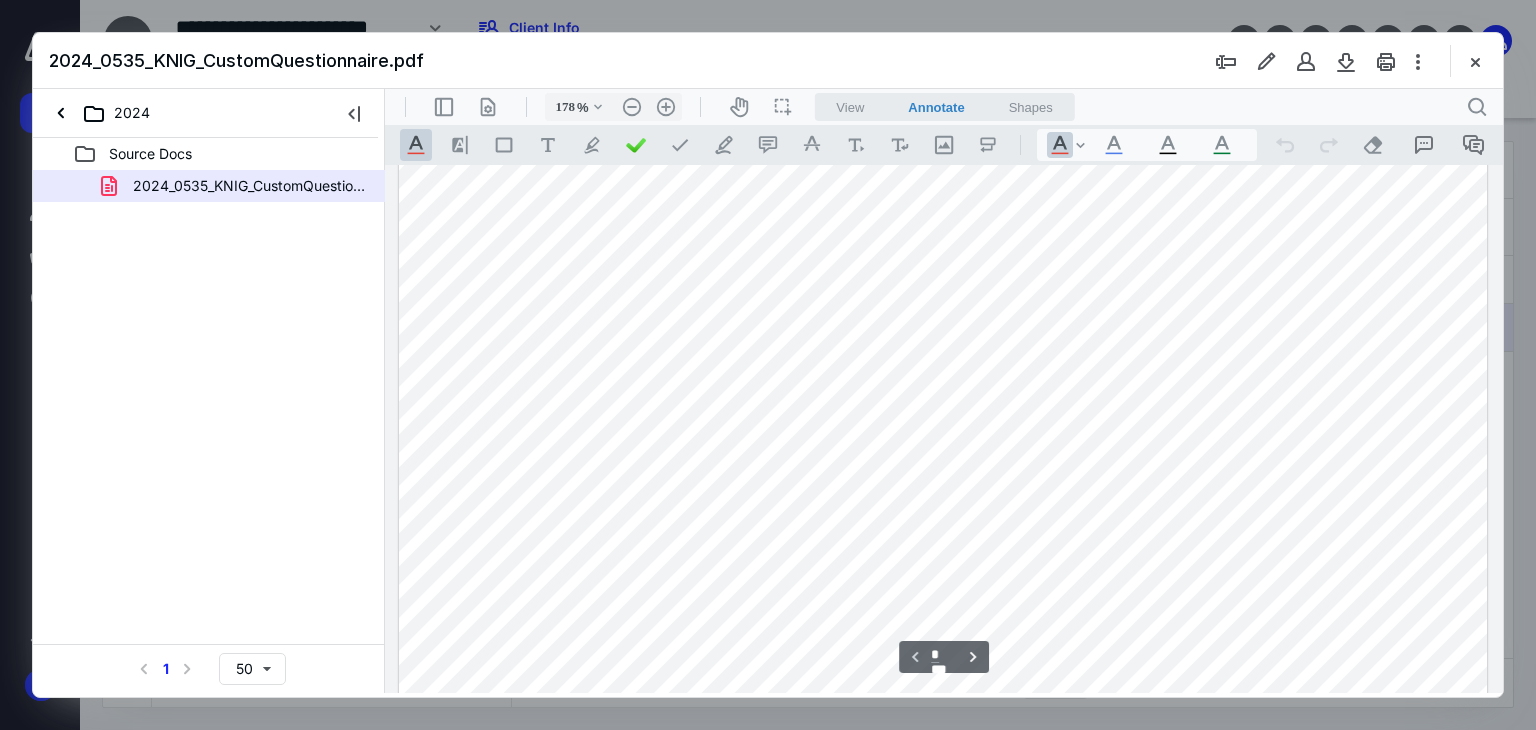 scroll, scrollTop: 0, scrollLeft: 0, axis: both 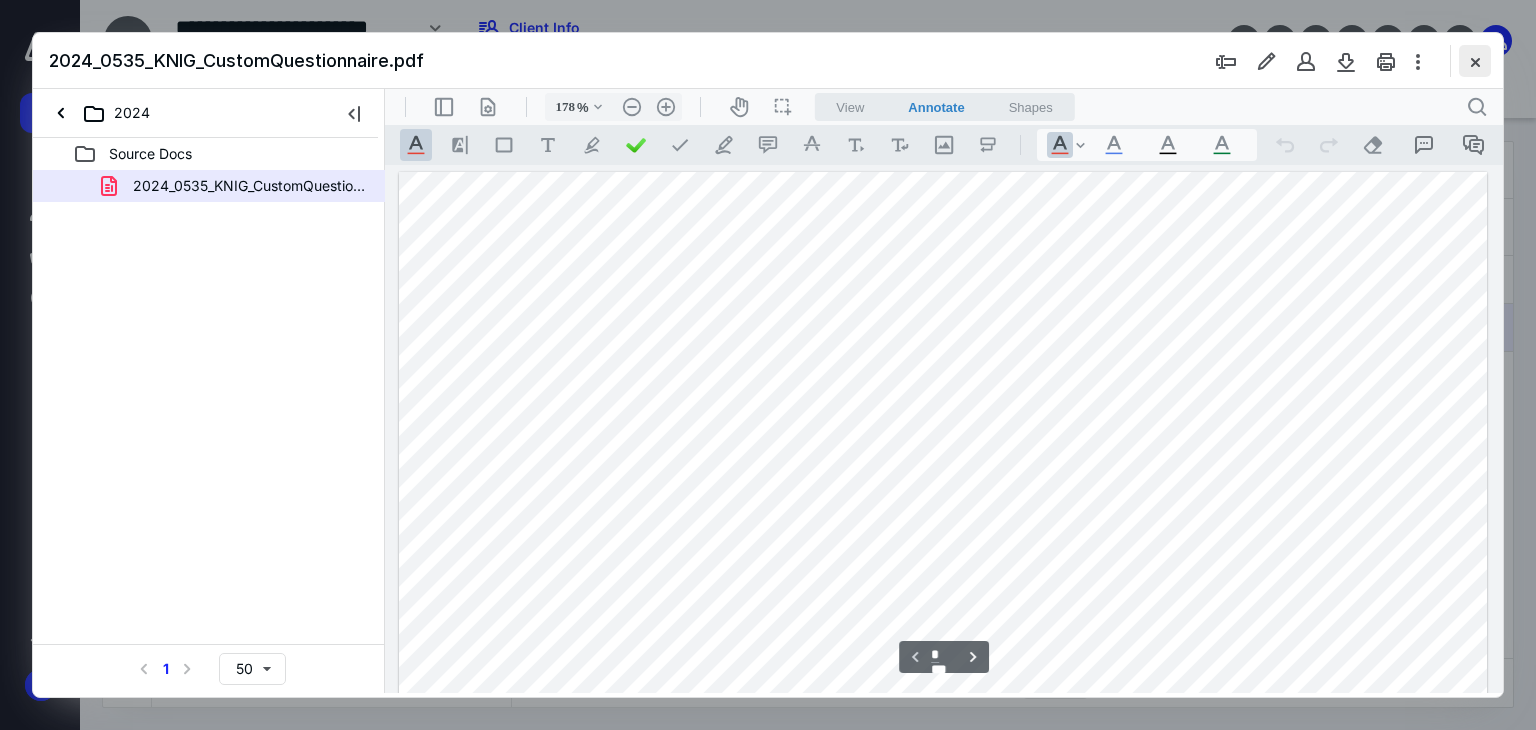 click at bounding box center [1475, 61] 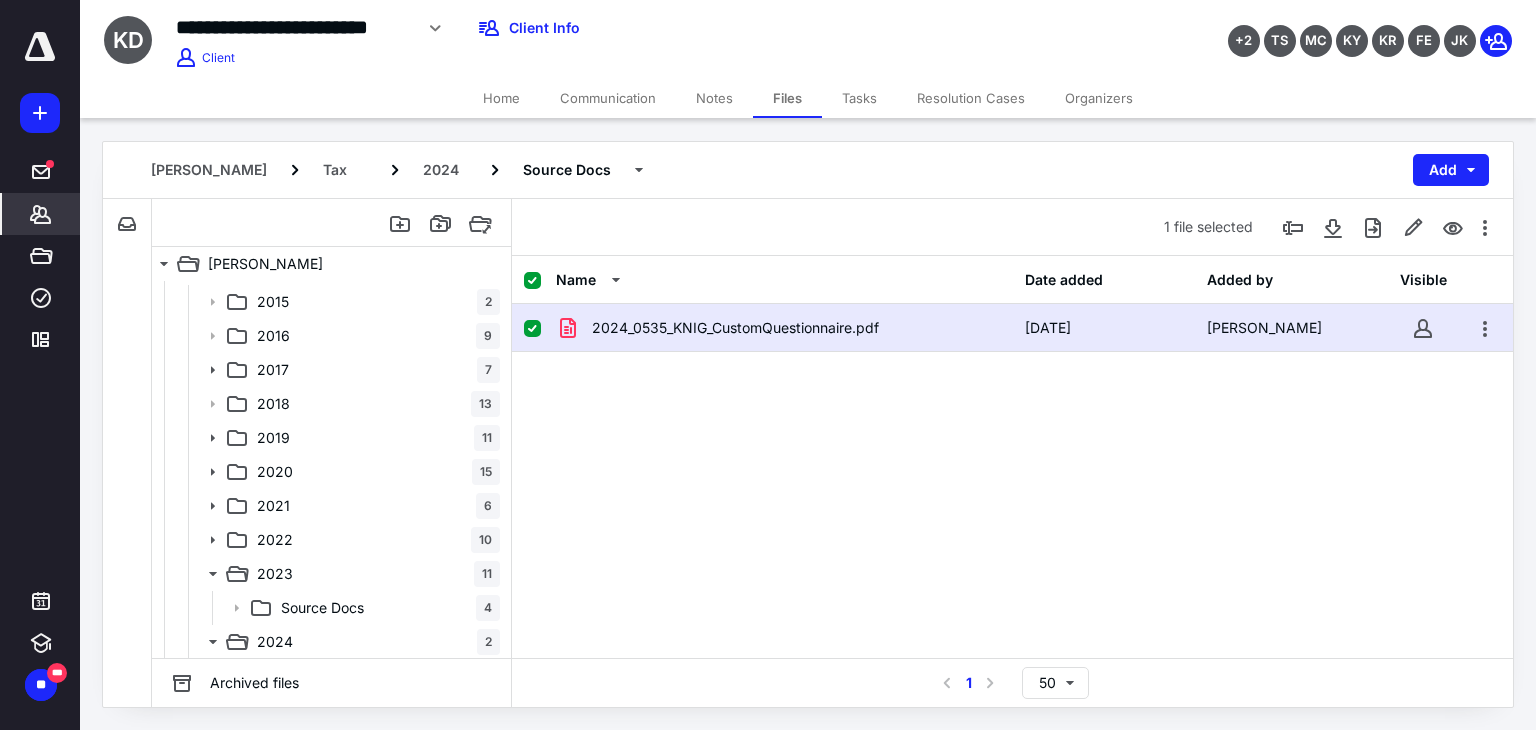 click on "*******" at bounding box center (41, 214) 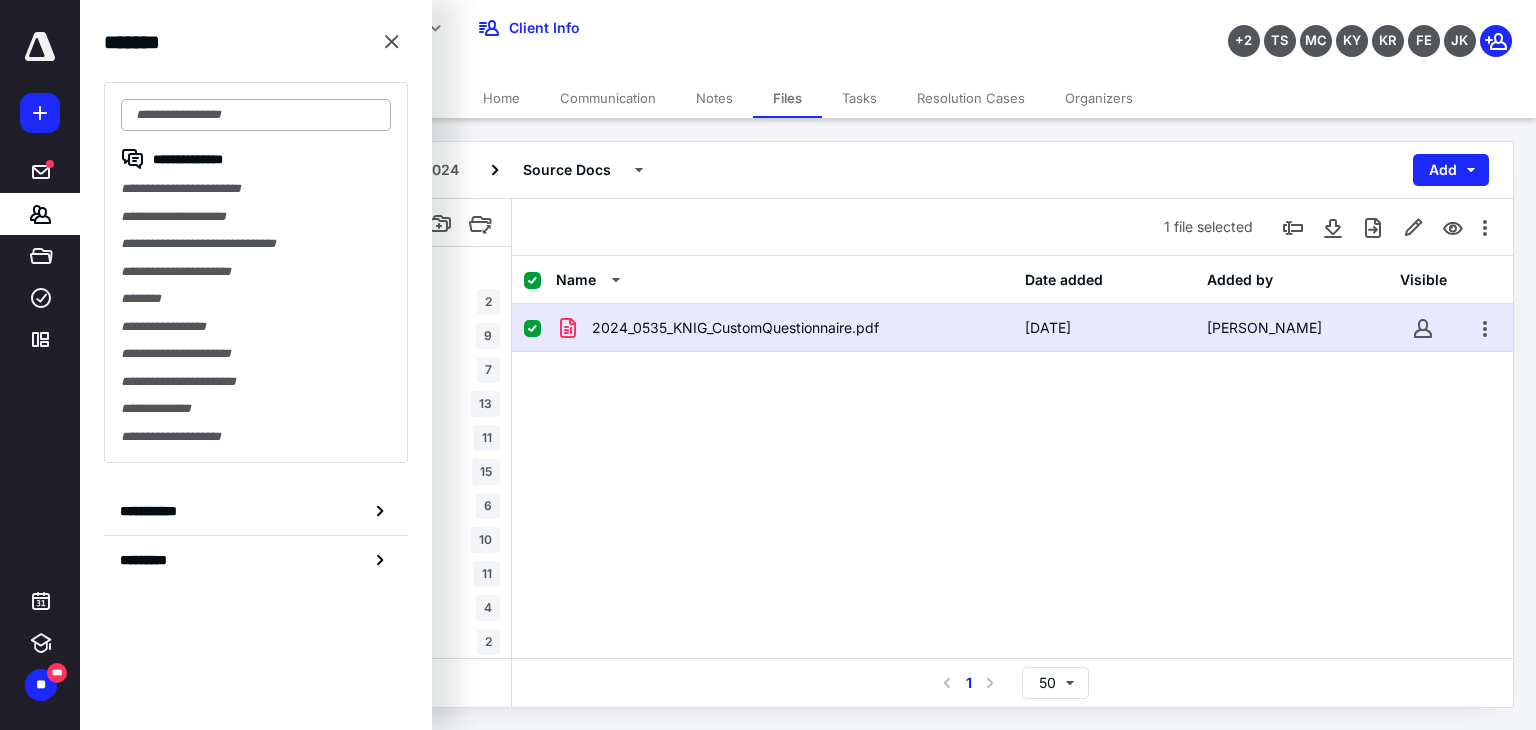 click at bounding box center (256, 115) 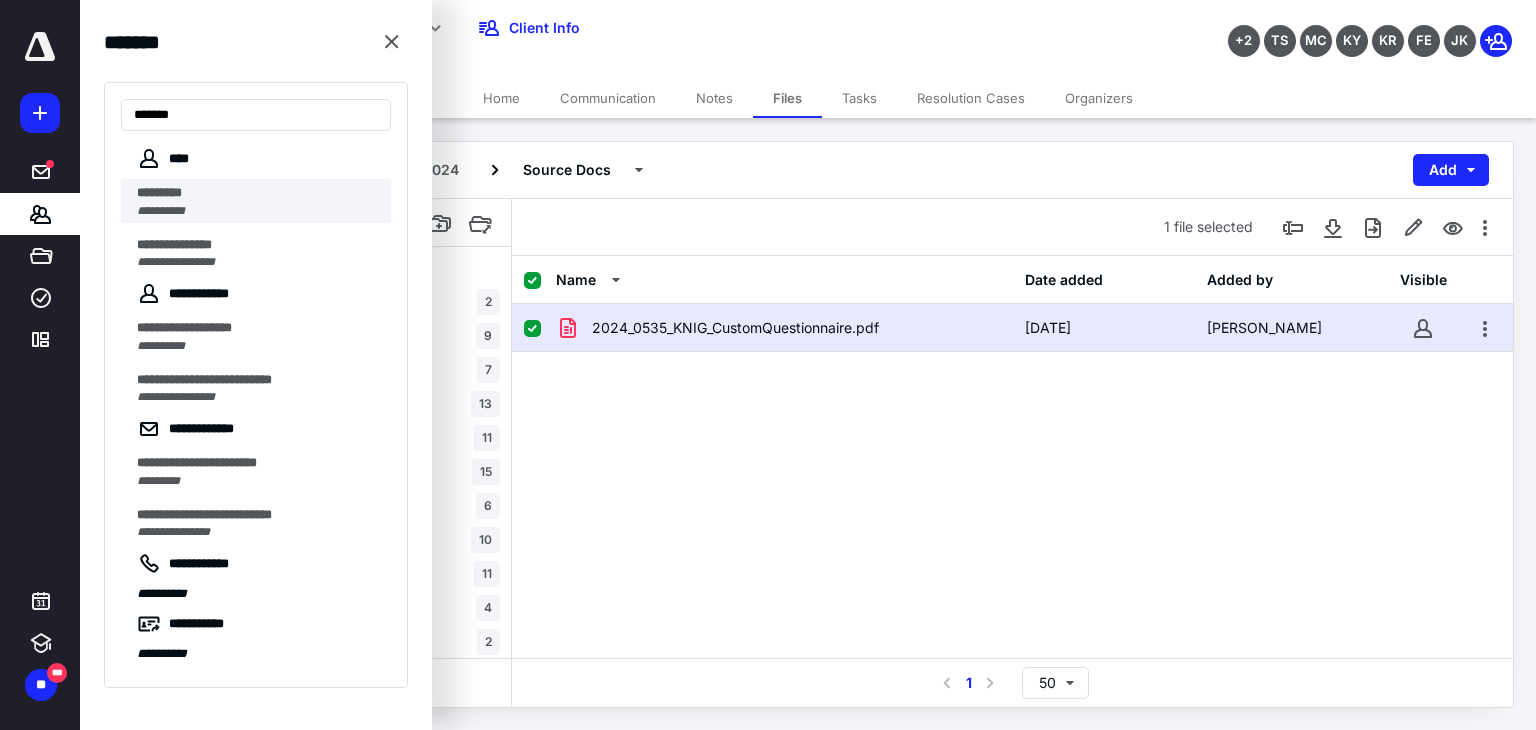 type on "******" 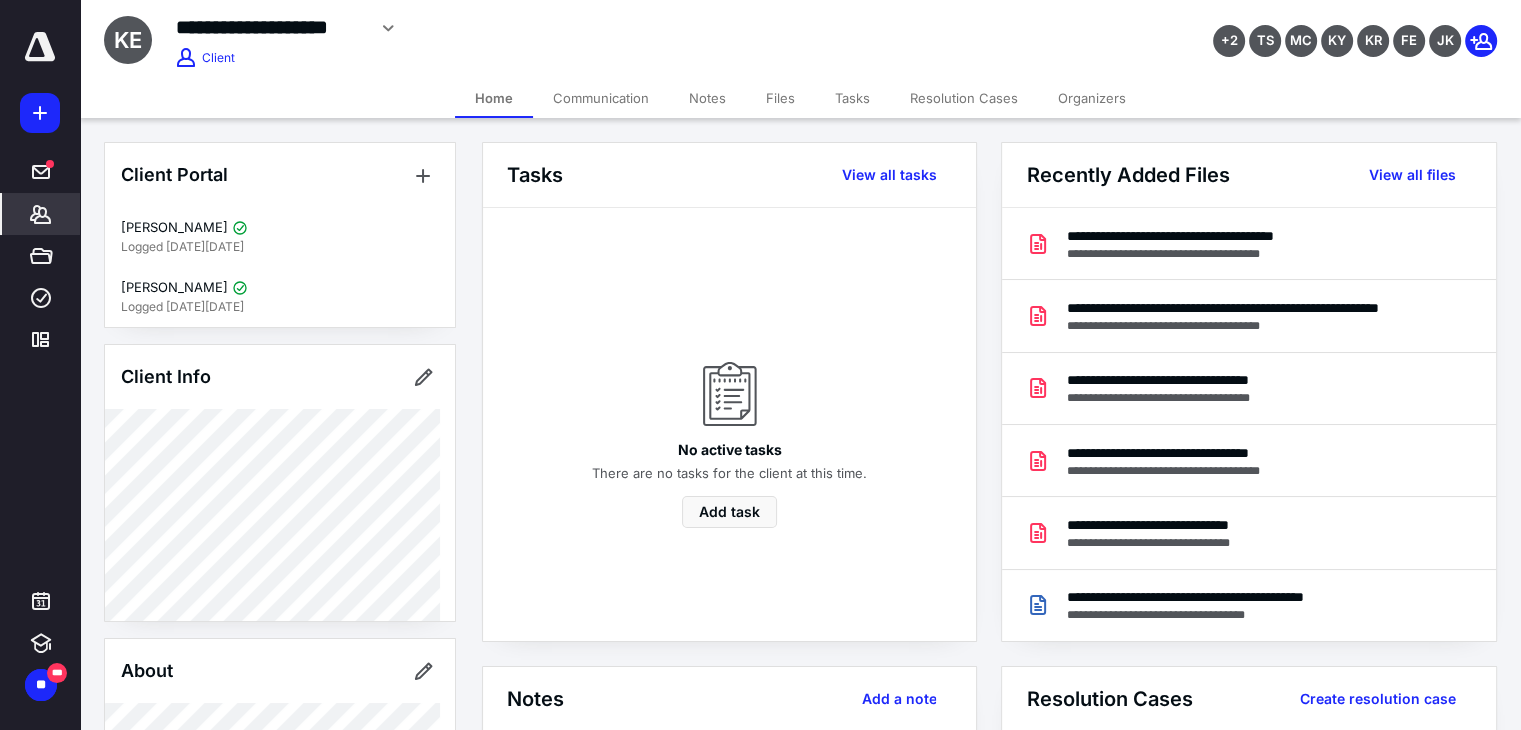 click on "Files" at bounding box center (780, 98) 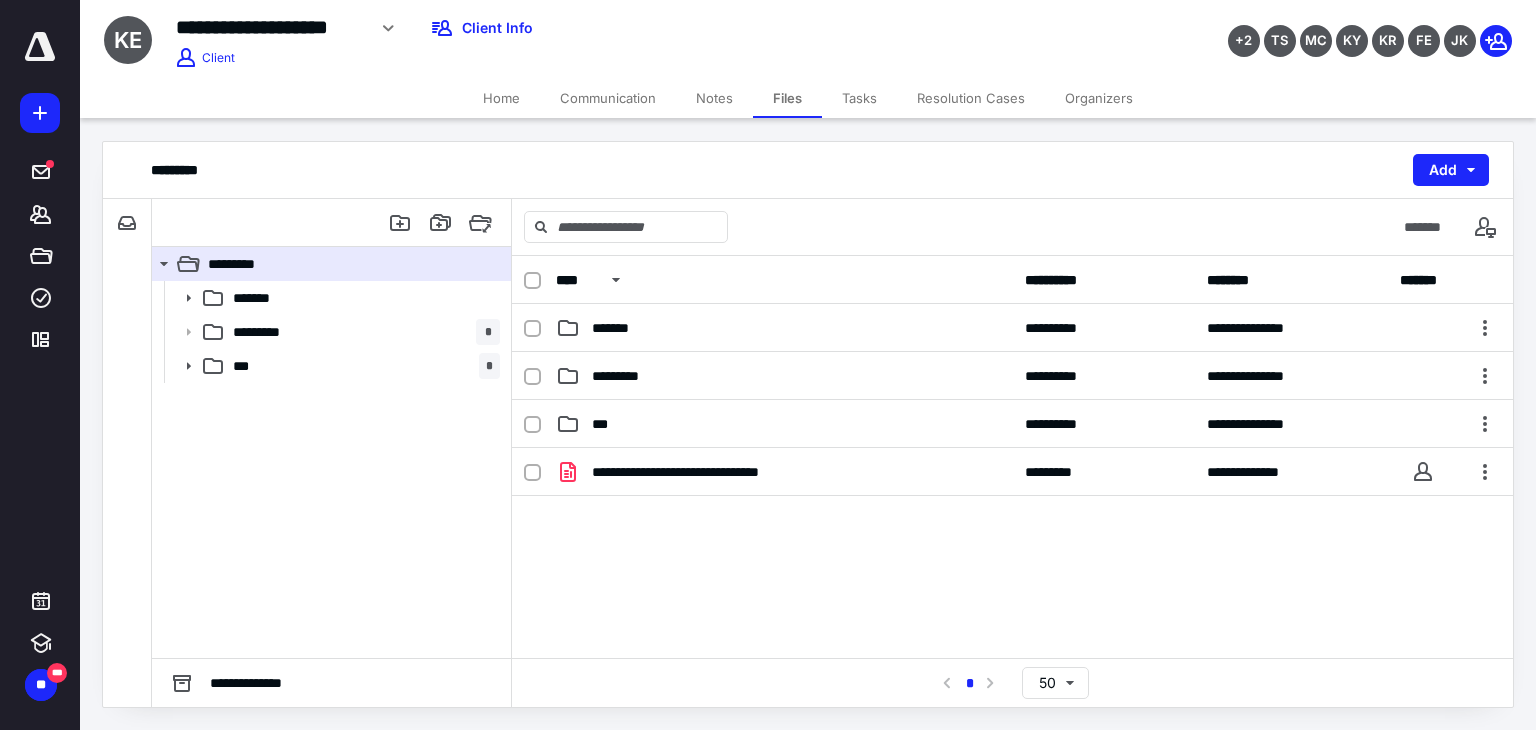 click on "Home" at bounding box center (501, 98) 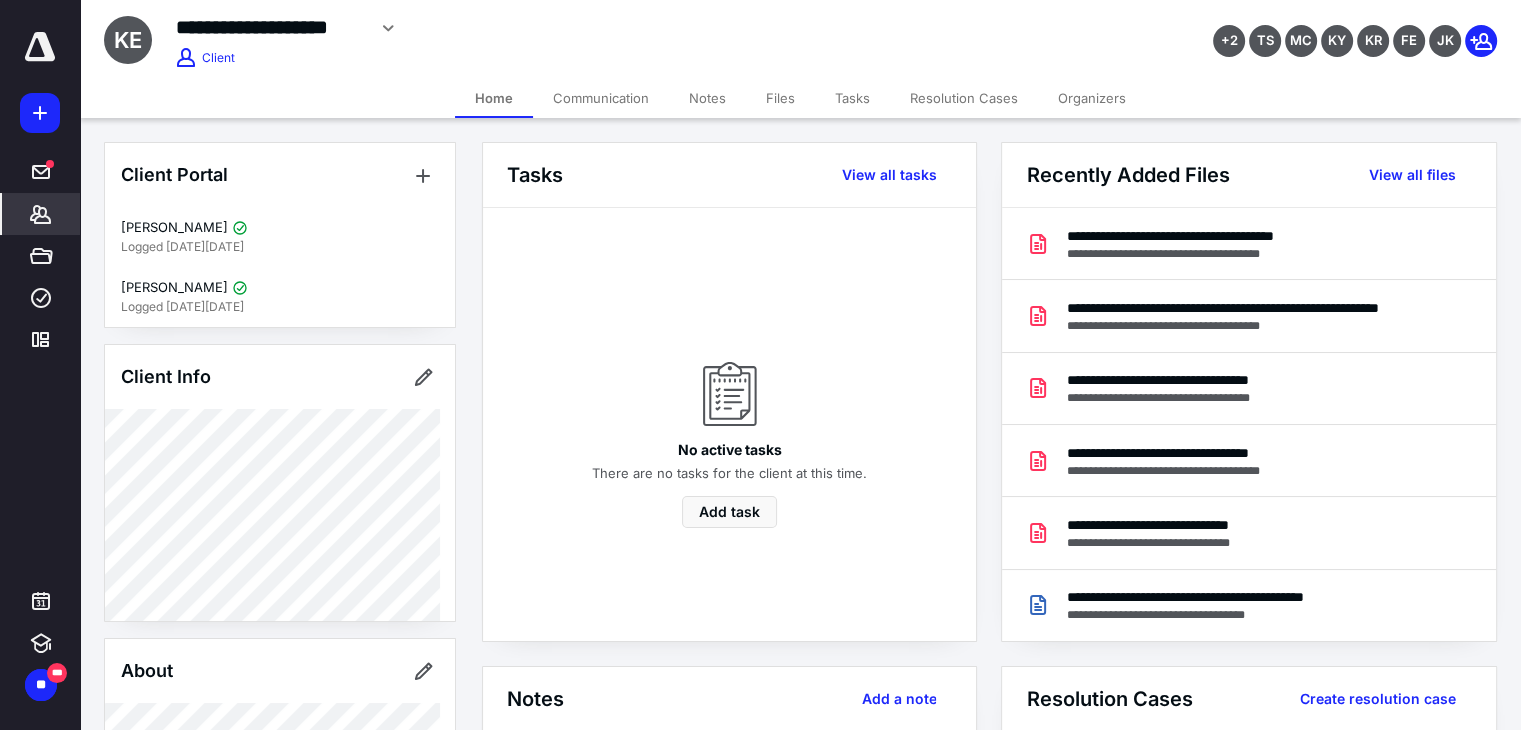 click on "Files" at bounding box center (780, 98) 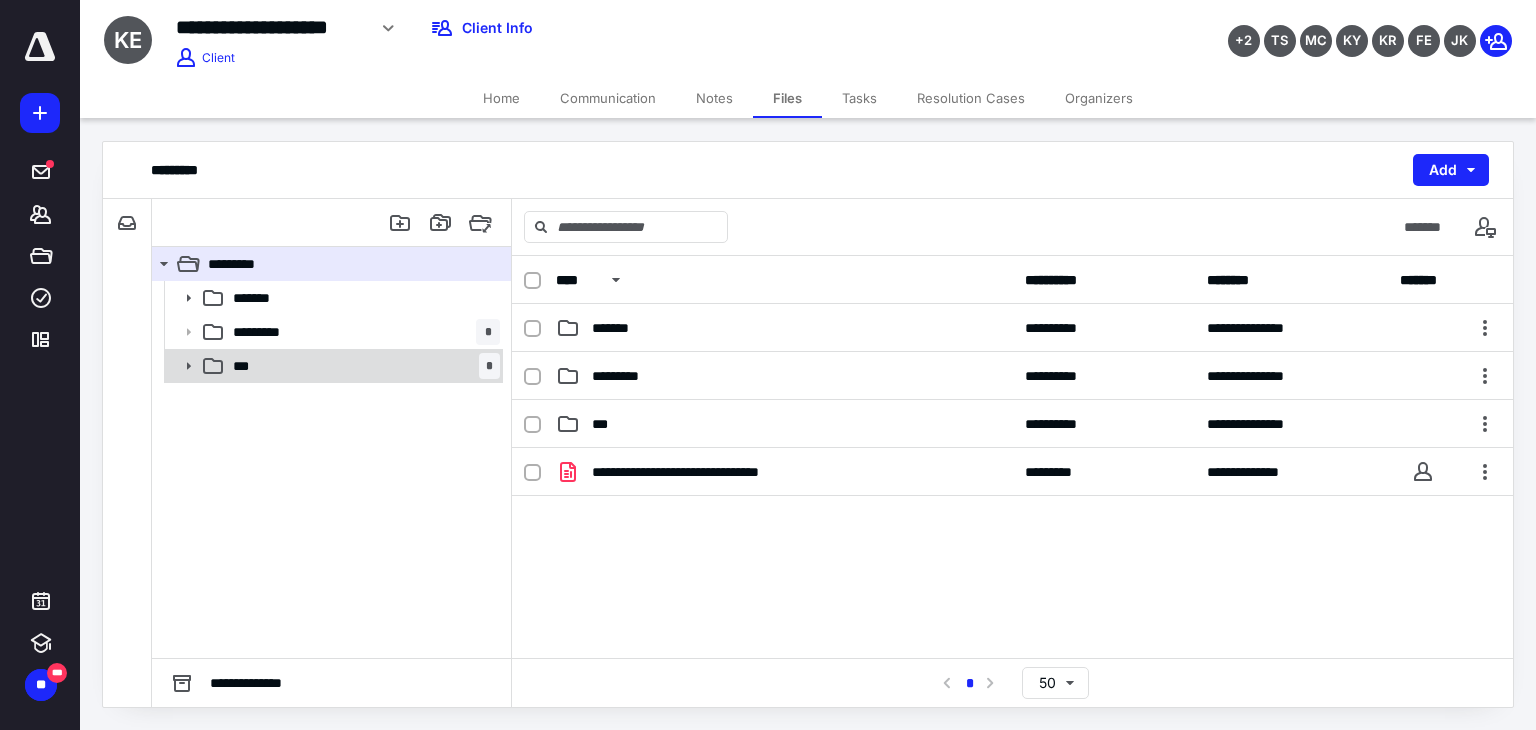 click on "*** *" at bounding box center (362, 366) 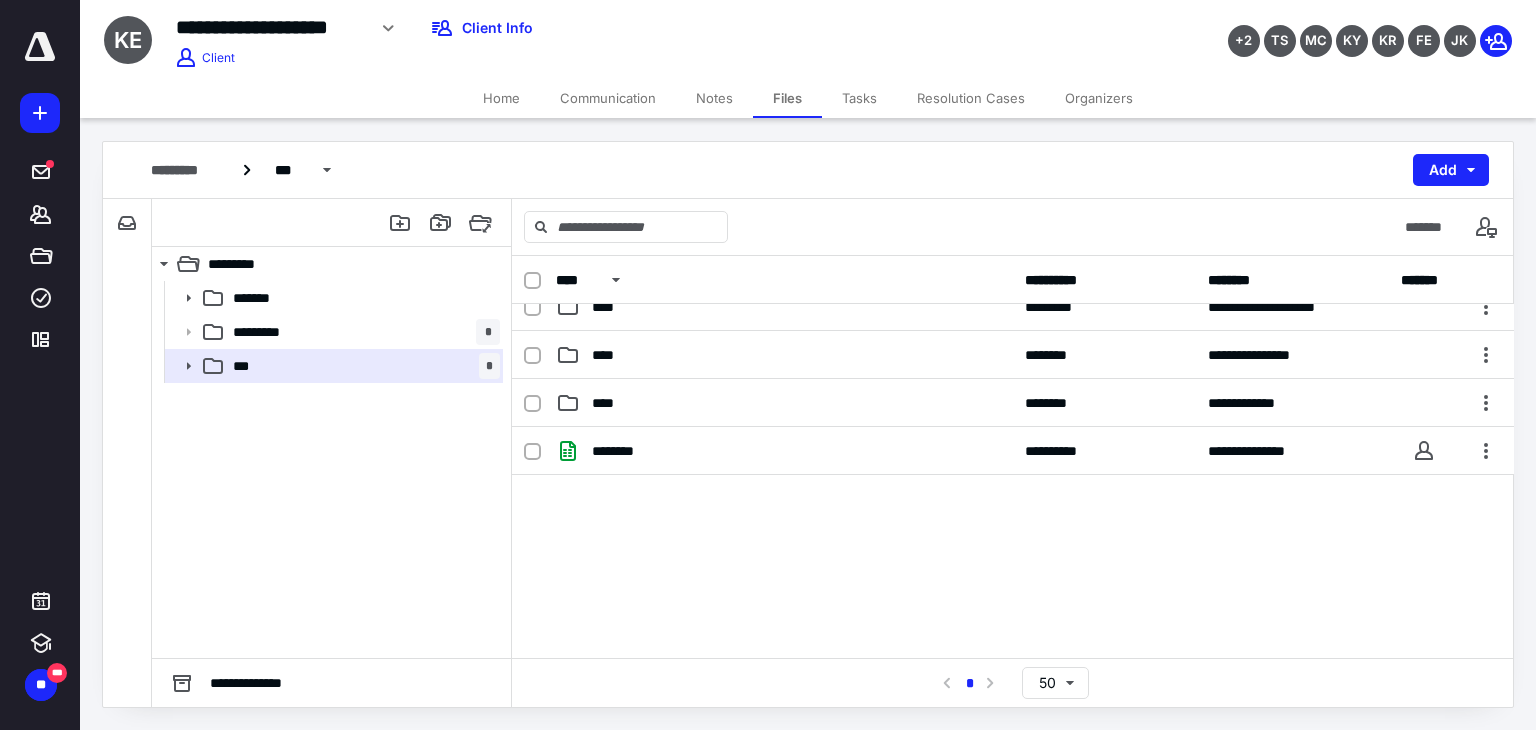 scroll, scrollTop: 180, scrollLeft: 0, axis: vertical 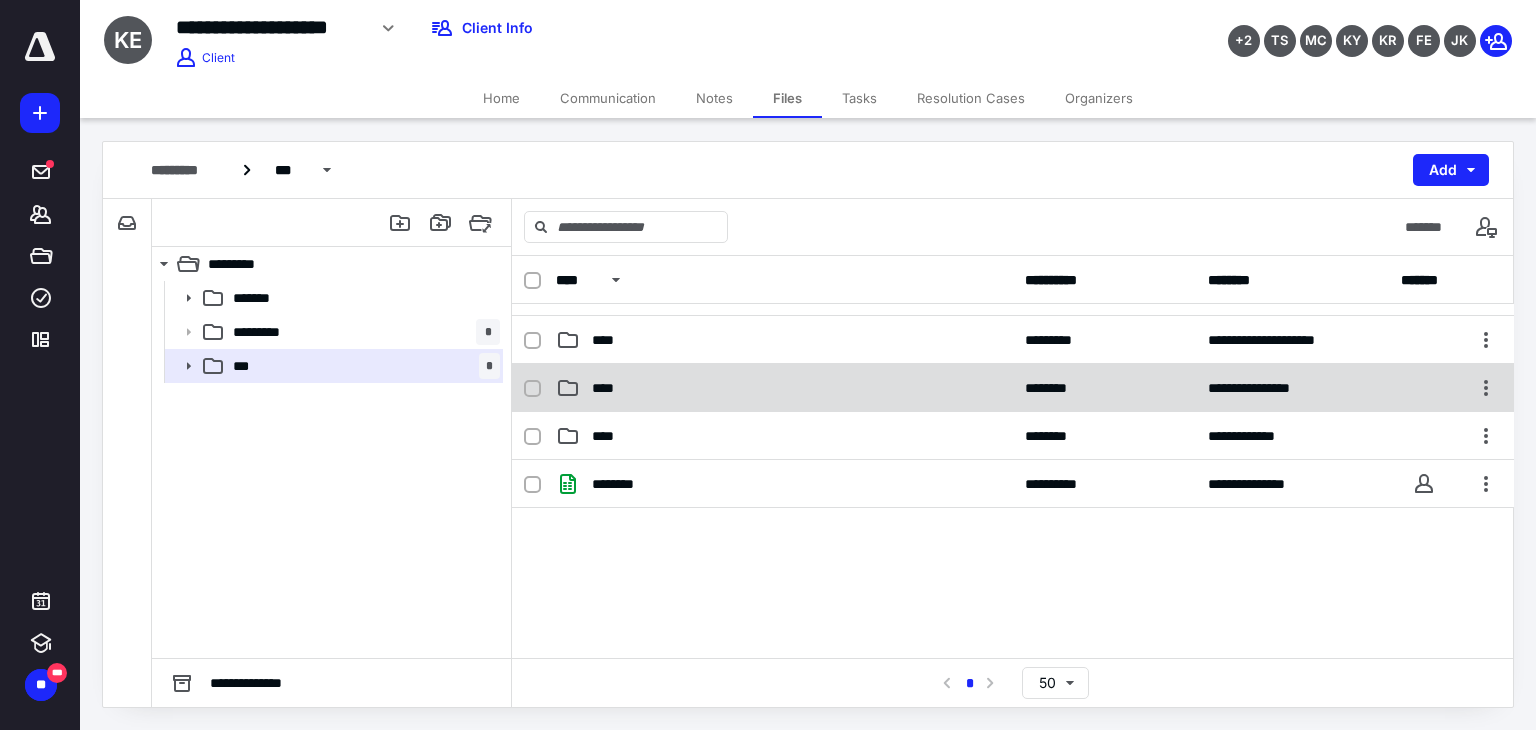 click on "**********" at bounding box center (1013, 388) 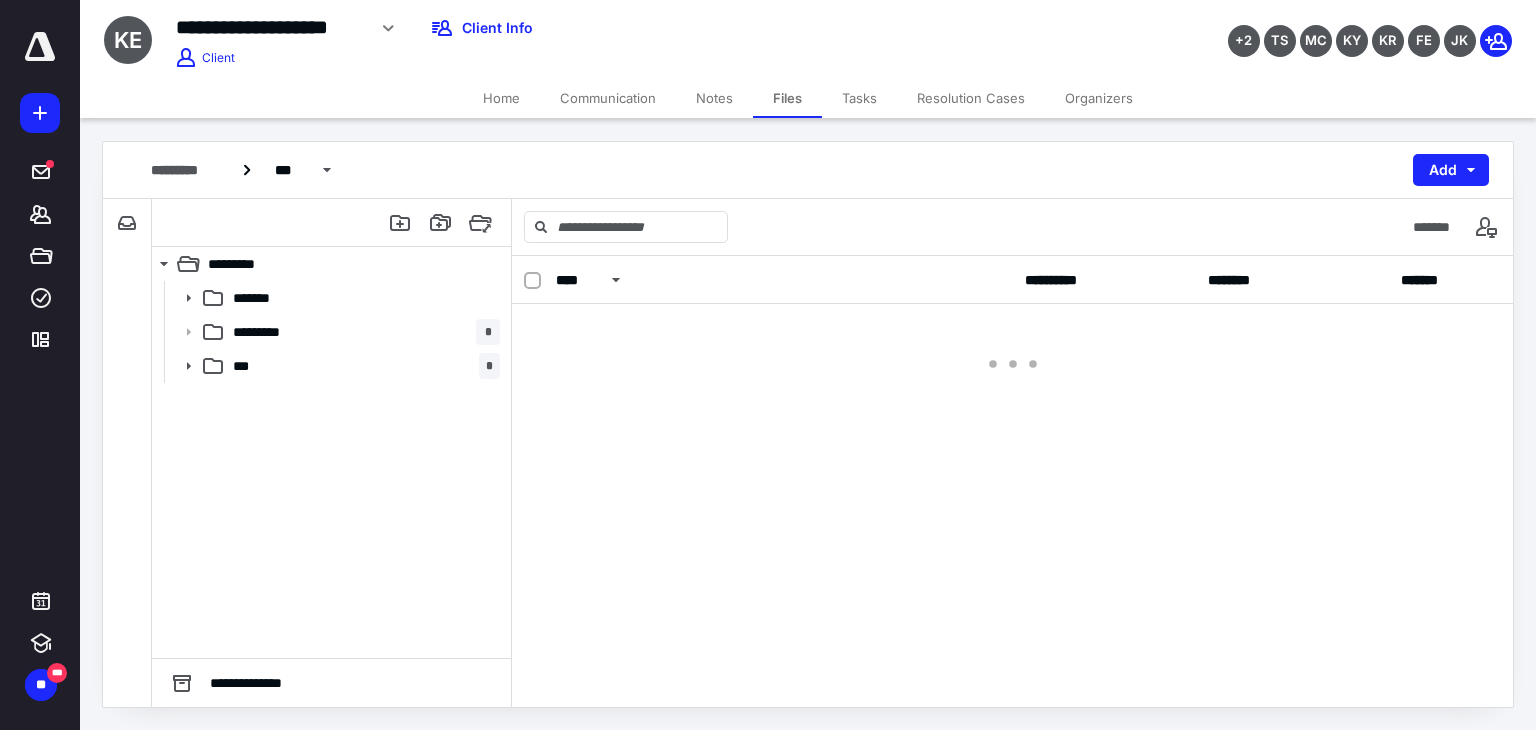 scroll, scrollTop: 0, scrollLeft: 0, axis: both 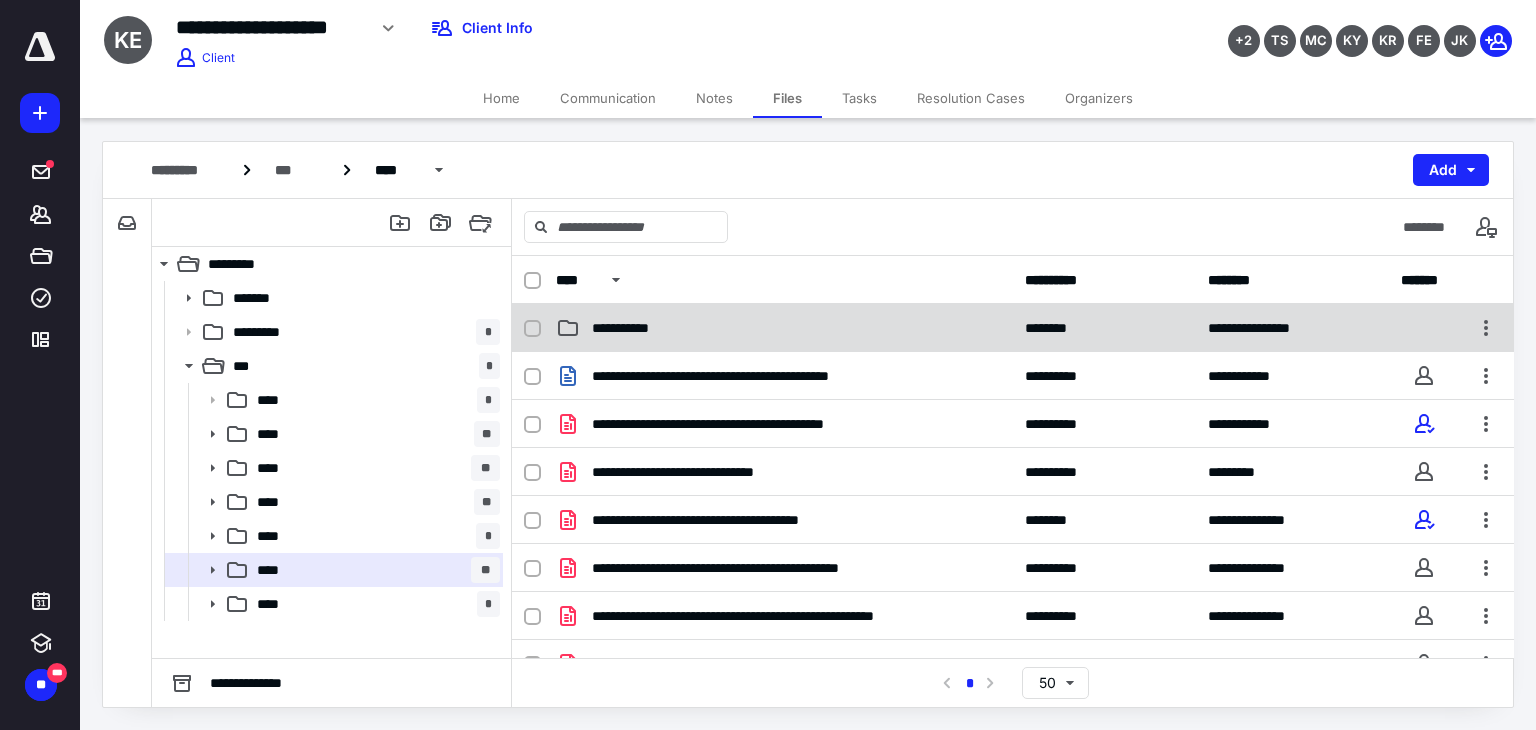 click on "**********" at bounding box center (784, 328) 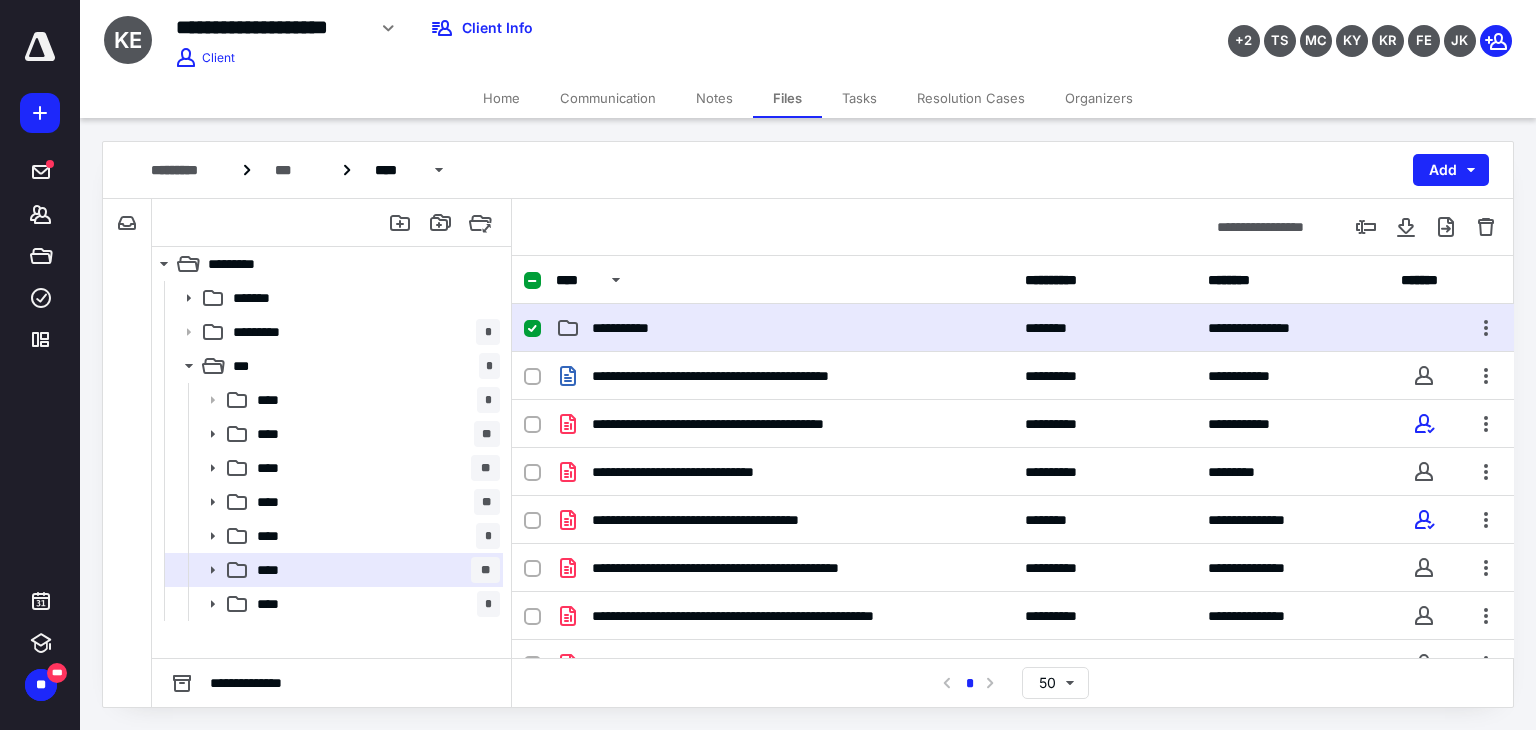 click on "**********" at bounding box center [784, 328] 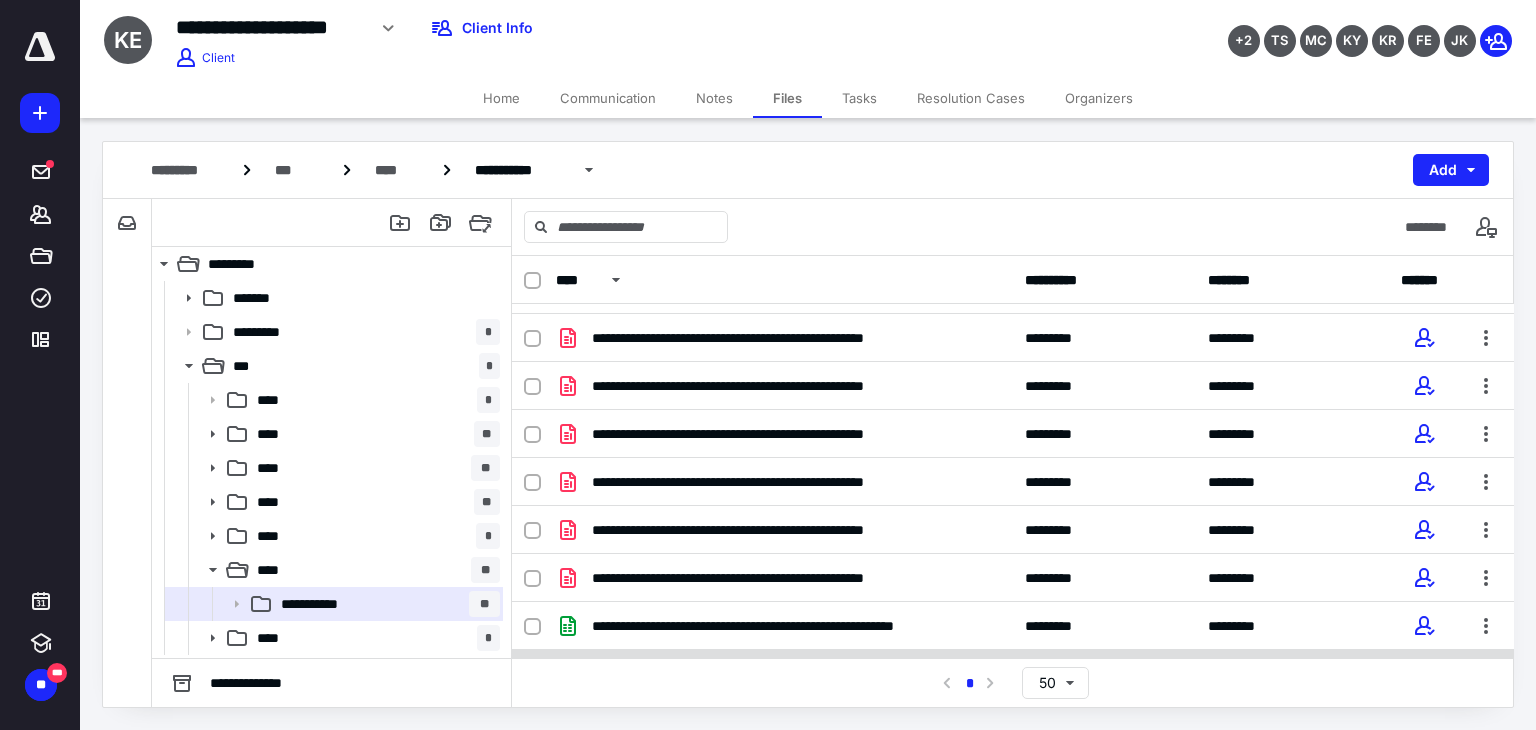 scroll, scrollTop: 744, scrollLeft: 0, axis: vertical 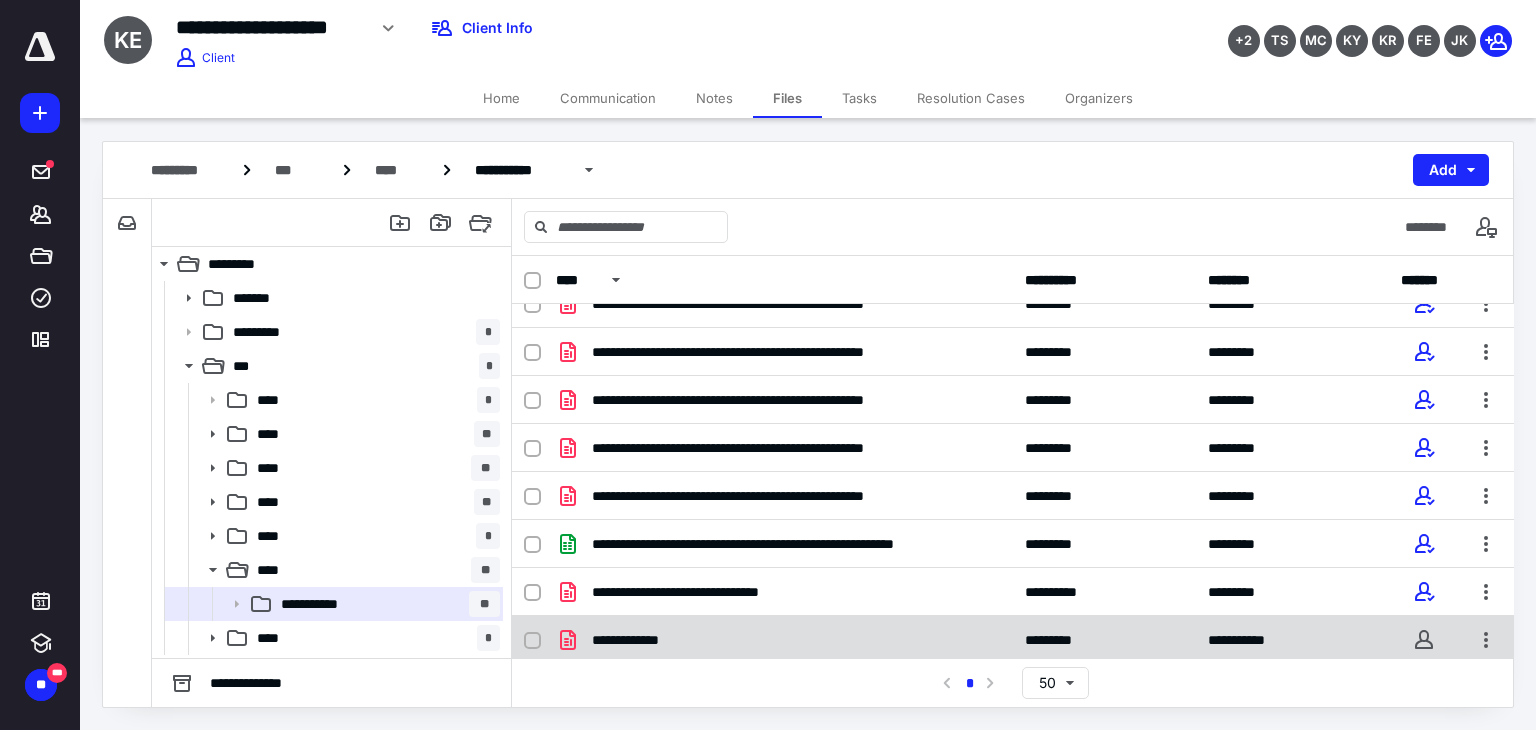 click on "**********" at bounding box center (784, 640) 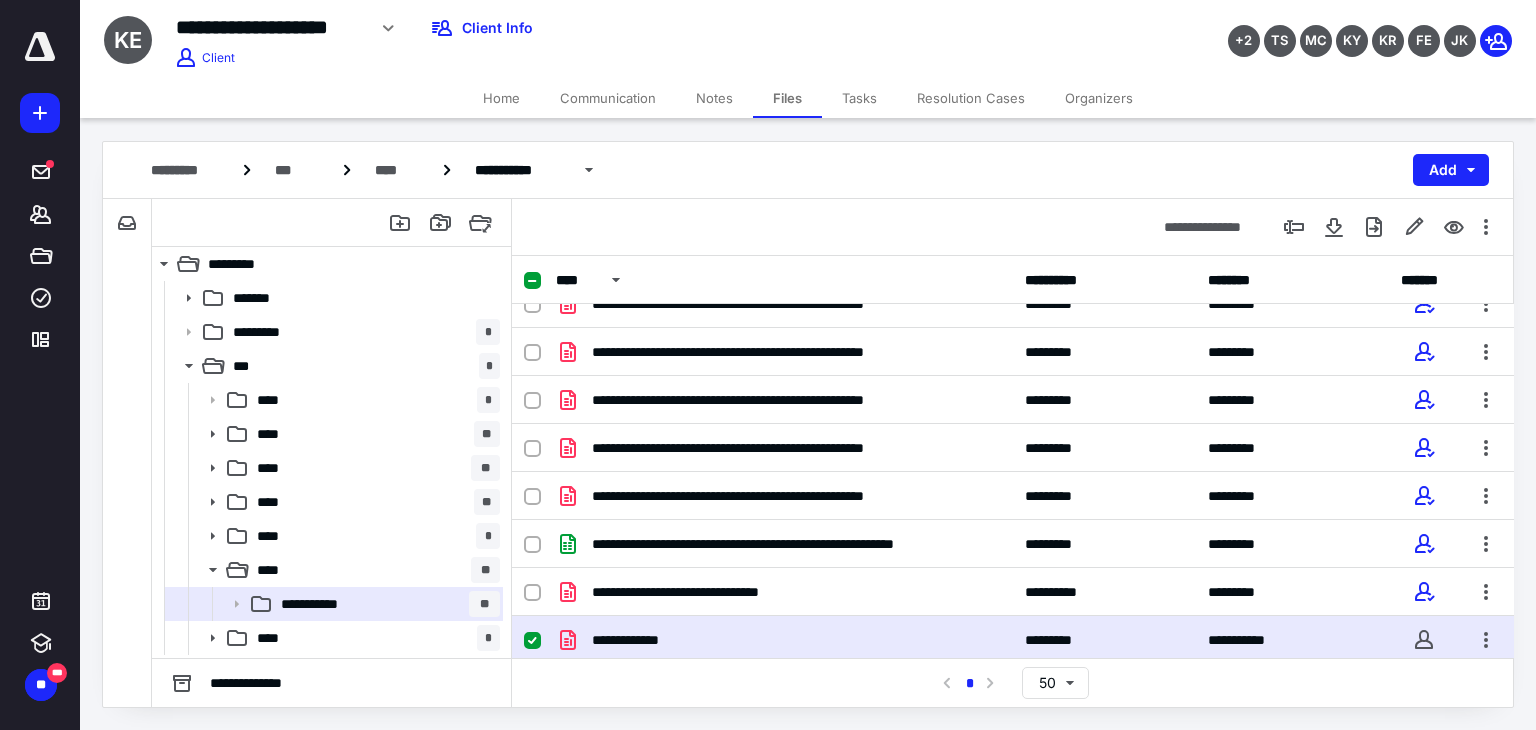 click on "**********" at bounding box center (784, 640) 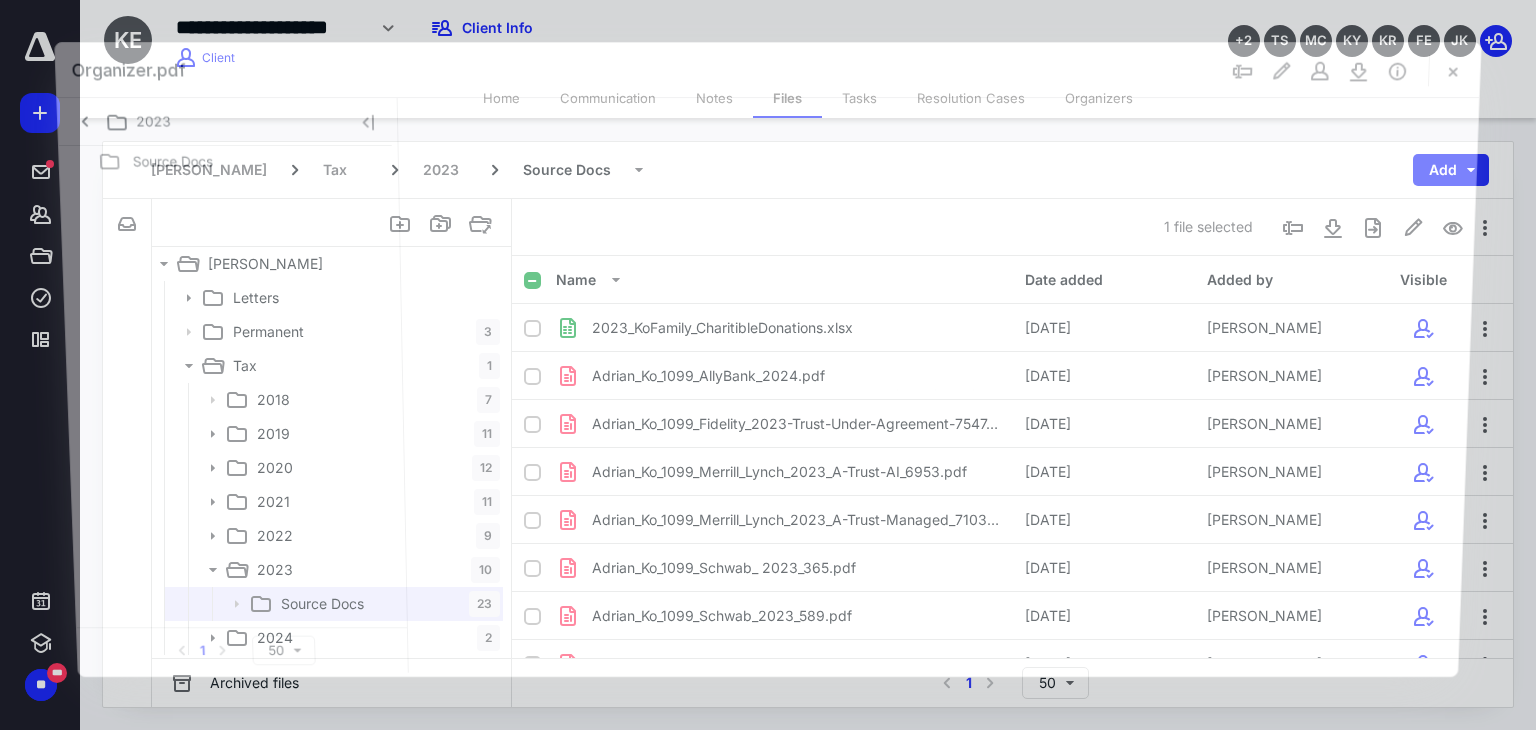 scroll, scrollTop: 744, scrollLeft: 0, axis: vertical 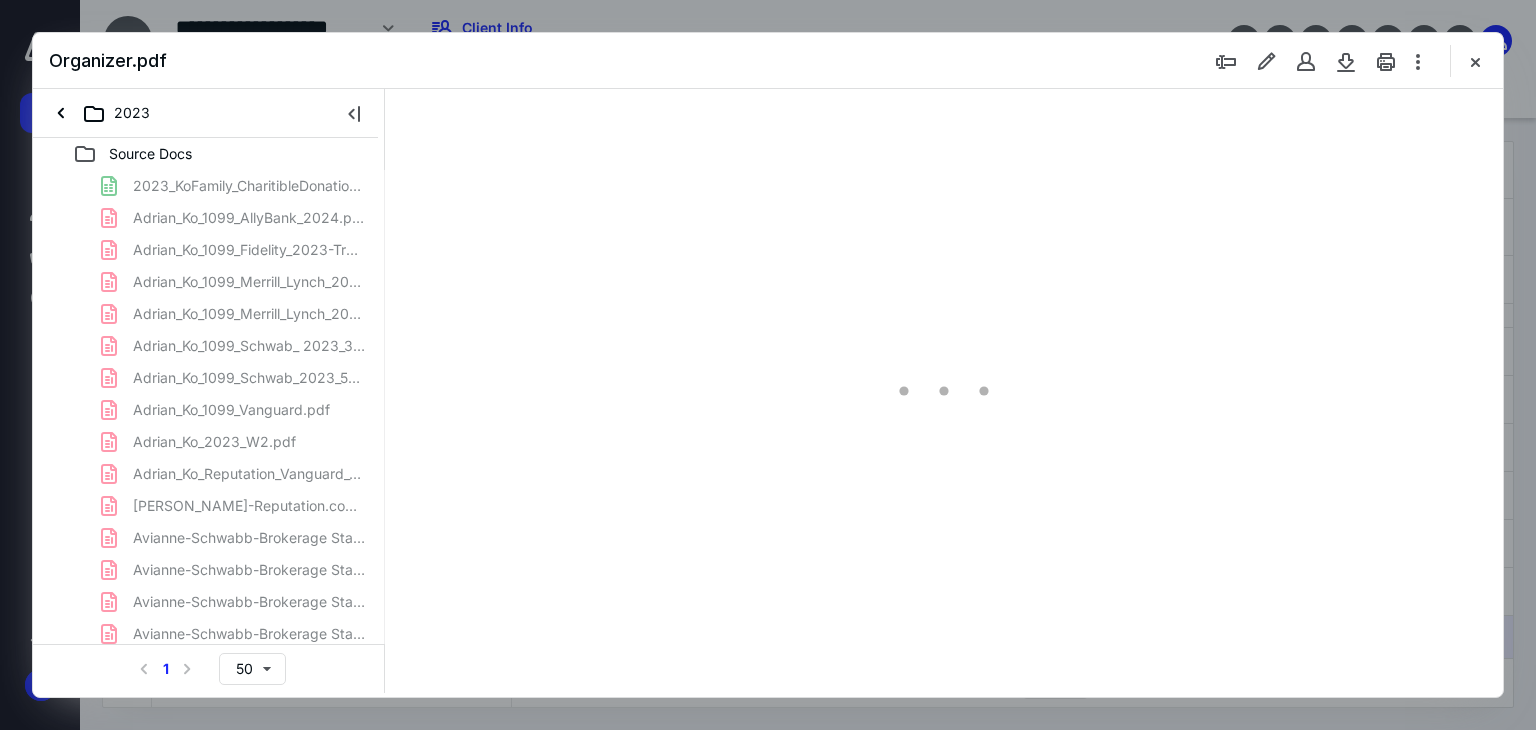 type on "179" 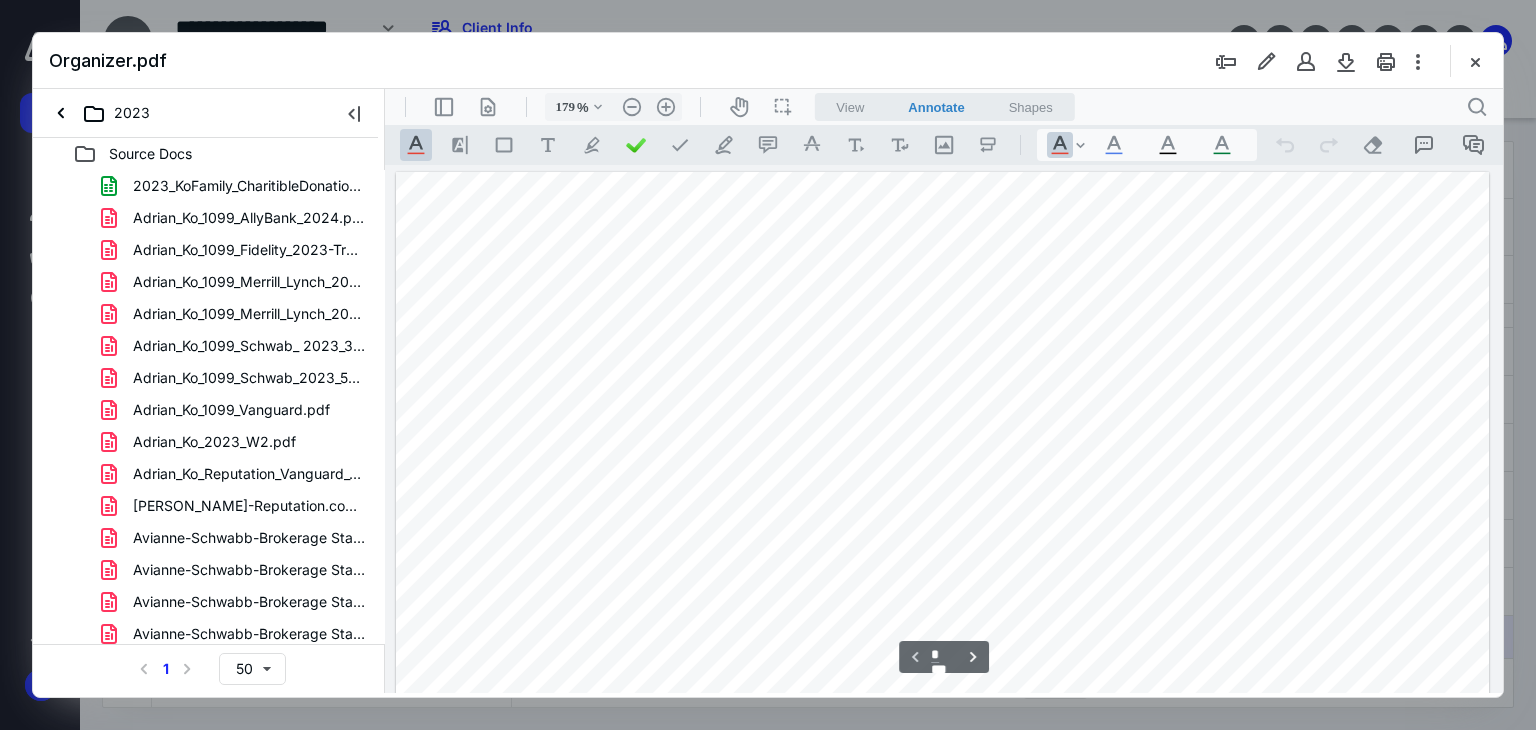 scroll, scrollTop: 83, scrollLeft: 0, axis: vertical 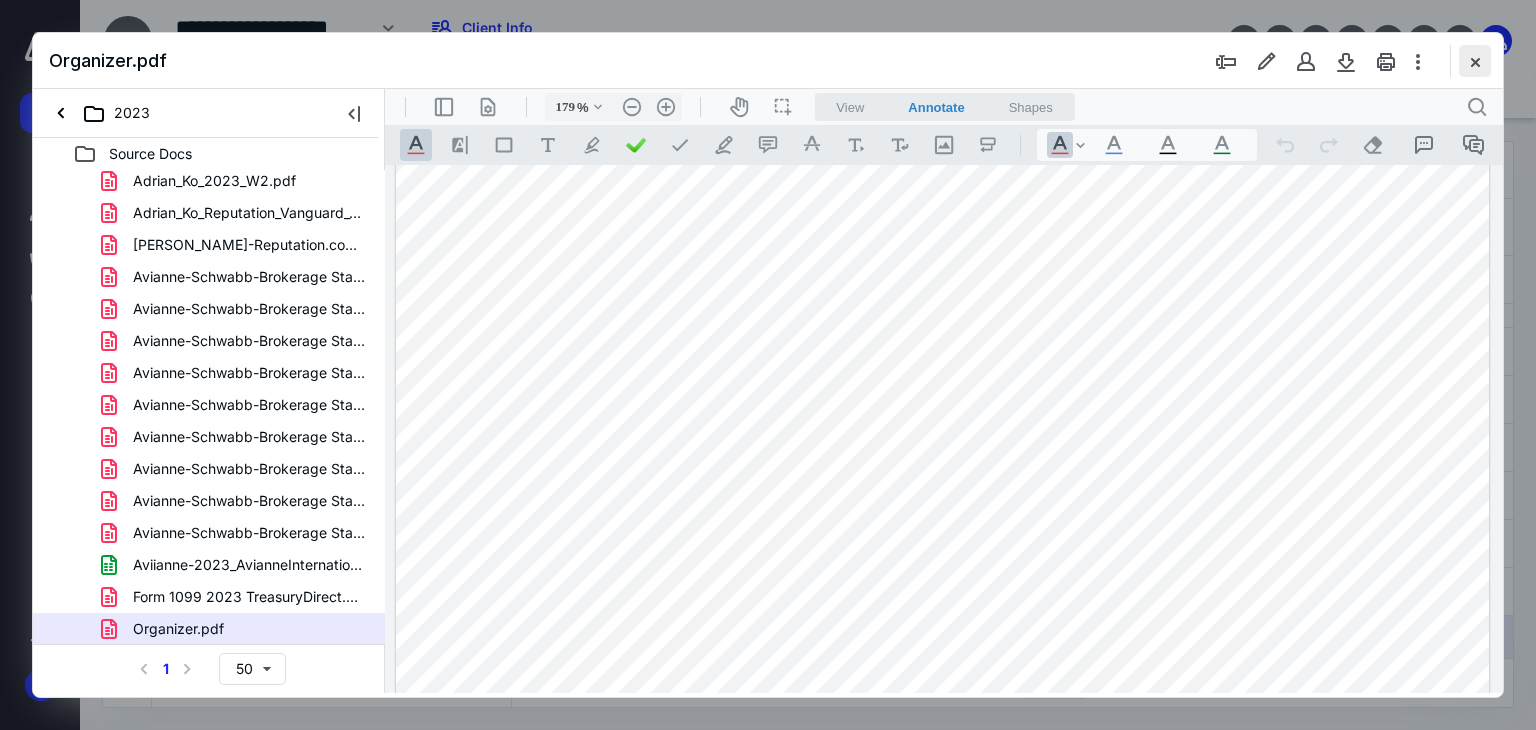 click at bounding box center (1475, 61) 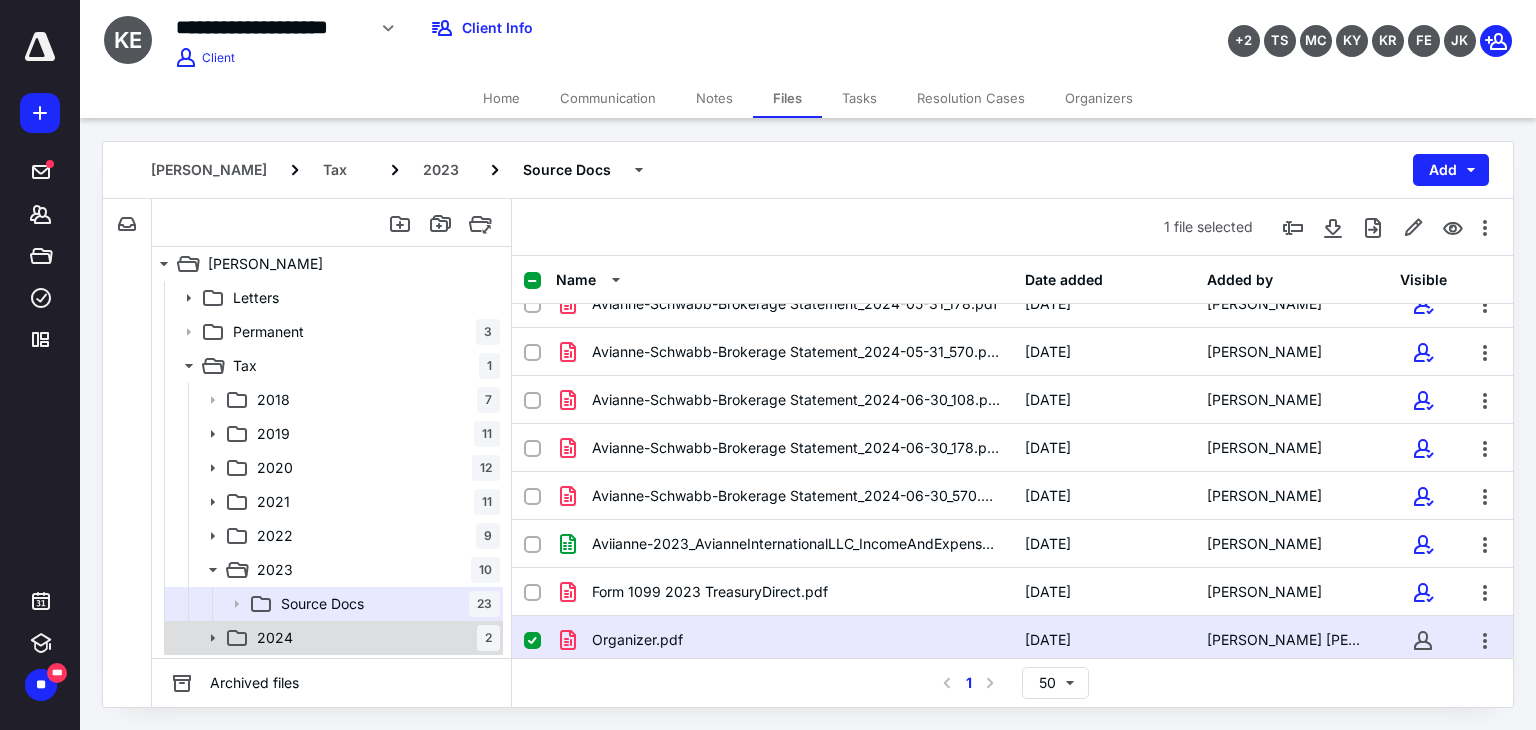 click on "2024 2" at bounding box center (374, 638) 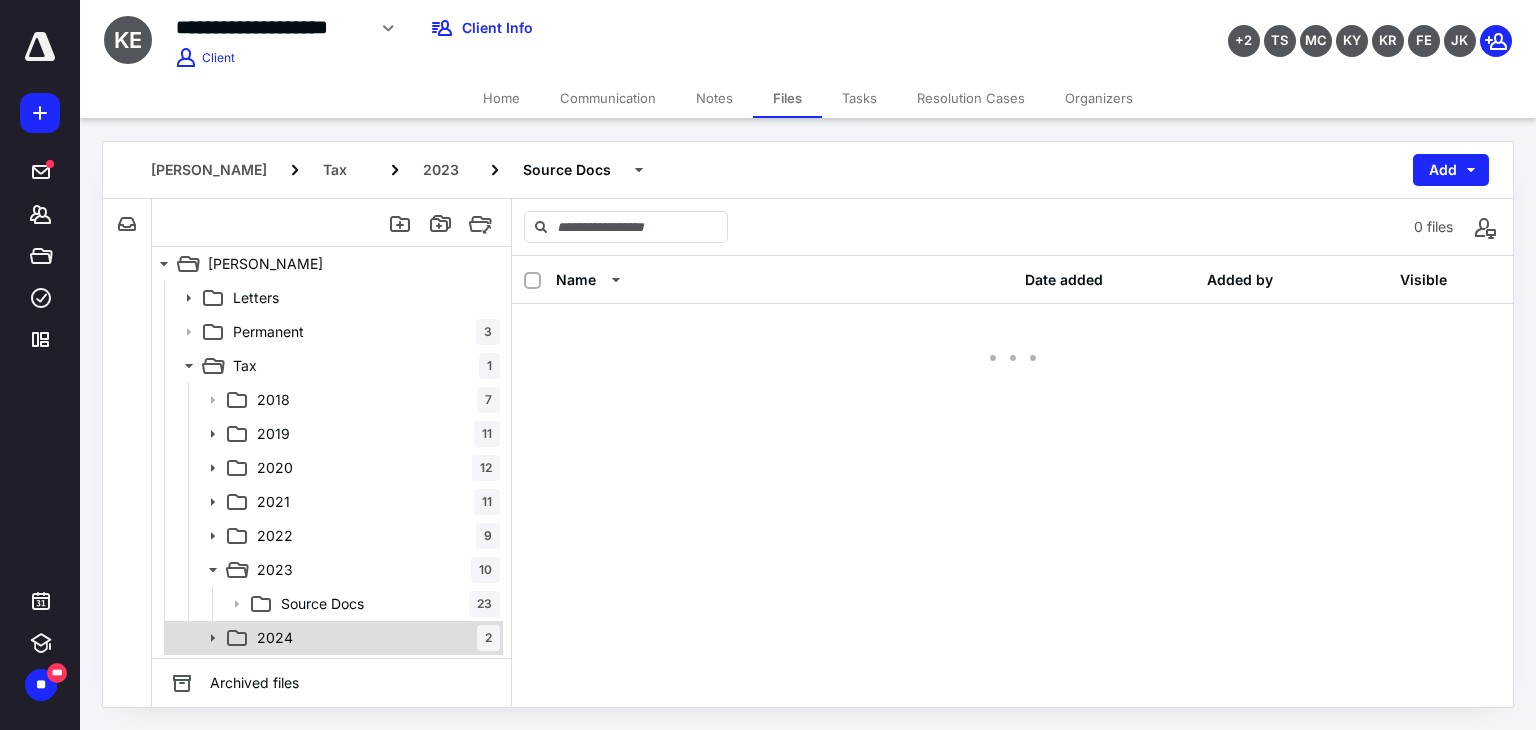scroll, scrollTop: 0, scrollLeft: 0, axis: both 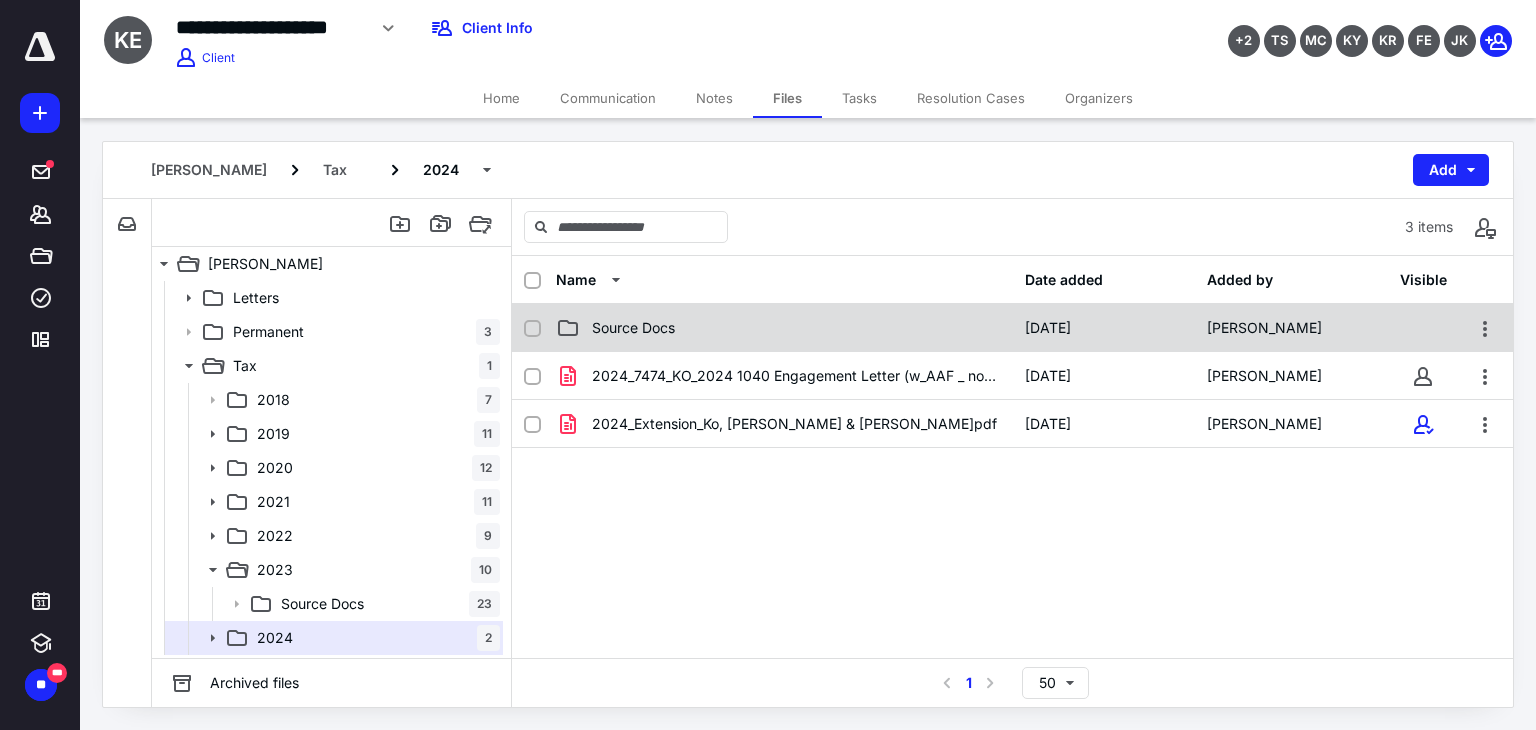 click on "Source Docs" at bounding box center (633, 328) 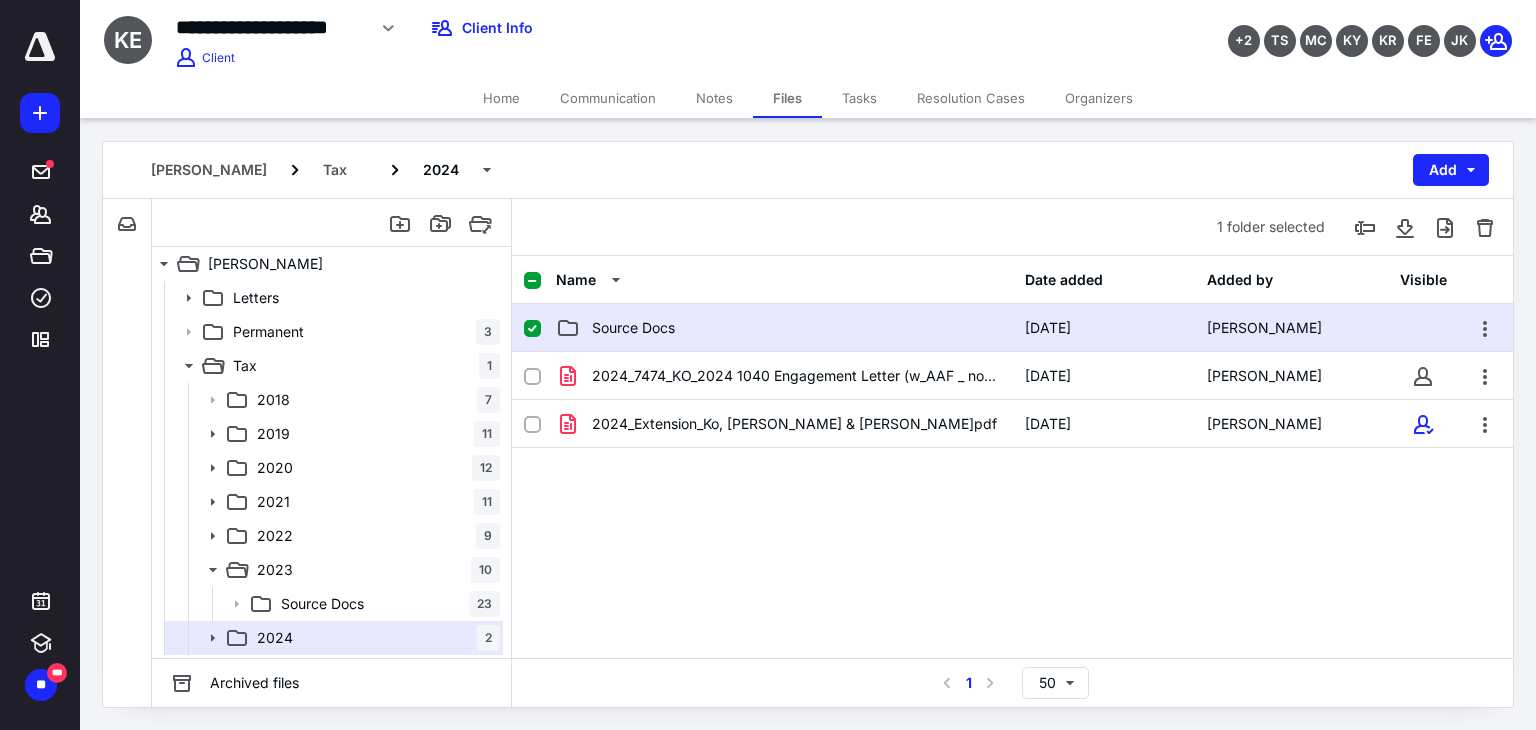 click on "Source Docs" at bounding box center [633, 328] 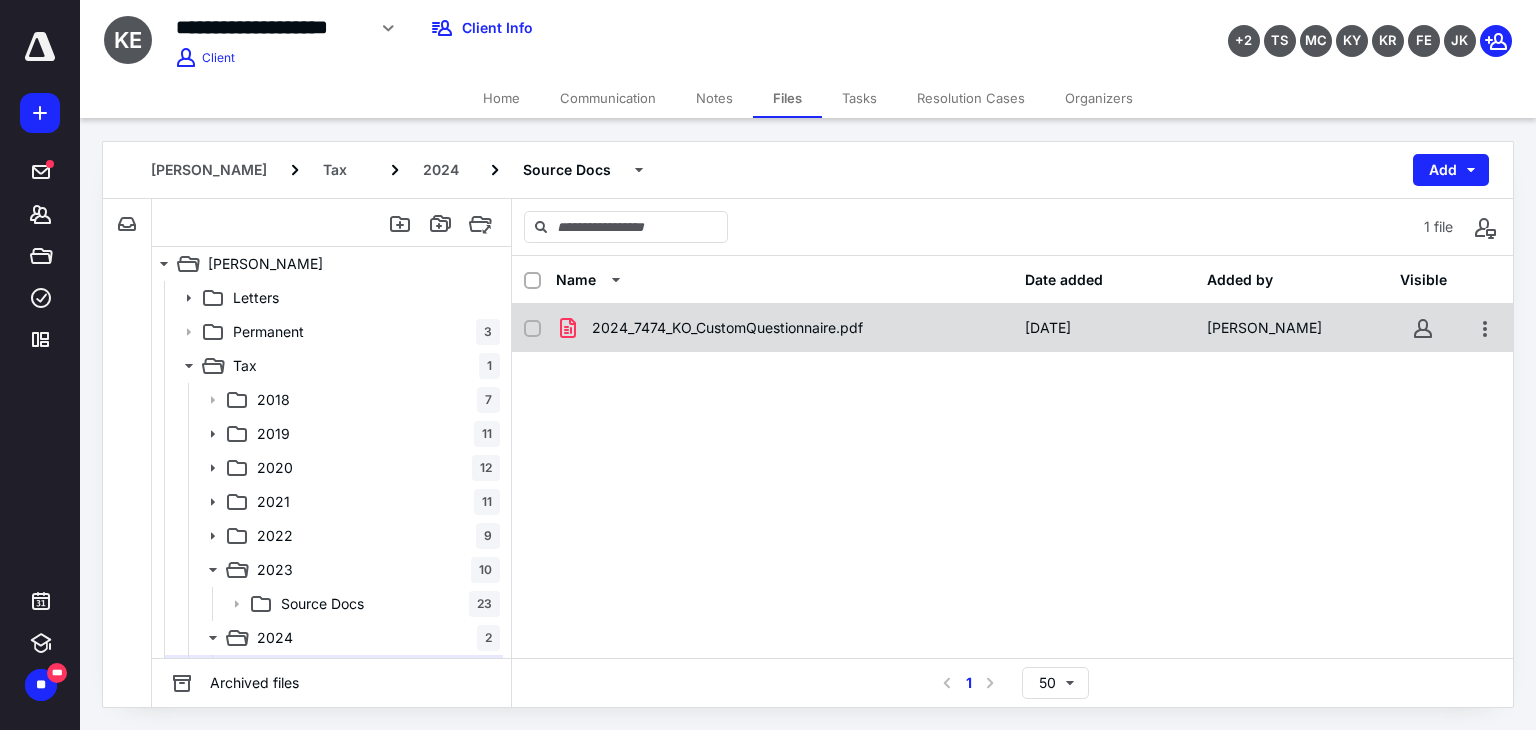 click on "2024_7474_KO_CustomQuestionnaire.pdf [DATE] [PERSON_NAME]" at bounding box center [1012, 328] 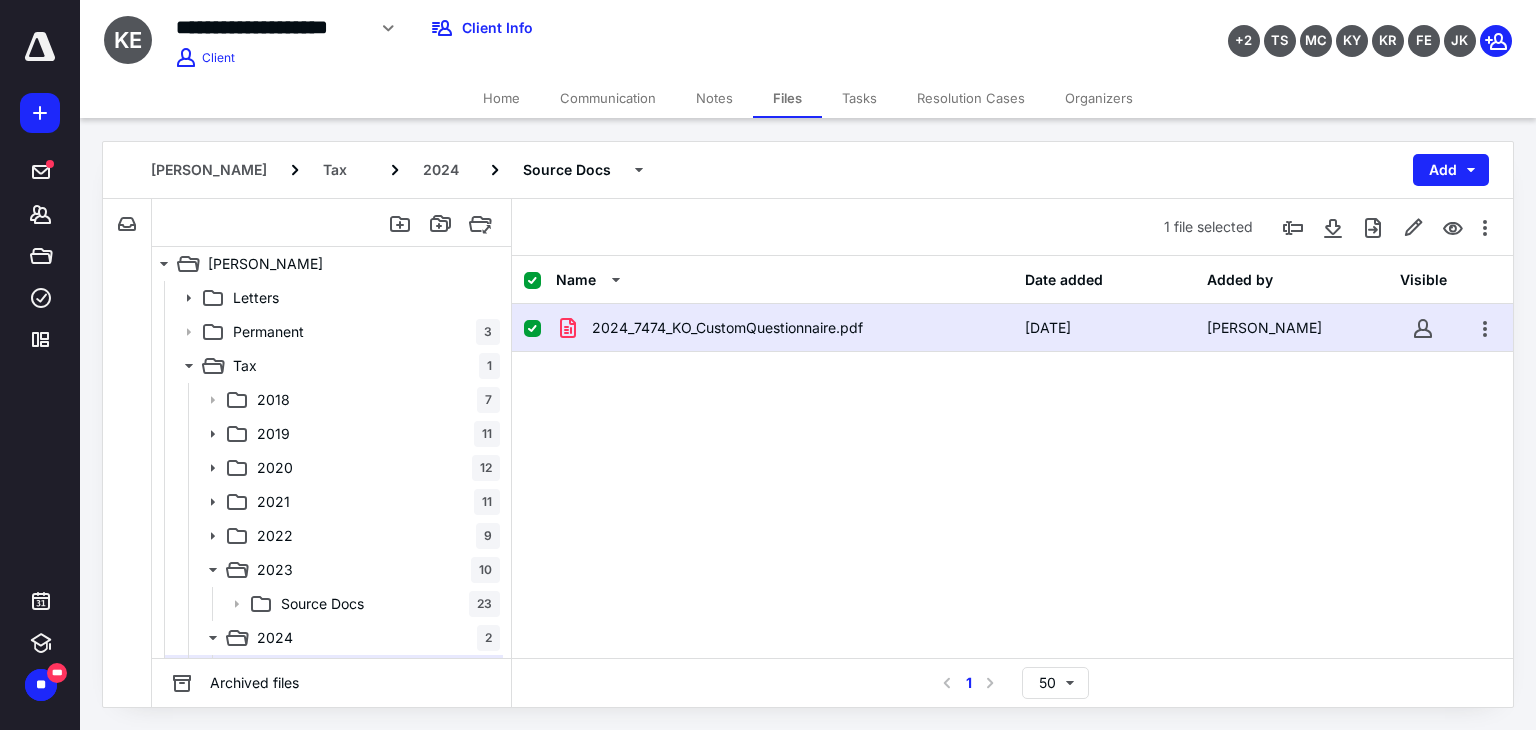 click on "2024_7474_KO_CustomQuestionnaire.pdf [DATE] [PERSON_NAME]" at bounding box center [1012, 328] 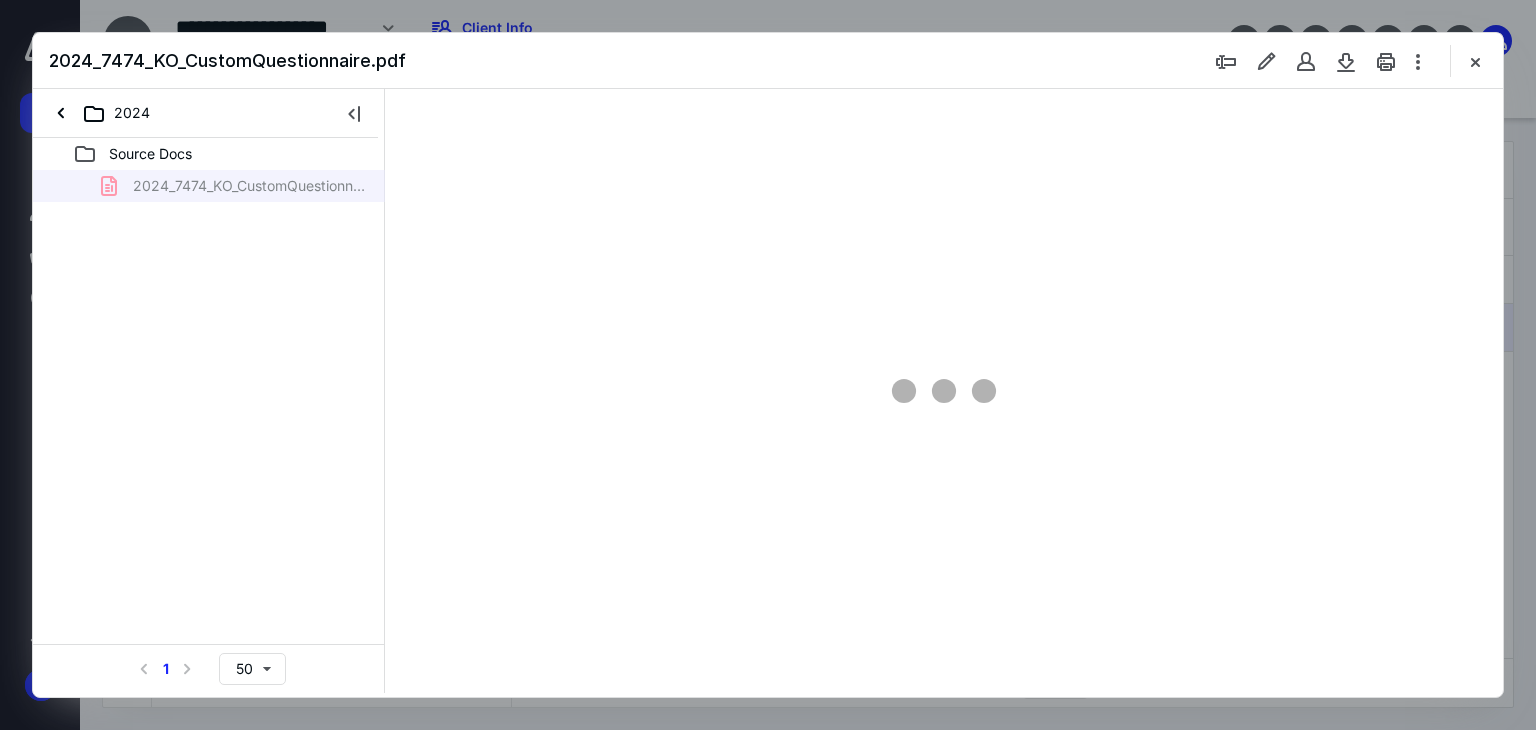 scroll, scrollTop: 0, scrollLeft: 0, axis: both 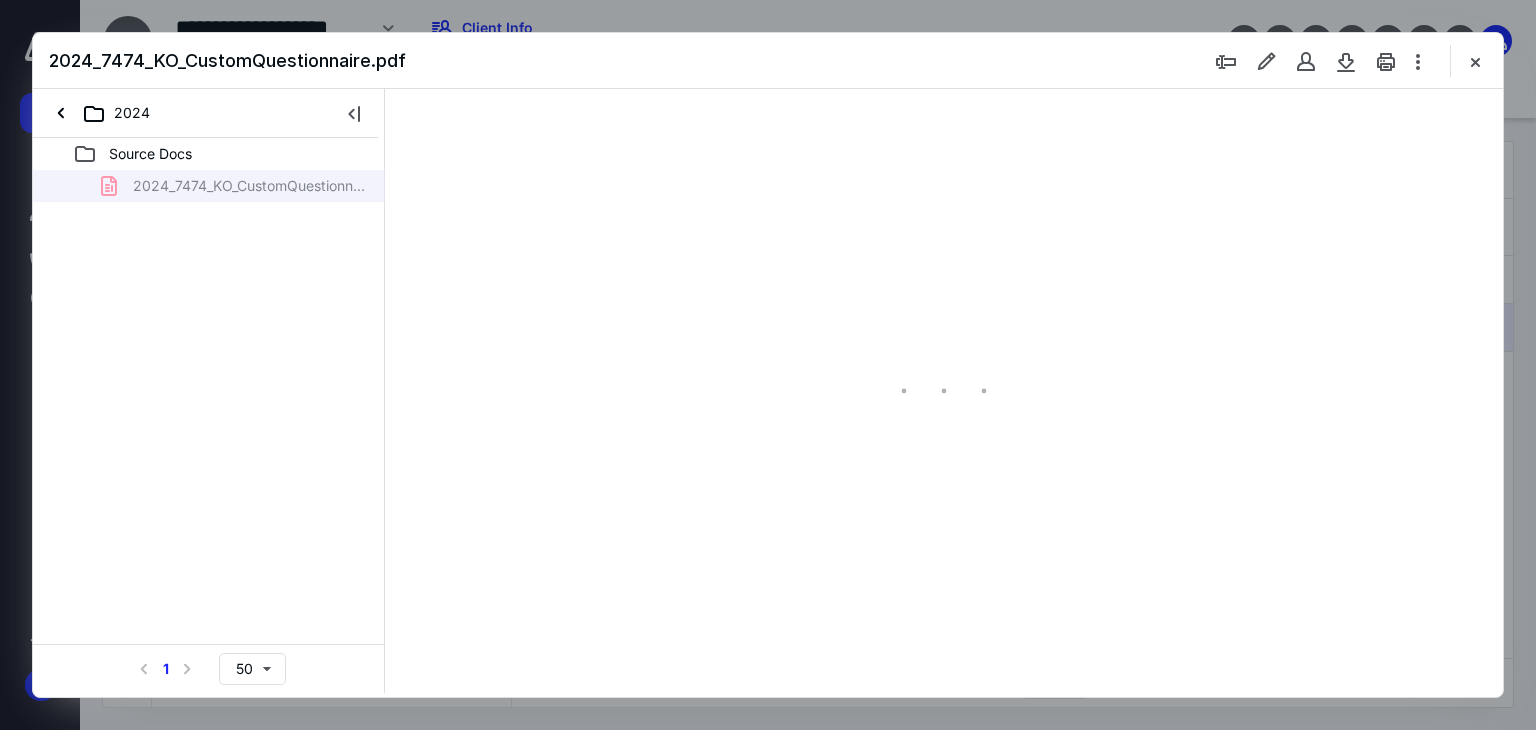 type on "178" 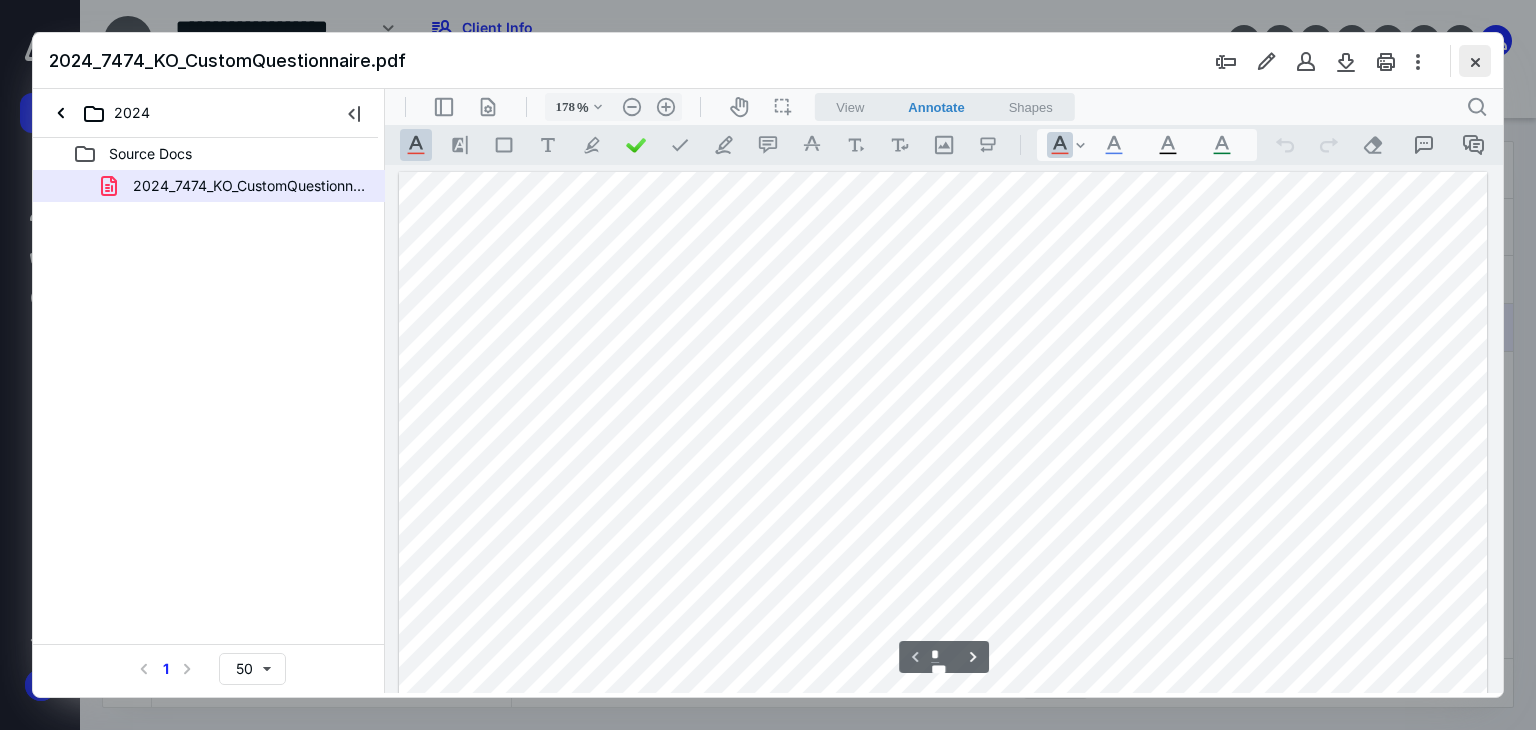 click at bounding box center [1475, 61] 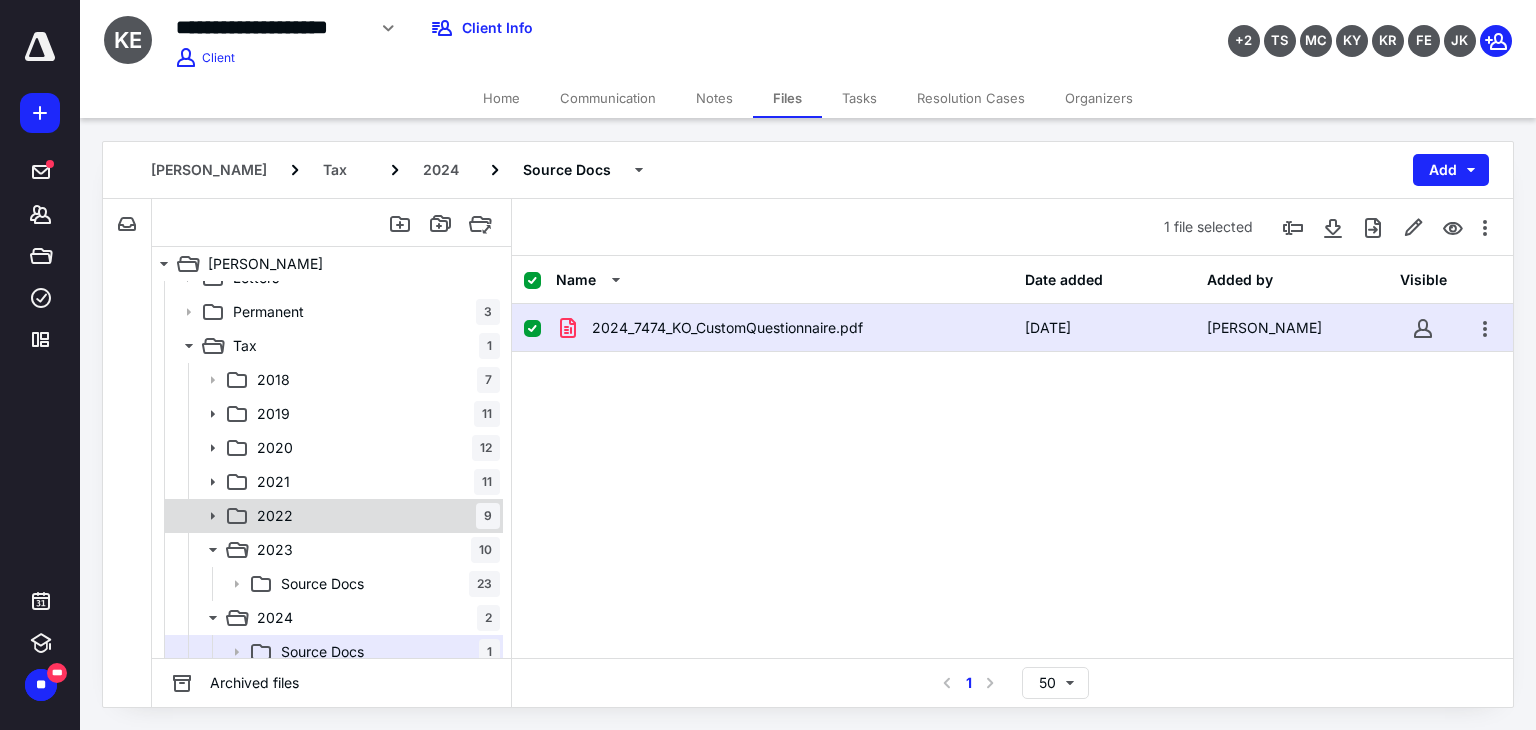 scroll, scrollTop: 30, scrollLeft: 0, axis: vertical 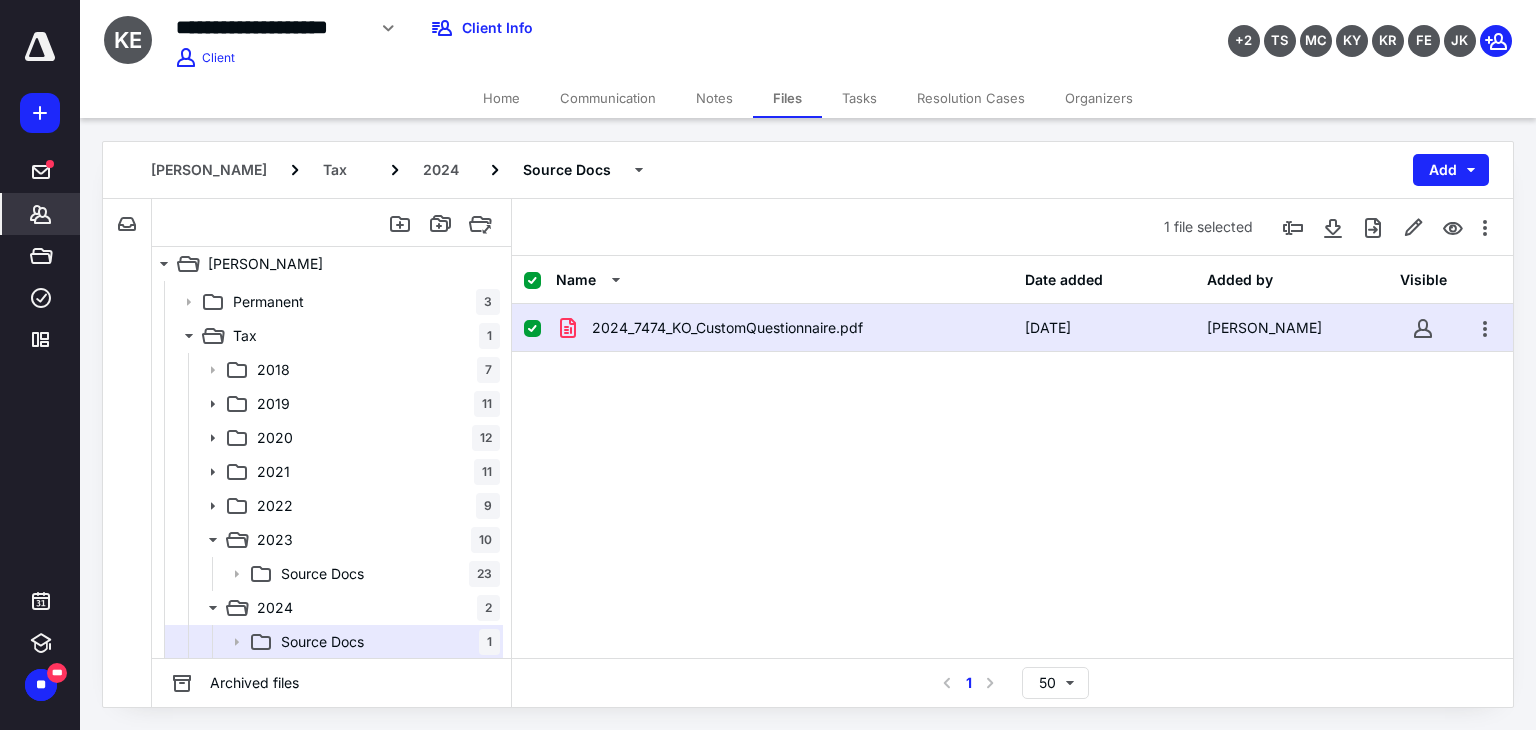 click 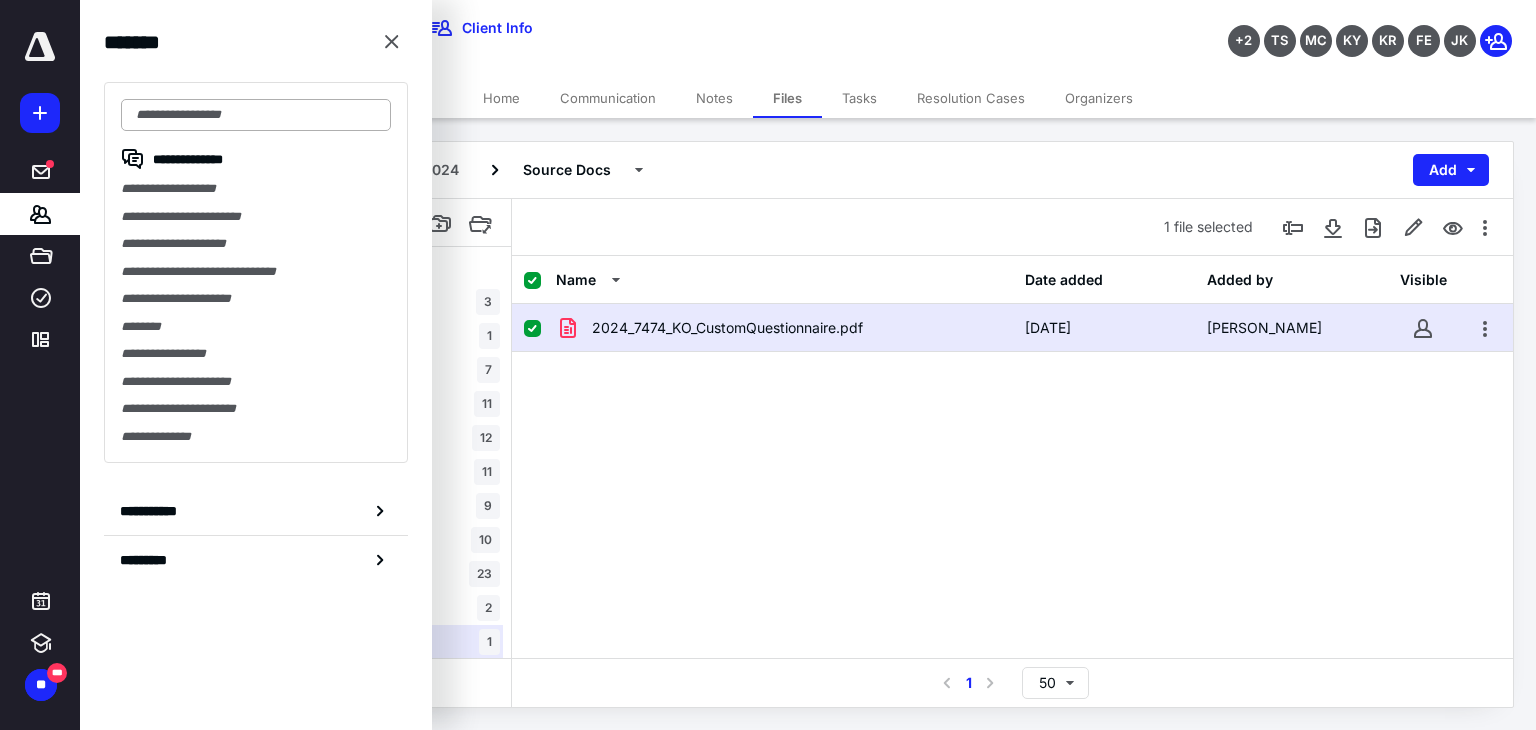 click at bounding box center (256, 115) 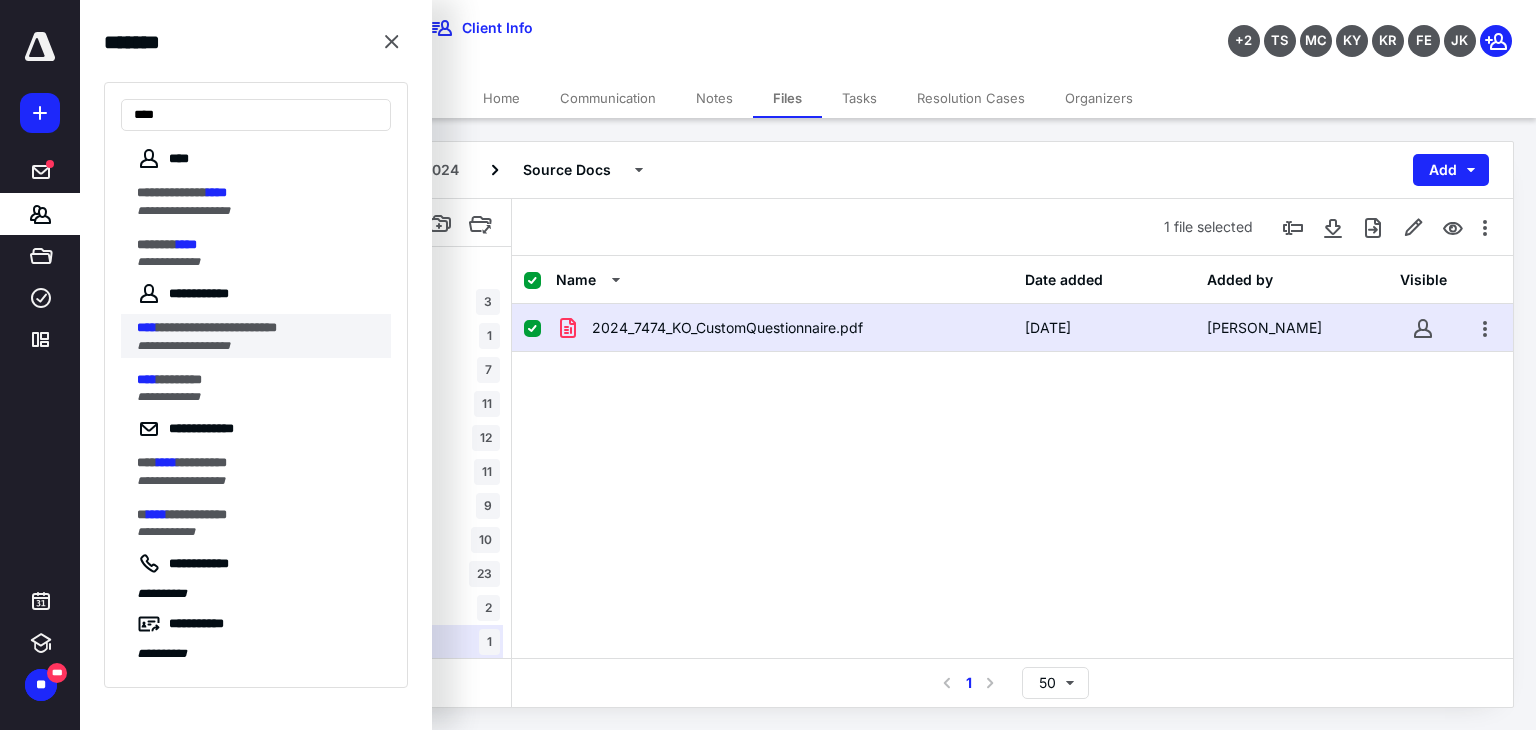 type on "****" 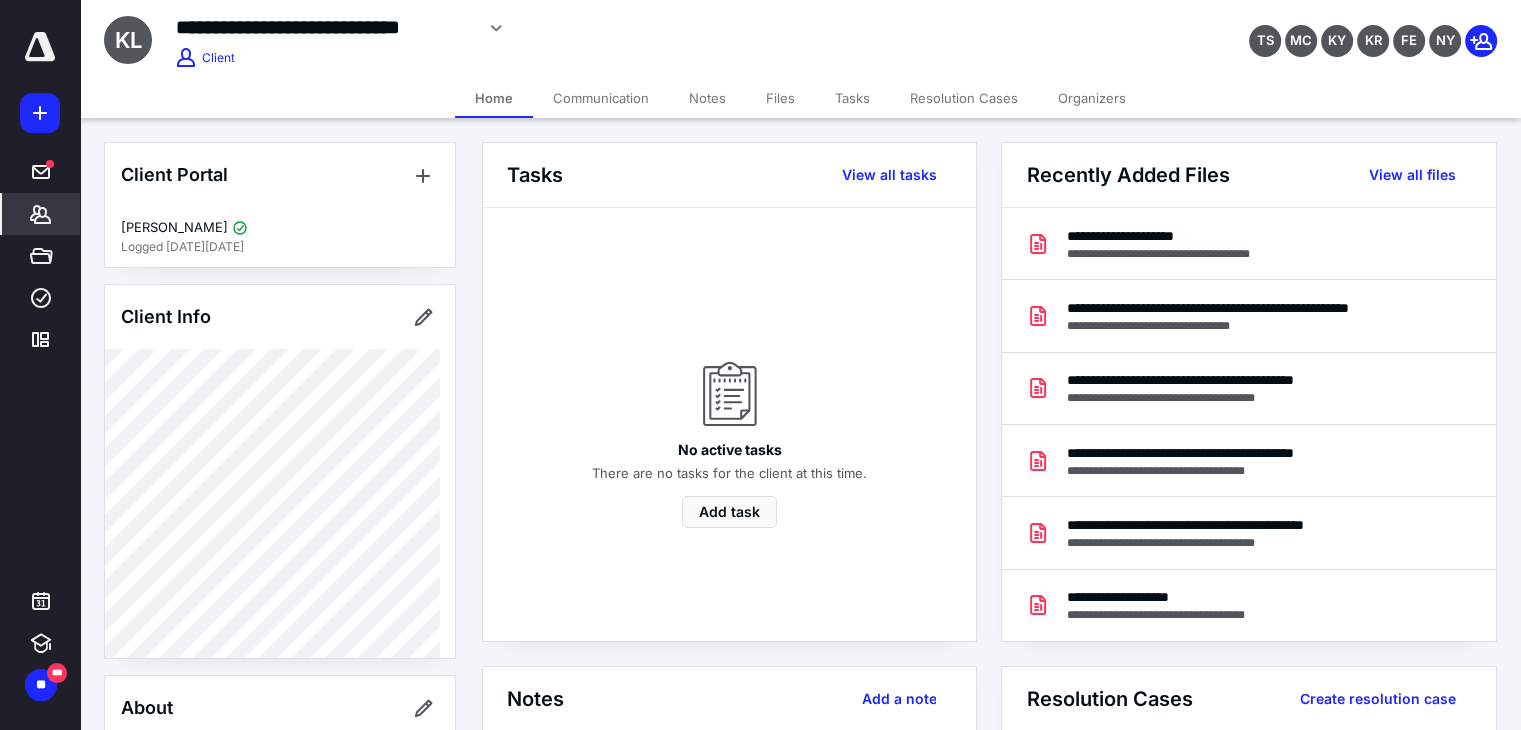 click on "Files" at bounding box center (780, 98) 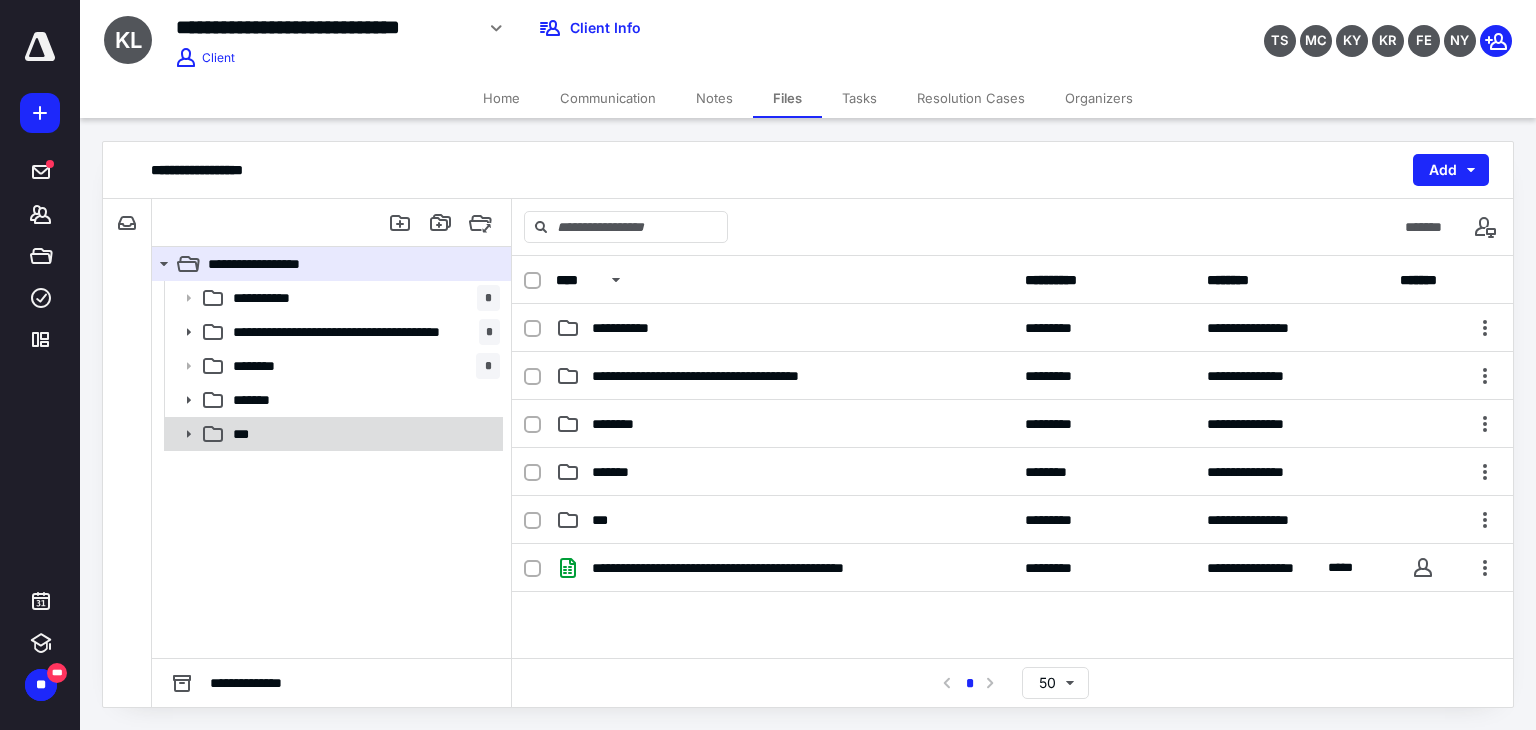 click on "***" at bounding box center (332, 434) 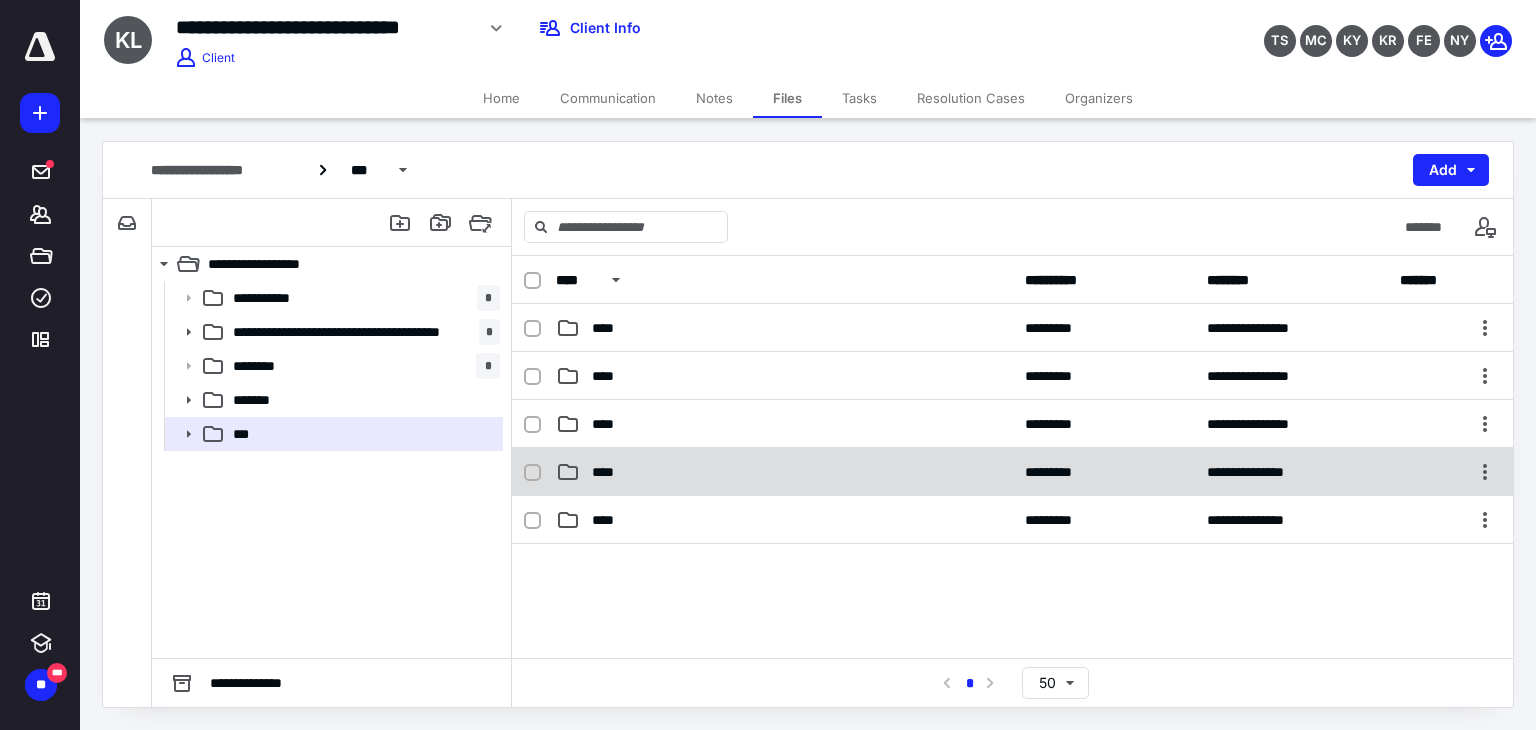 click on "****" at bounding box center [784, 472] 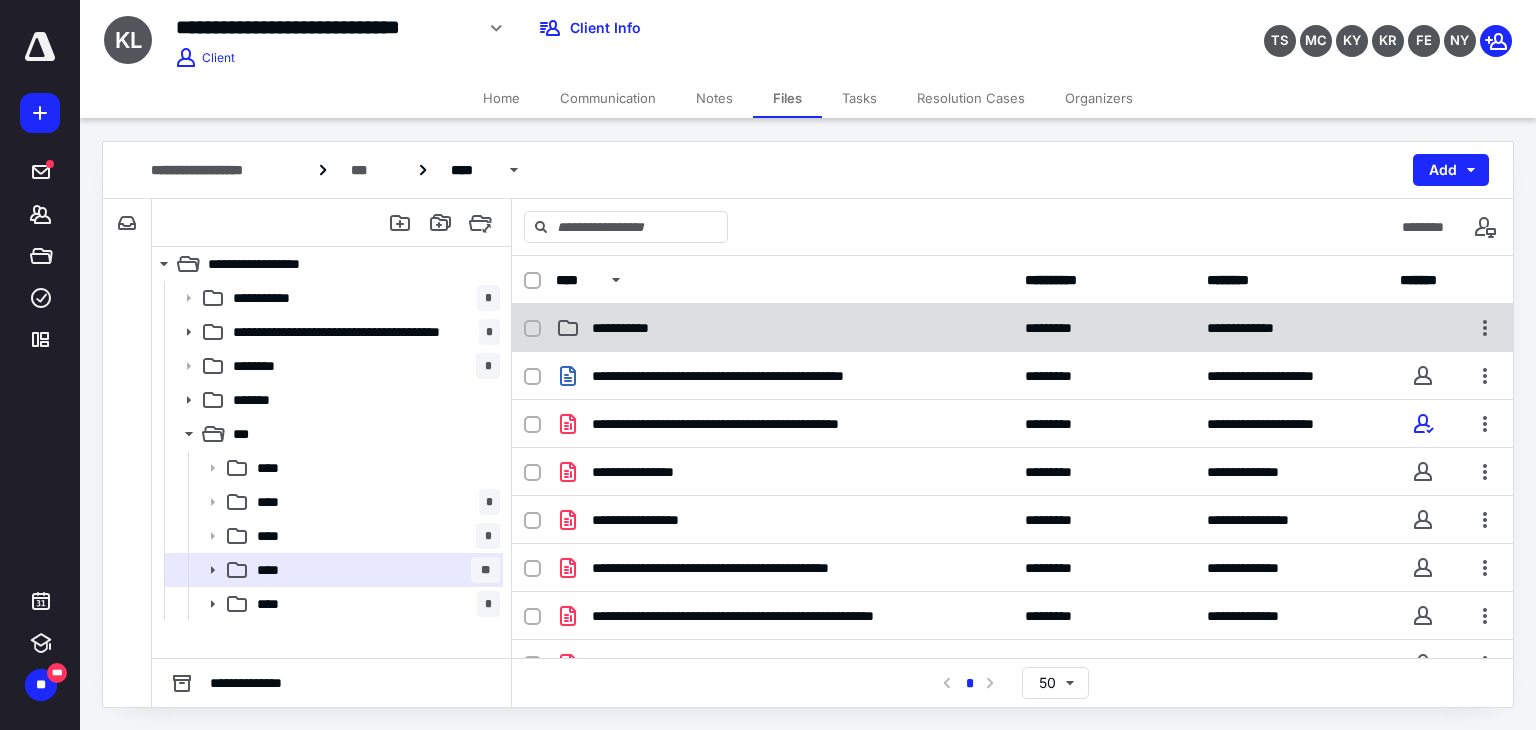 click on "**********" at bounding box center (1012, 328) 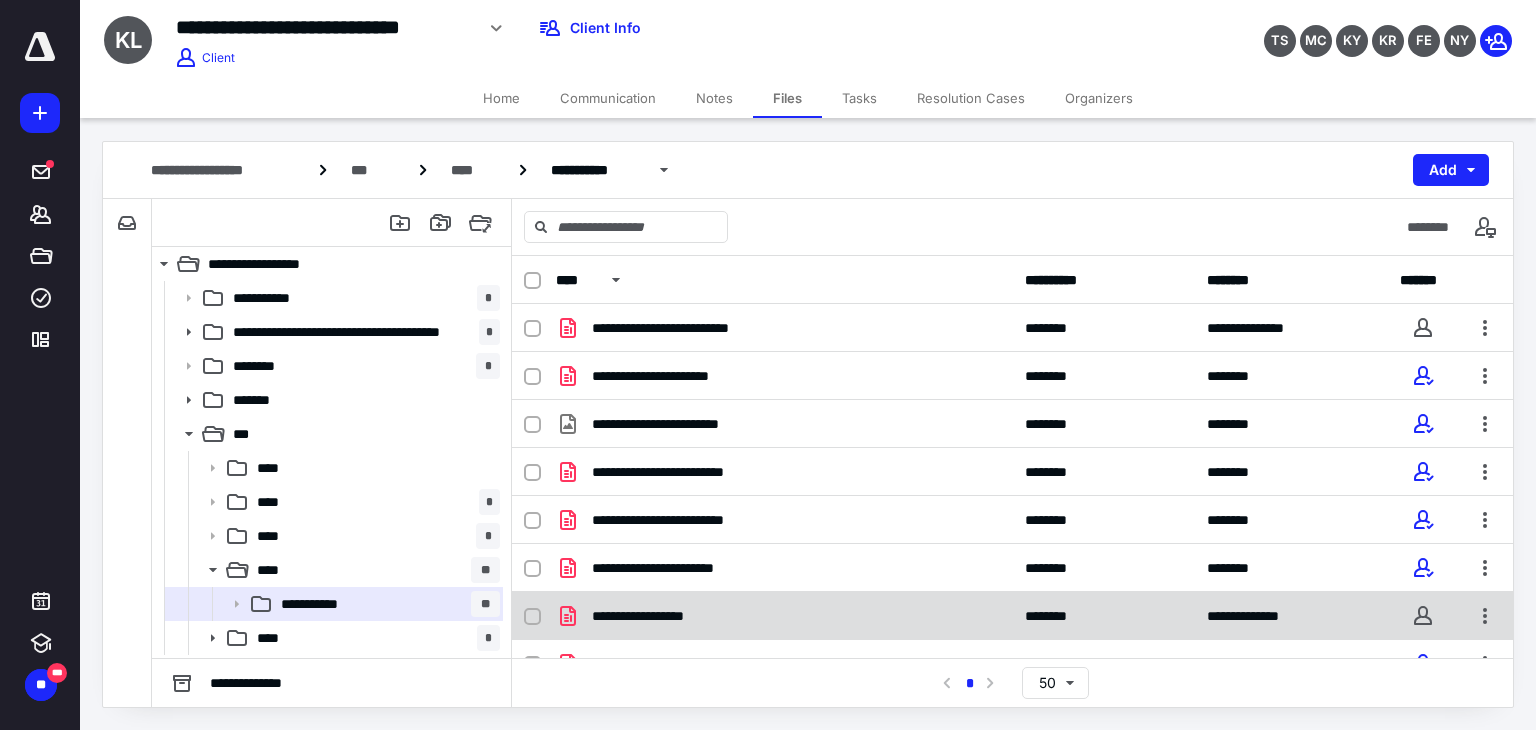 click on "**********" at bounding box center (784, 616) 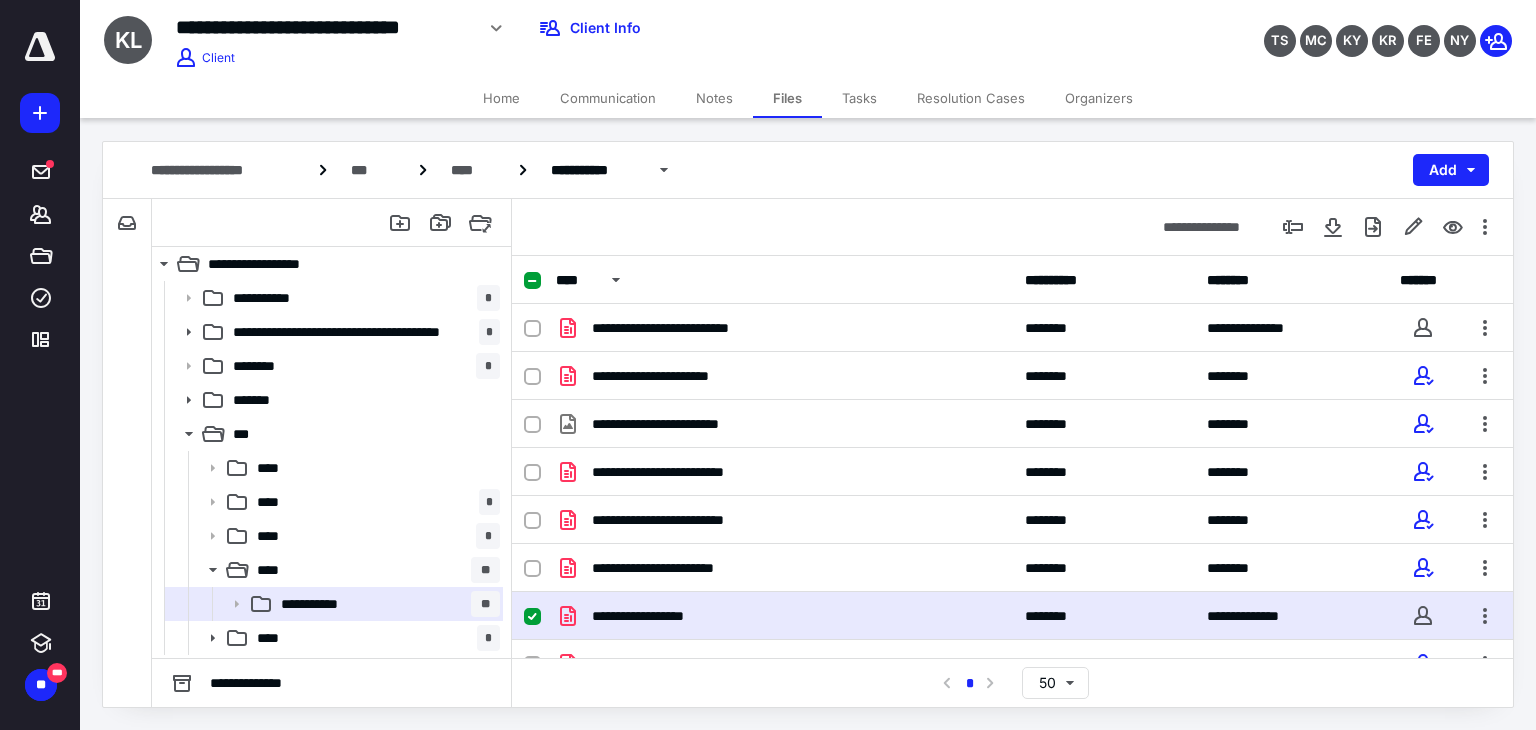 click on "**********" at bounding box center [784, 616] 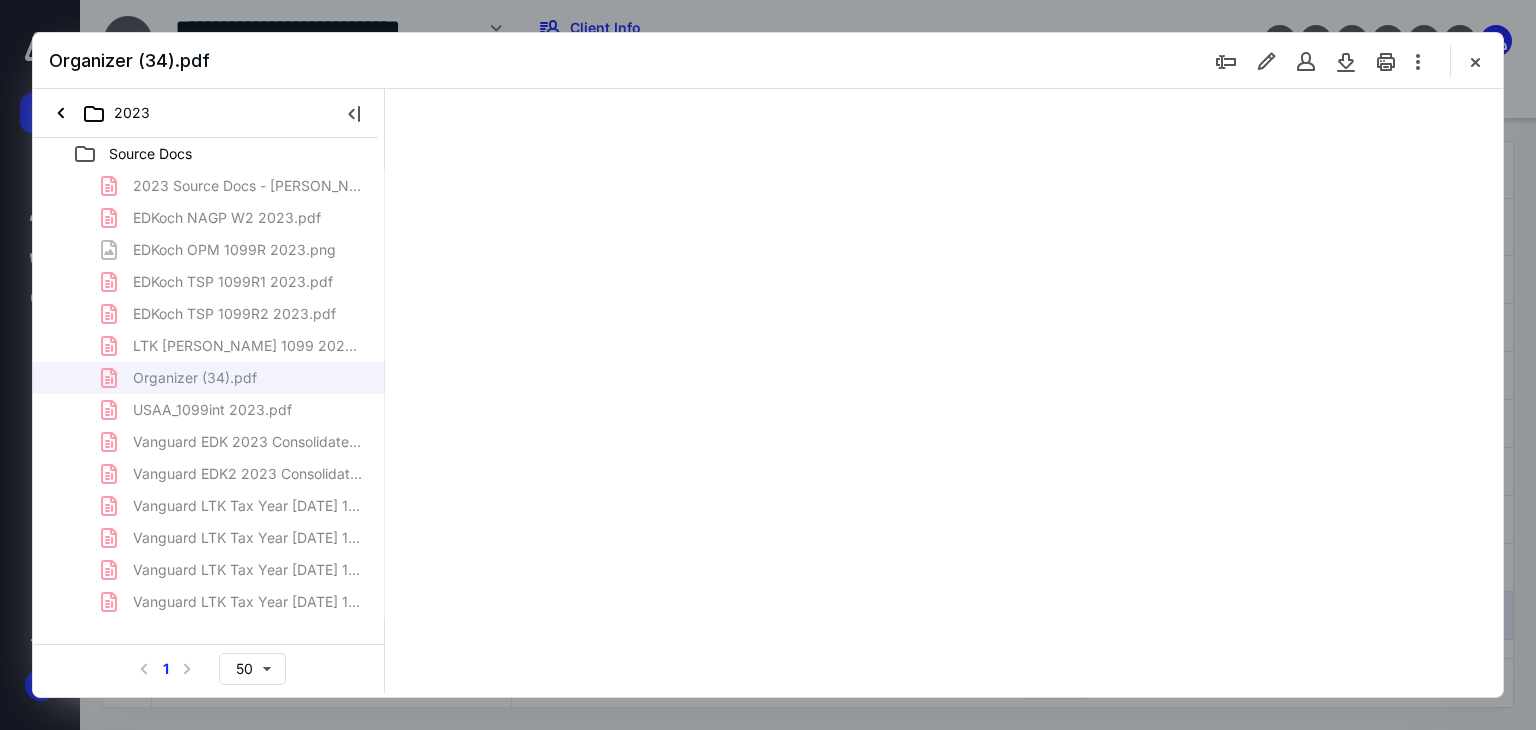 scroll, scrollTop: 0, scrollLeft: 0, axis: both 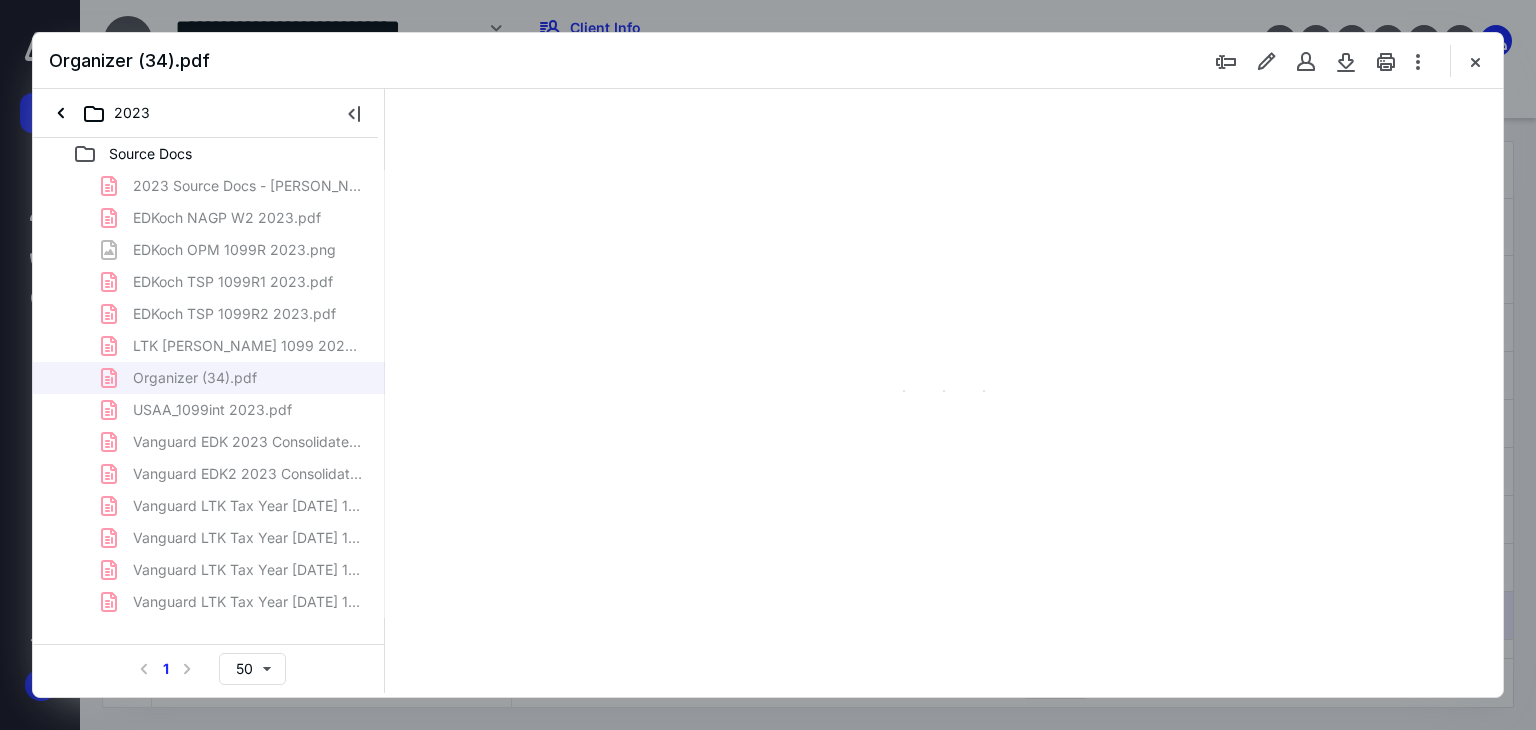 type on "179" 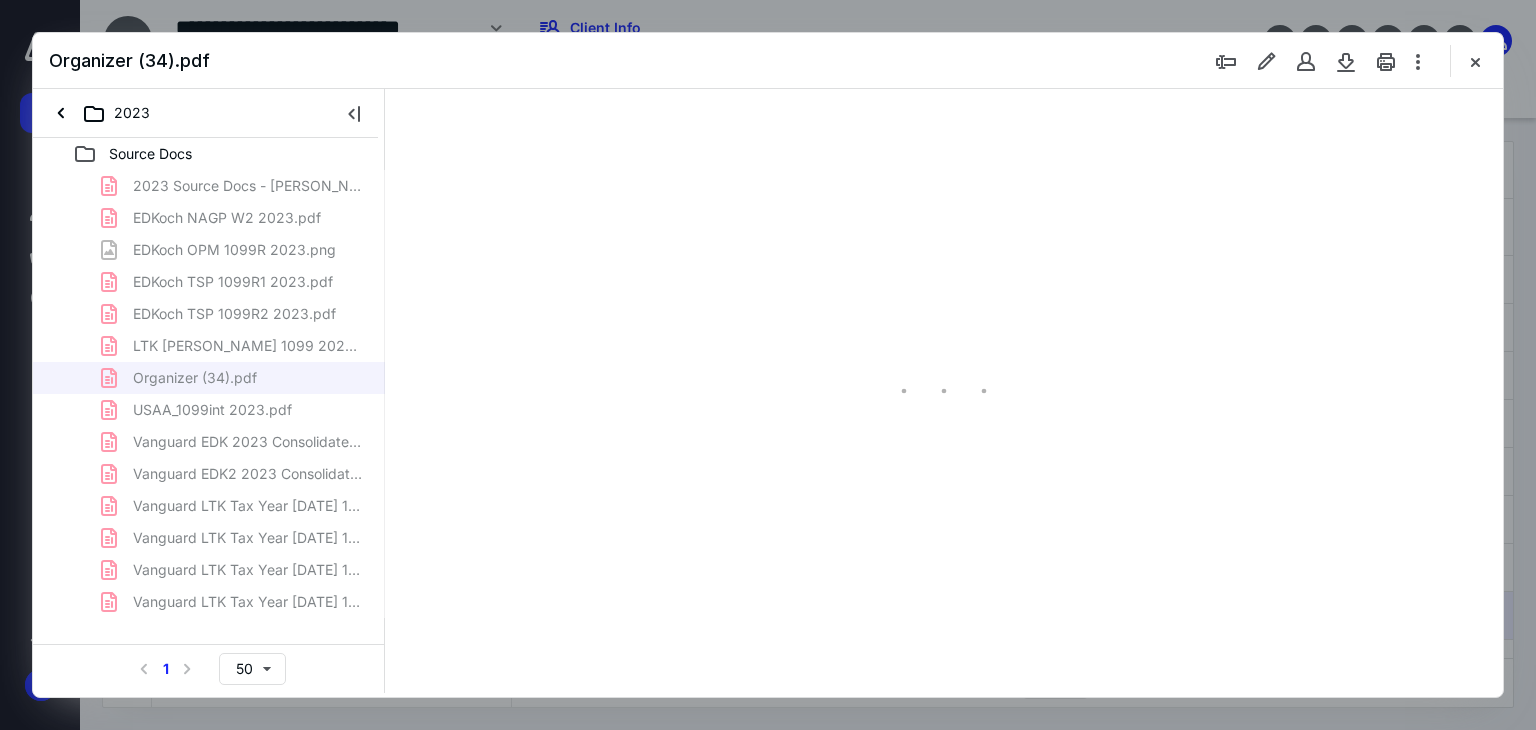 scroll, scrollTop: 83, scrollLeft: 0, axis: vertical 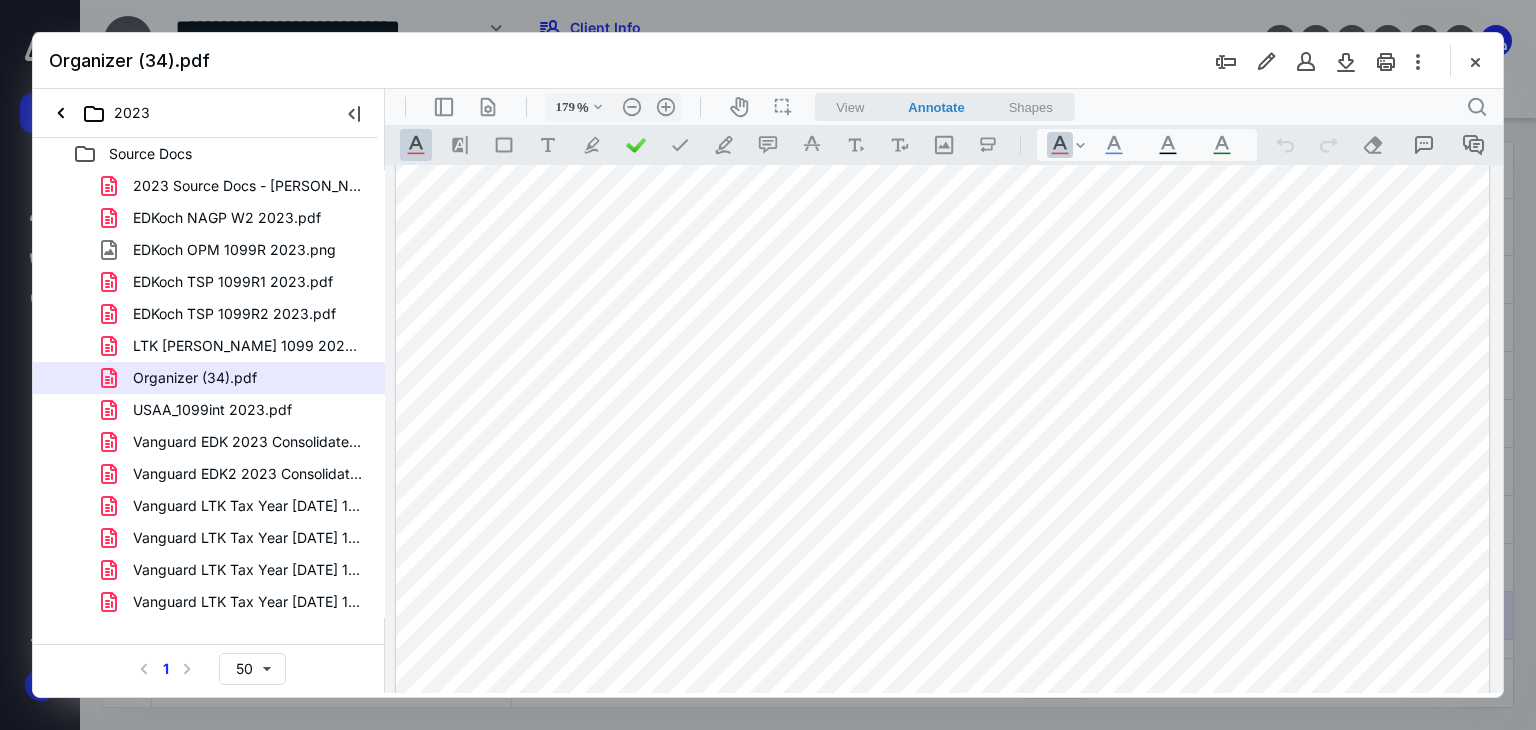 drag, startPoint x: 1477, startPoint y: 62, endPoint x: 1428, endPoint y: 89, distance: 55.946404 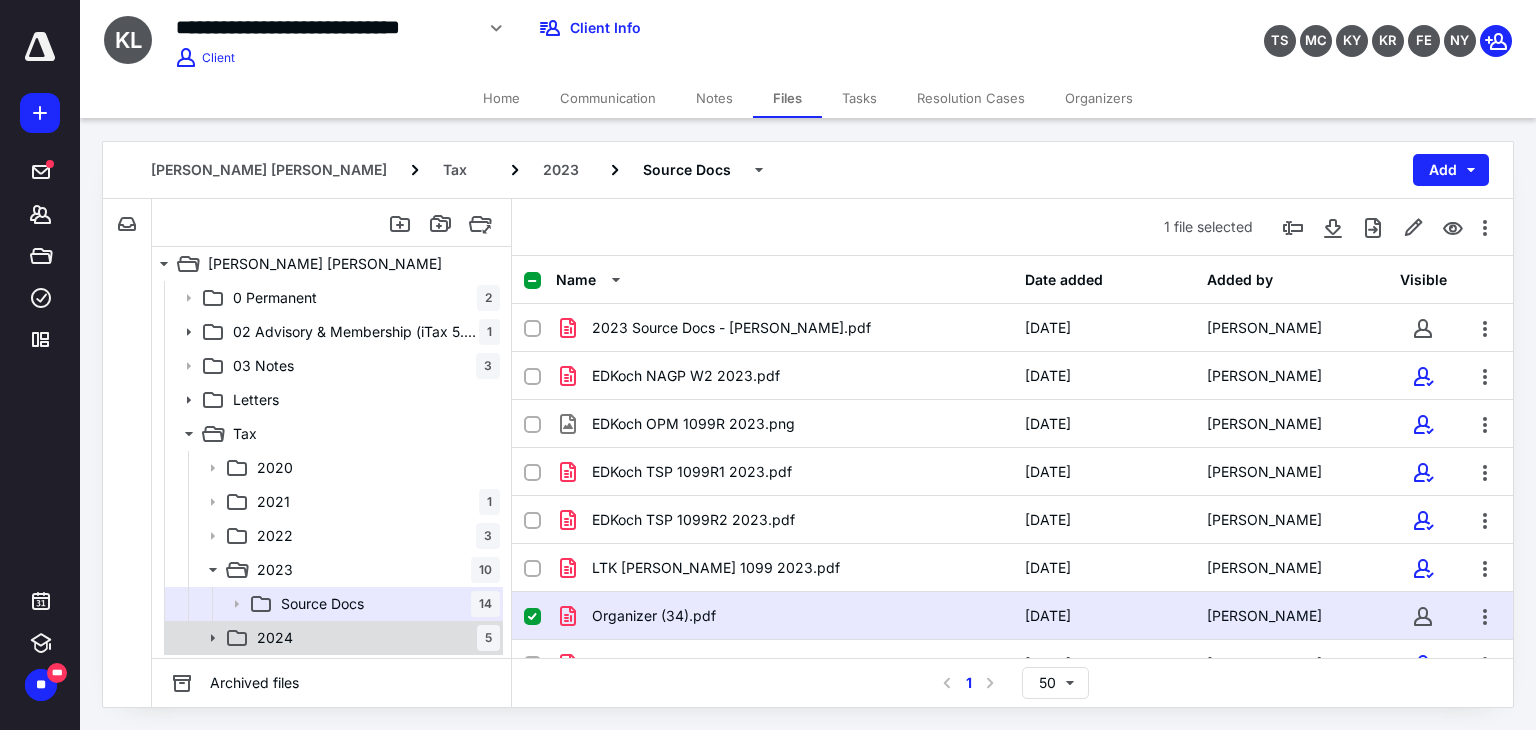 click on "2024 5" at bounding box center (374, 638) 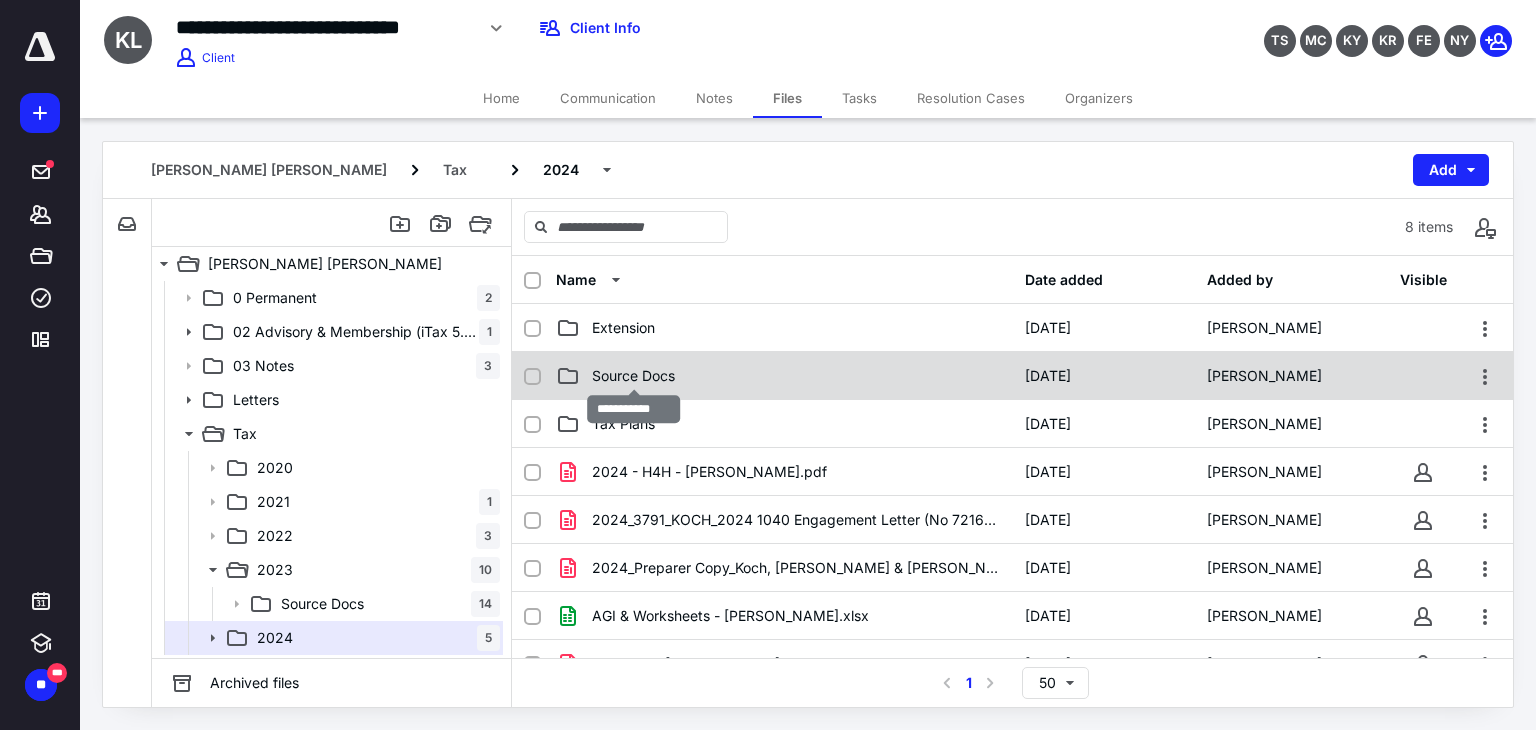 click on "Source Docs" at bounding box center [633, 376] 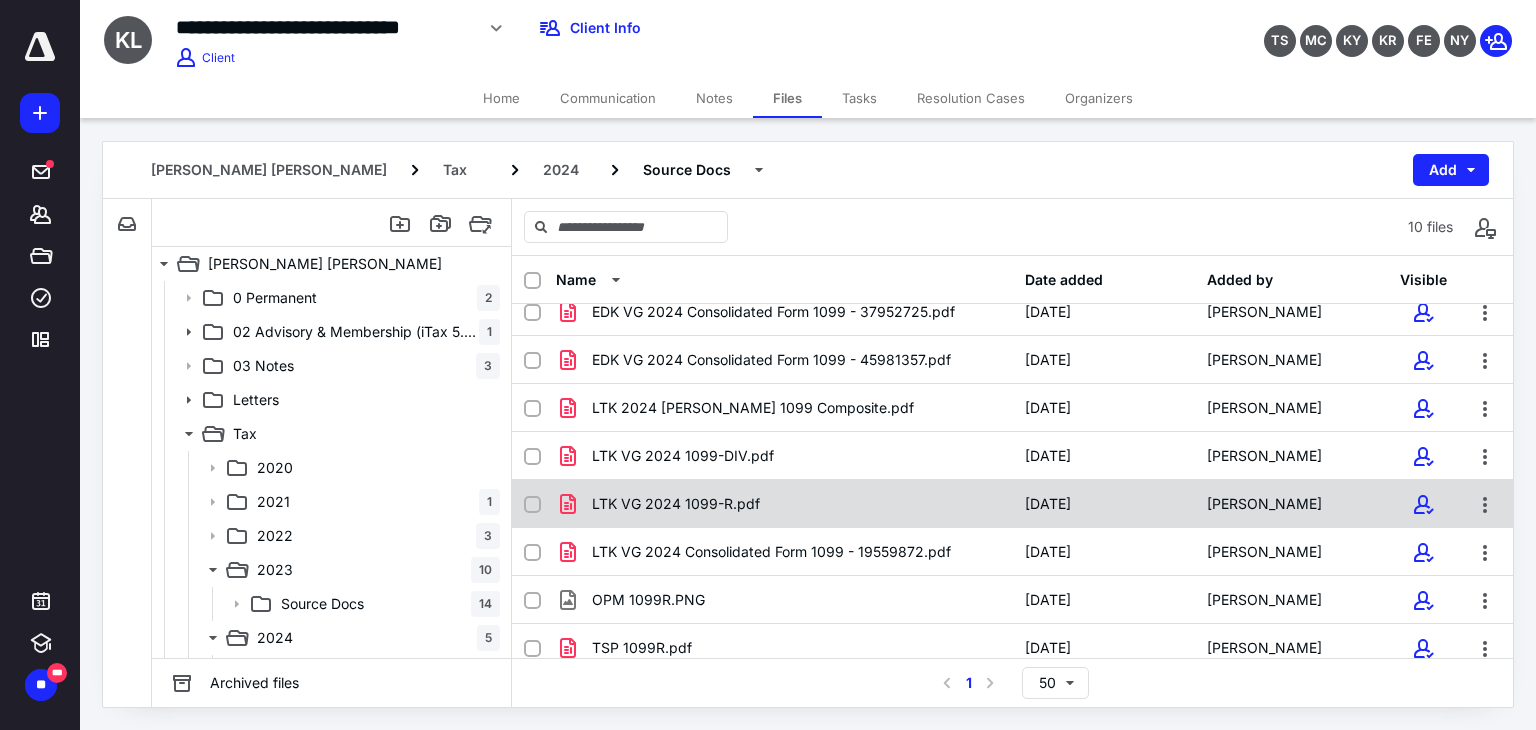 scroll, scrollTop: 124, scrollLeft: 0, axis: vertical 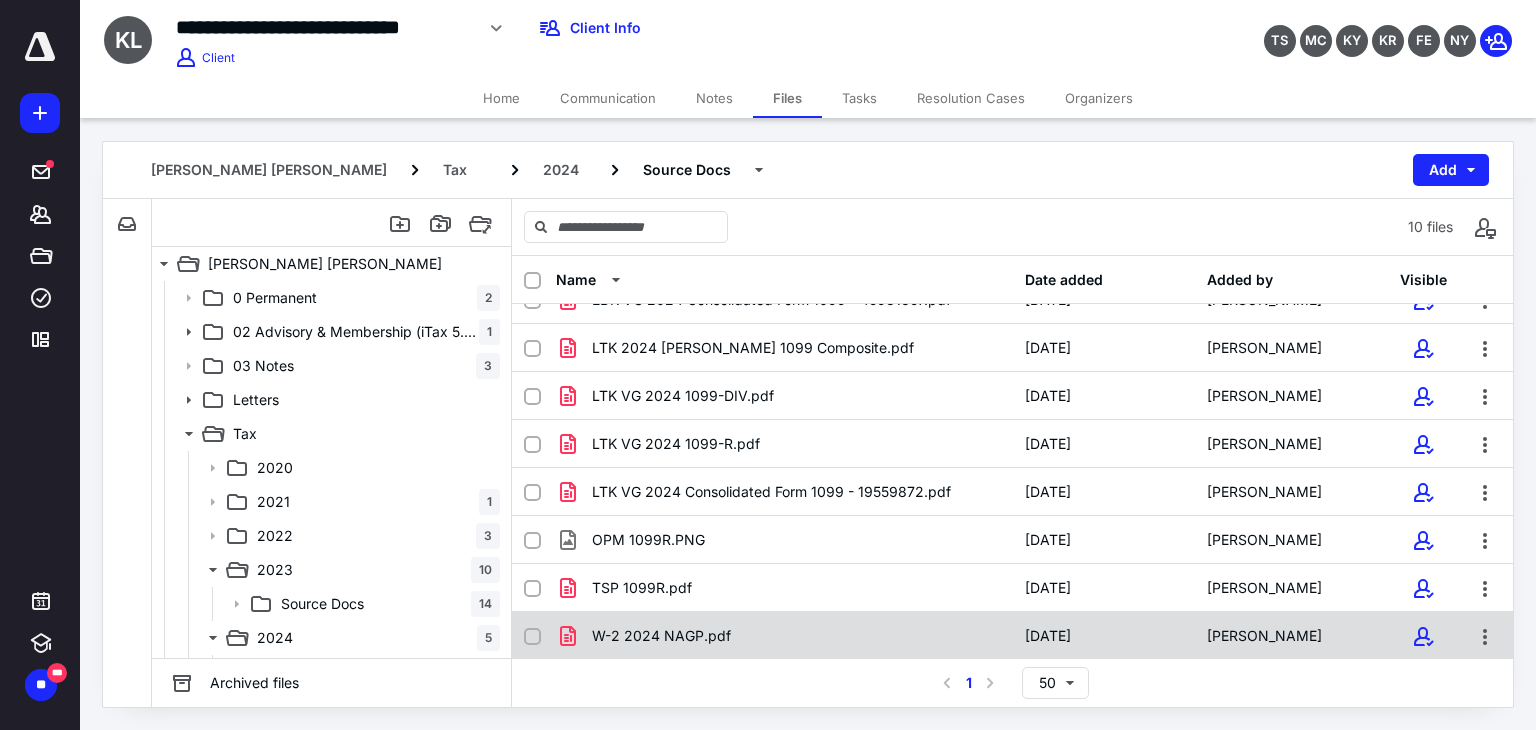click on "W-2 2024 NAGP.pdf" at bounding box center [784, 636] 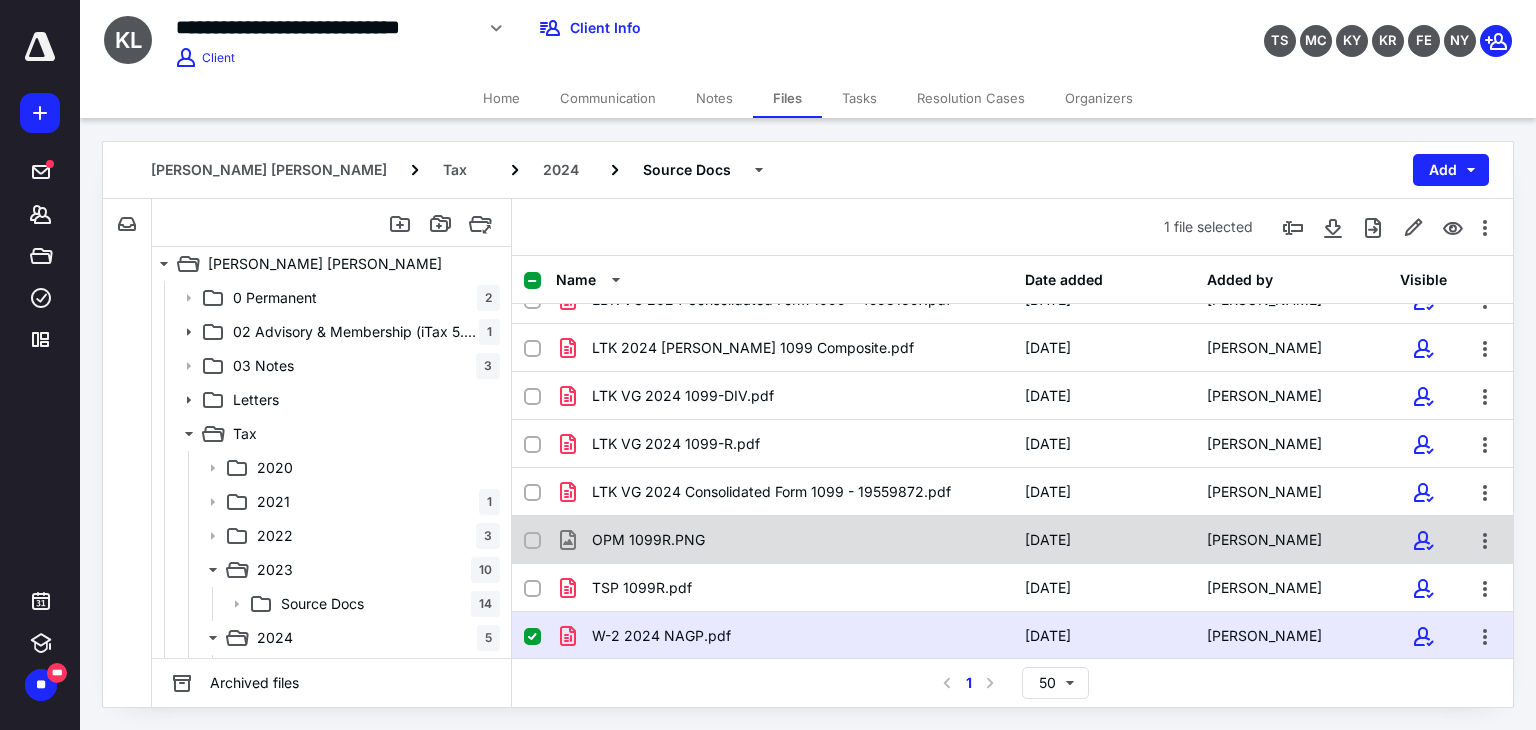 click on "OPM 1099R.PNG [DATE] [PERSON_NAME]" at bounding box center [1012, 540] 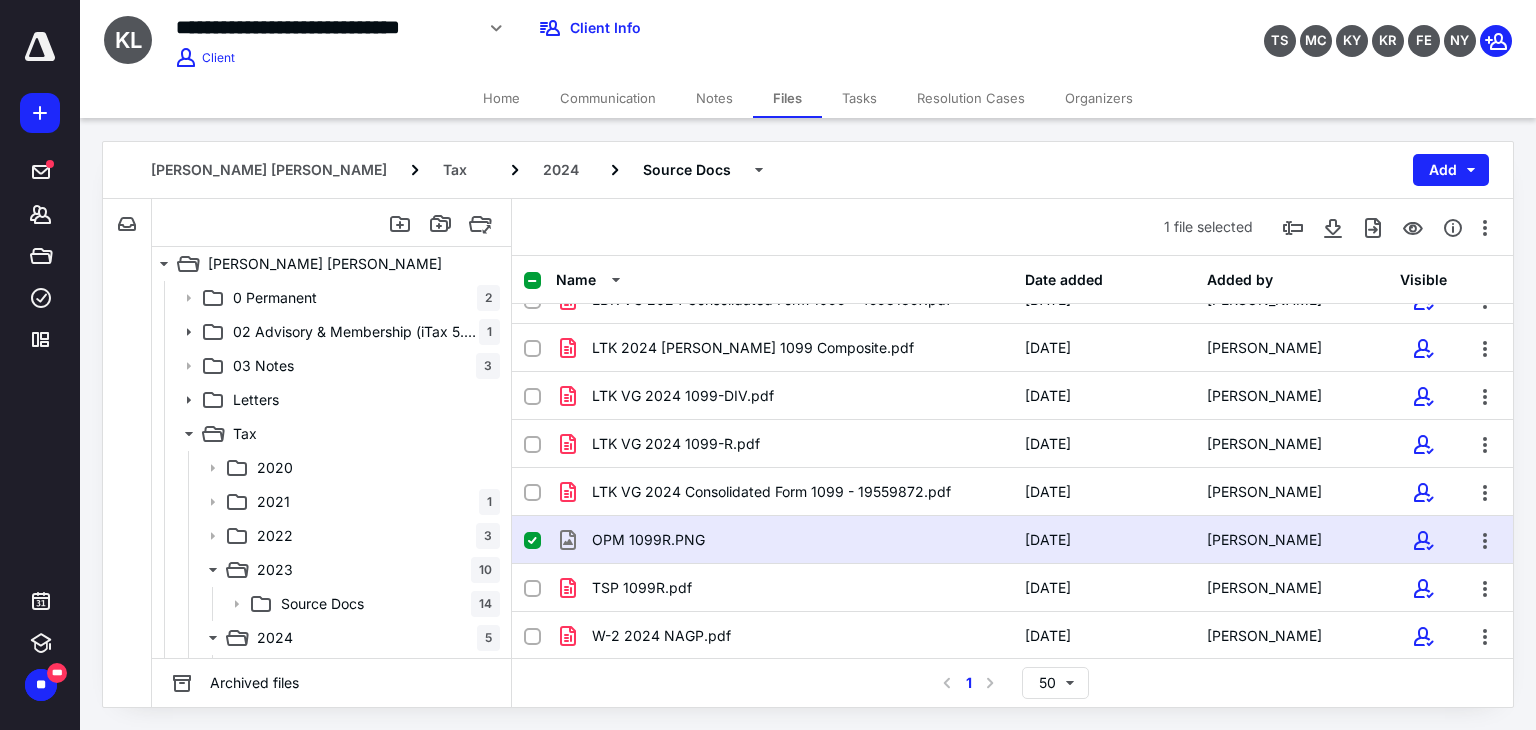 scroll, scrollTop: 0, scrollLeft: 0, axis: both 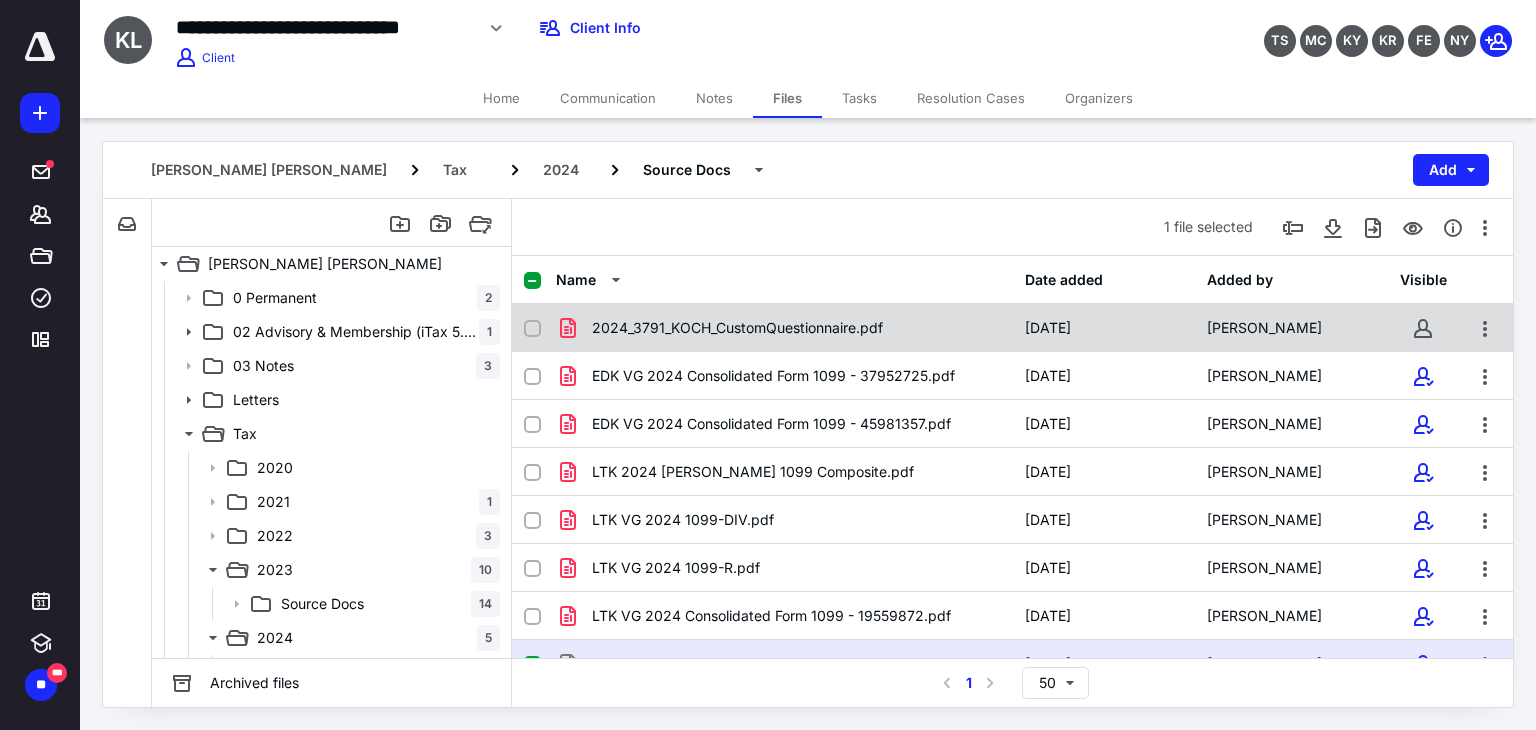 click on "2024_3791_KOCH_CustomQuestionnaire.pdf" at bounding box center (737, 328) 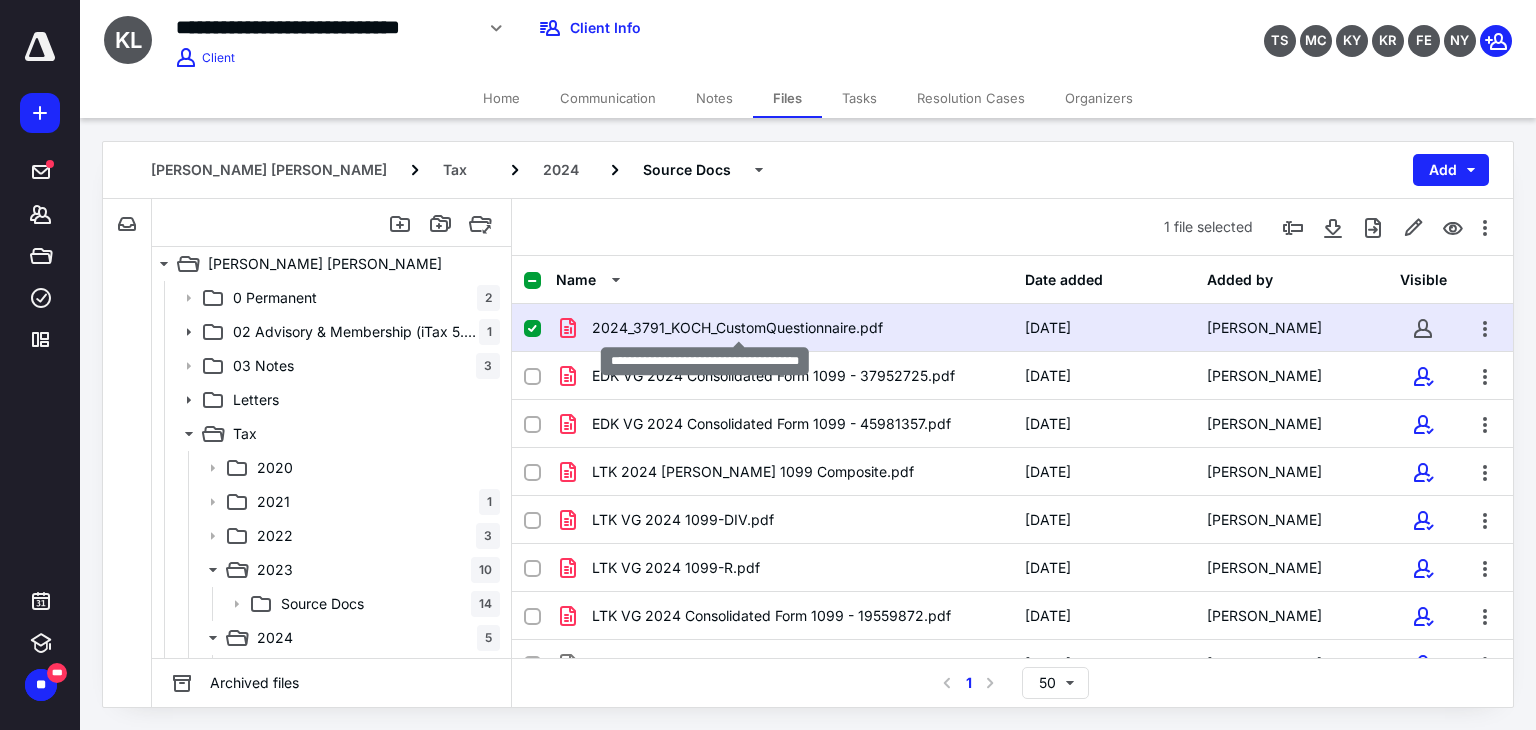 checkbox on "true" 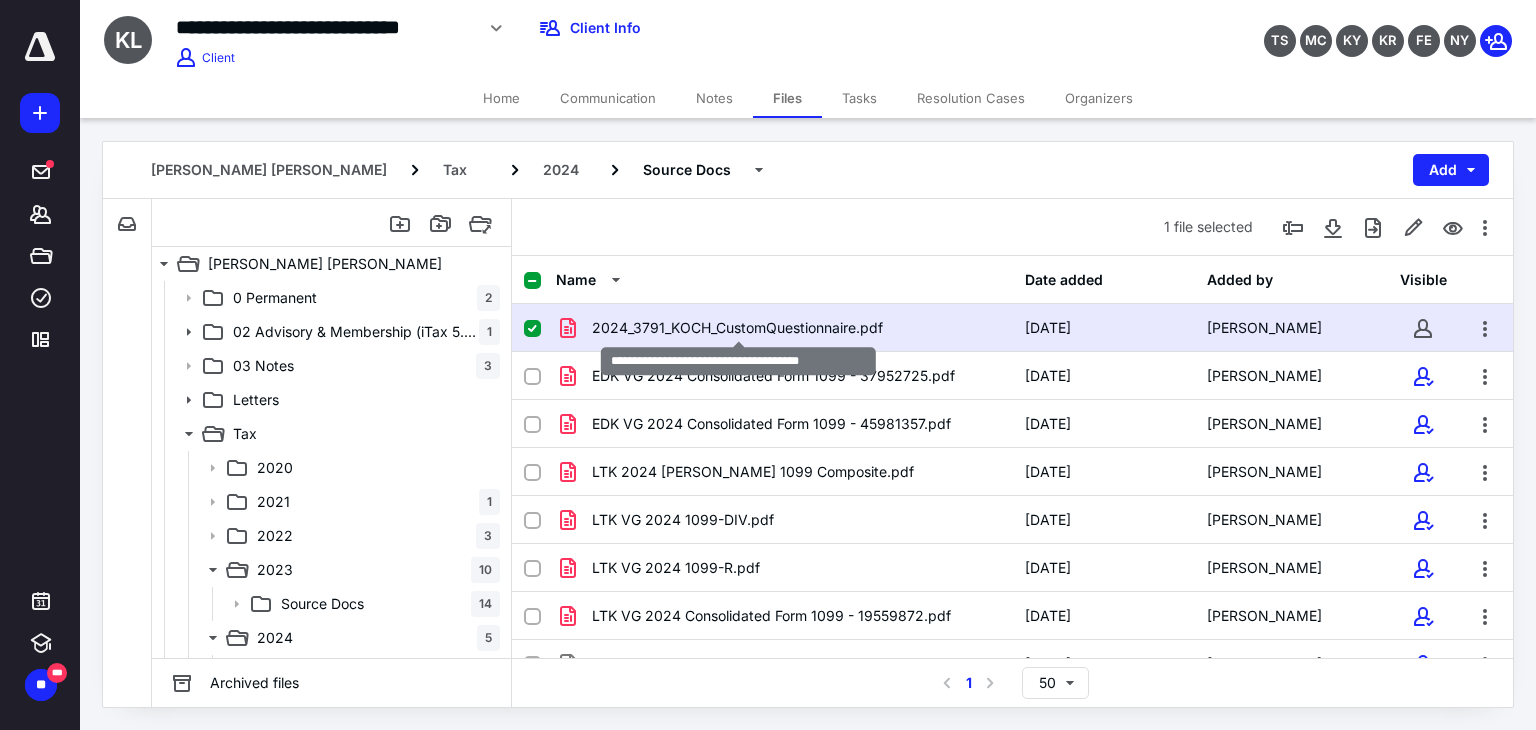 click on "2024_3791_KOCH_CustomQuestionnaire.pdf" at bounding box center [737, 328] 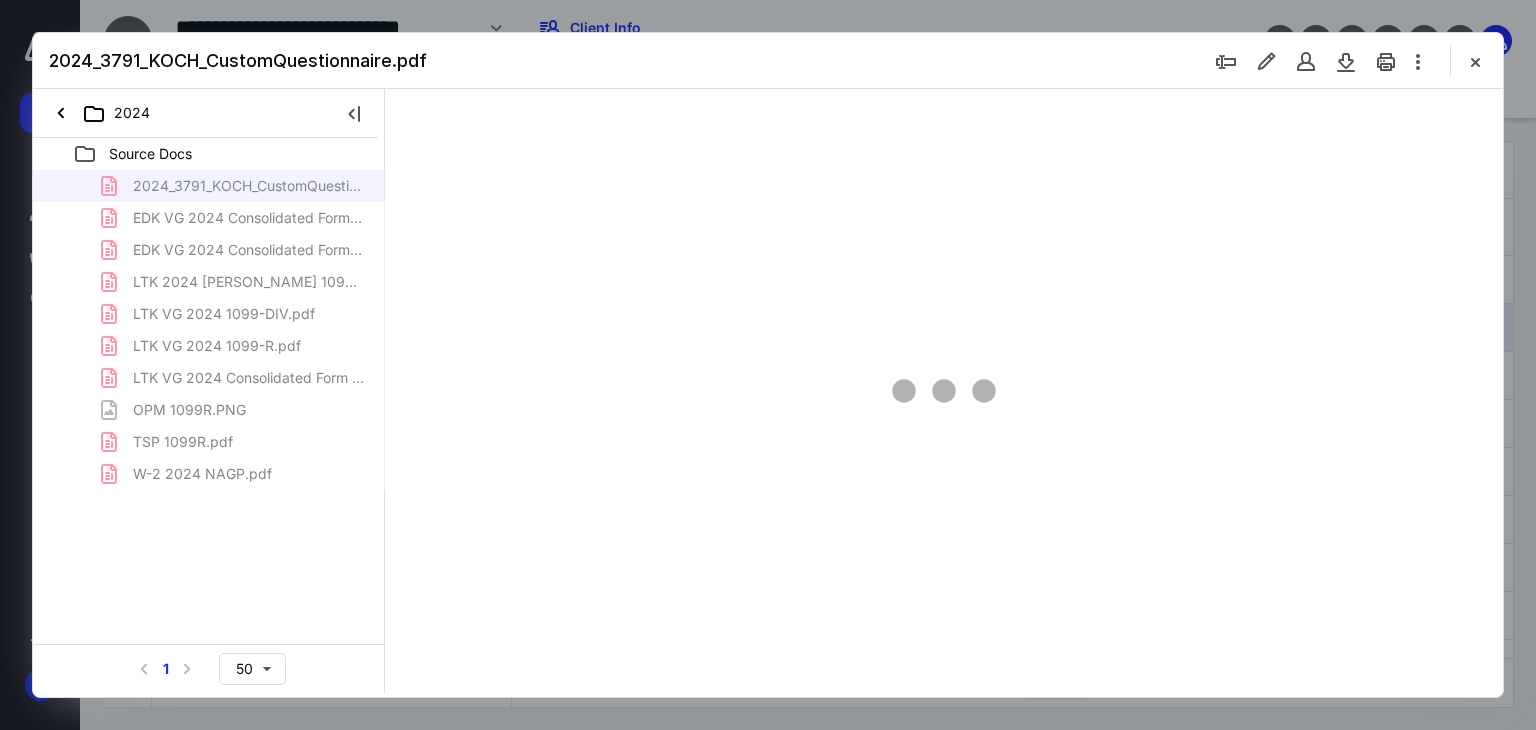 scroll, scrollTop: 0, scrollLeft: 0, axis: both 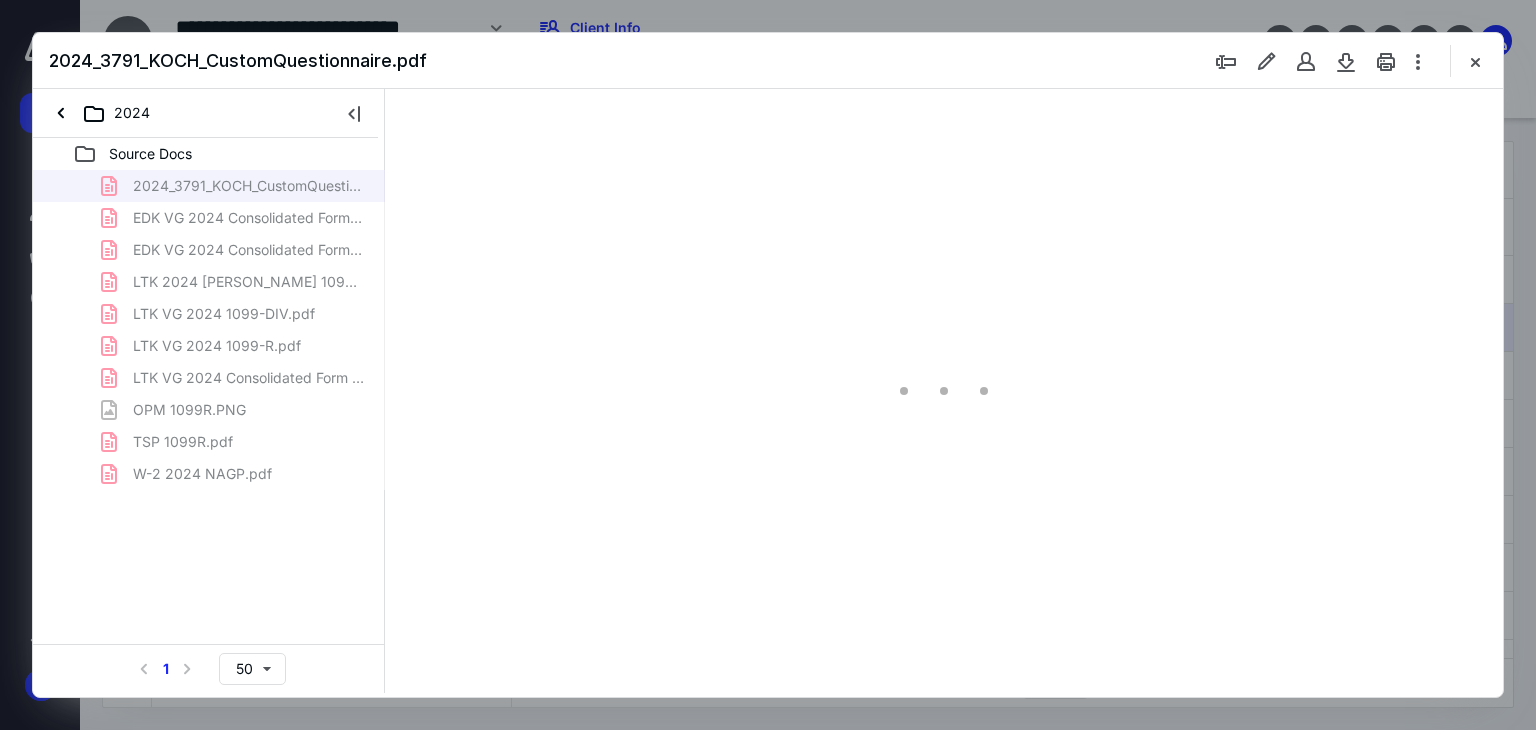 type on "178" 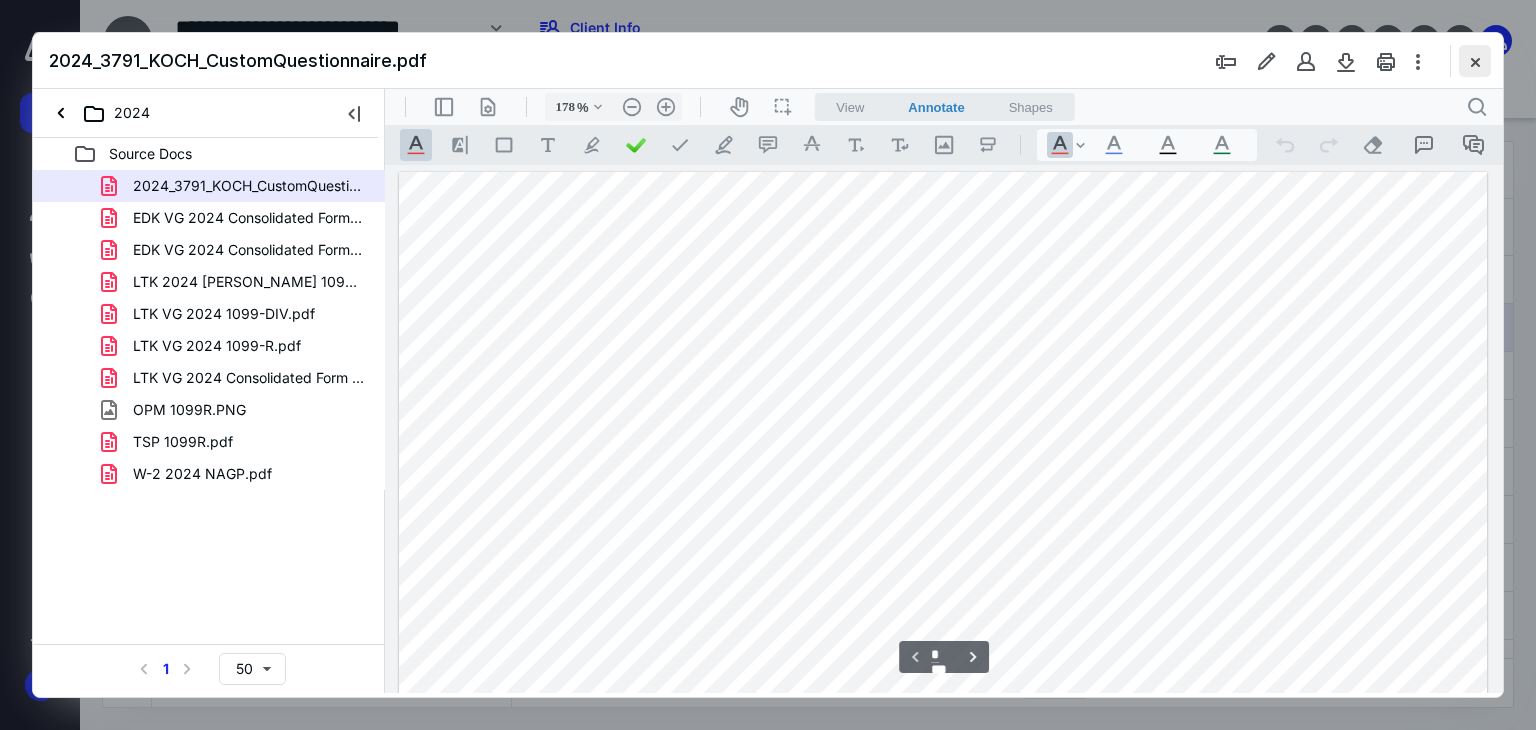 click at bounding box center (1475, 61) 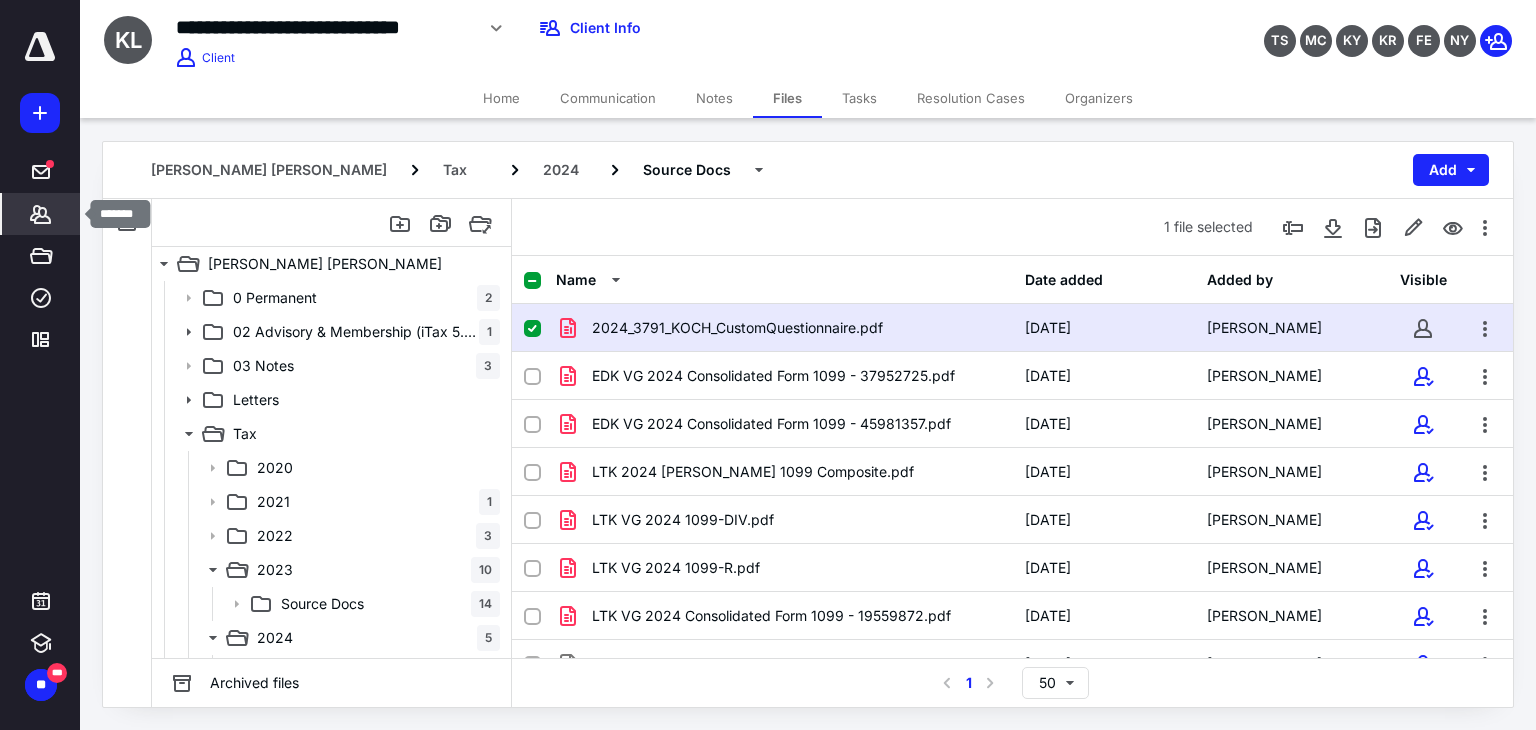 click 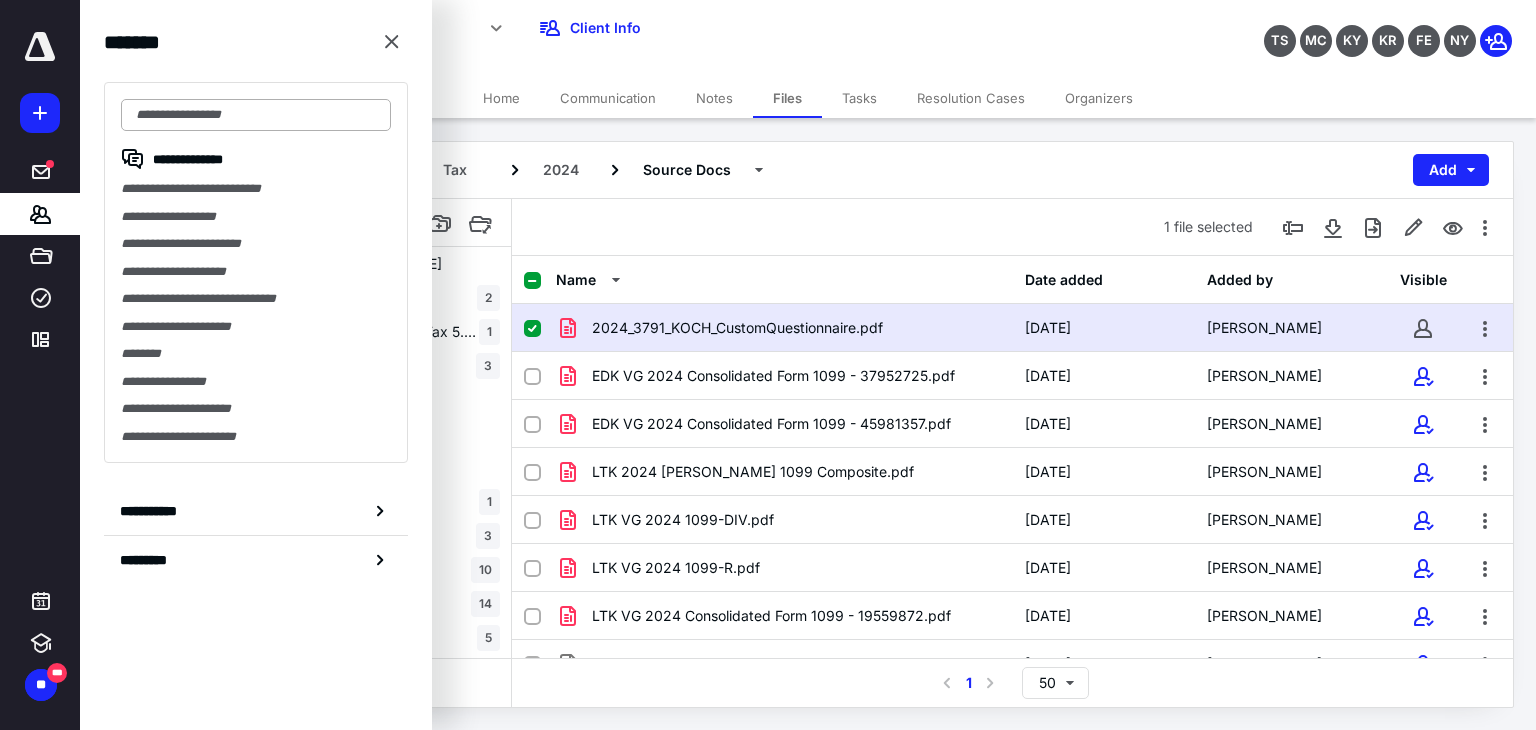 drag, startPoint x: 270, startPoint y: 117, endPoint x: 280, endPoint y: 100, distance: 19.723083 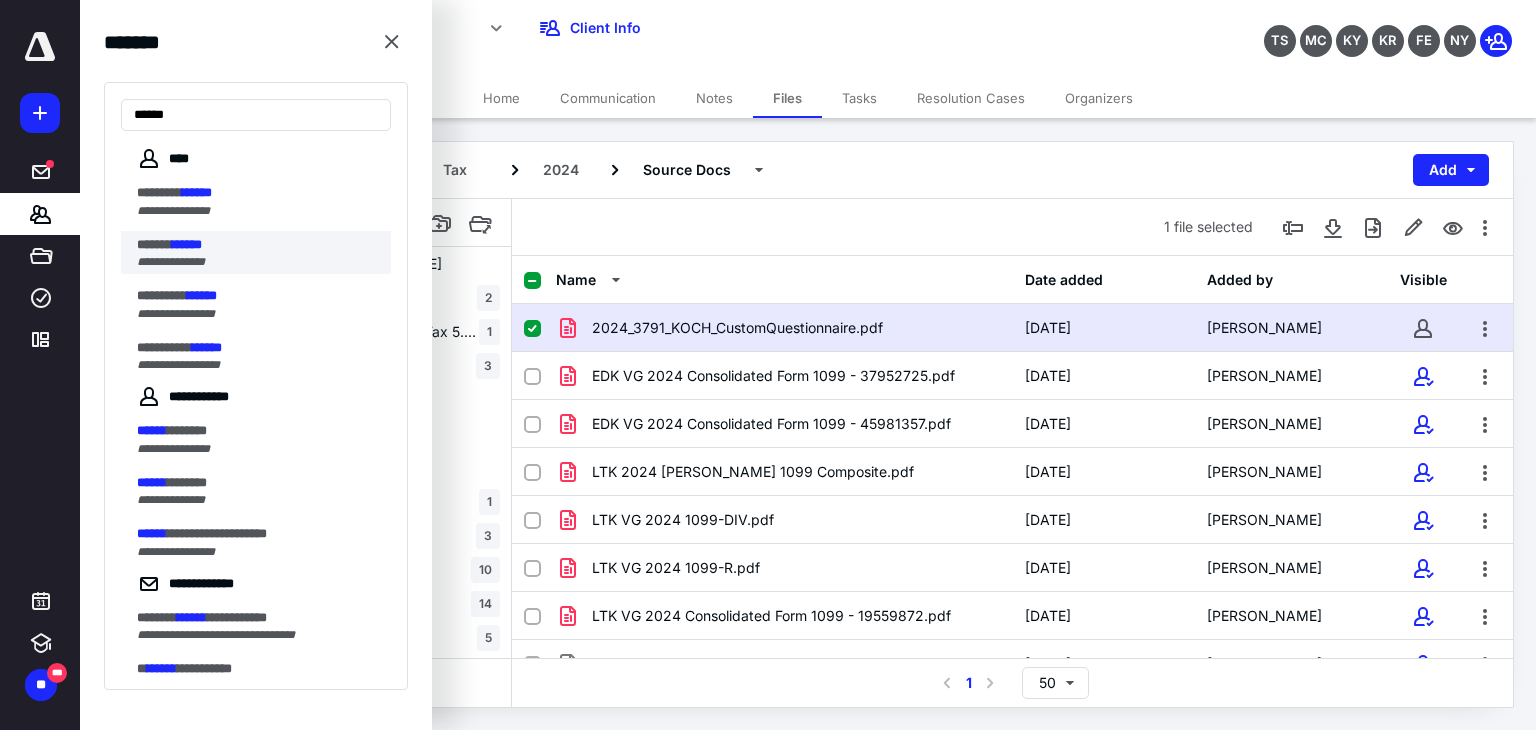 type on "******" 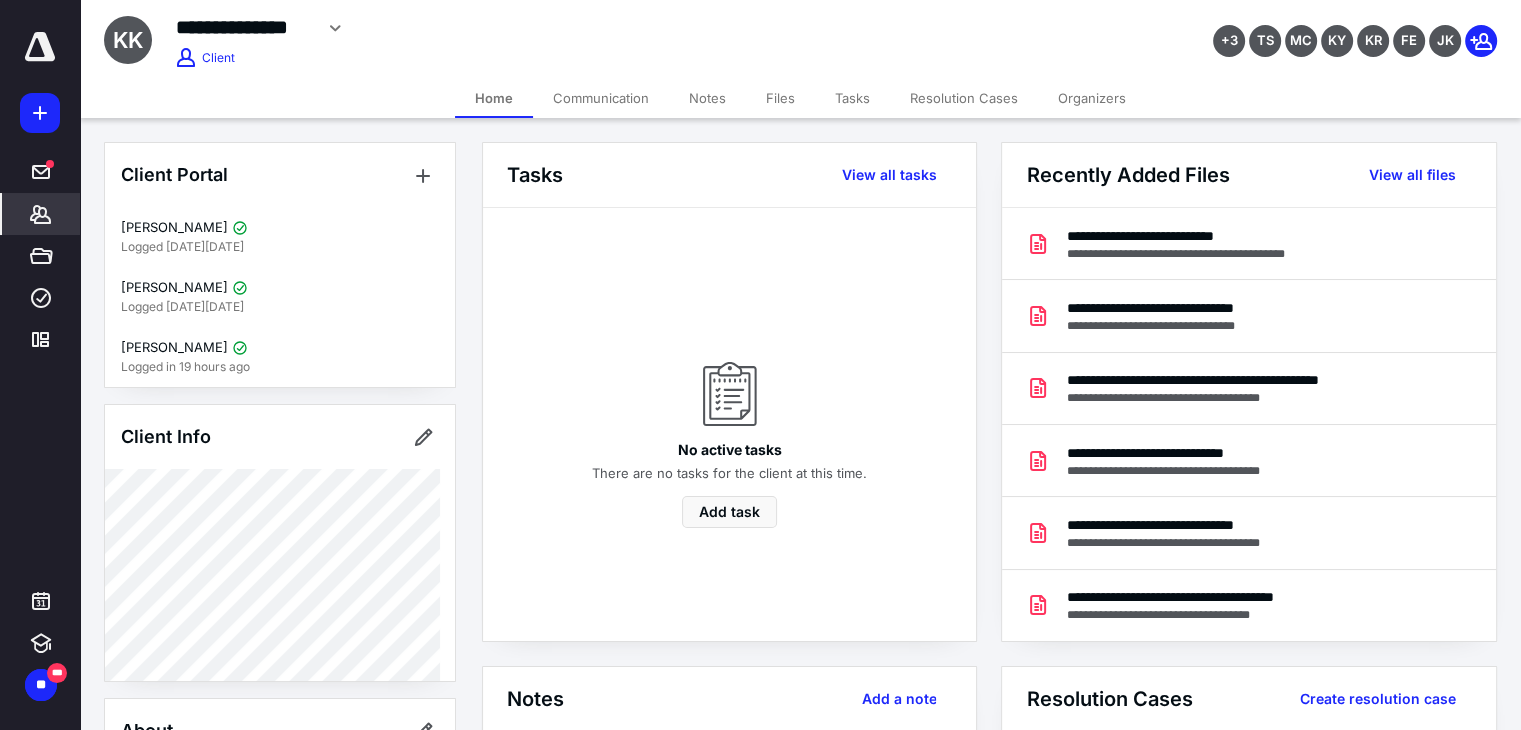 click on "Files" at bounding box center (780, 98) 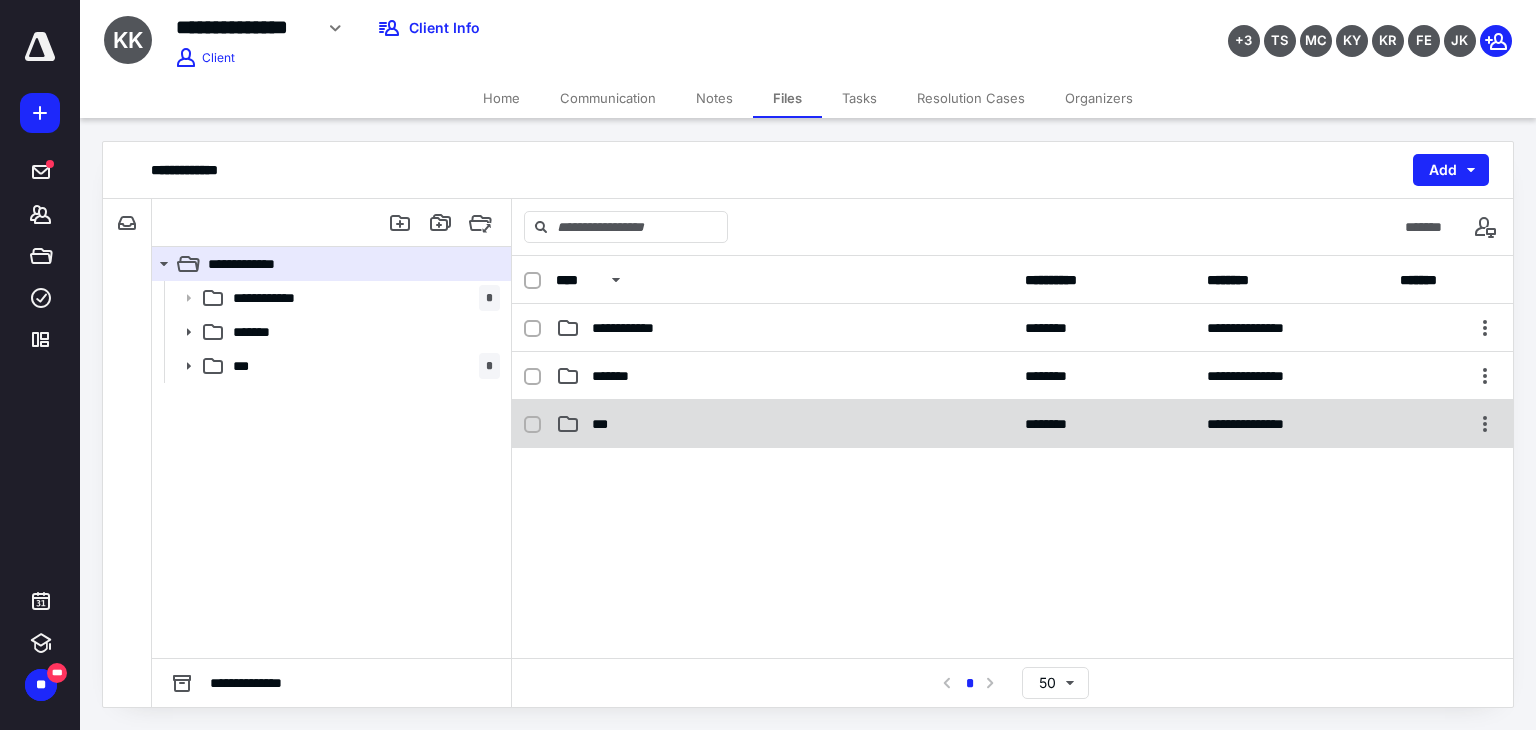 click on "***" at bounding box center (604, 424) 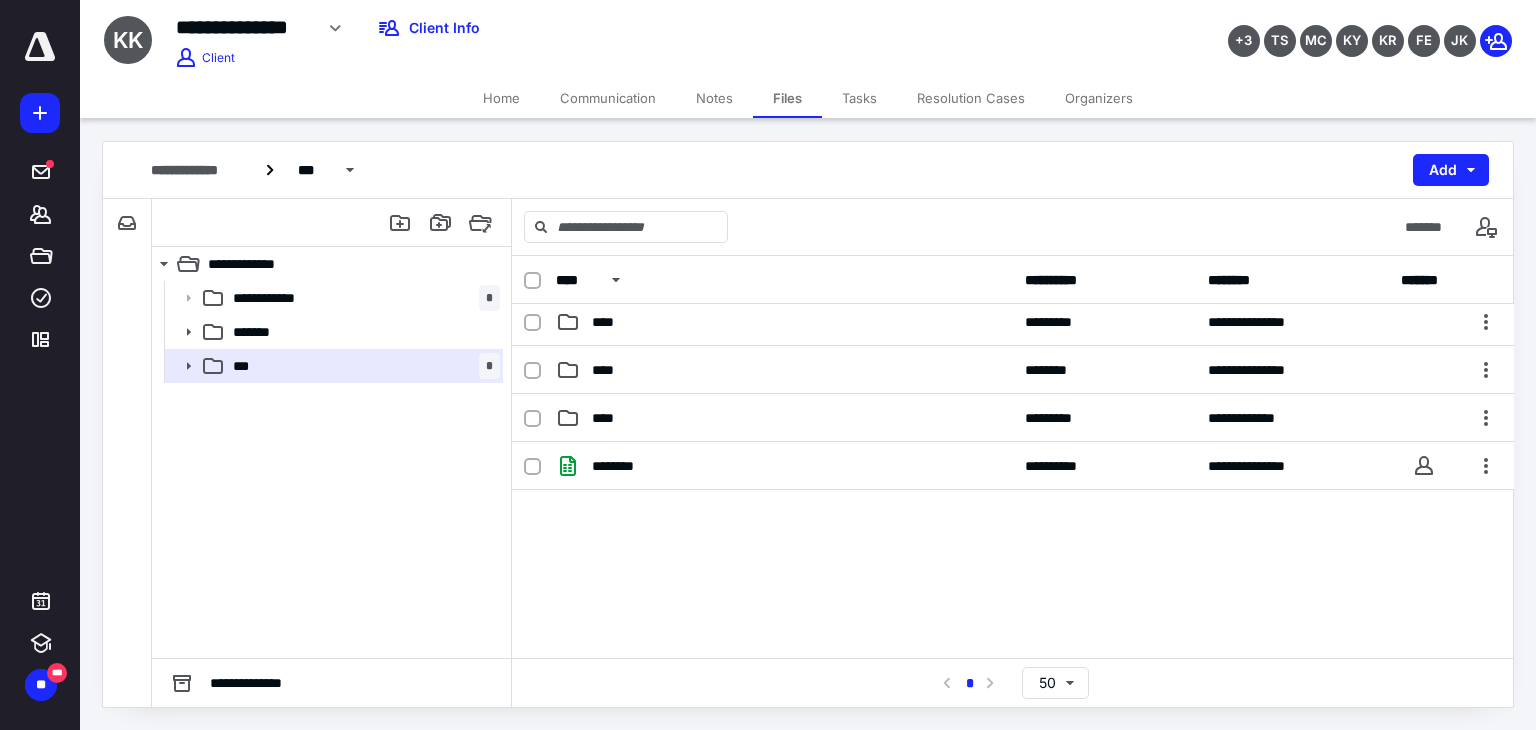 scroll, scrollTop: 84, scrollLeft: 0, axis: vertical 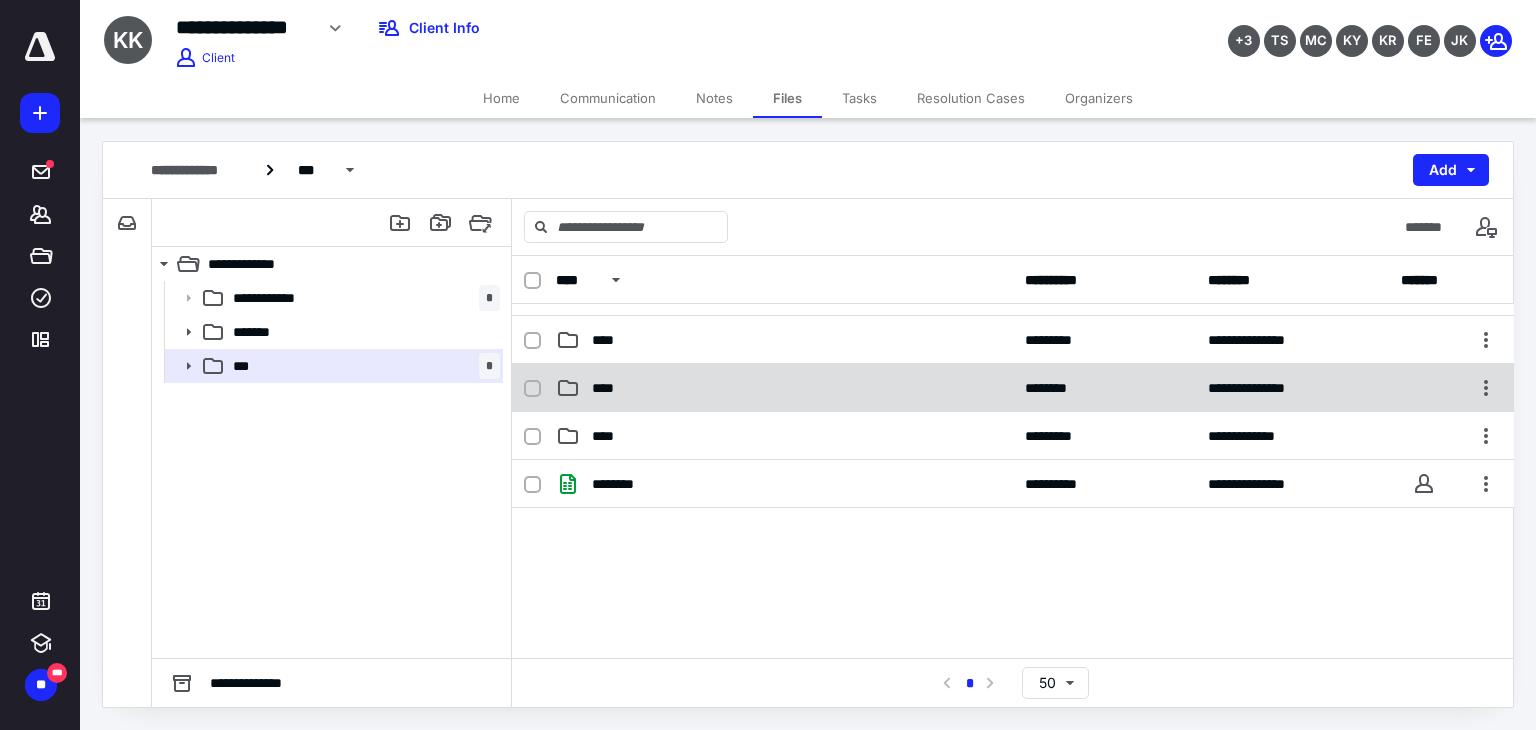 click on "****" at bounding box center (784, 388) 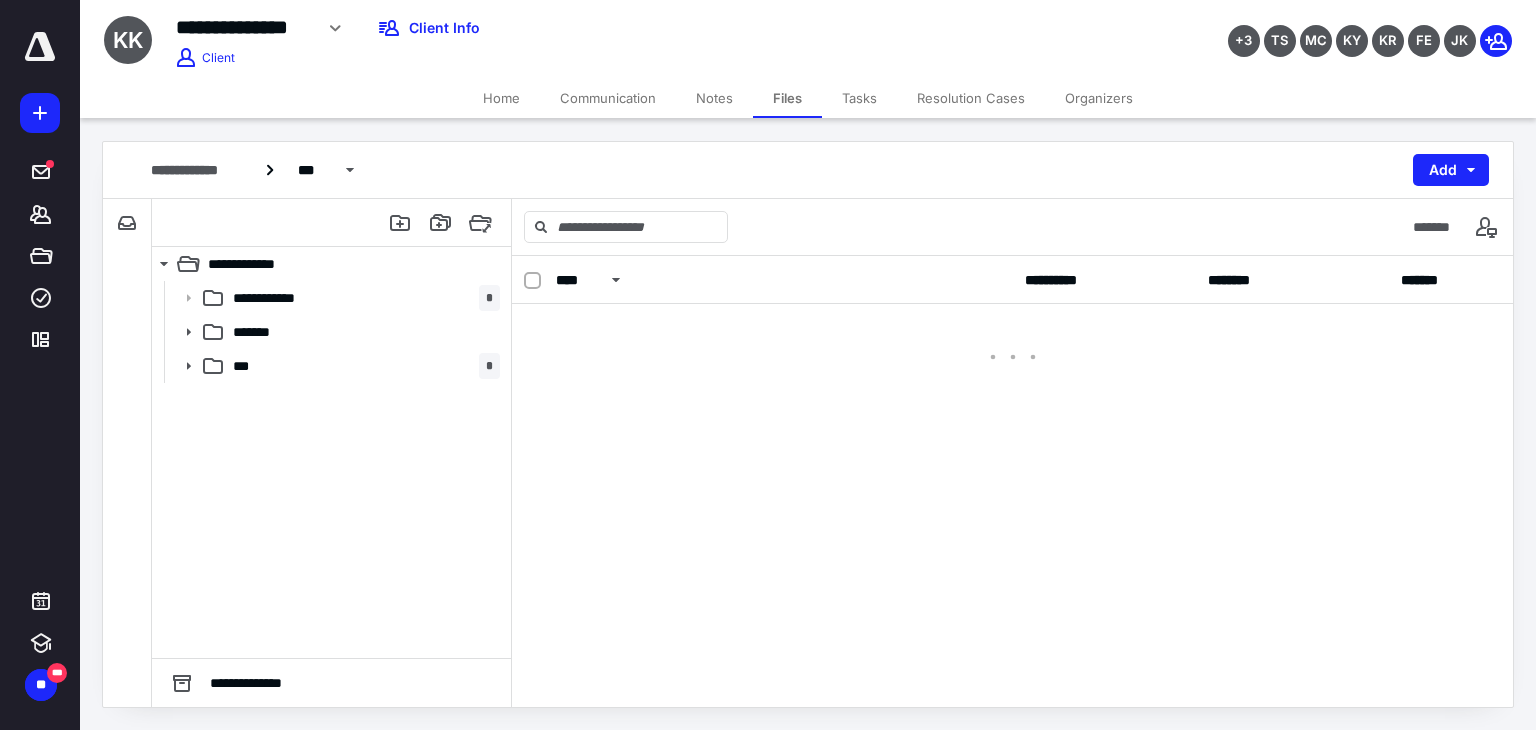 scroll, scrollTop: 0, scrollLeft: 0, axis: both 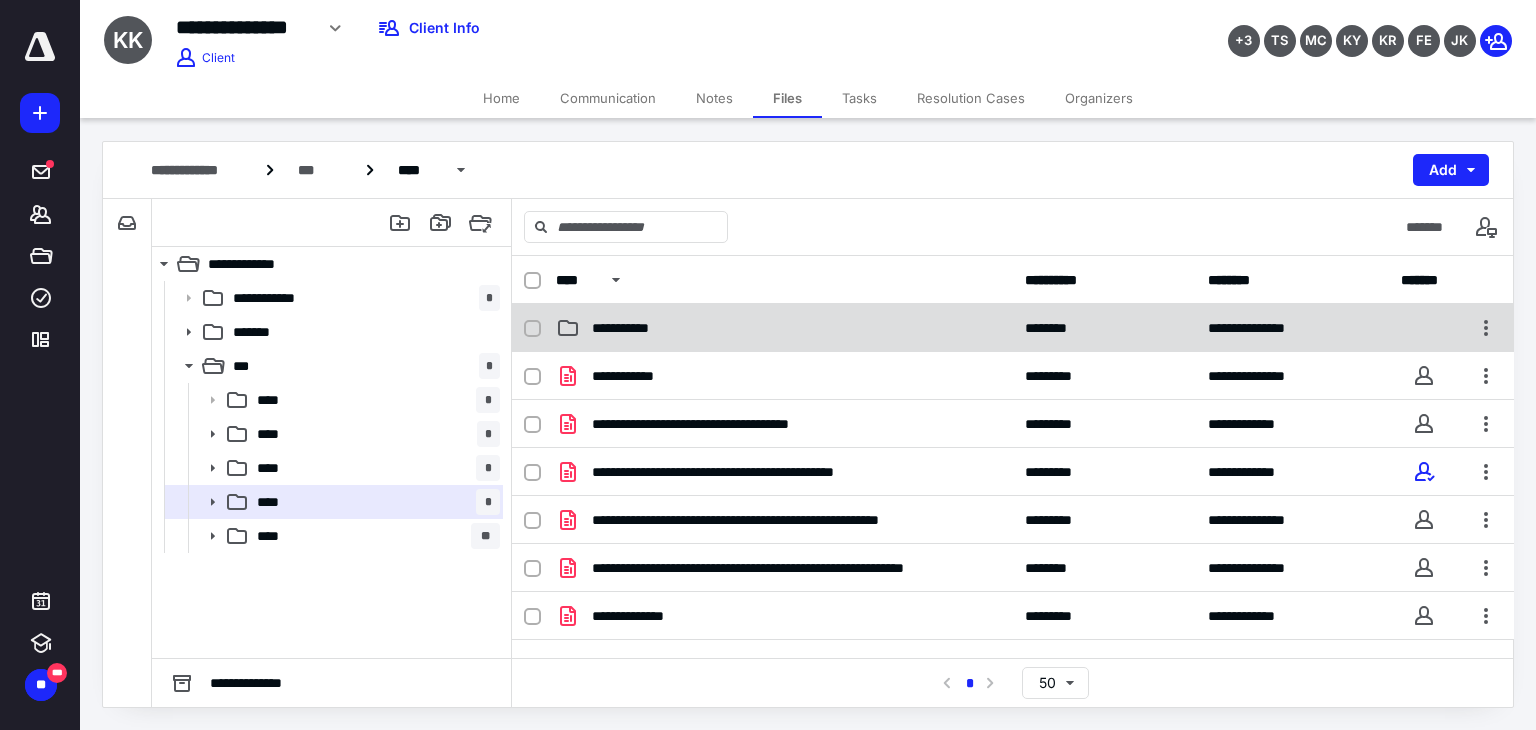 click on "**********" at bounding box center (784, 328) 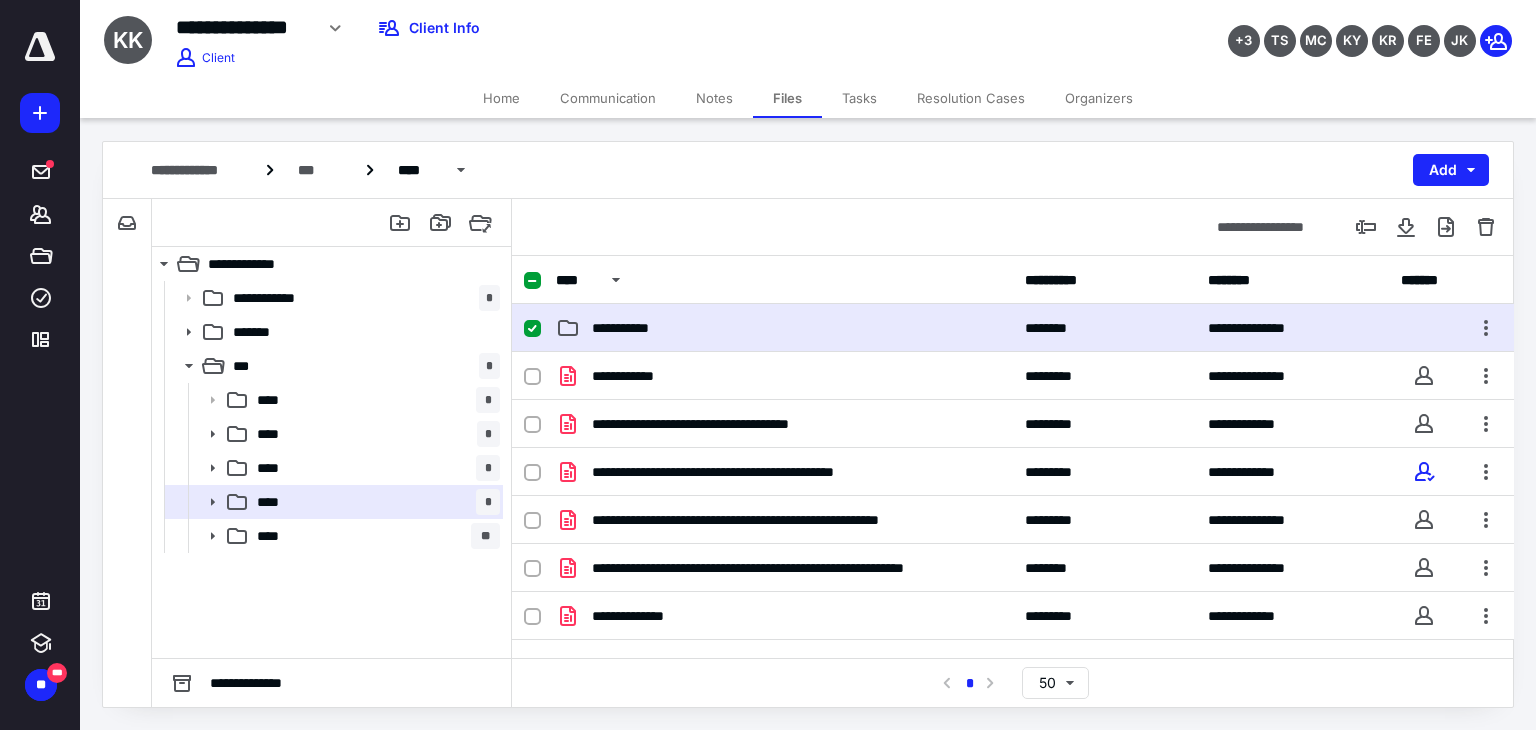 click on "**********" at bounding box center [784, 328] 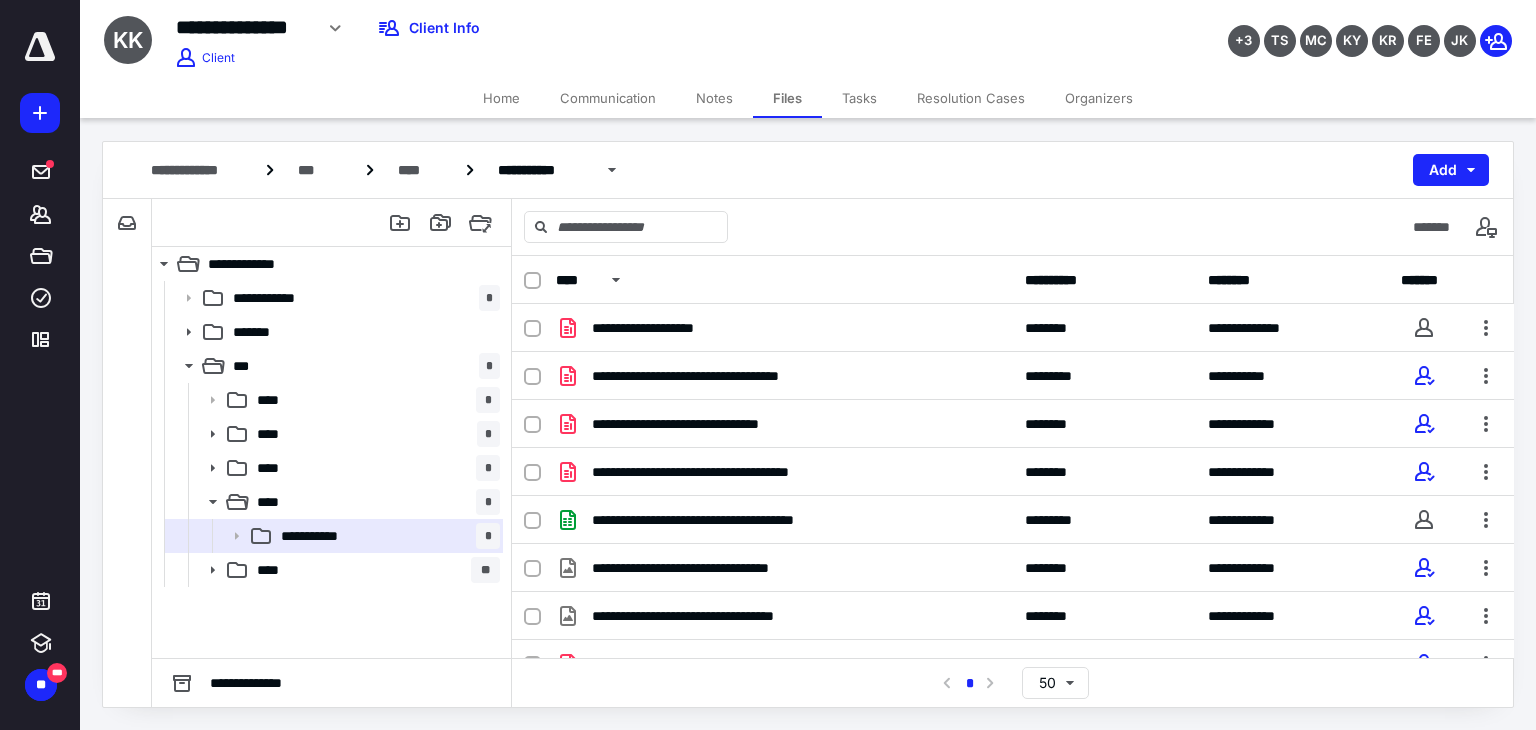 click on "**********" at bounding box center [784, 328] 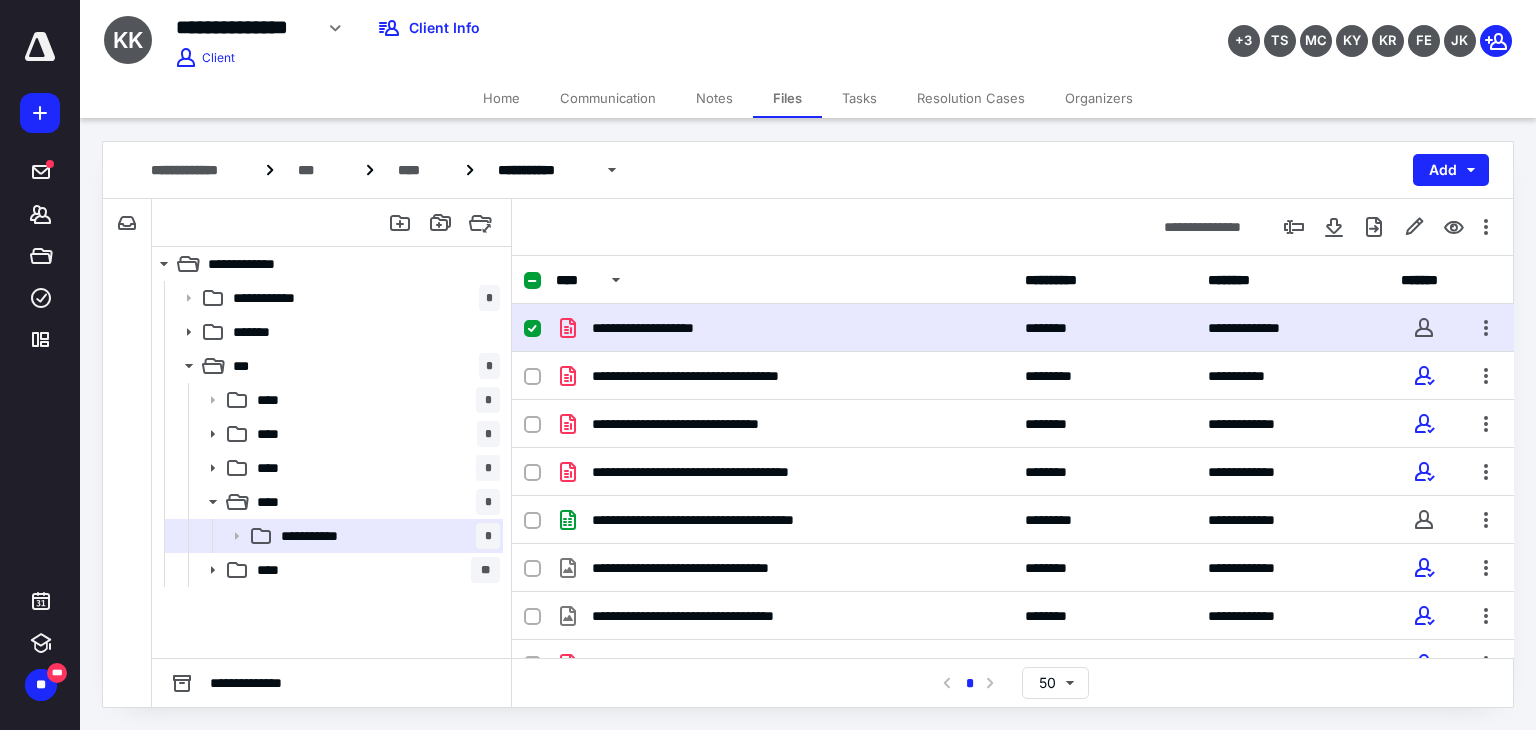 click on "**********" at bounding box center (784, 328) 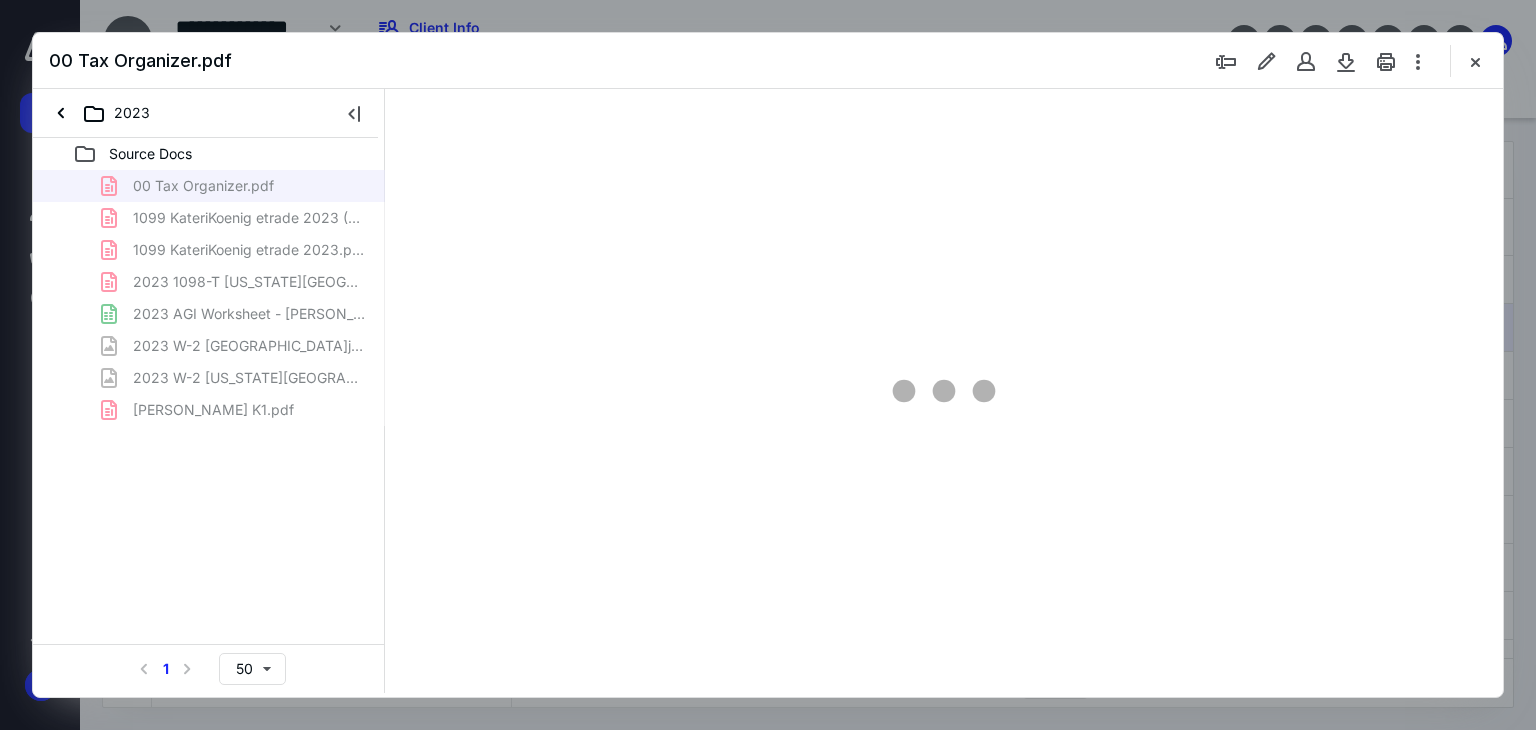 scroll, scrollTop: 0, scrollLeft: 0, axis: both 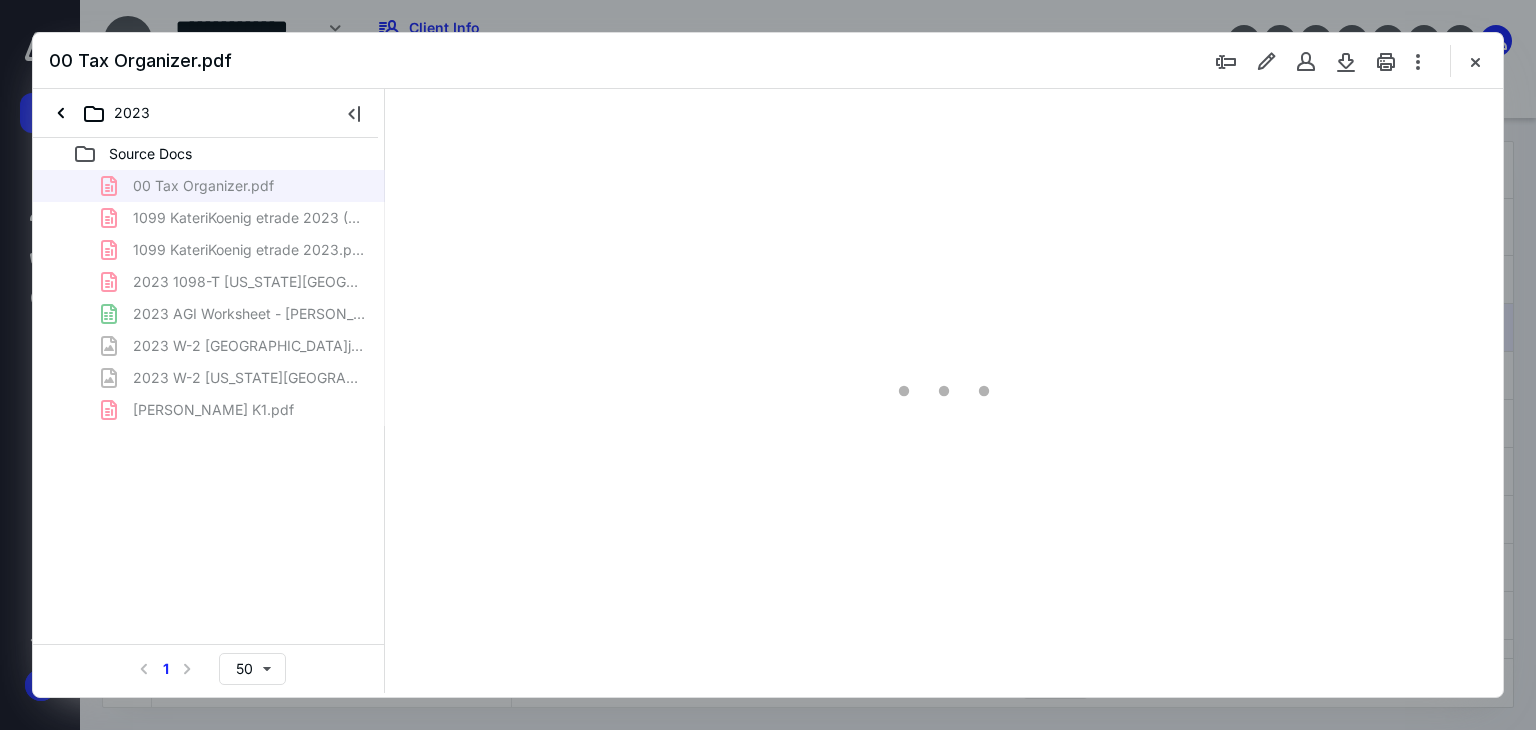 type on "179" 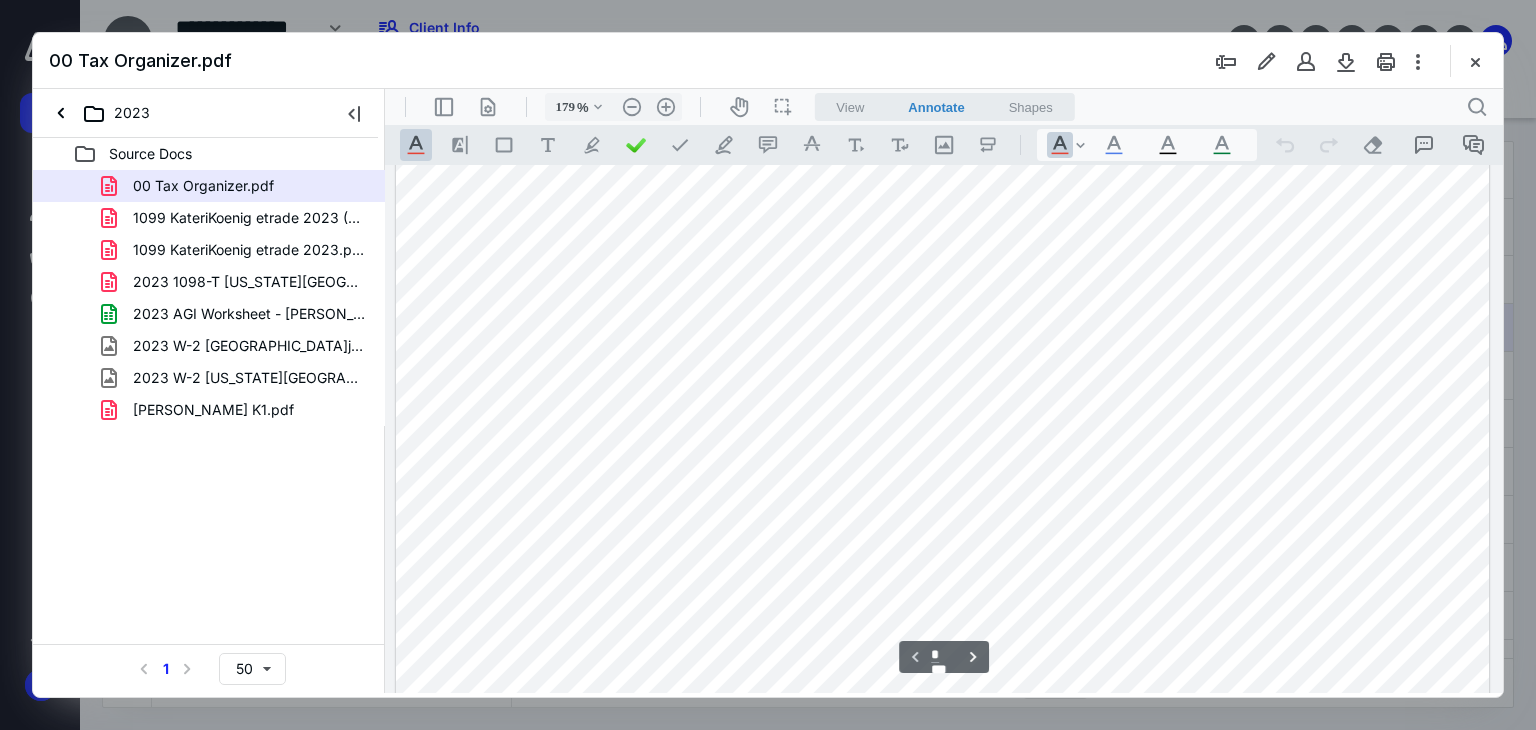 scroll, scrollTop: 0, scrollLeft: 0, axis: both 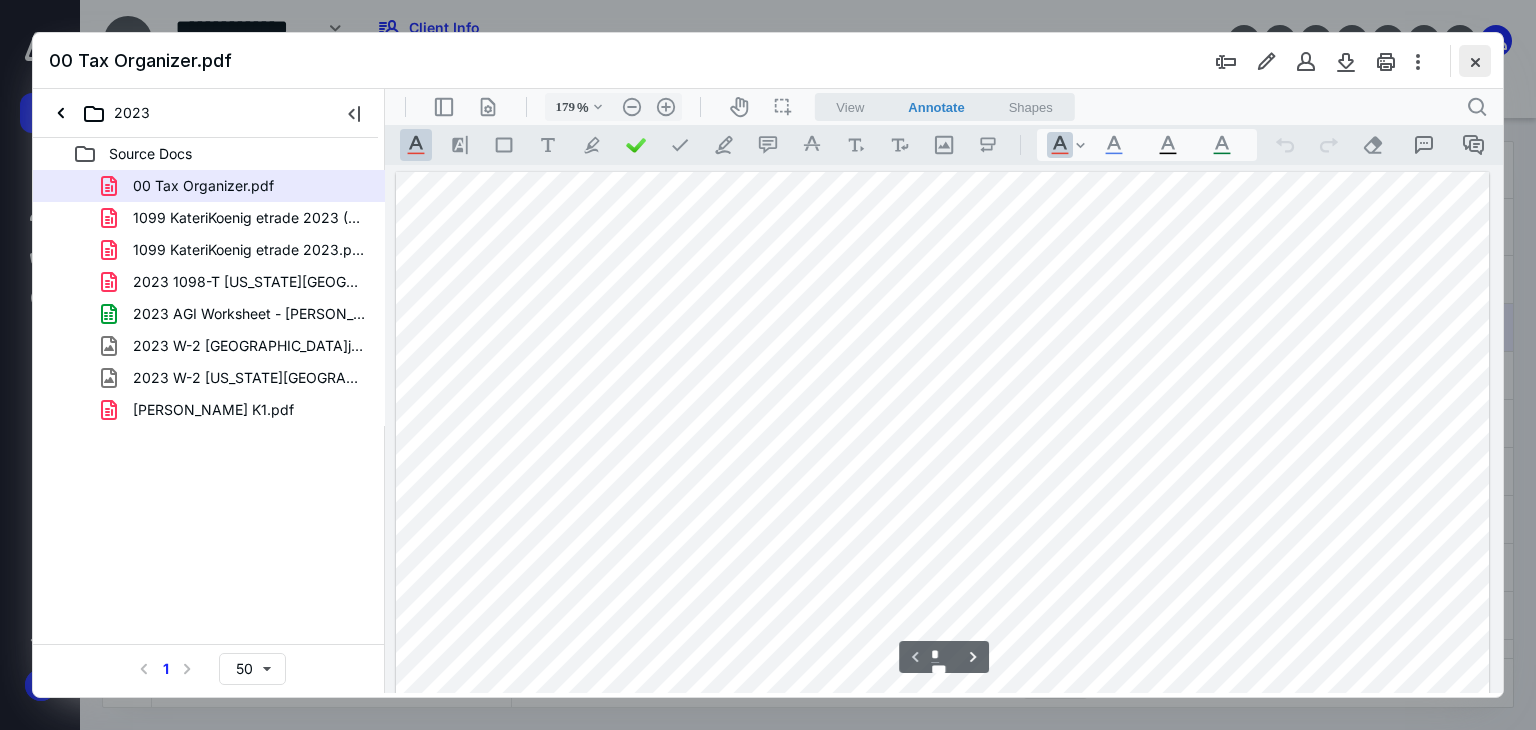click at bounding box center (1475, 61) 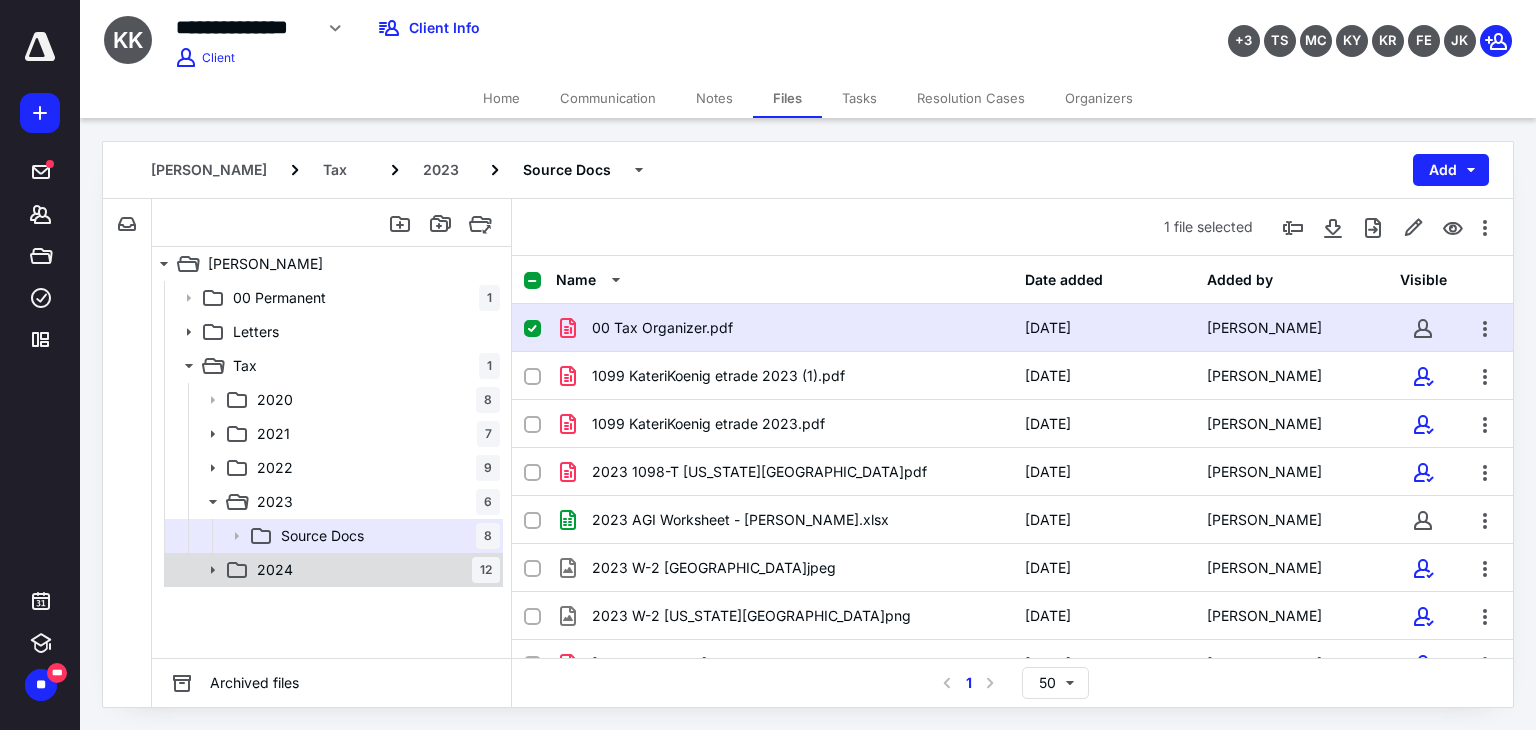 click on "12" at bounding box center [486, 570] 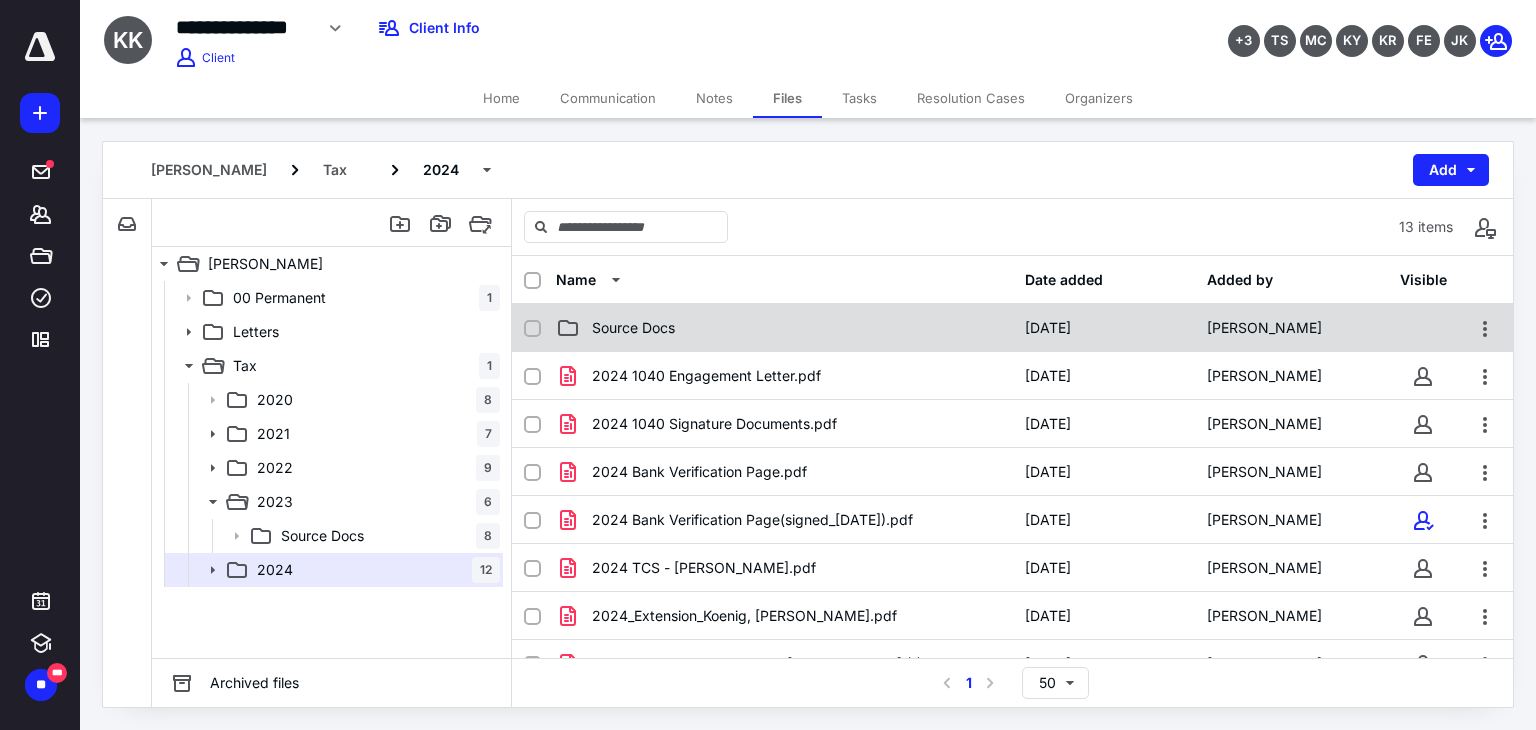click on "Source Docs" at bounding box center [784, 328] 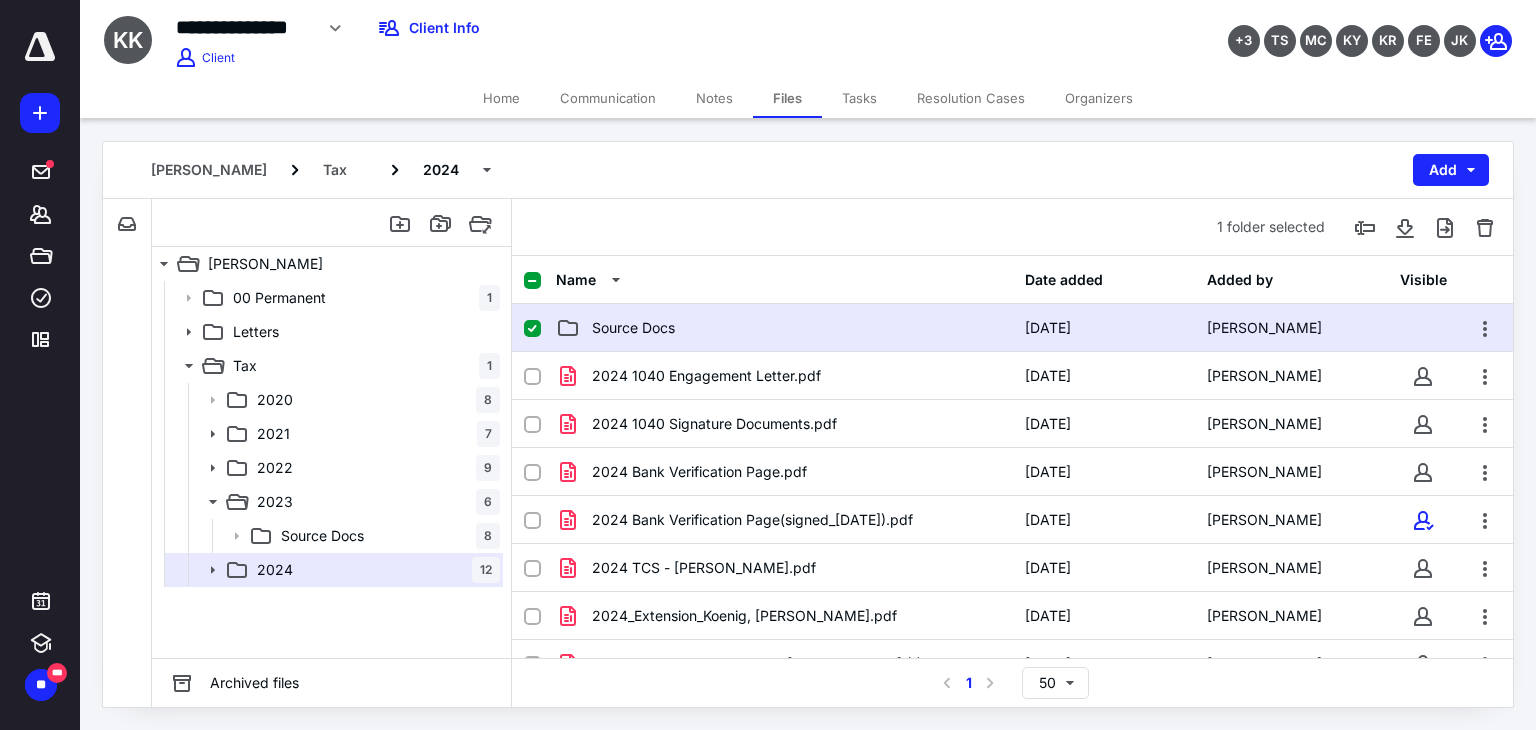 click on "Source Docs" at bounding box center [784, 328] 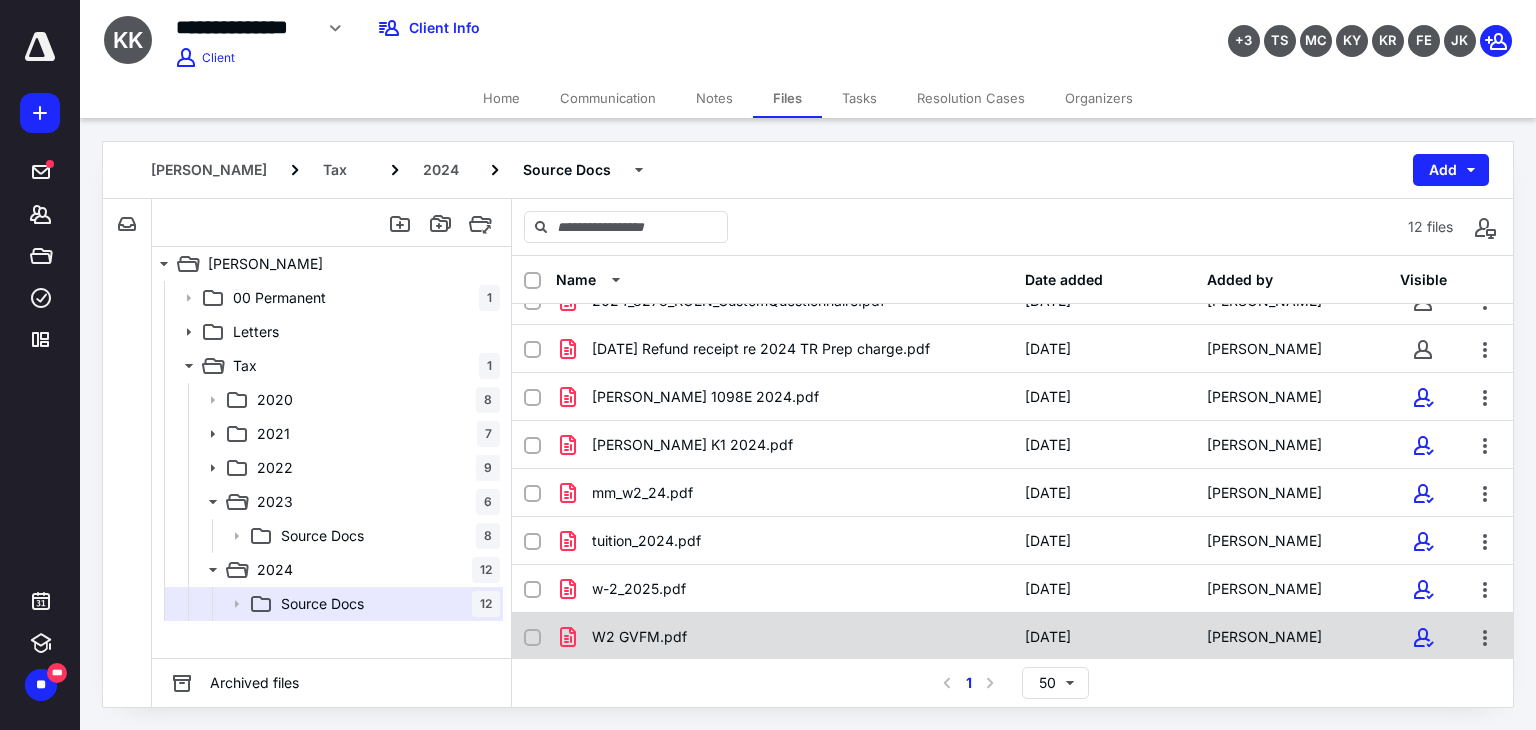 scroll, scrollTop: 0, scrollLeft: 0, axis: both 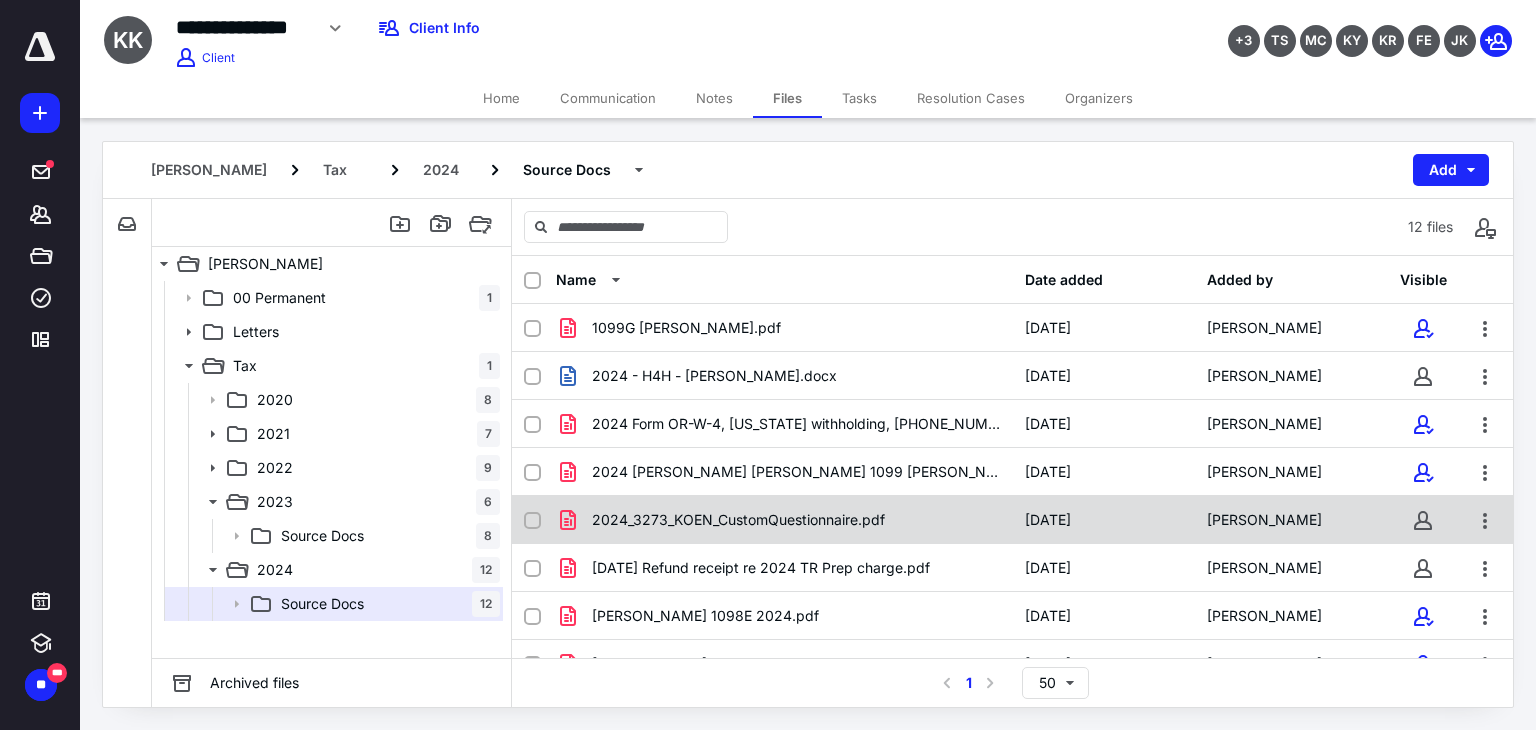 click on "2024_3273_KOEN_CustomQuestionnaire.pdf [DATE] [PERSON_NAME]" at bounding box center [1012, 520] 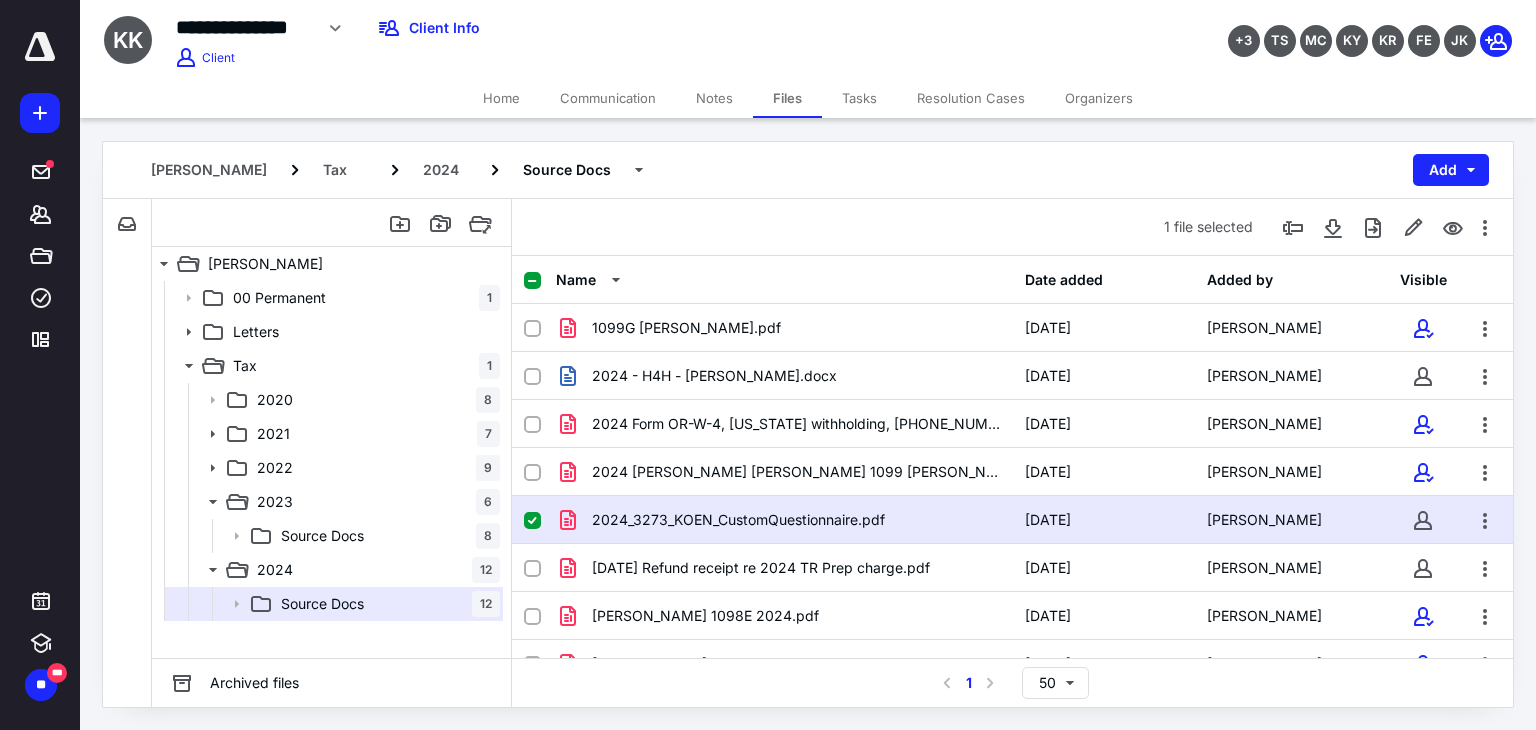 click on "2024_3273_KOEN_CustomQuestionnaire.pdf [DATE] [PERSON_NAME]" at bounding box center (1012, 520) 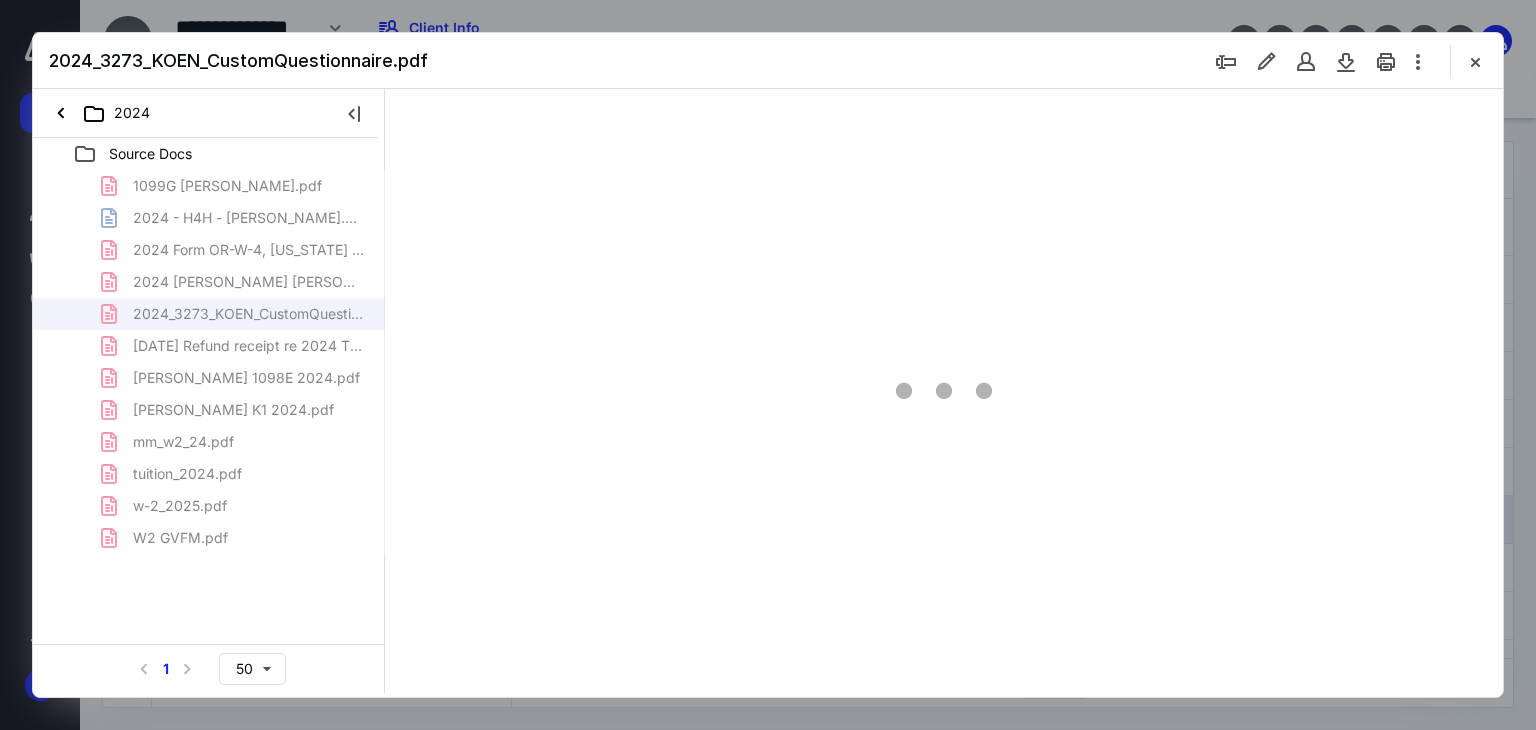 scroll, scrollTop: 0, scrollLeft: 0, axis: both 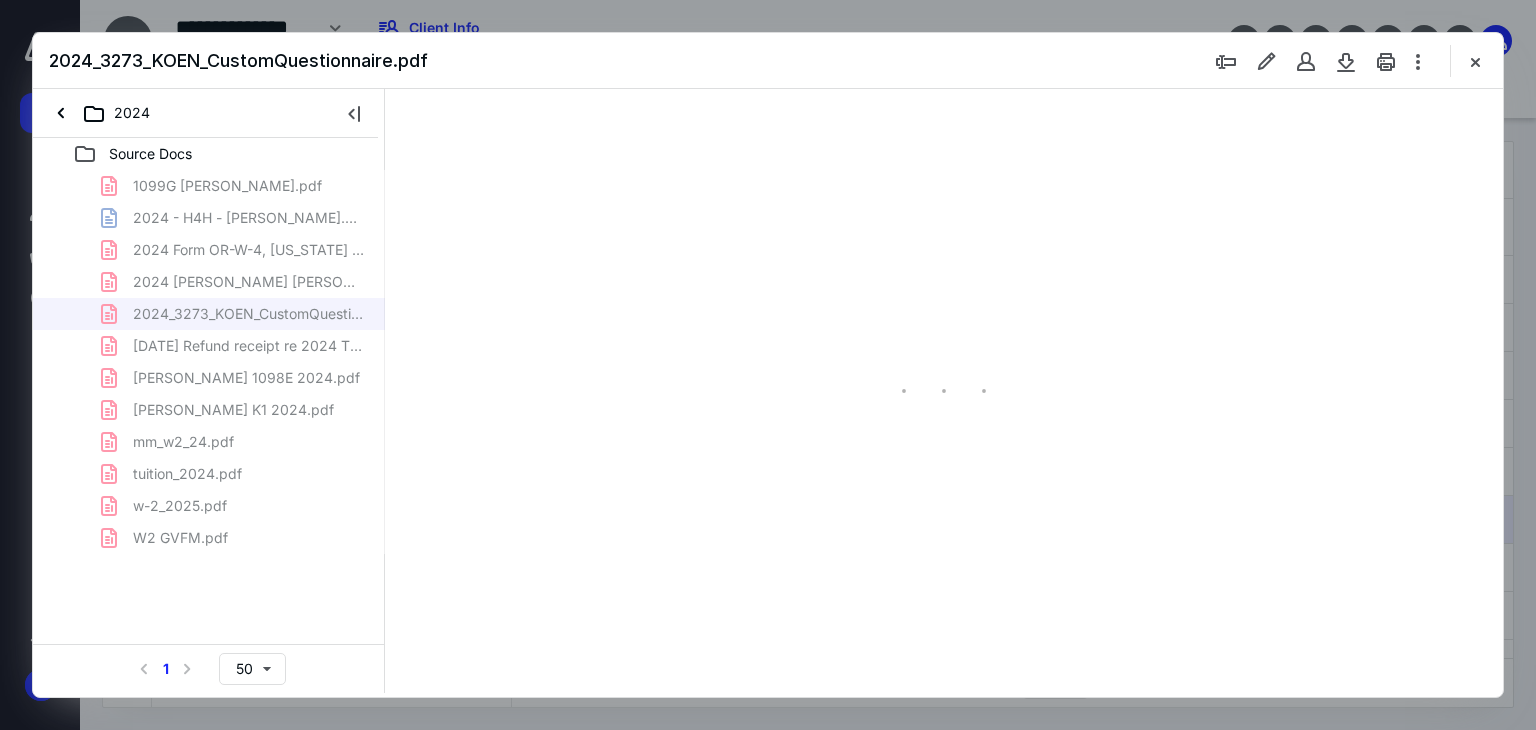 type on "178" 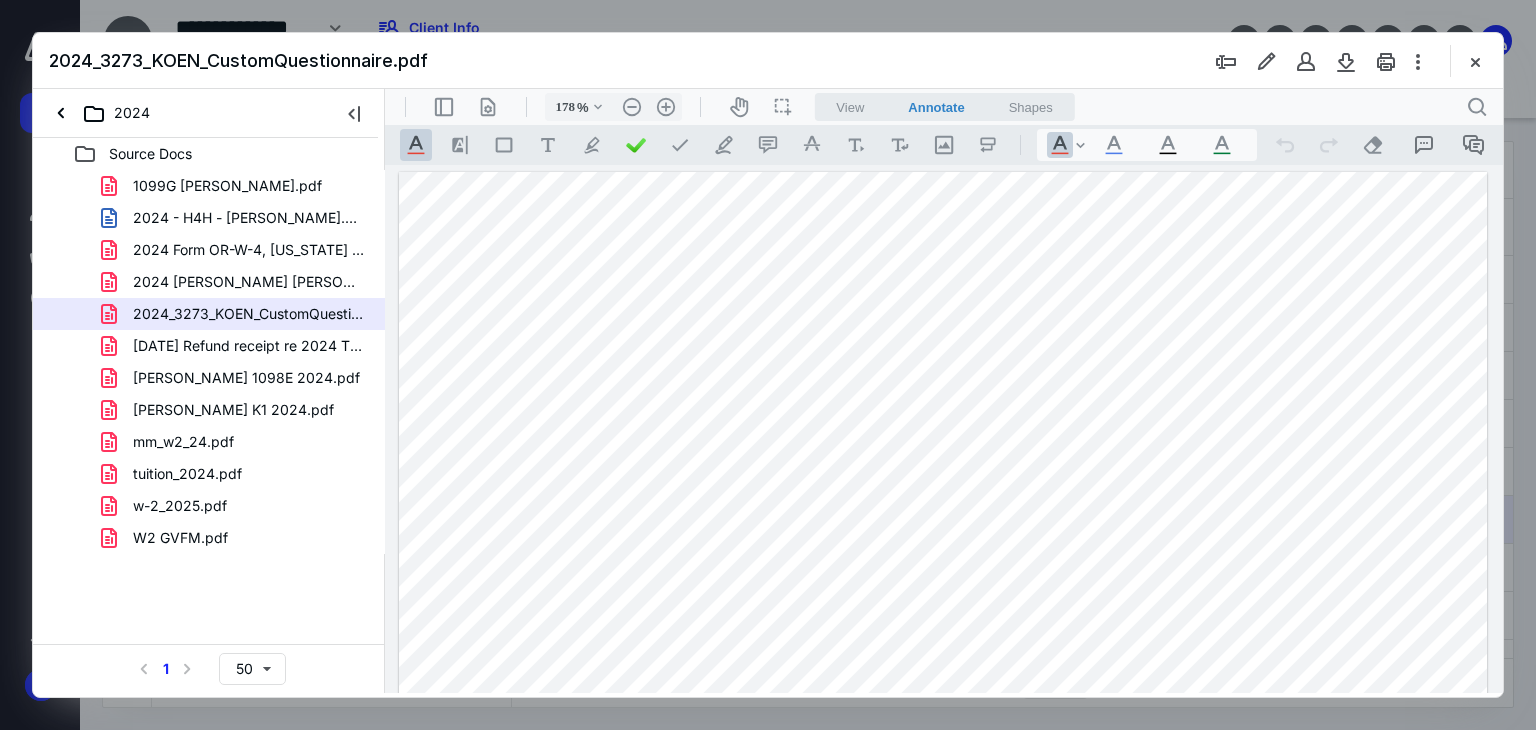 click at bounding box center (1475, 61) 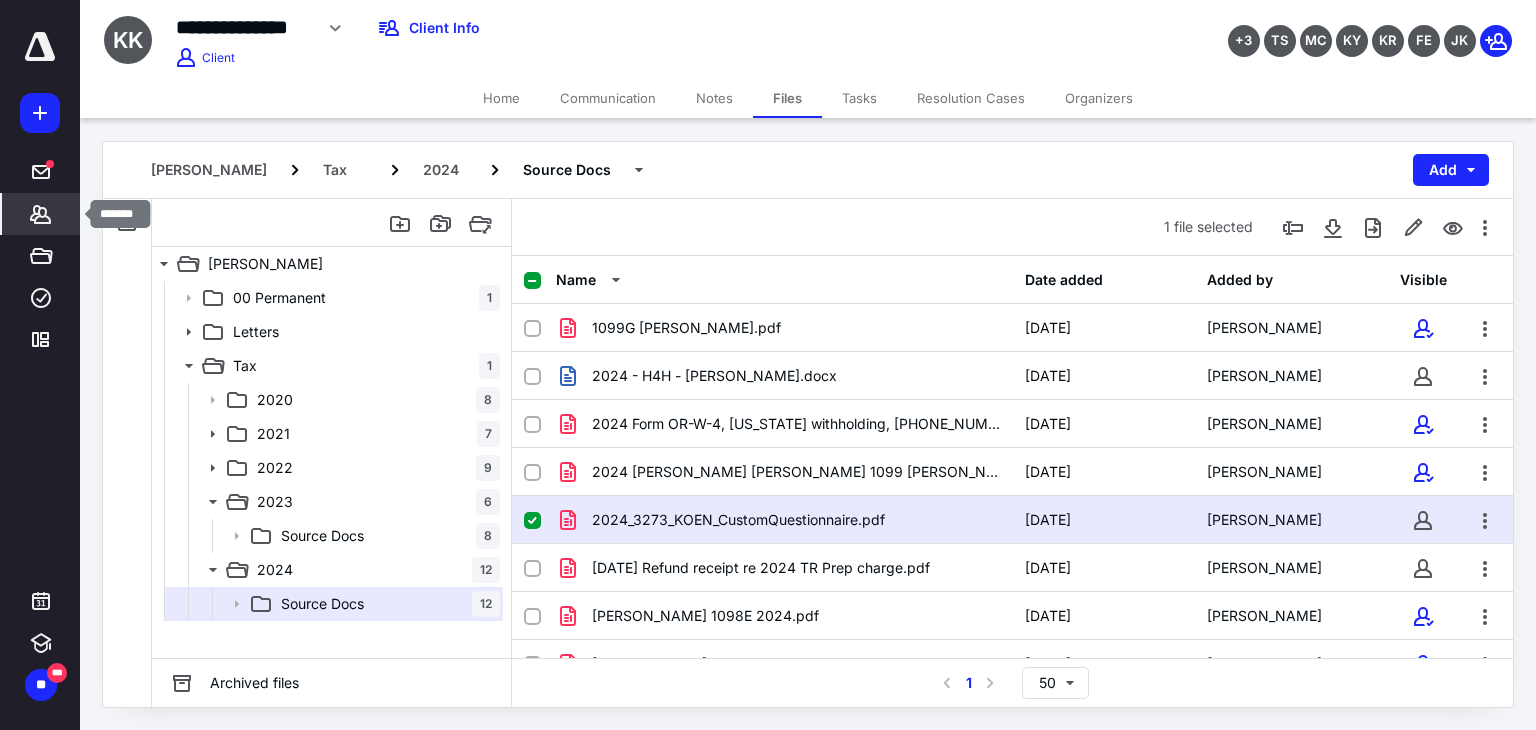 click on "*******" at bounding box center [41, 214] 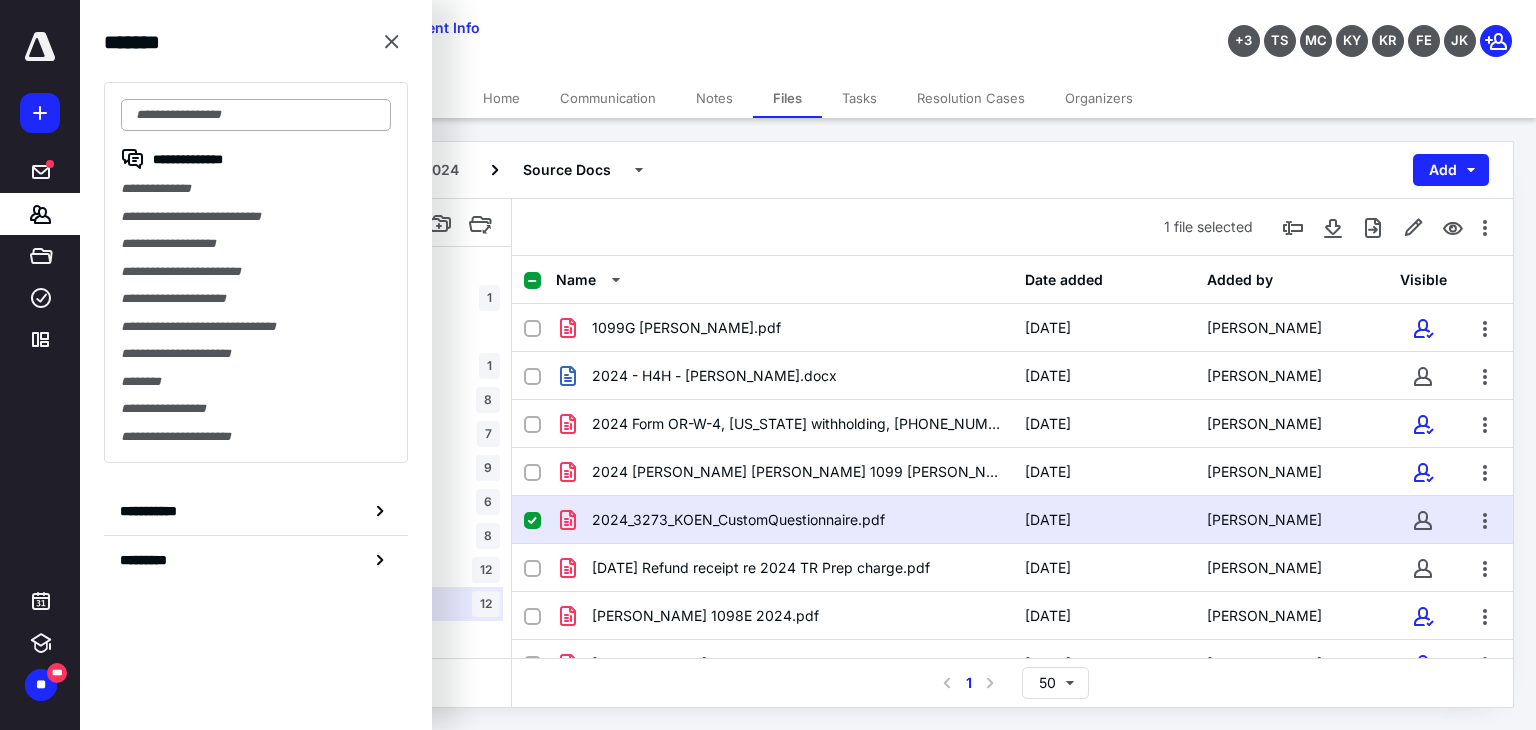 click at bounding box center [256, 115] 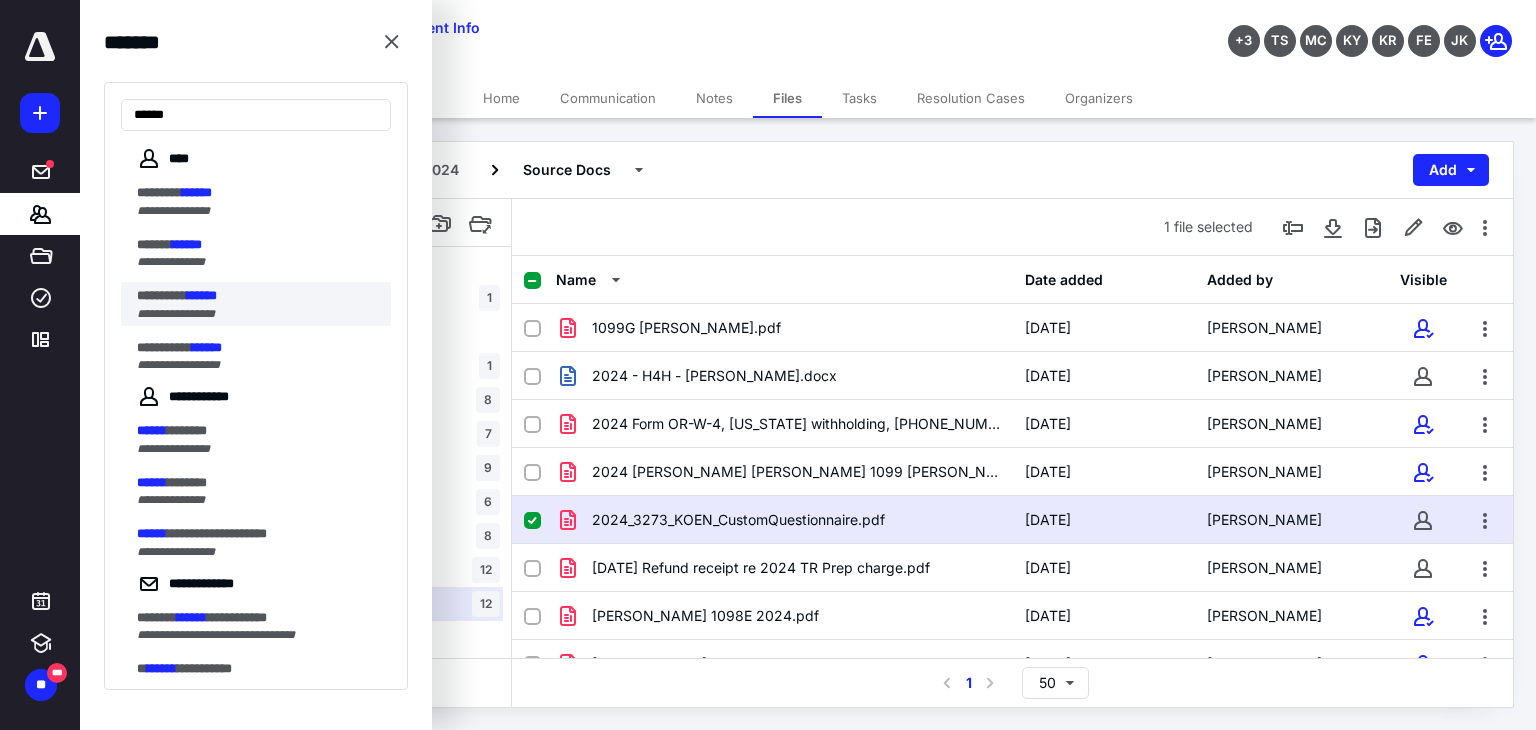 type on "******" 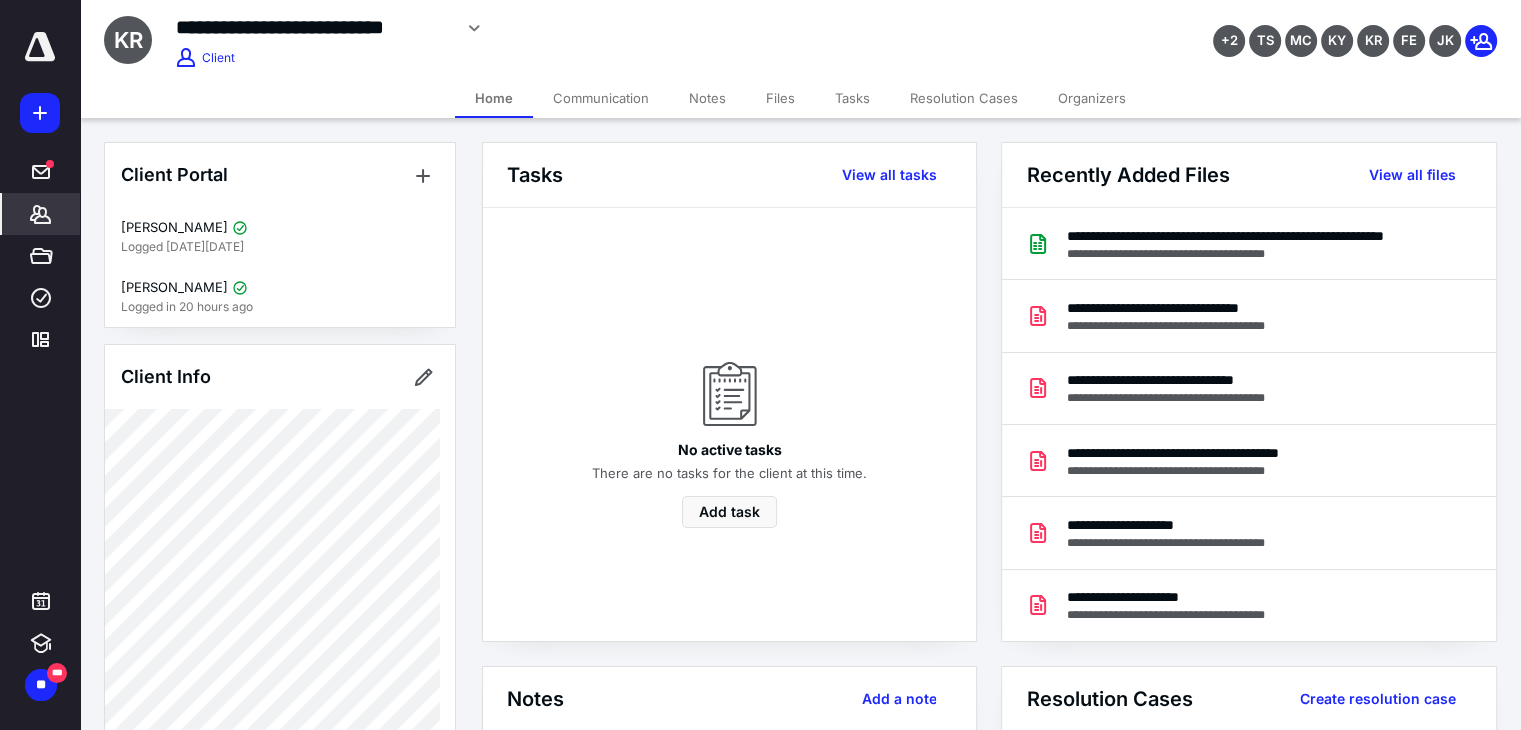 click on "Files" at bounding box center [780, 98] 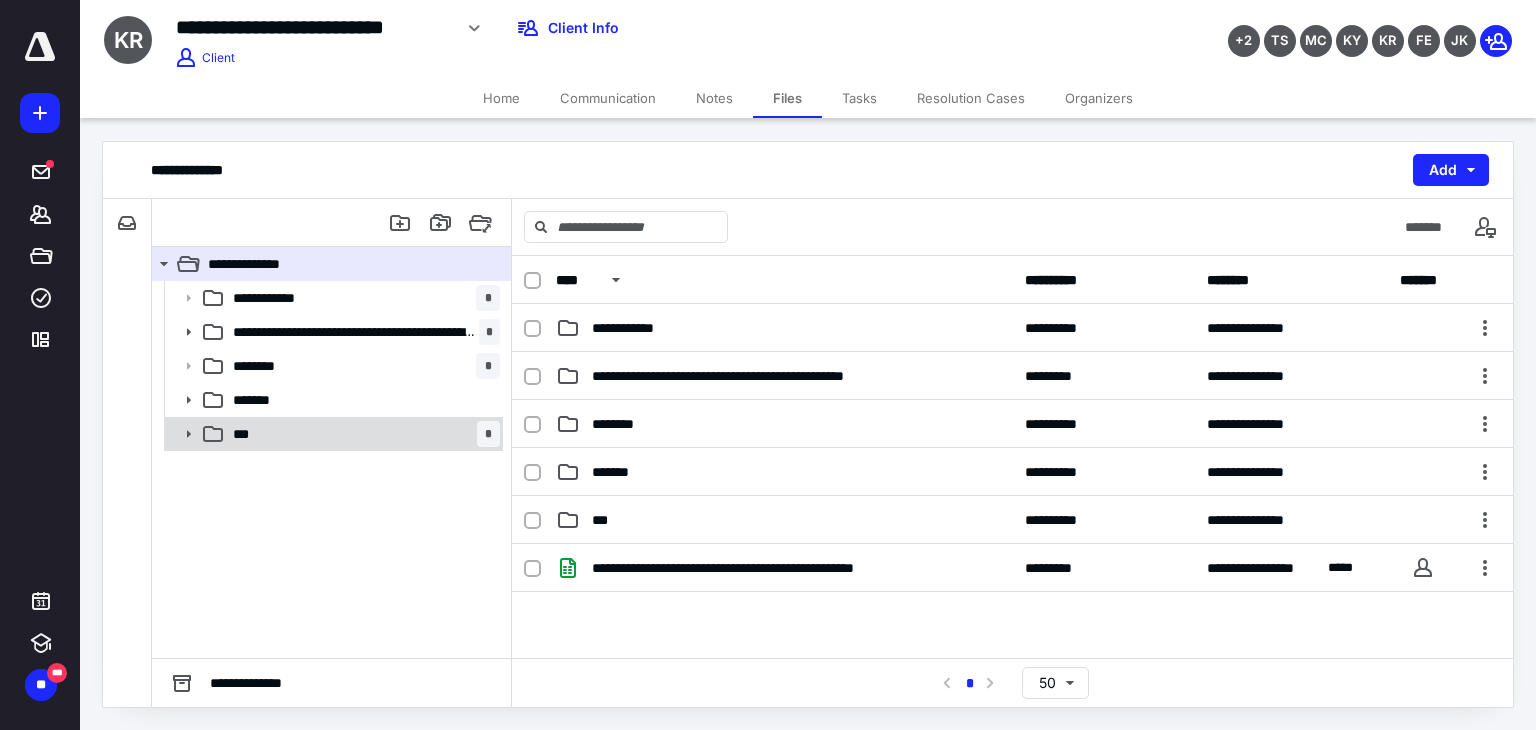 click on "*** *" at bounding box center [362, 434] 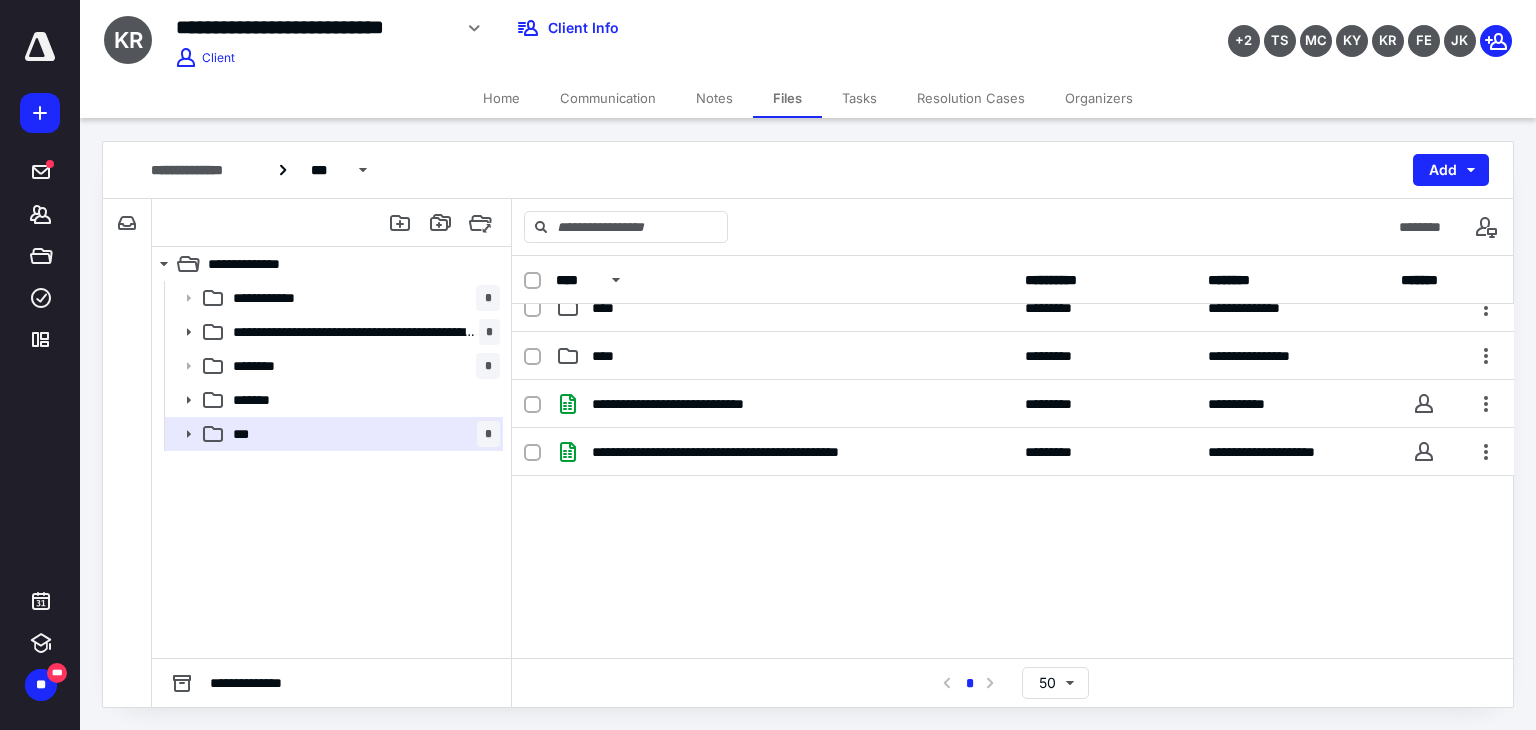 scroll, scrollTop: 400, scrollLeft: 0, axis: vertical 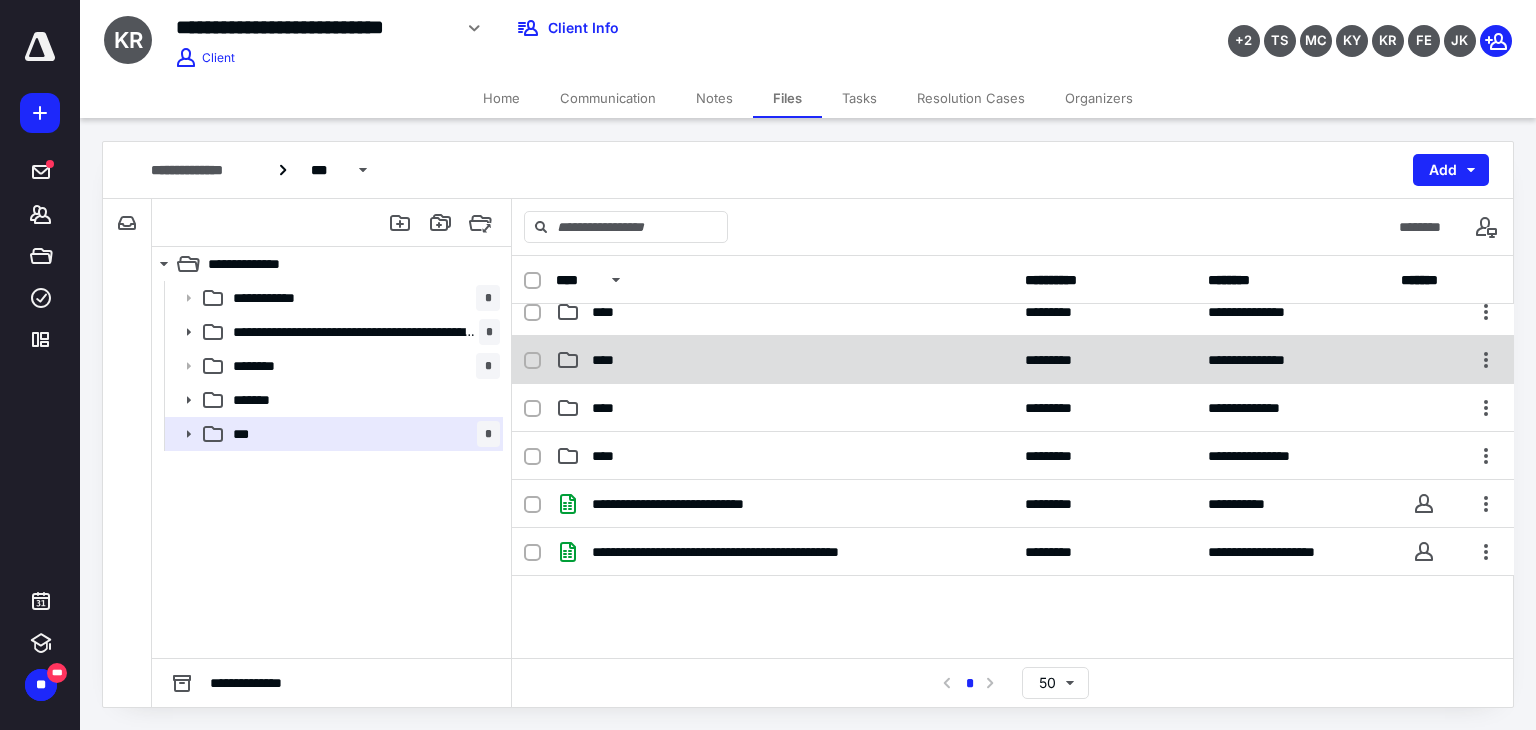 click on "**********" at bounding box center (1013, 360) 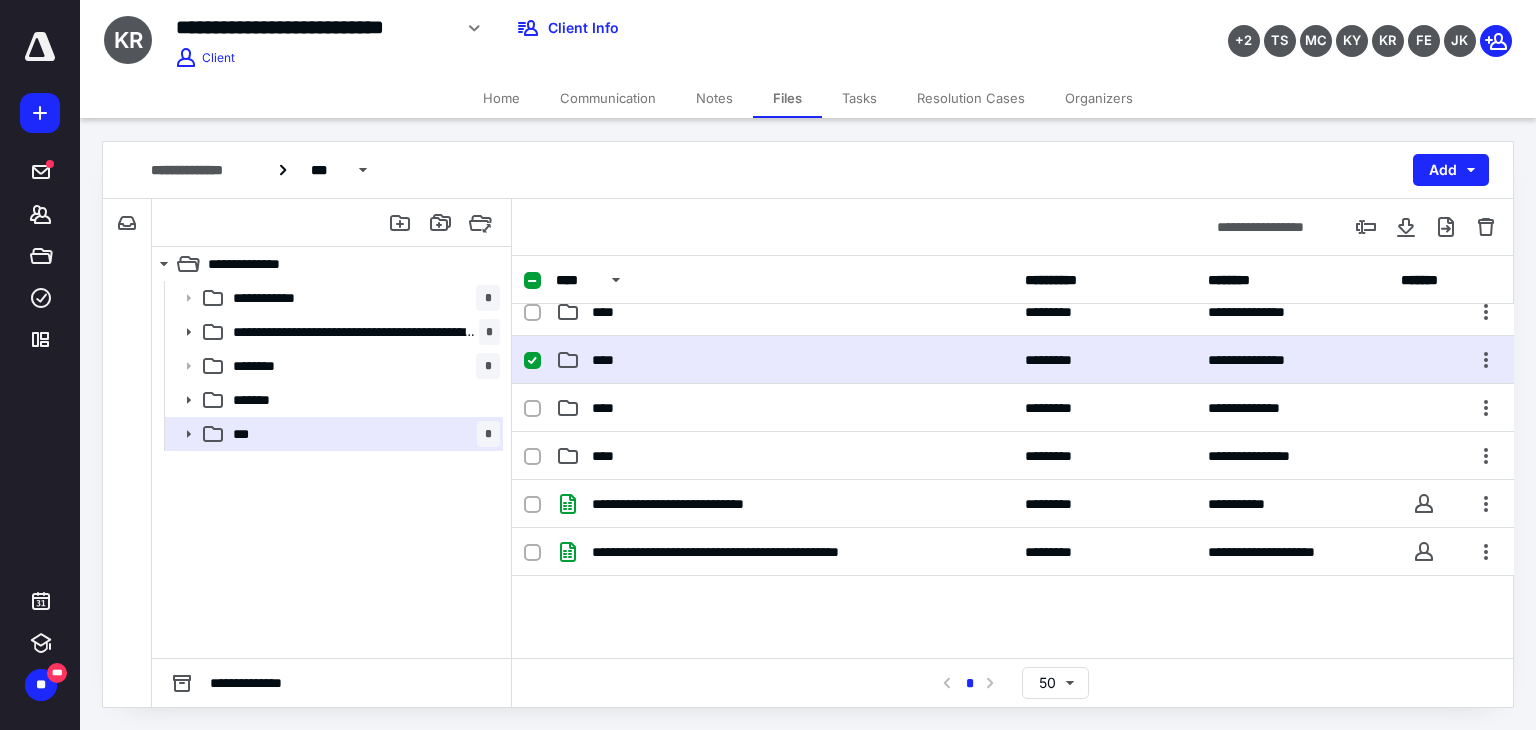 click on "**********" at bounding box center (1013, 360) 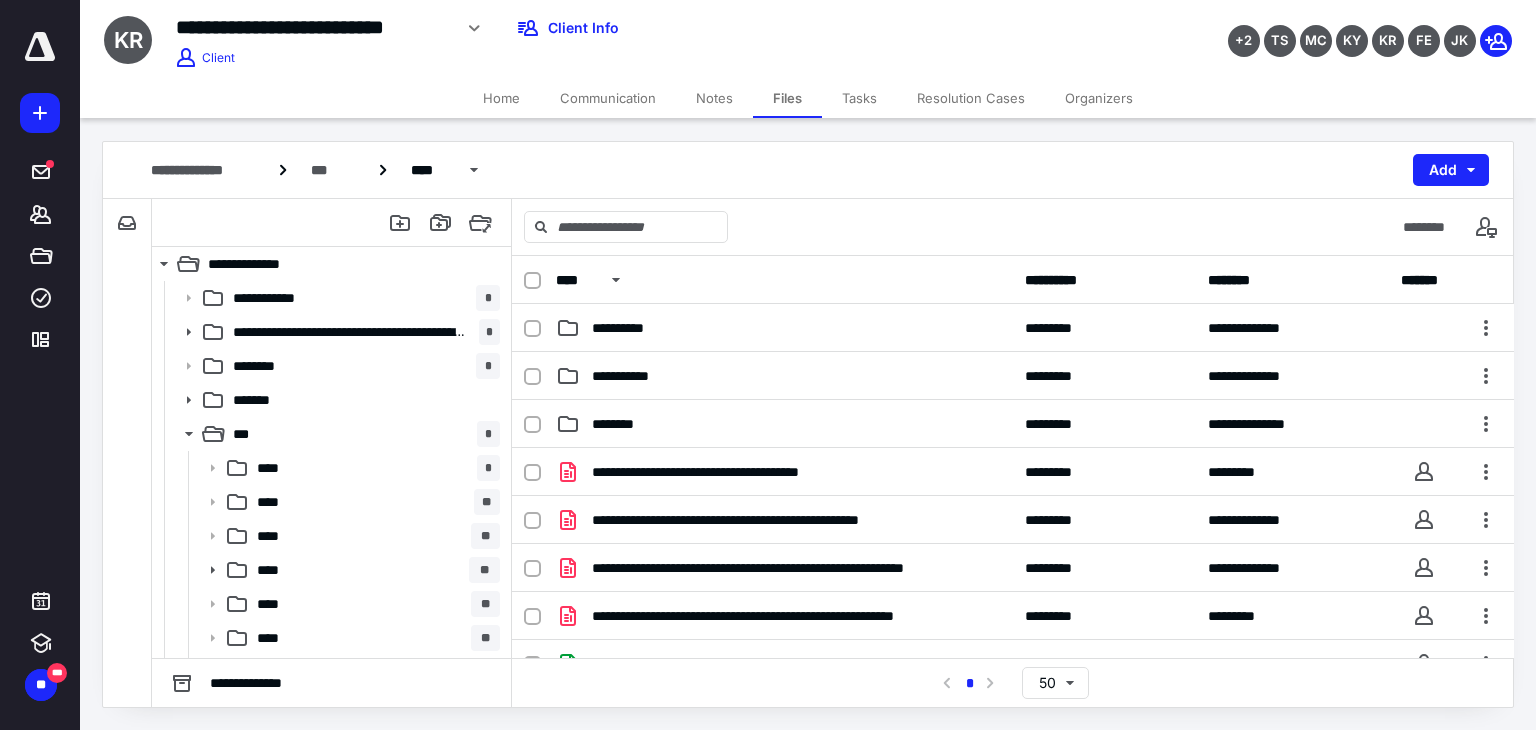 click on "**********" at bounding box center [784, 376] 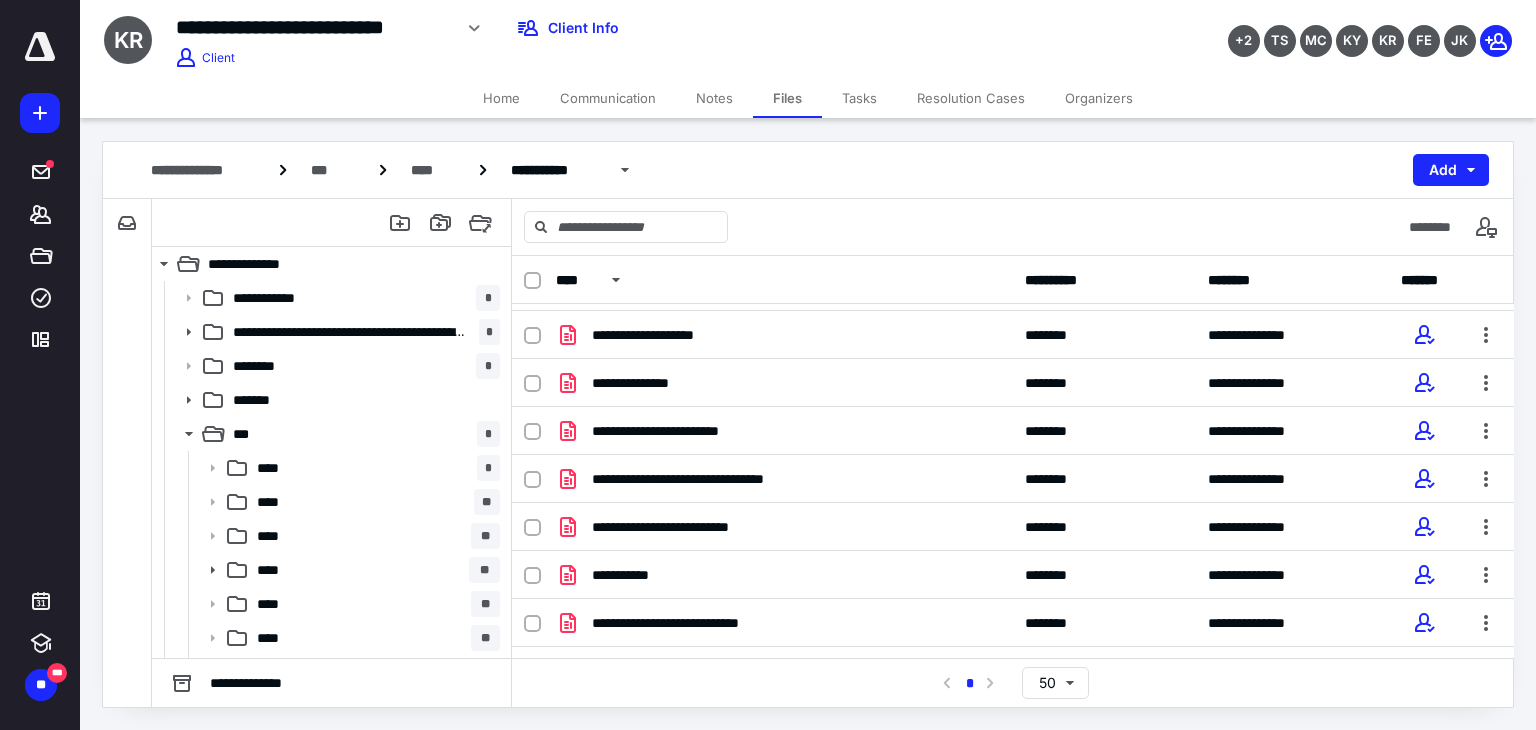 scroll, scrollTop: 458, scrollLeft: 0, axis: vertical 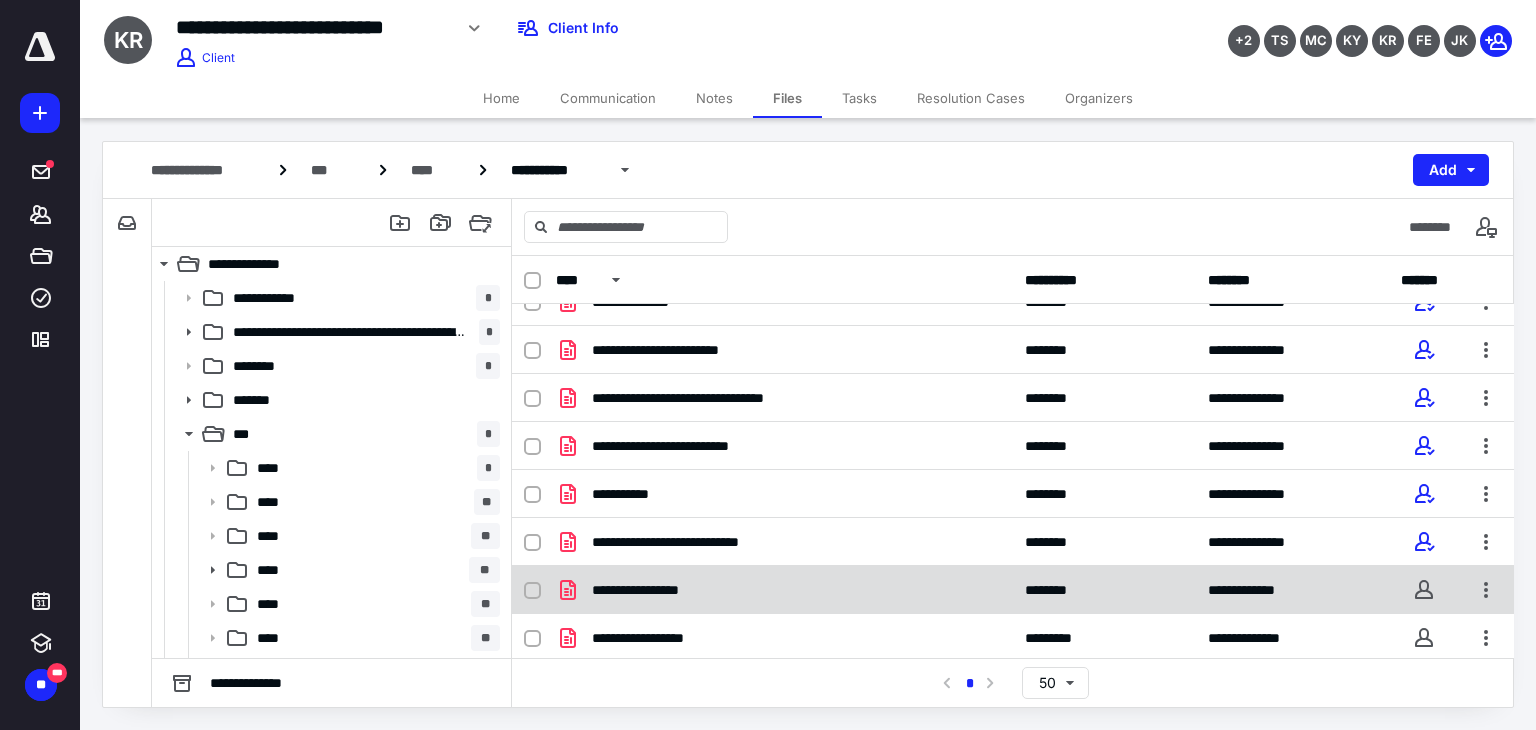 click on "**********" at bounding box center (1013, 590) 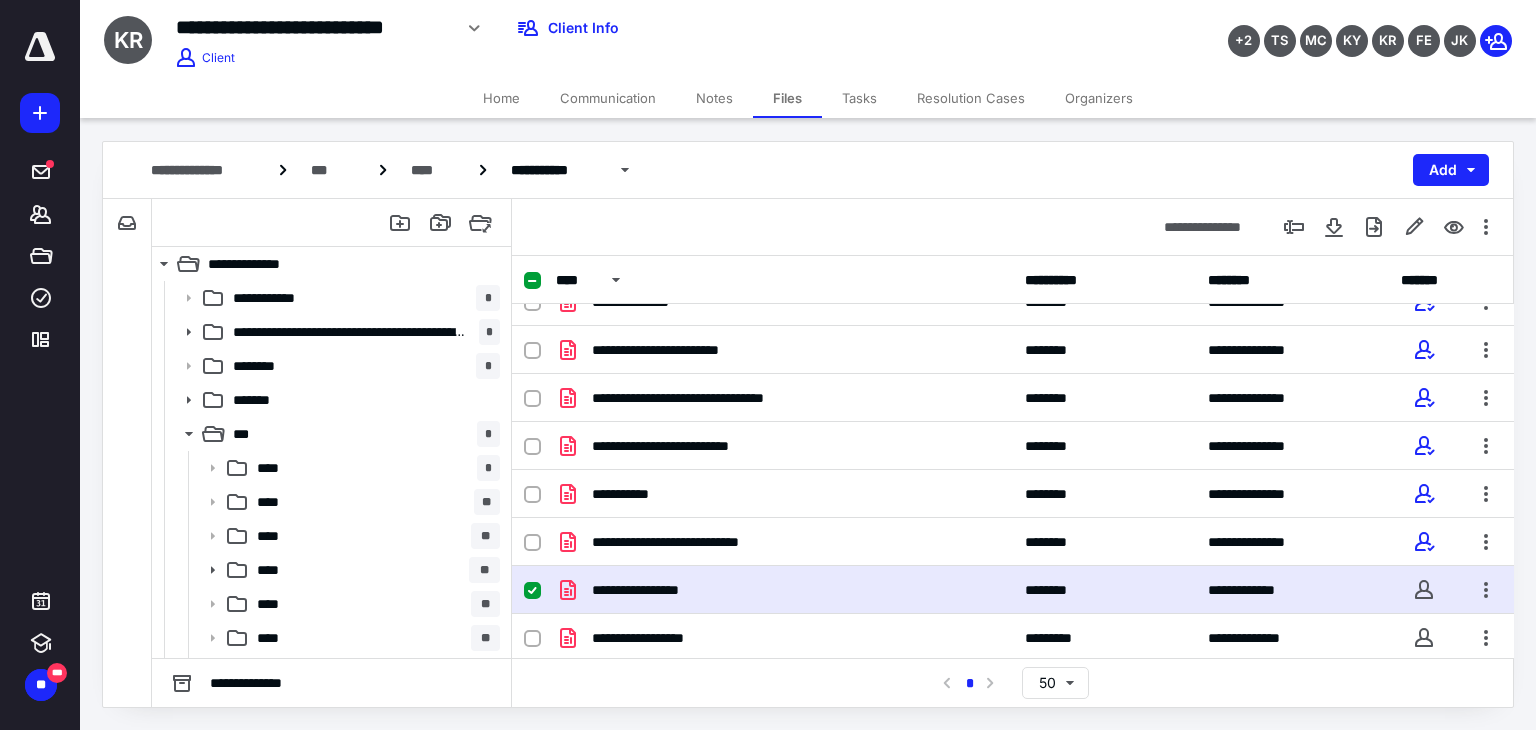 click on "**********" at bounding box center [1013, 590] 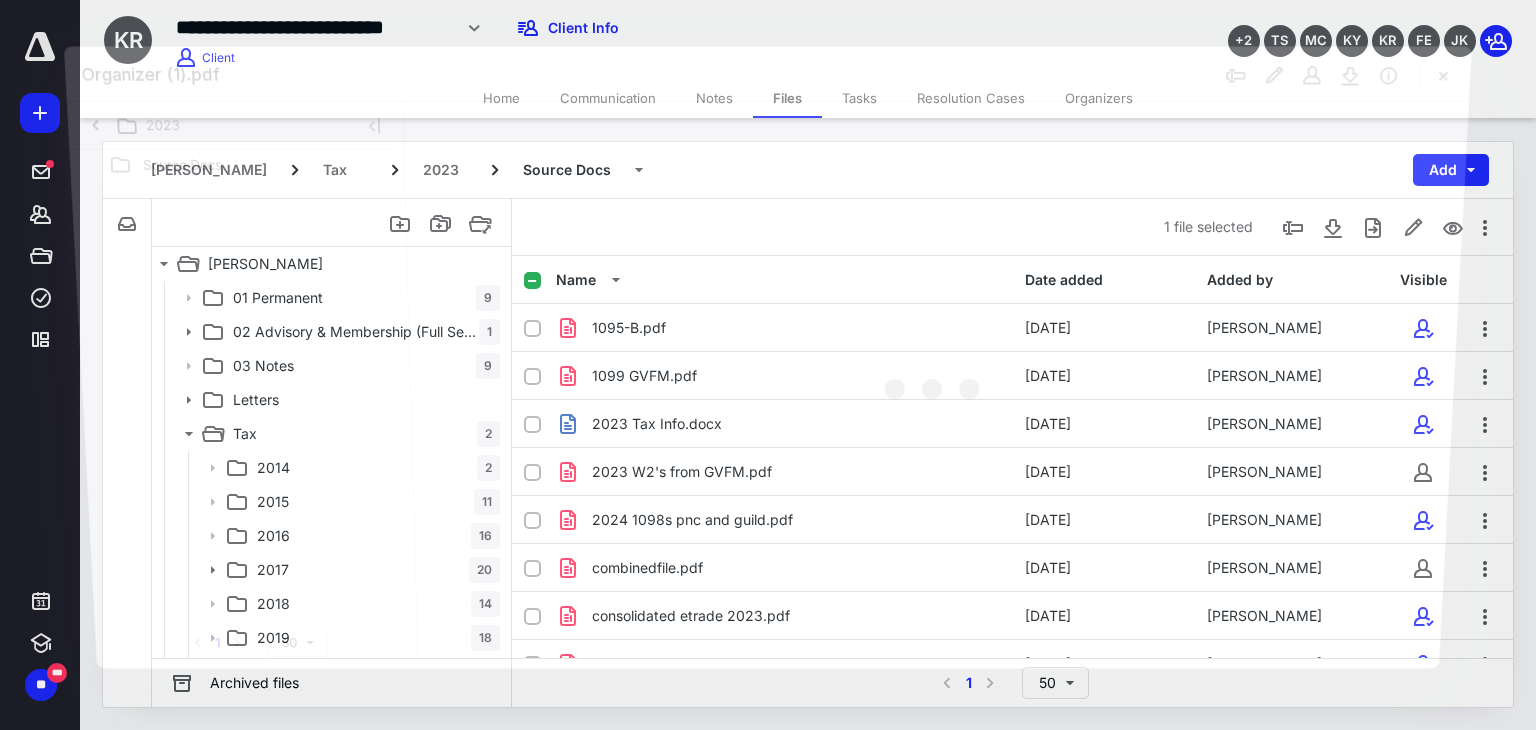 scroll, scrollTop: 458, scrollLeft: 0, axis: vertical 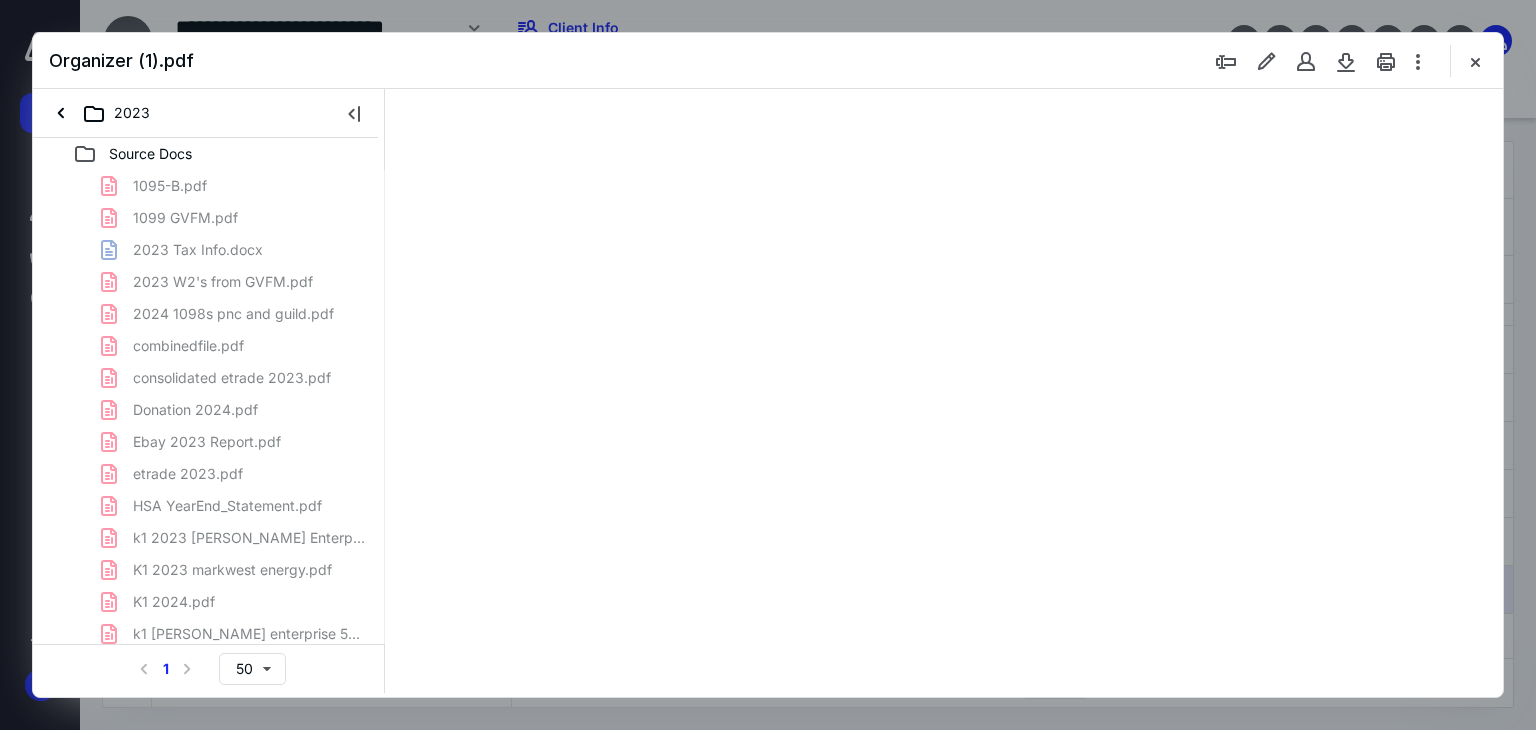 type on "179" 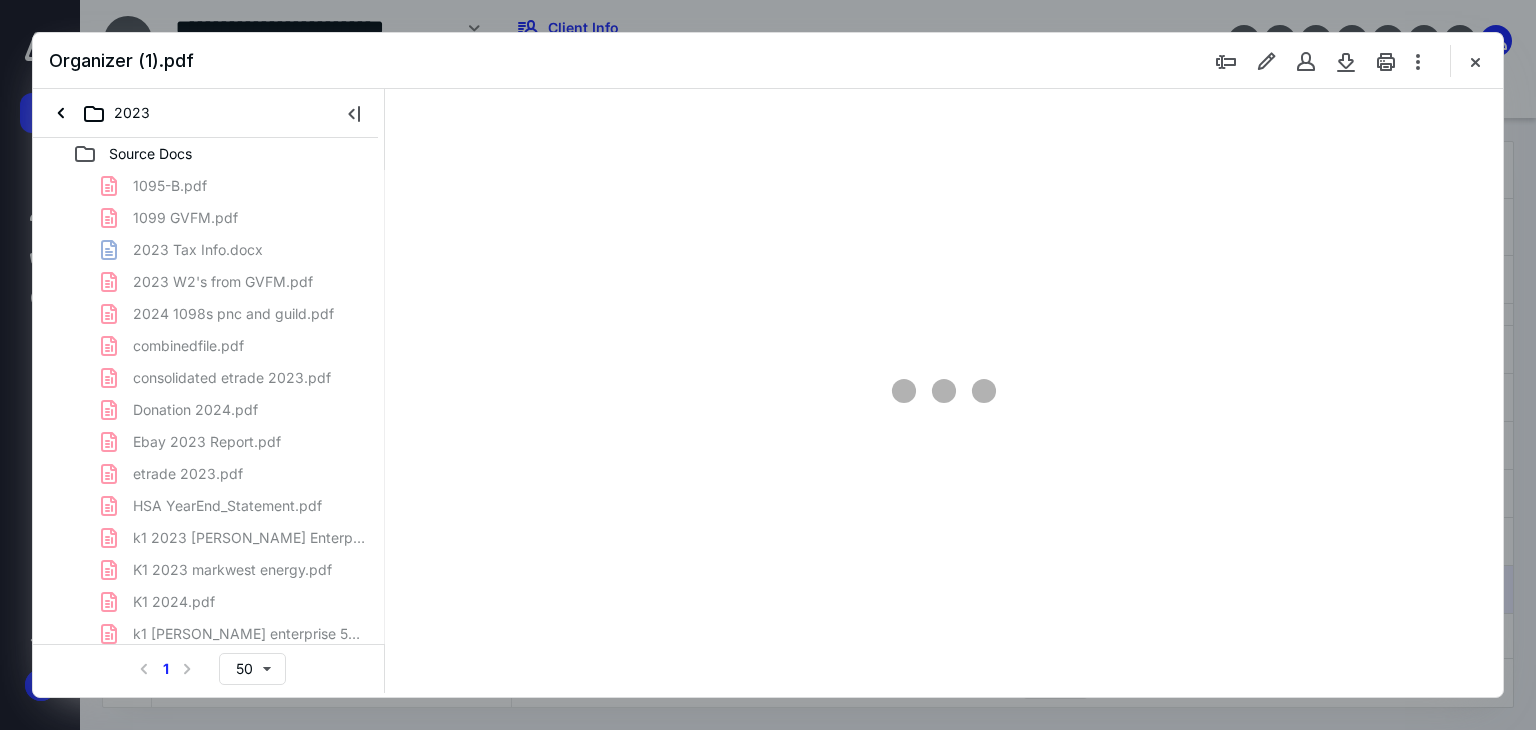 scroll, scrollTop: 83, scrollLeft: 0, axis: vertical 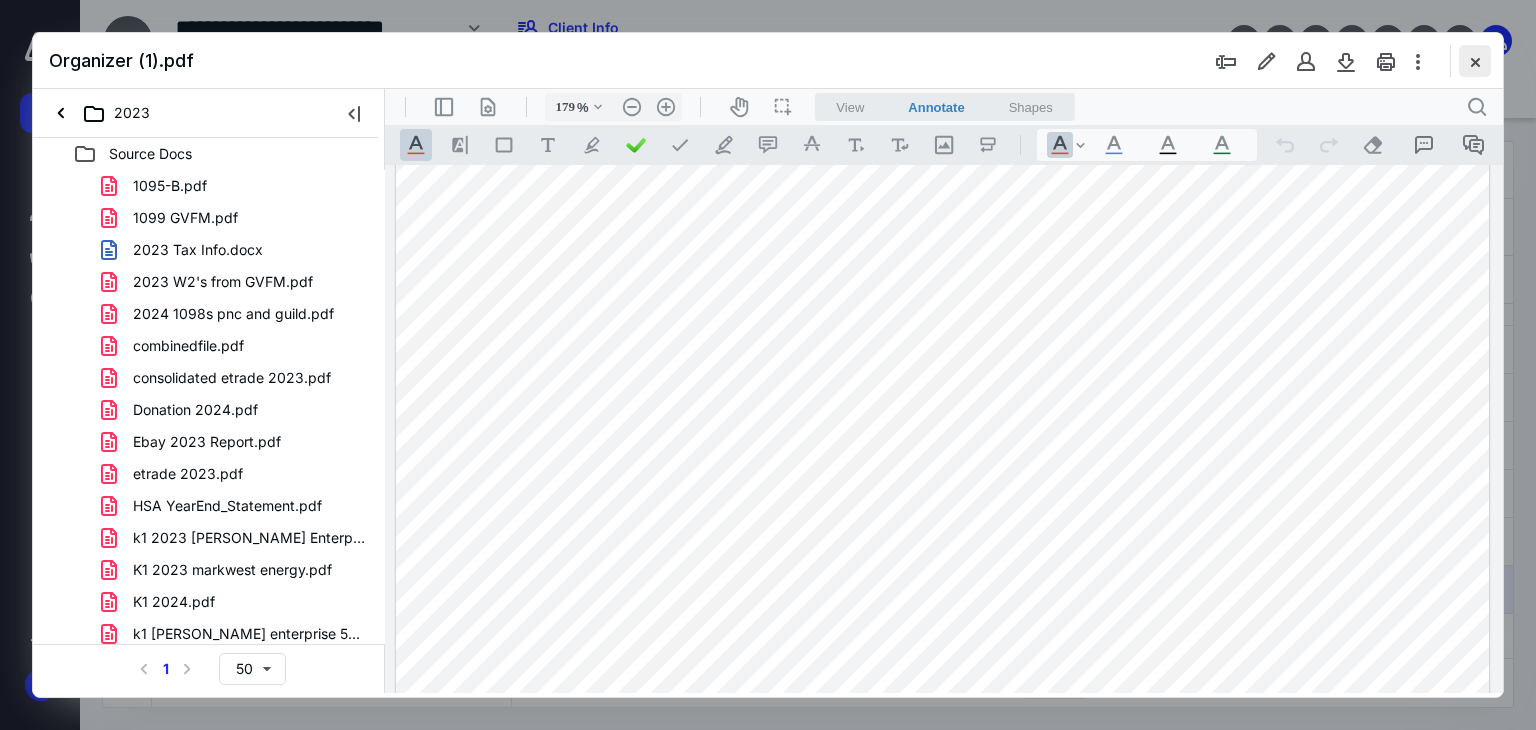 click at bounding box center [1475, 61] 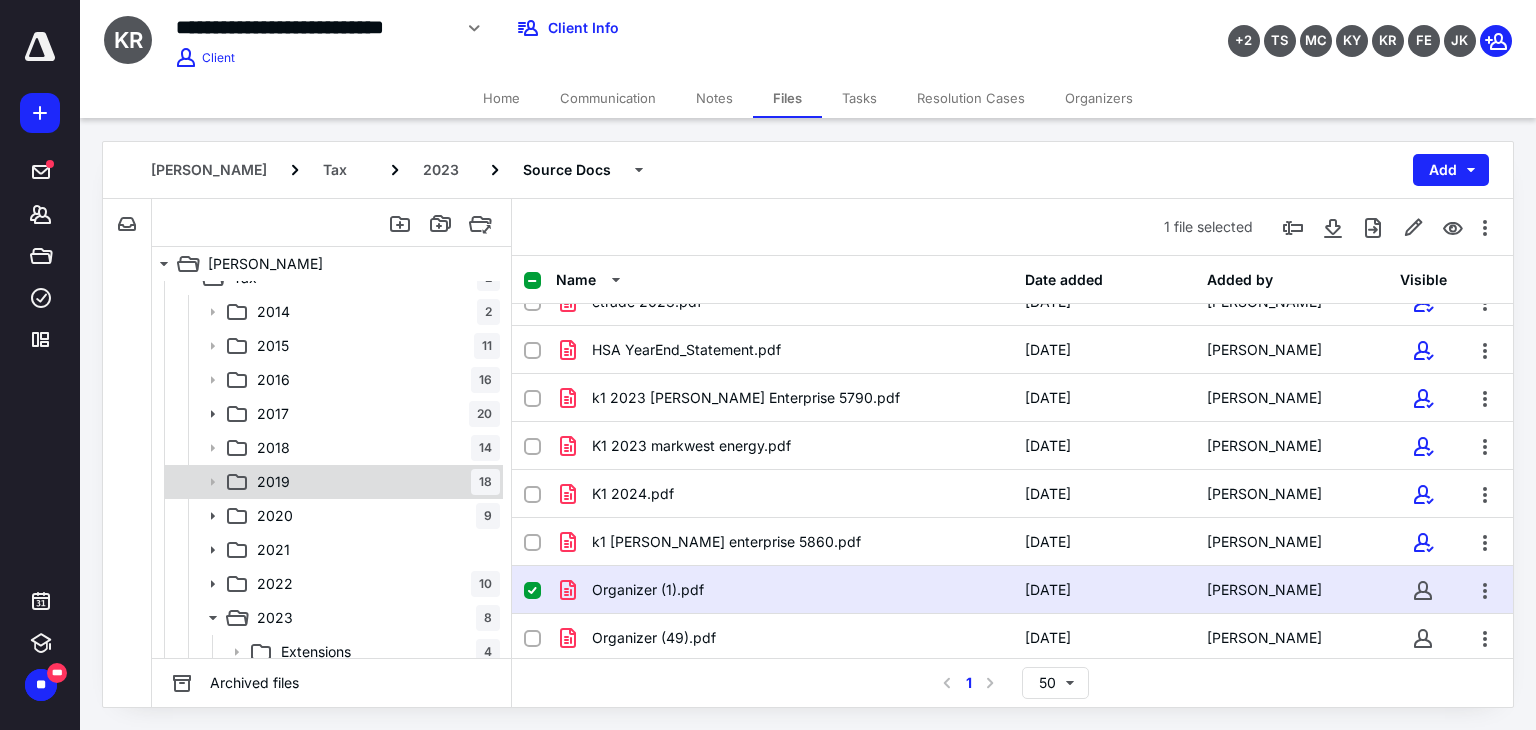 scroll, scrollTop: 302, scrollLeft: 0, axis: vertical 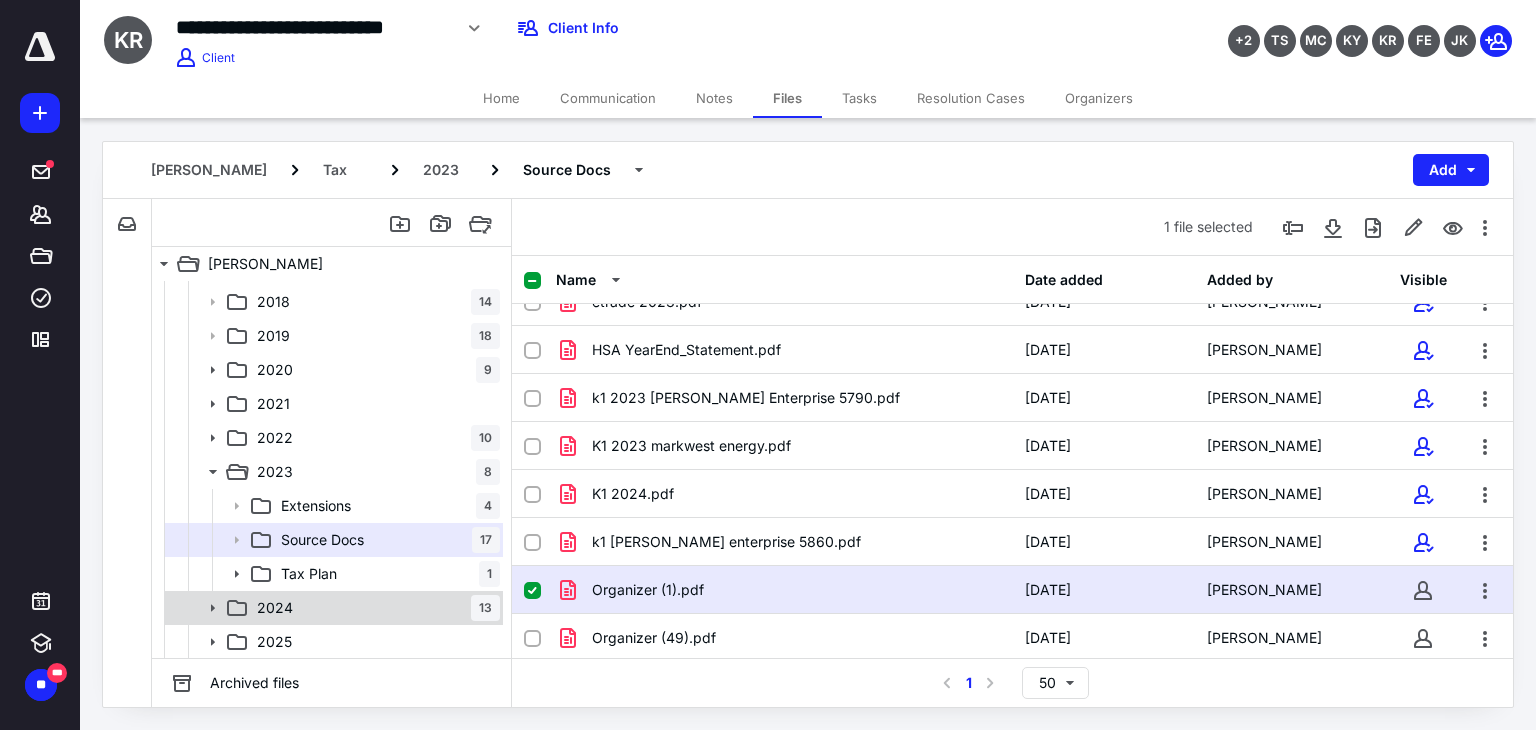 click on "2024 13" at bounding box center (374, 608) 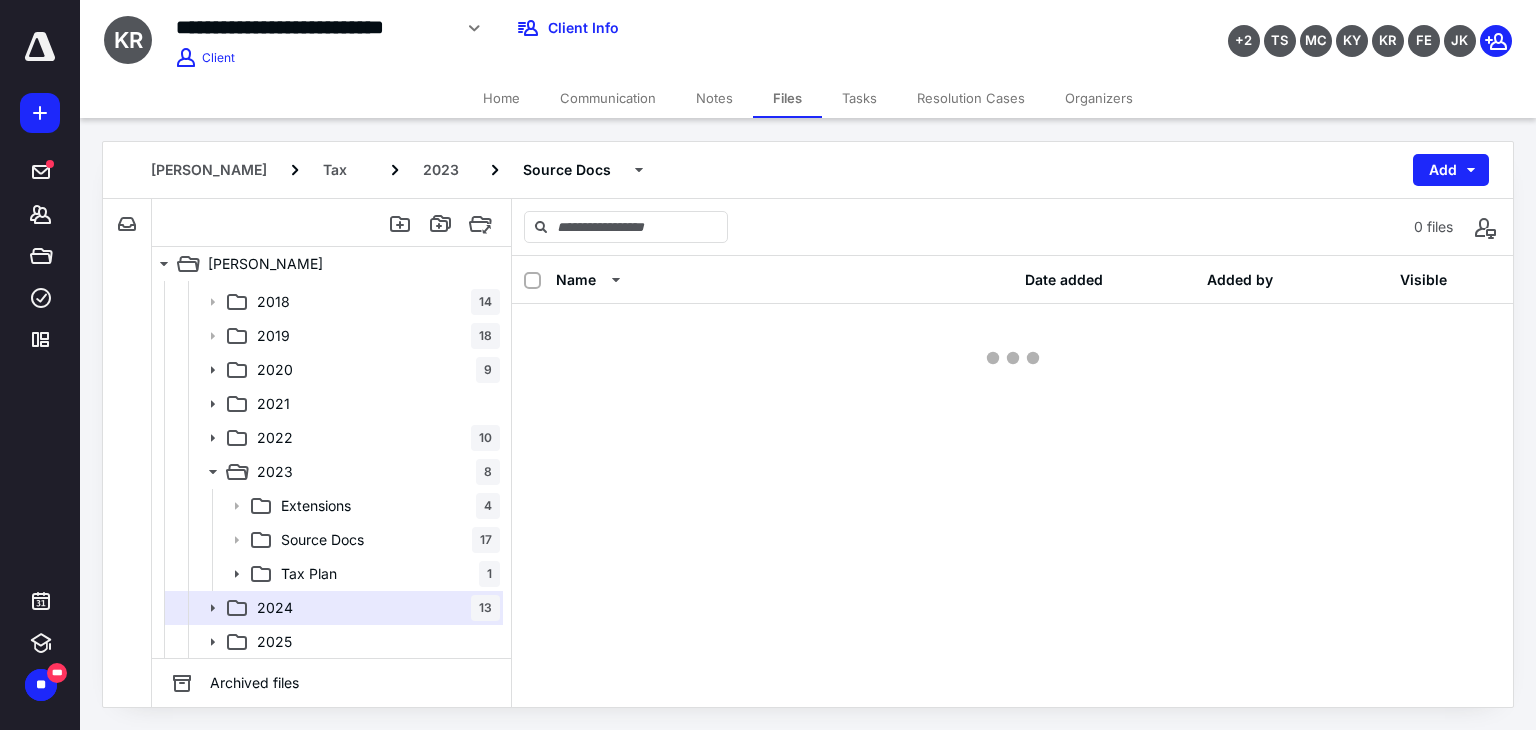 scroll, scrollTop: 0, scrollLeft: 0, axis: both 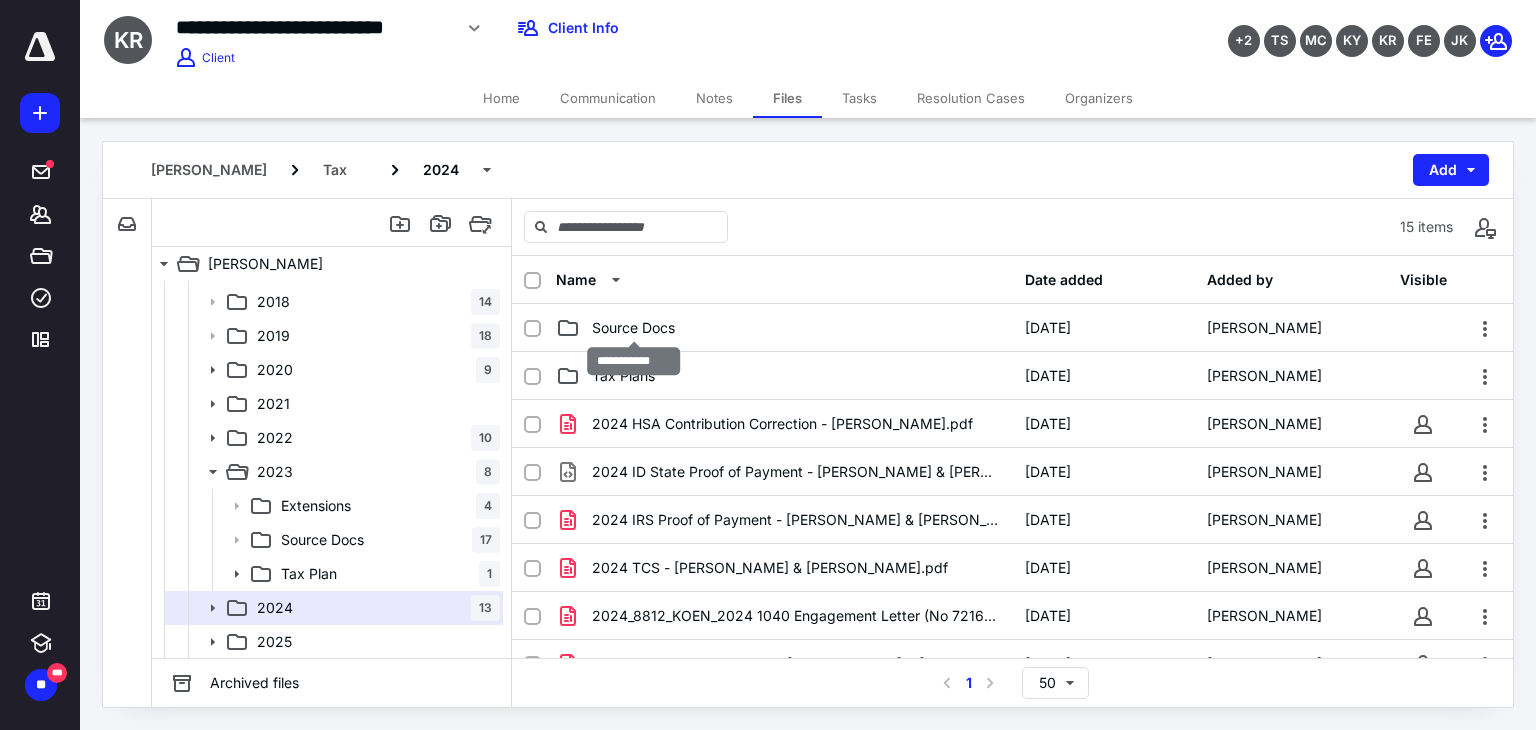 click on "Source Docs" at bounding box center (633, 328) 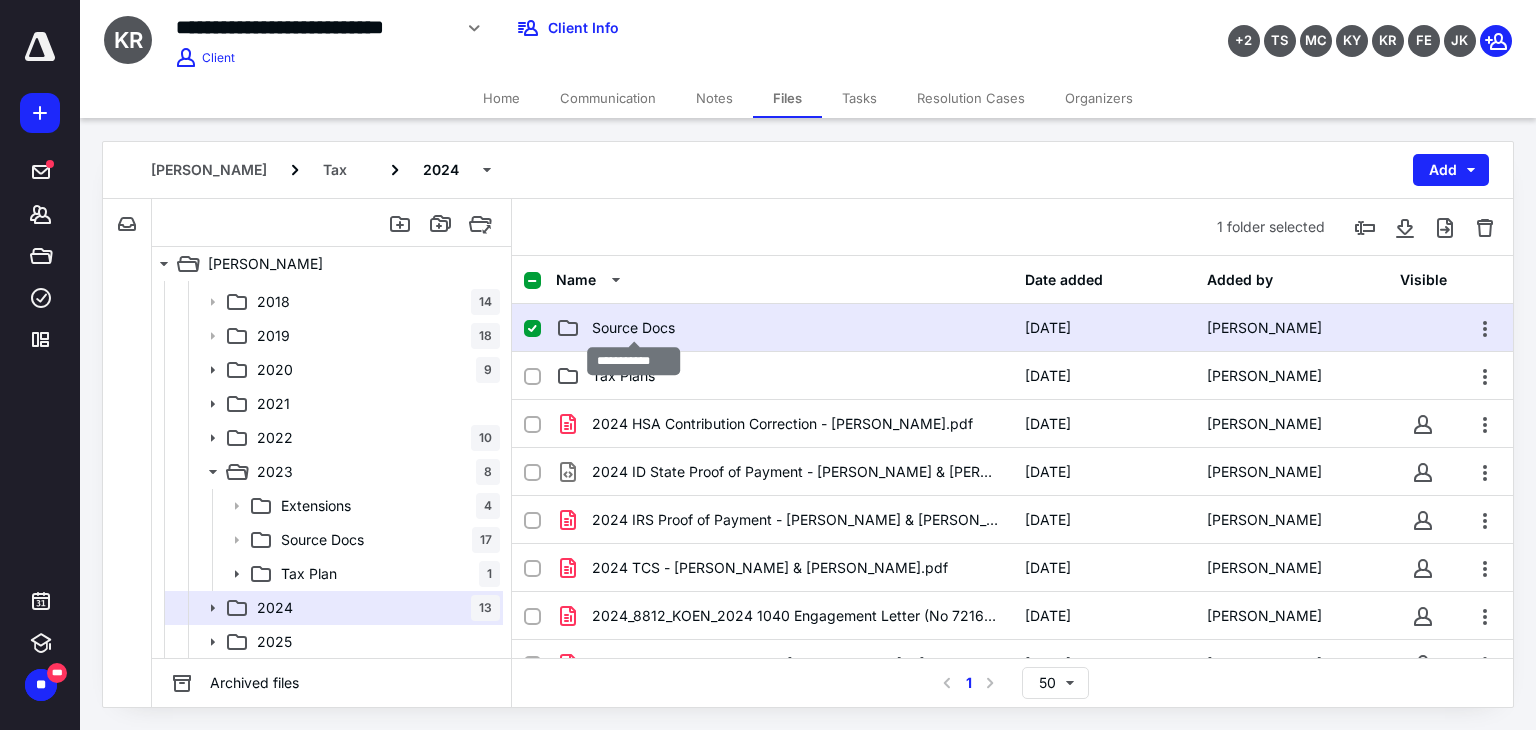 click on "Source Docs" at bounding box center (633, 328) 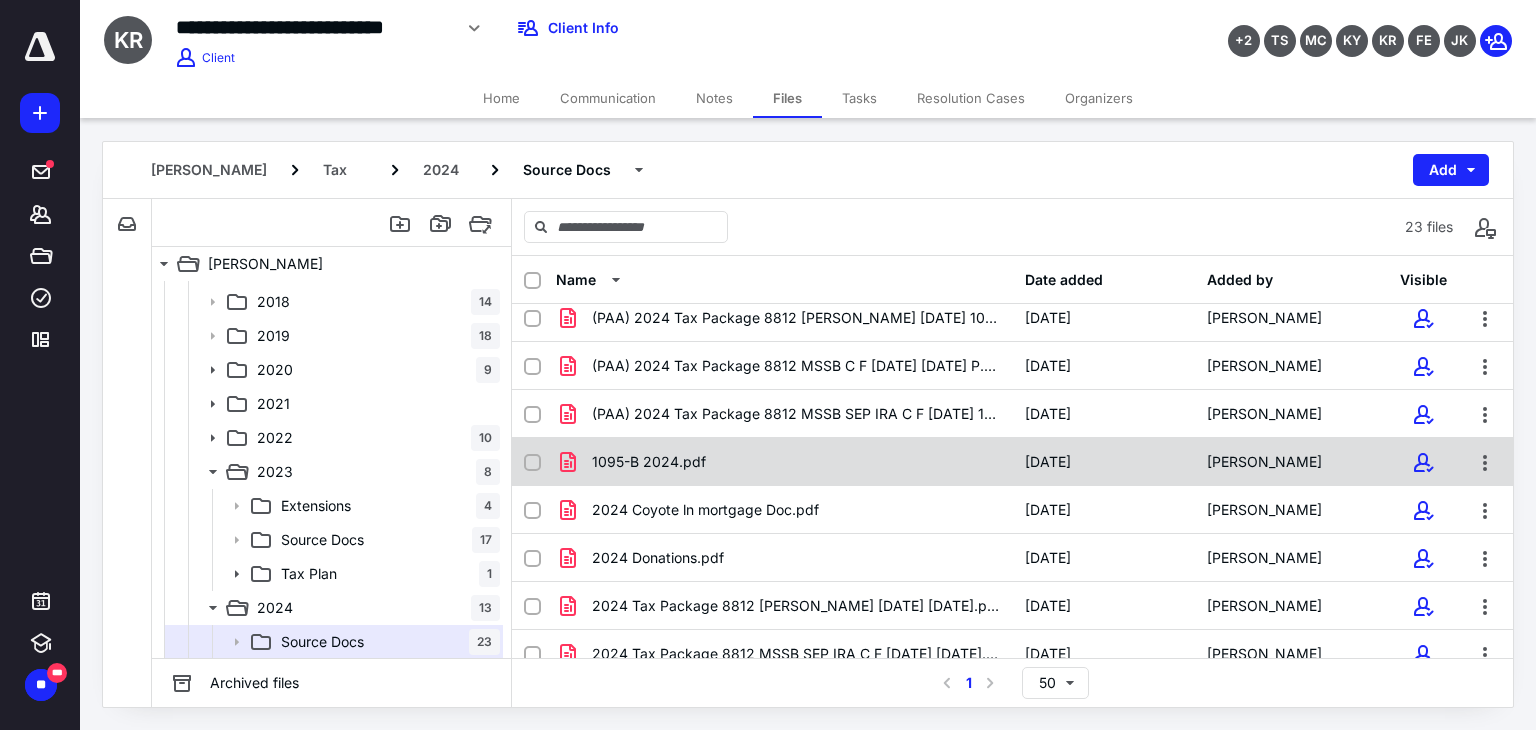 scroll, scrollTop: 300, scrollLeft: 0, axis: vertical 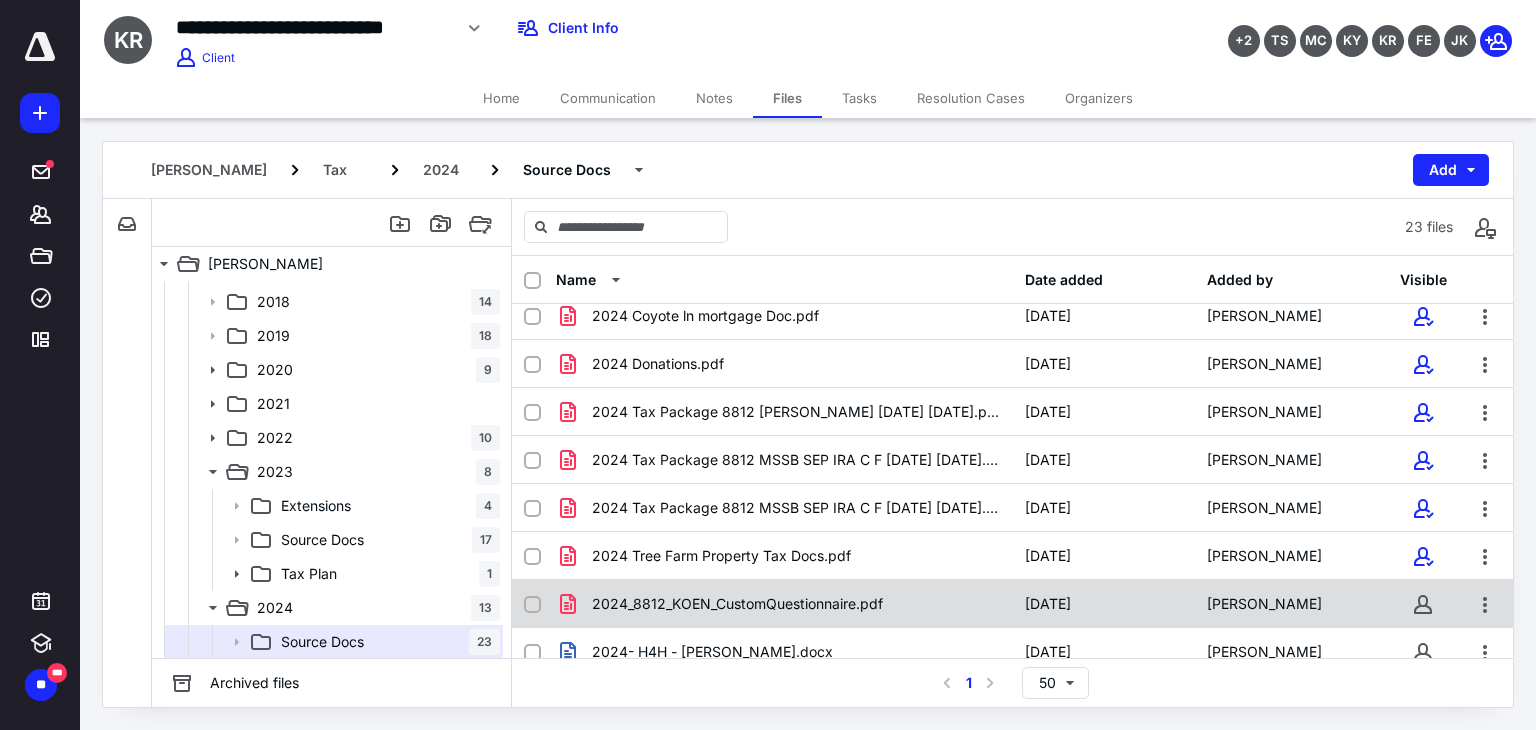 click on "2024_8812_KOEN_CustomQuestionnaire.pdf" at bounding box center [737, 604] 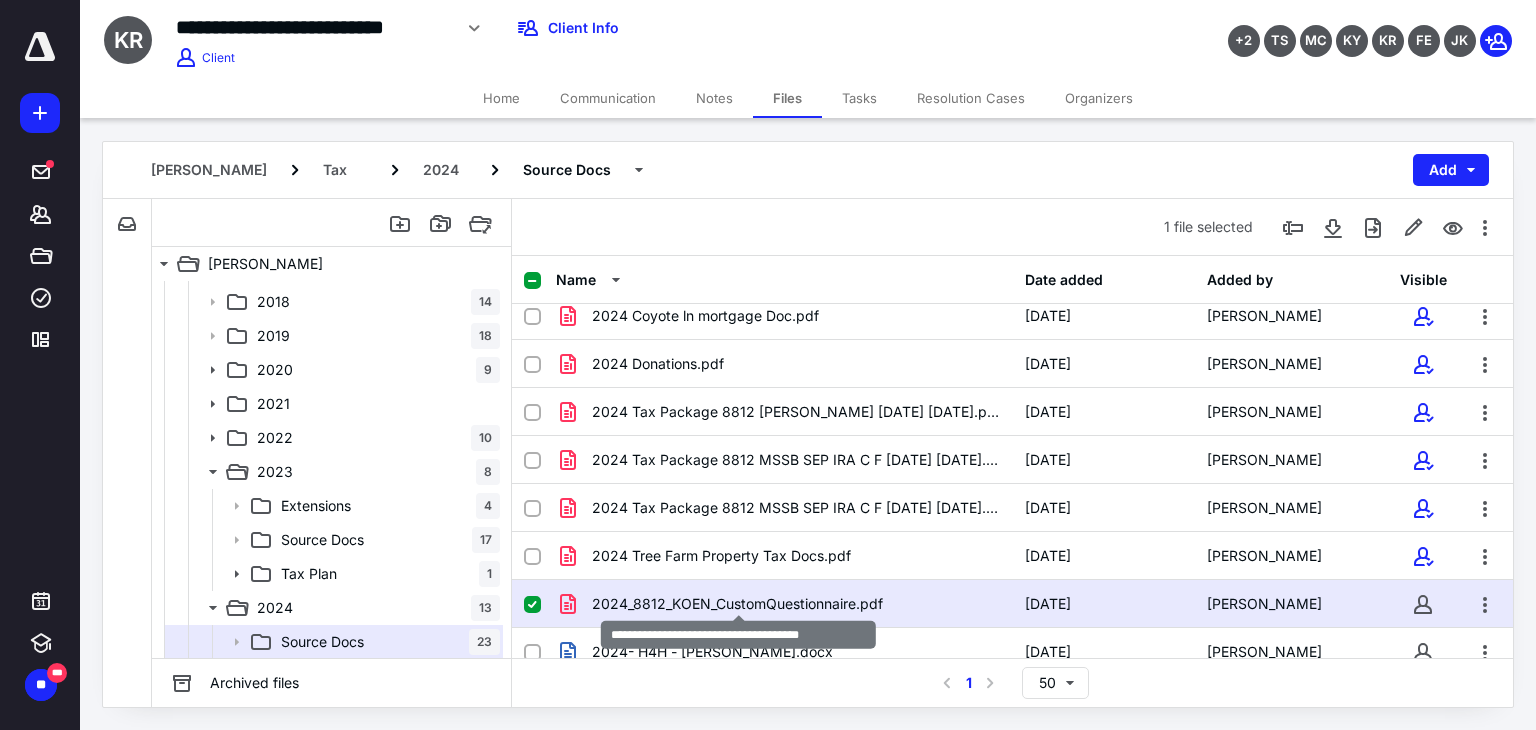 click on "2024_8812_KOEN_CustomQuestionnaire.pdf" at bounding box center [737, 604] 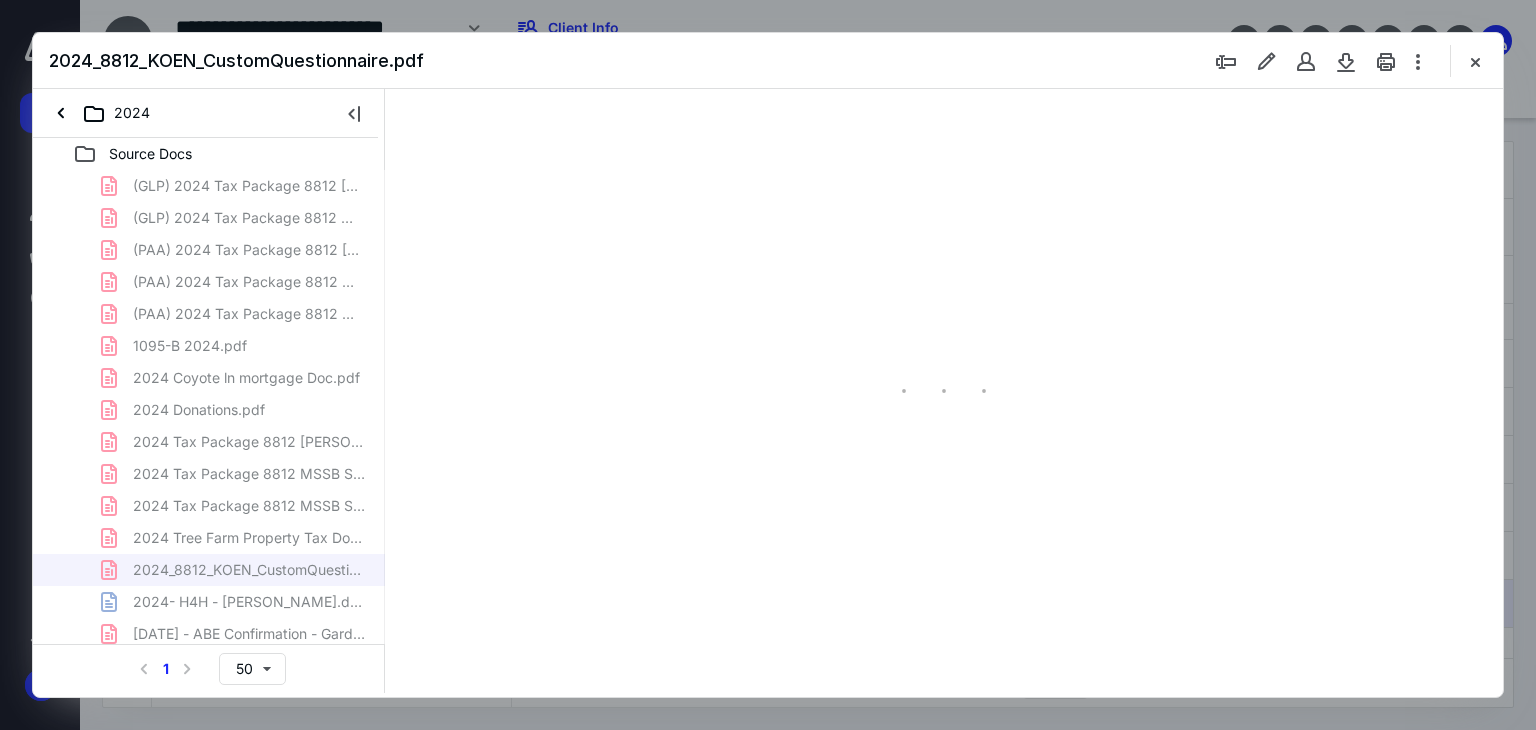 scroll, scrollTop: 0, scrollLeft: 0, axis: both 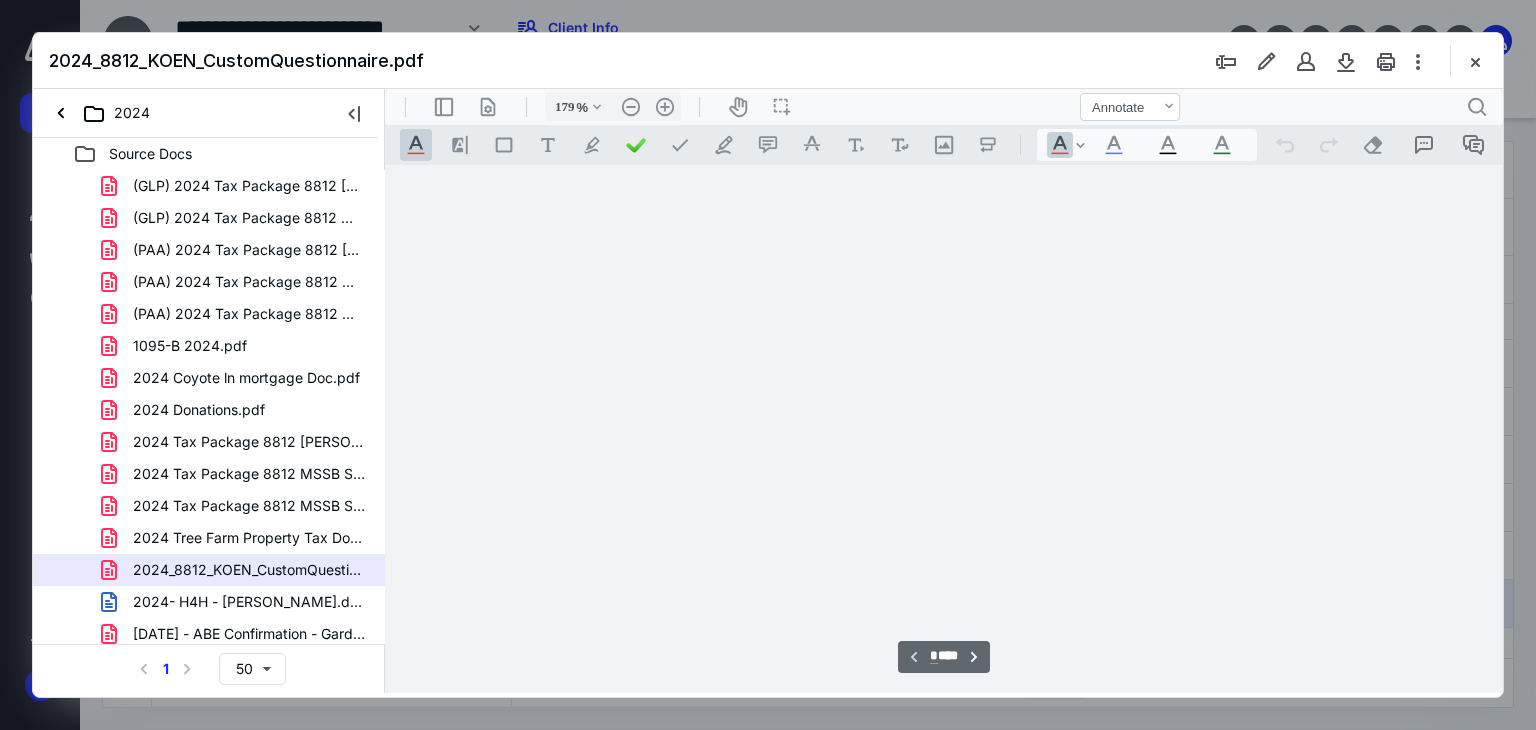 type on "178" 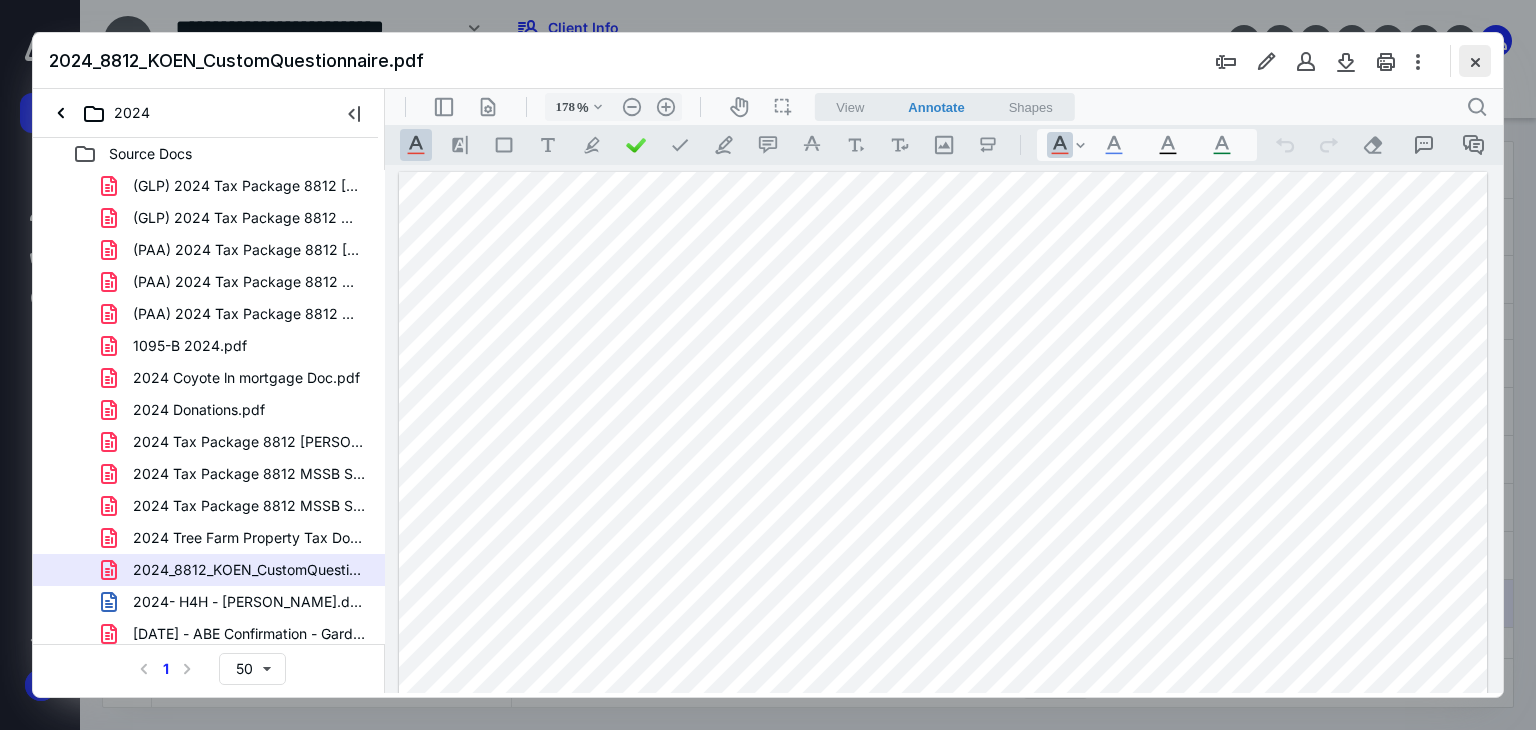 click at bounding box center [1475, 61] 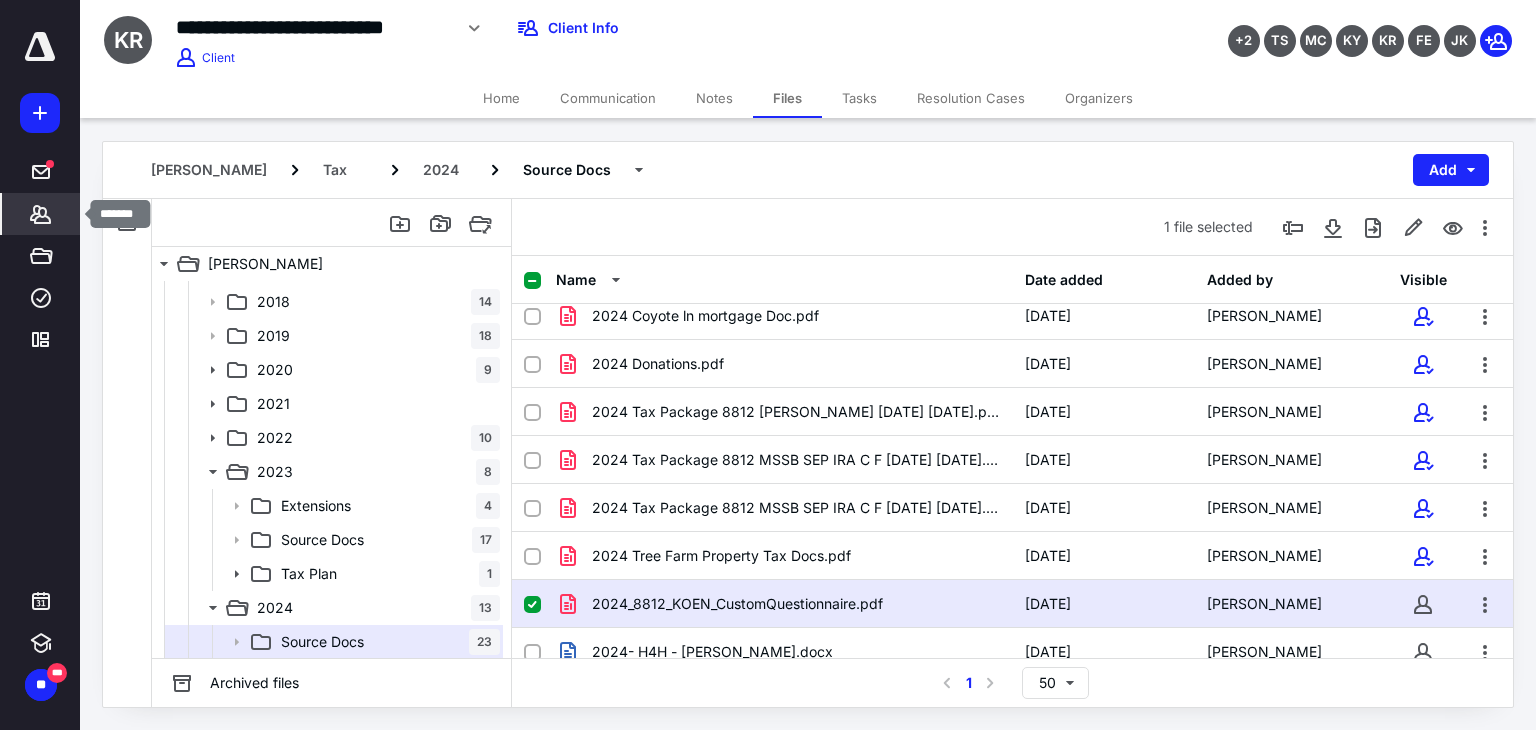click 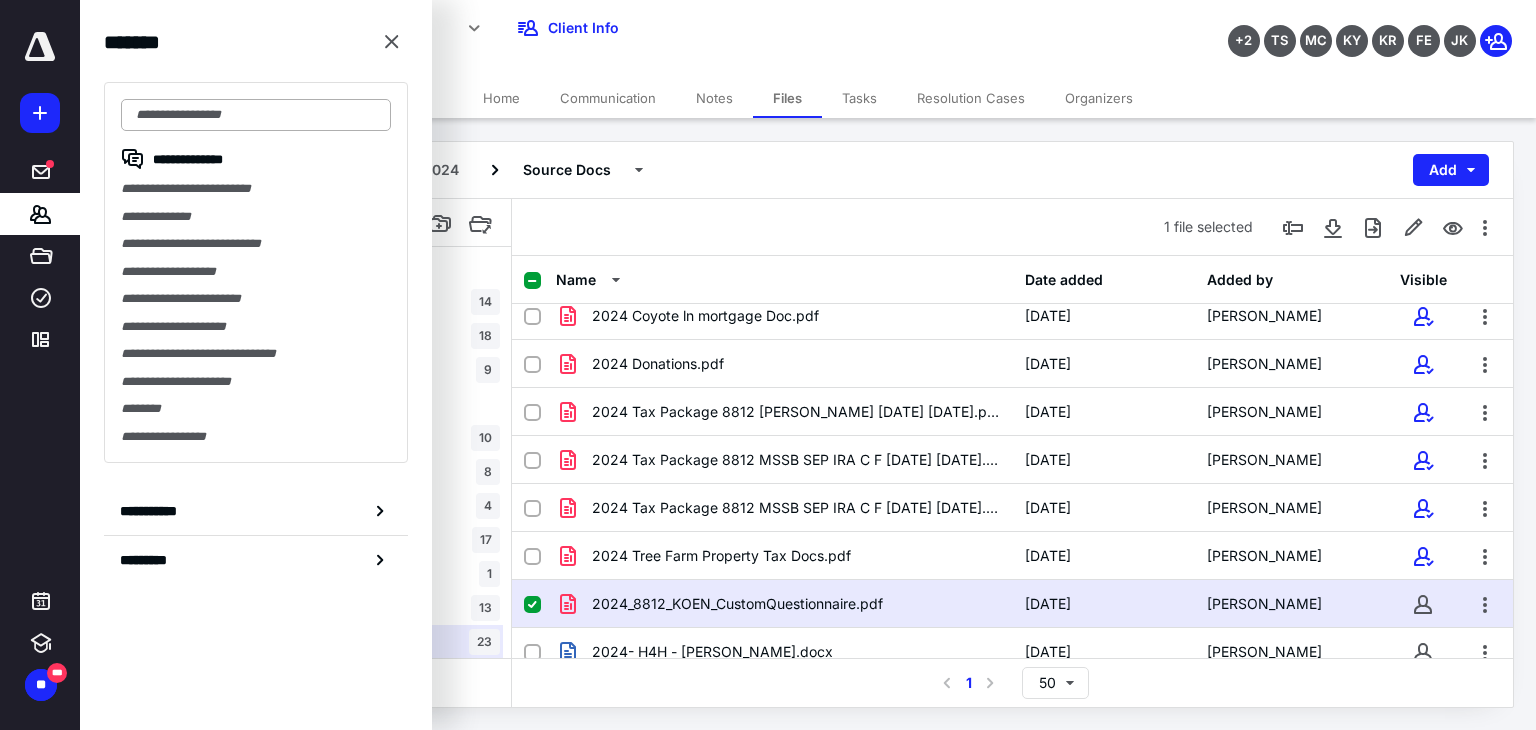 click at bounding box center [256, 115] 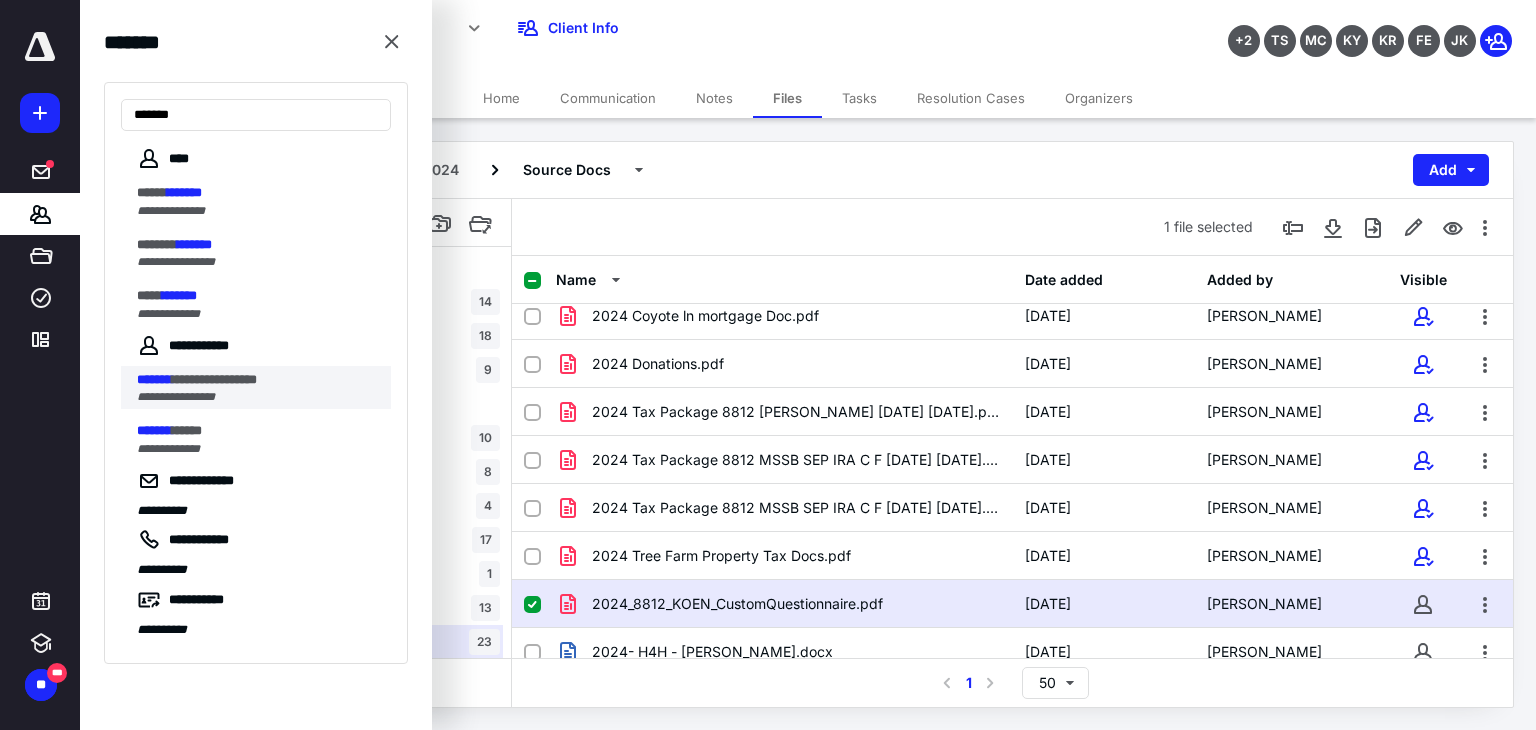 type on "*******" 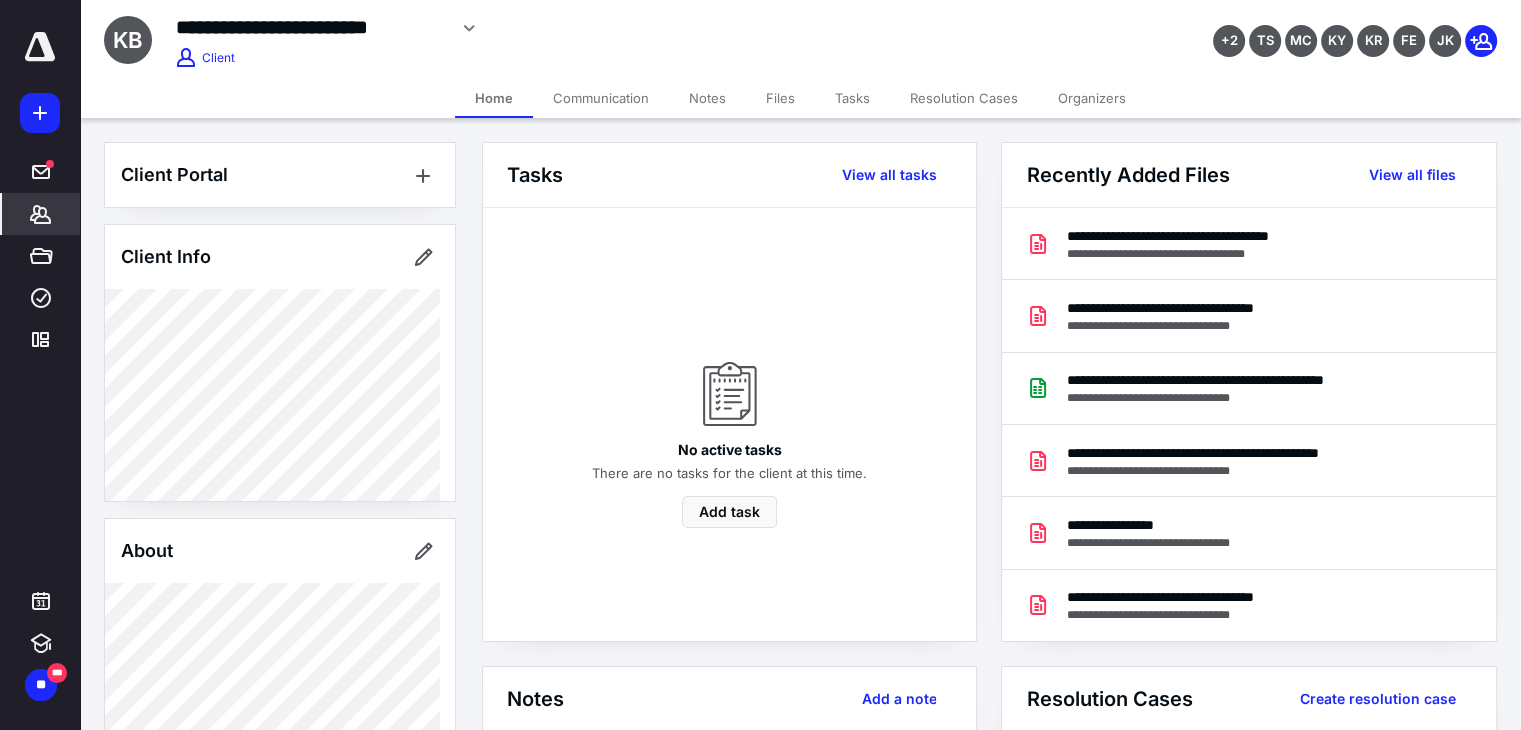 click on "Files" at bounding box center [780, 98] 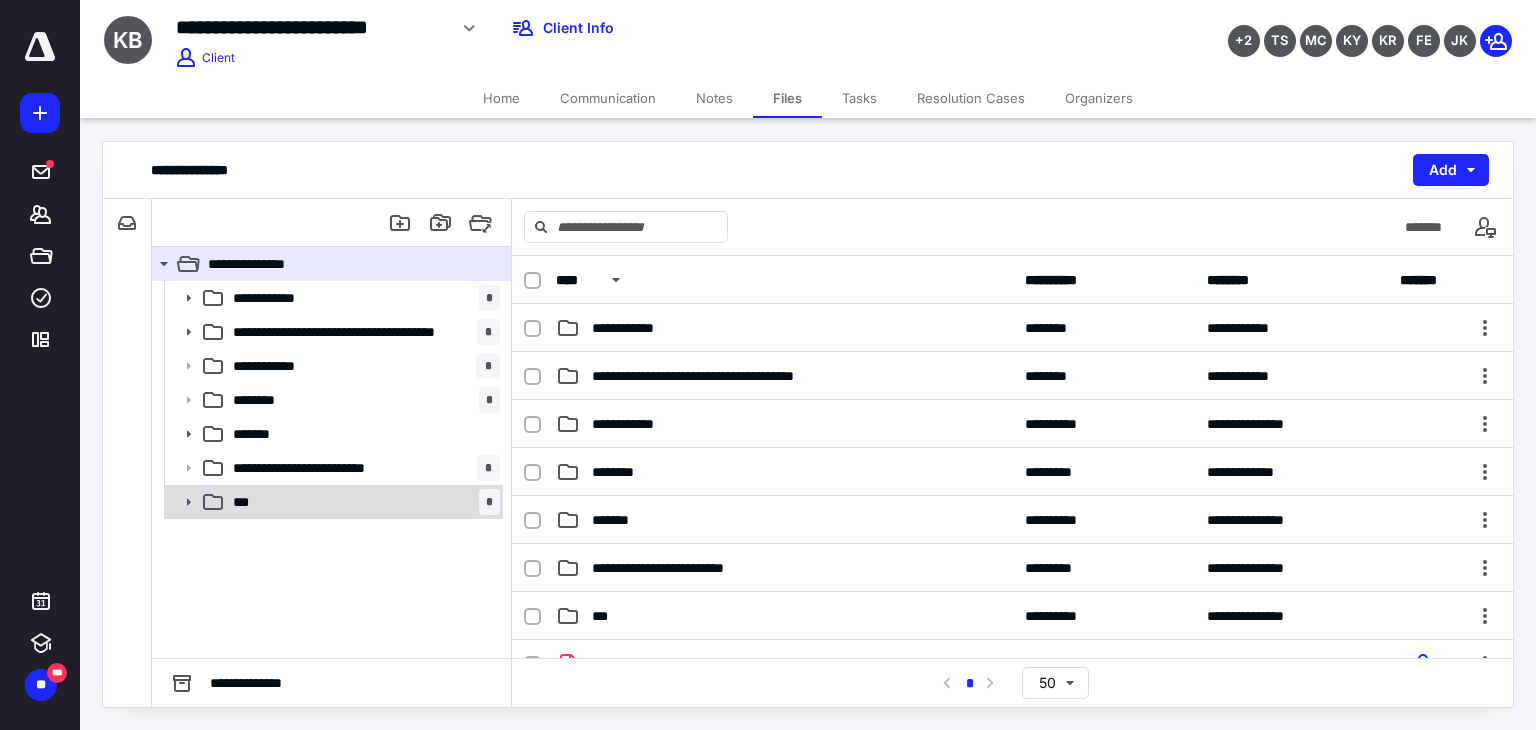 click on "*** *" at bounding box center [362, 502] 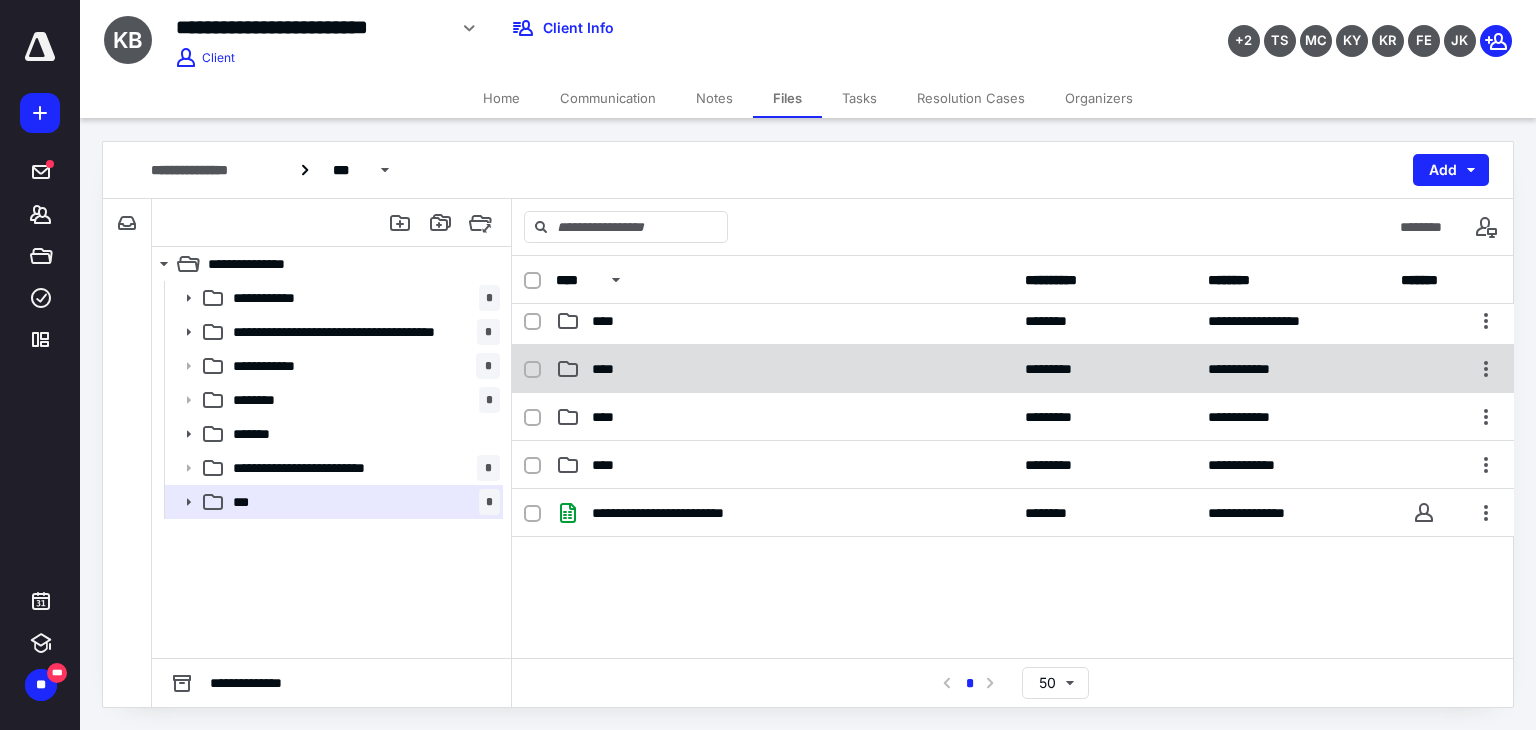 scroll, scrollTop: 400, scrollLeft: 0, axis: vertical 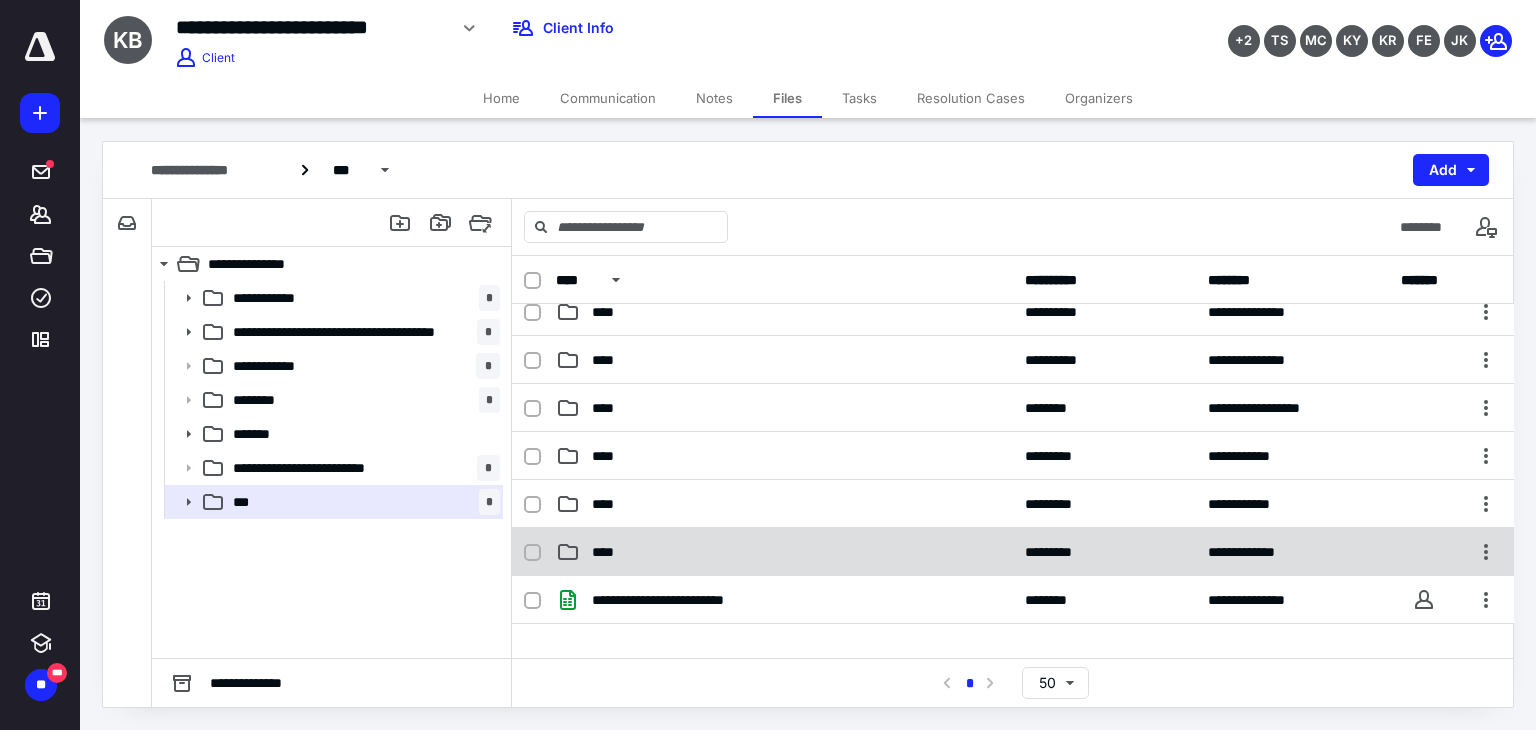 click on "****" at bounding box center (784, 552) 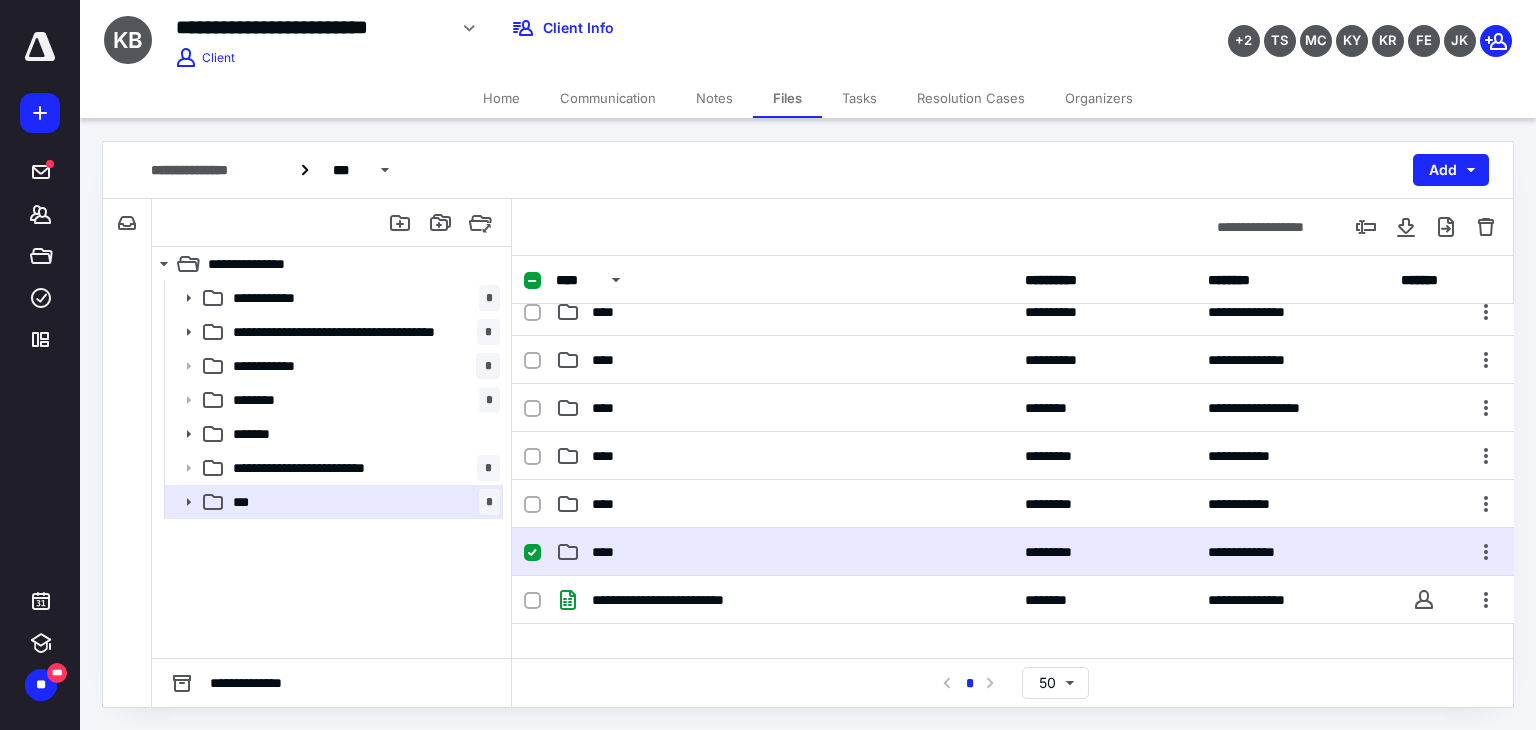click on "****" at bounding box center [784, 552] 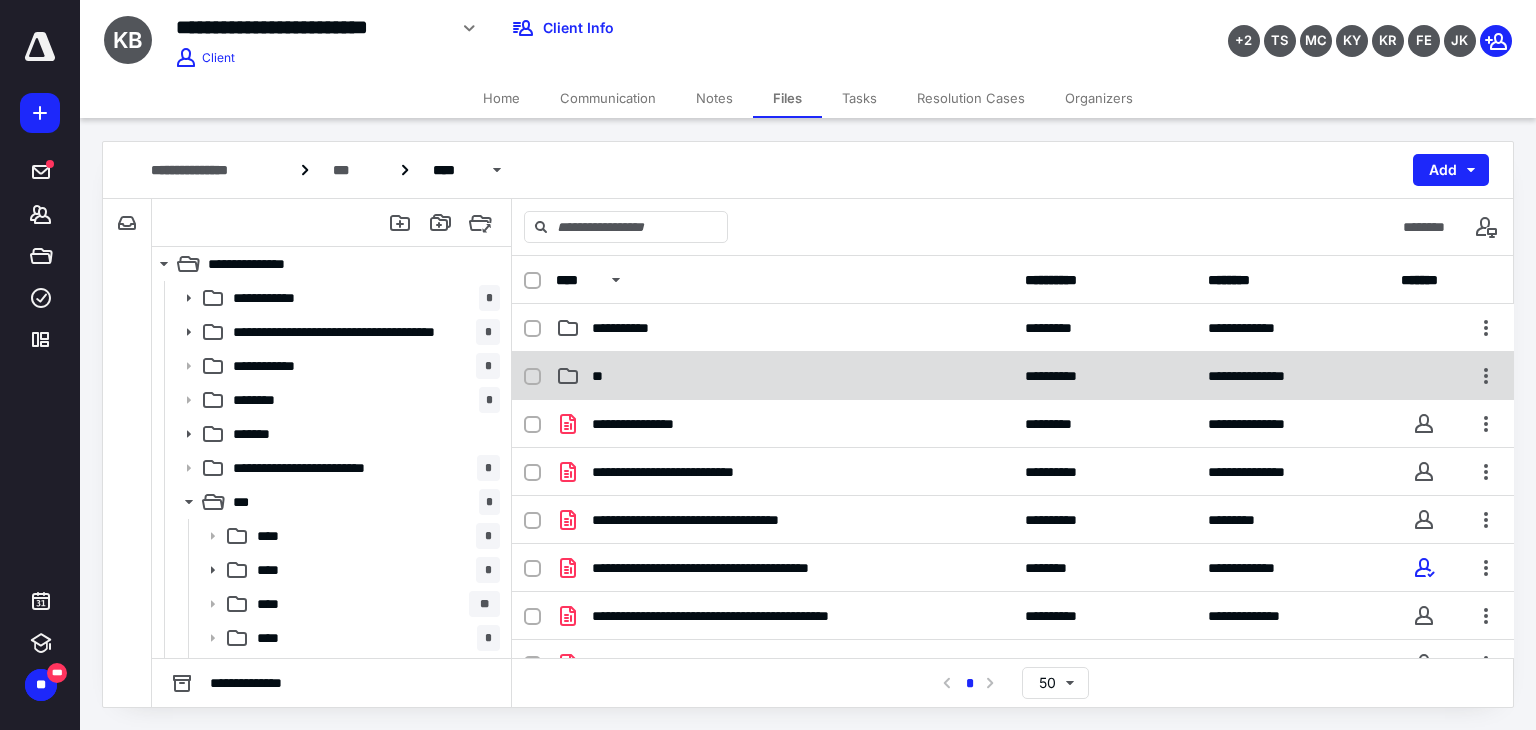 click on "**" at bounding box center (784, 376) 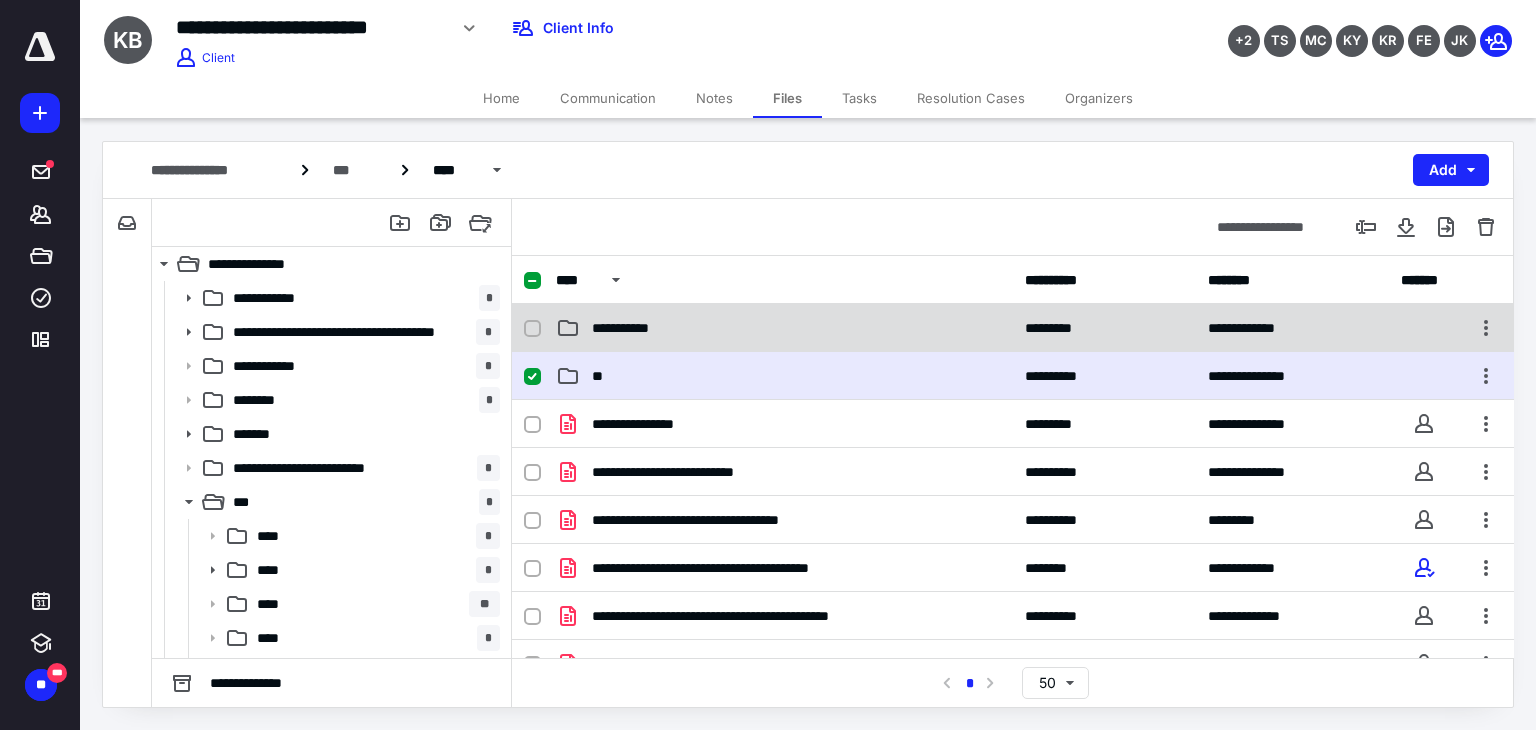 click on "**********" at bounding box center [1013, 328] 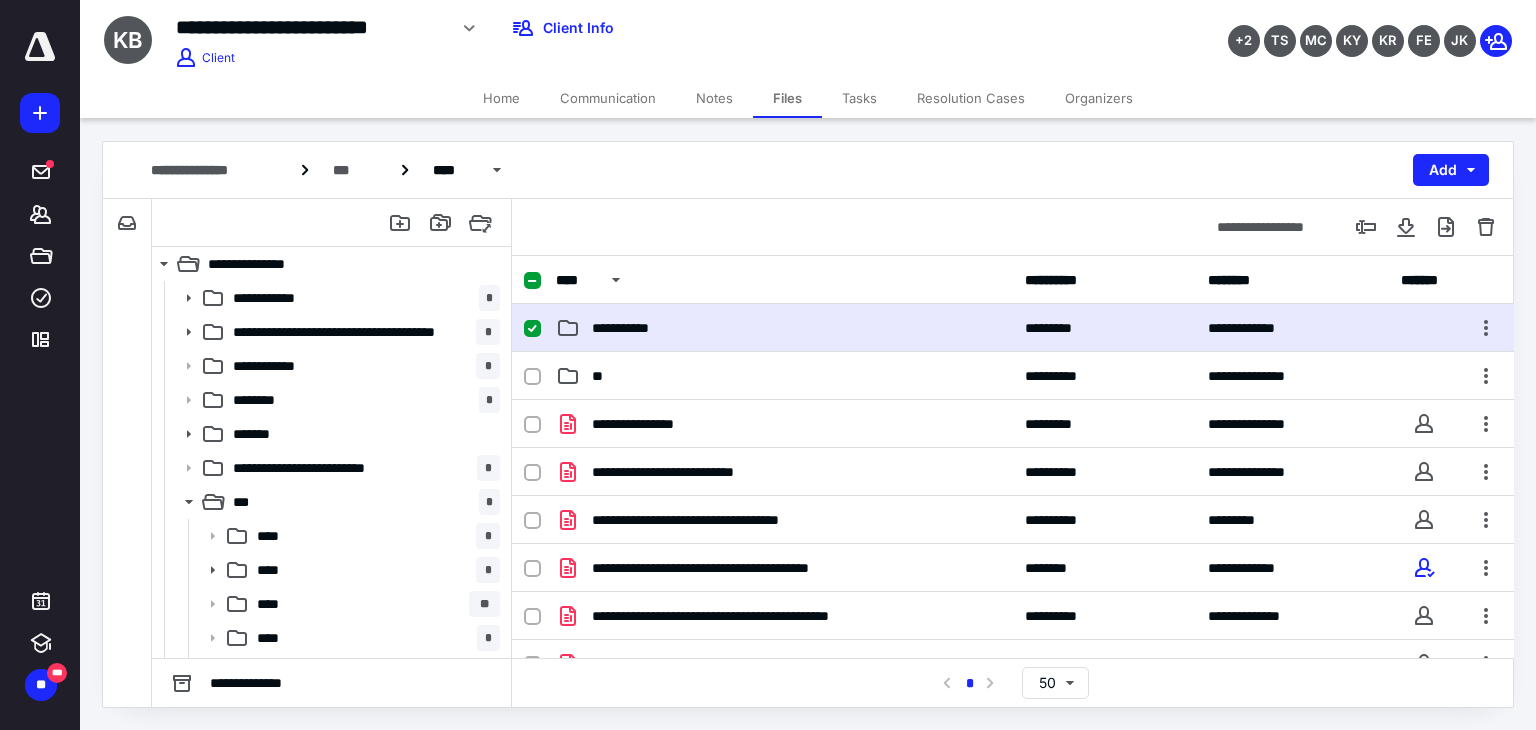 click on "**********" at bounding box center (1013, 328) 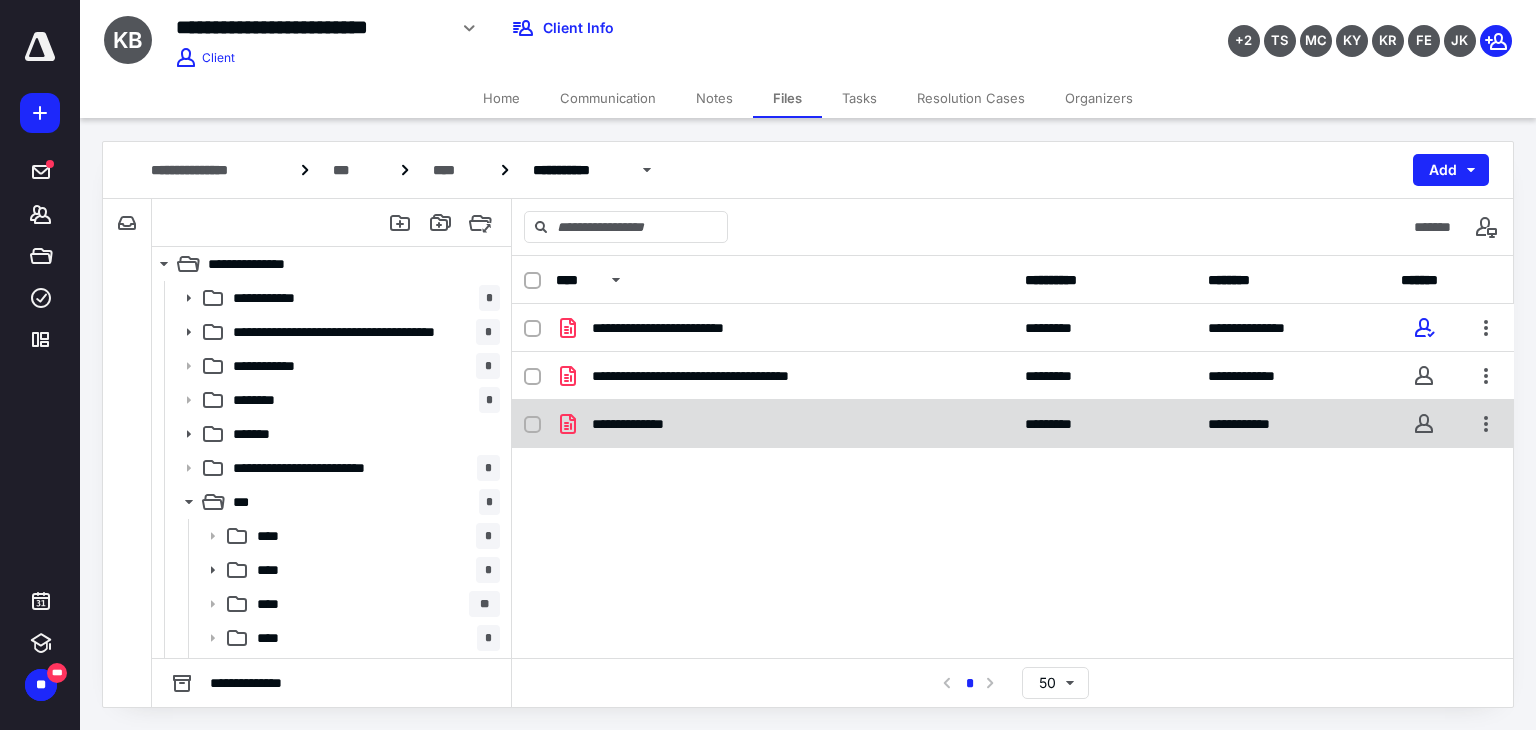 click on "**********" at bounding box center (784, 424) 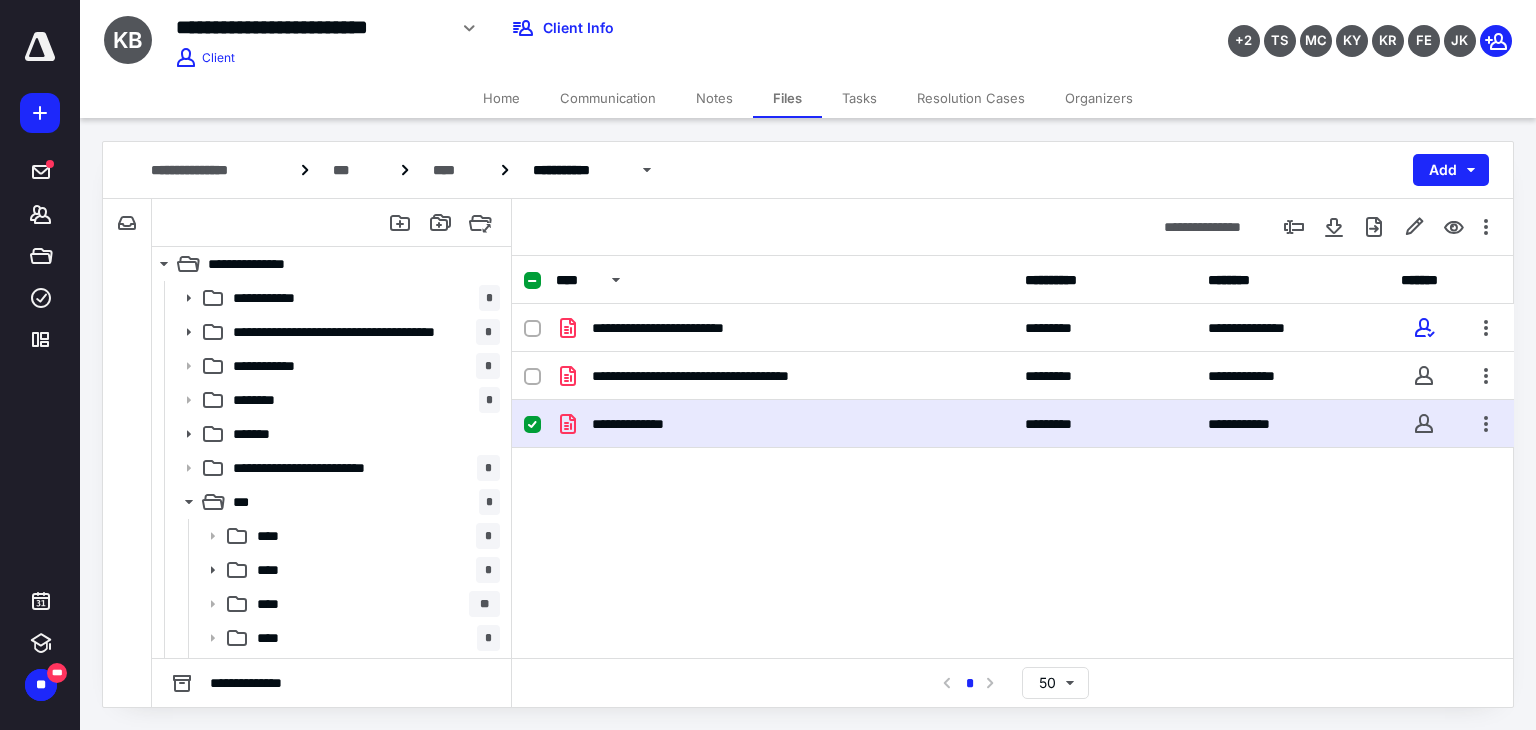 click on "**********" at bounding box center (784, 424) 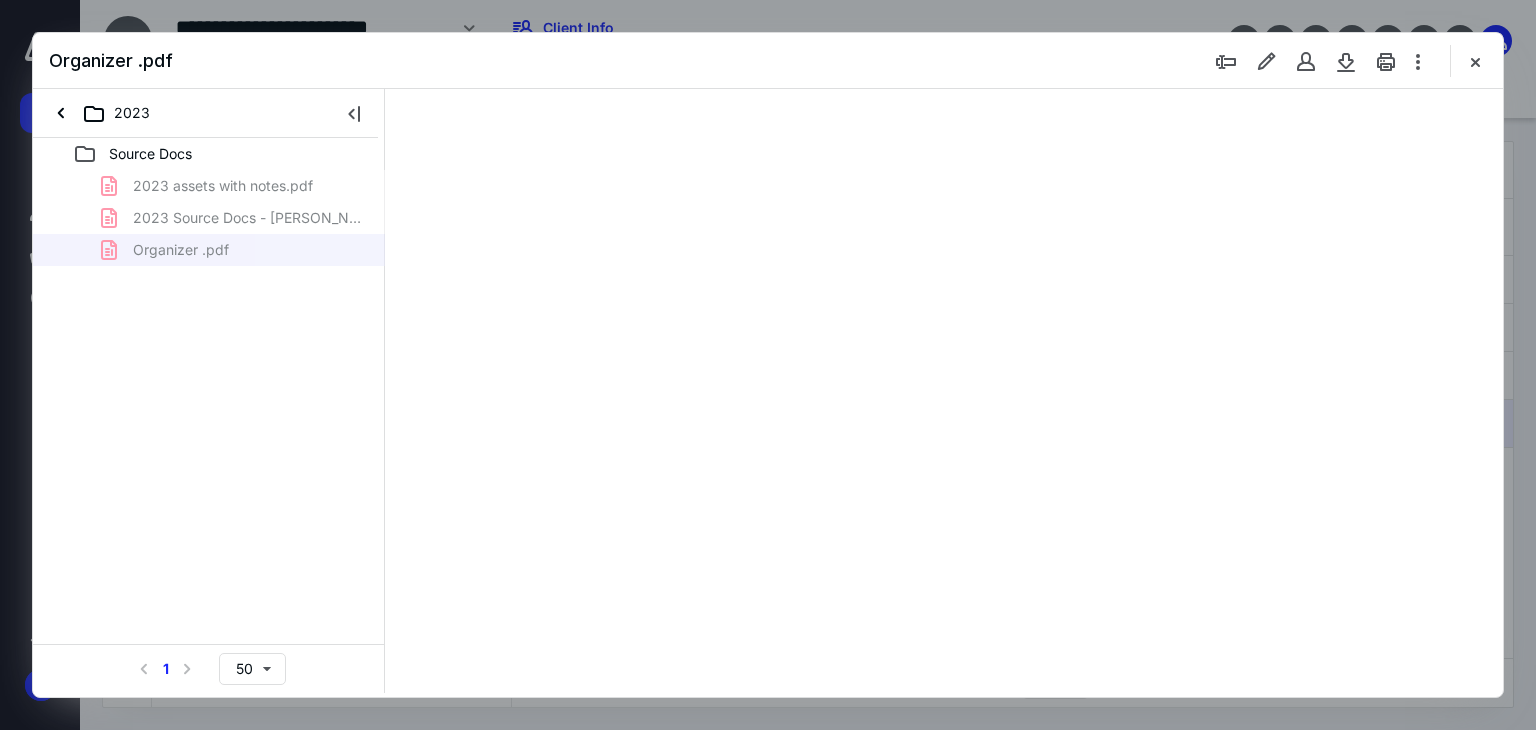 scroll, scrollTop: 0, scrollLeft: 0, axis: both 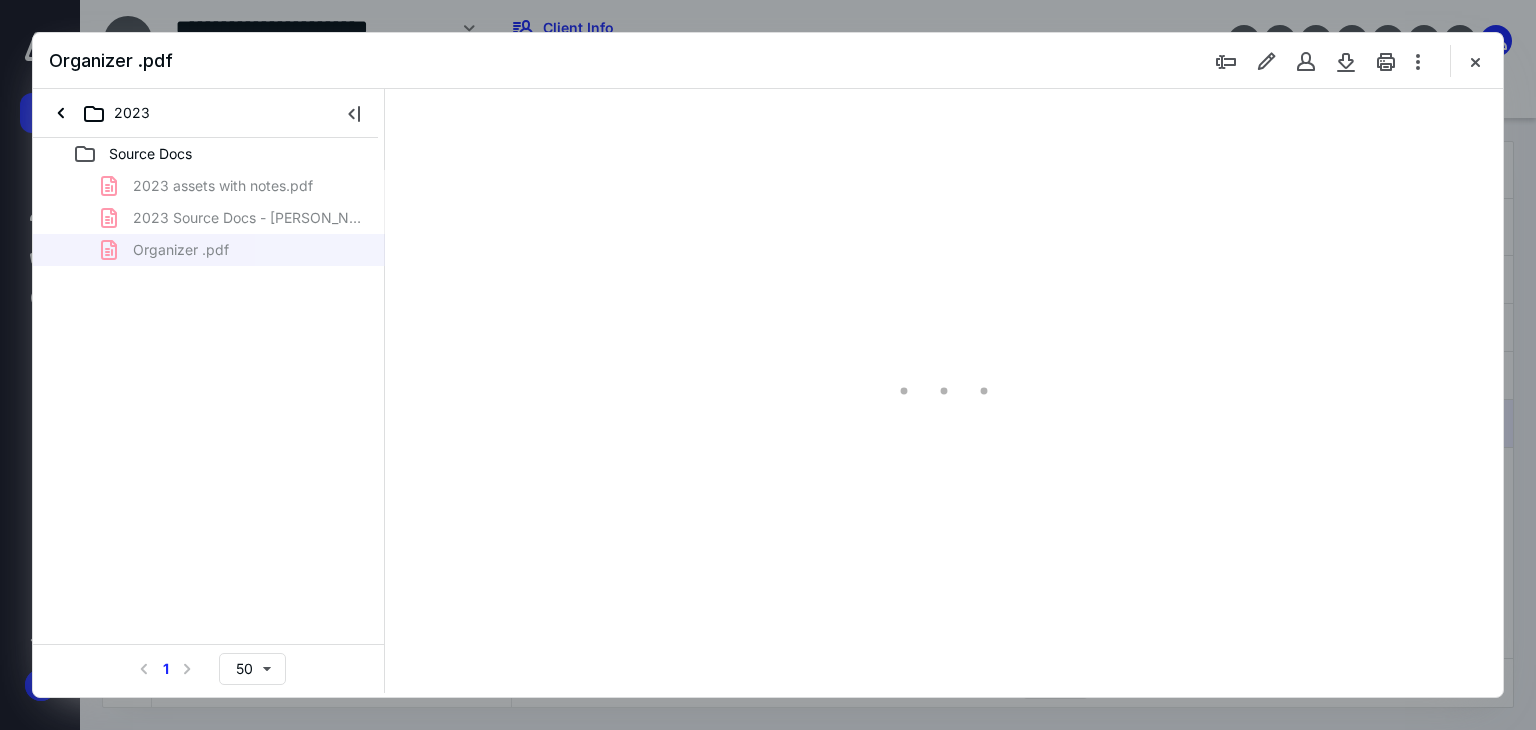 type on "179" 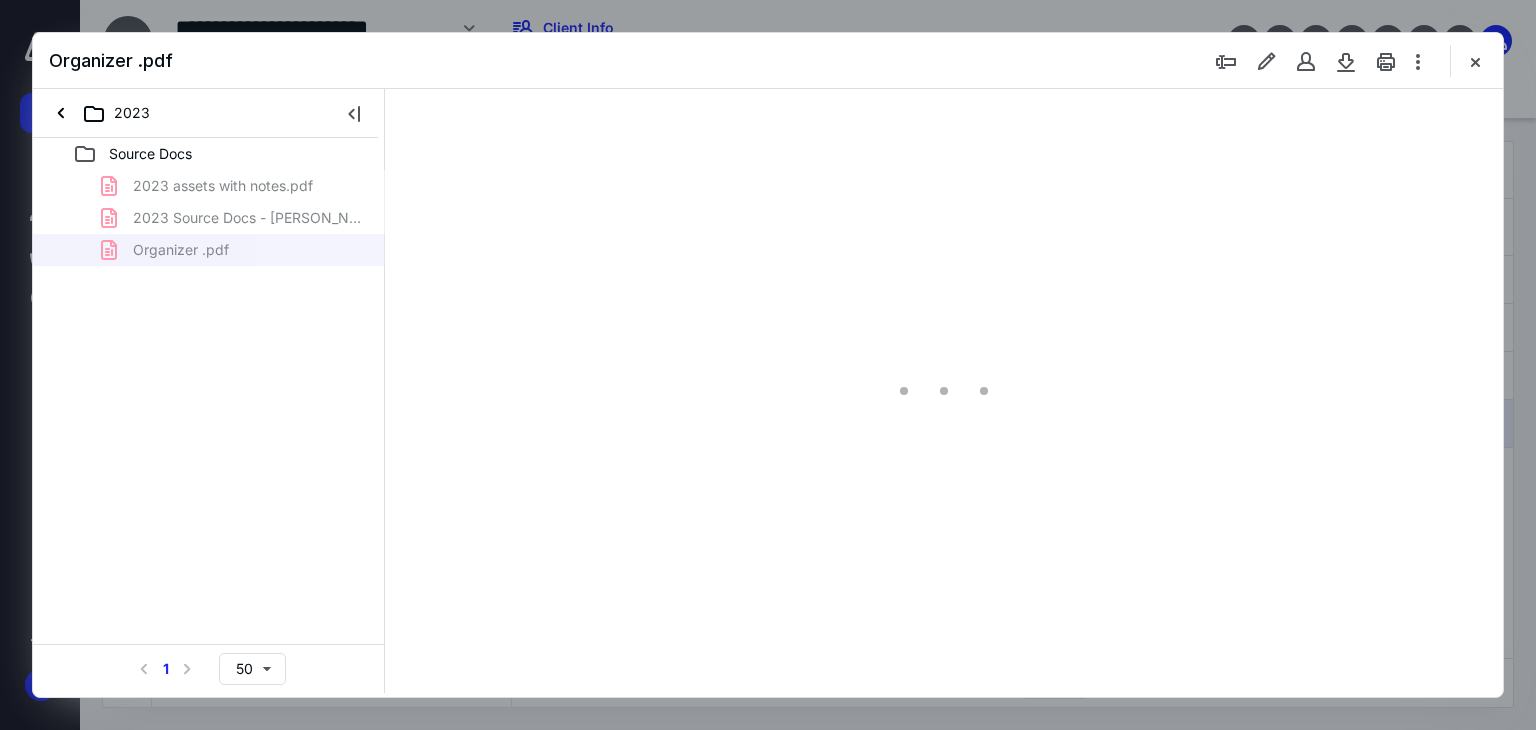 scroll, scrollTop: 83, scrollLeft: 0, axis: vertical 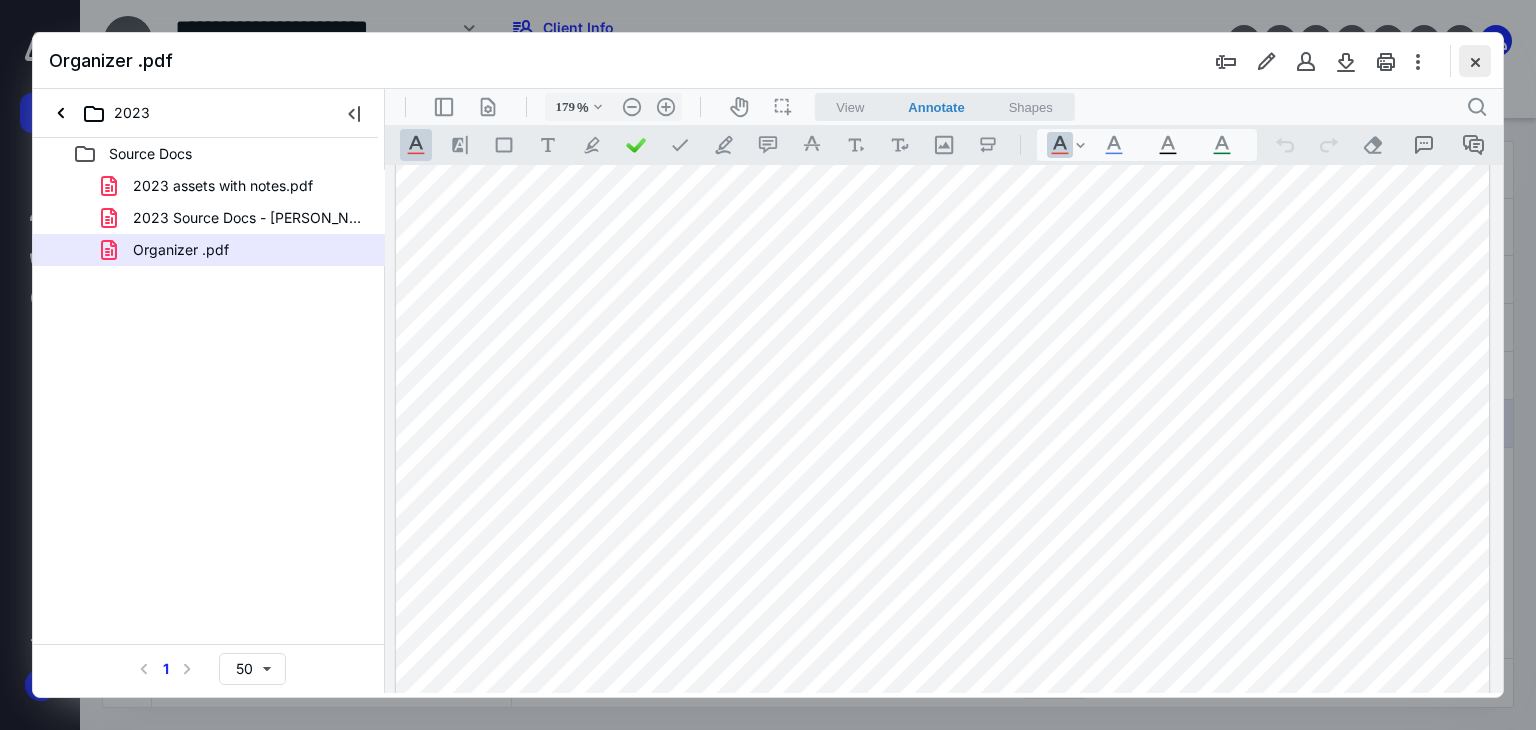 click at bounding box center (1475, 61) 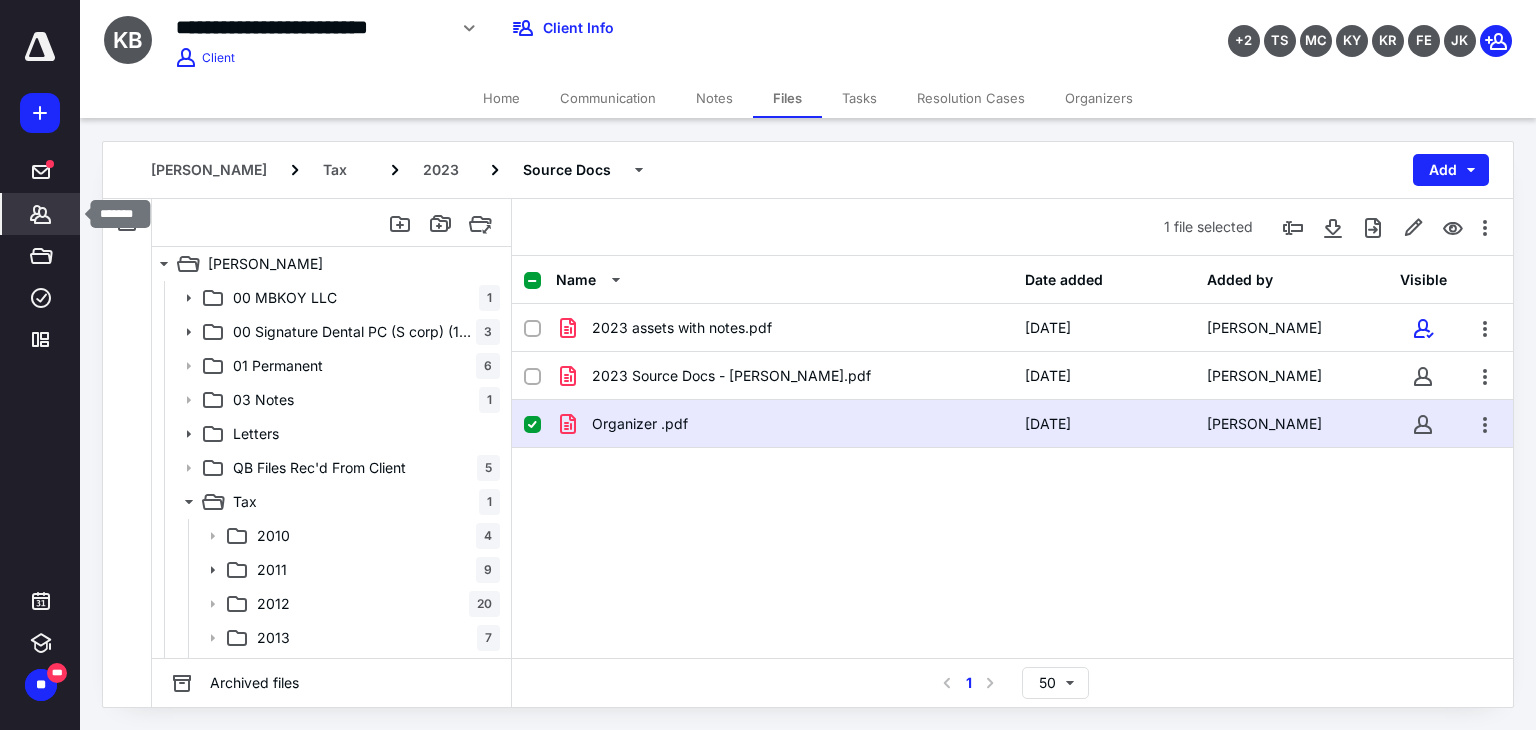 click on "*******" at bounding box center (41, 214) 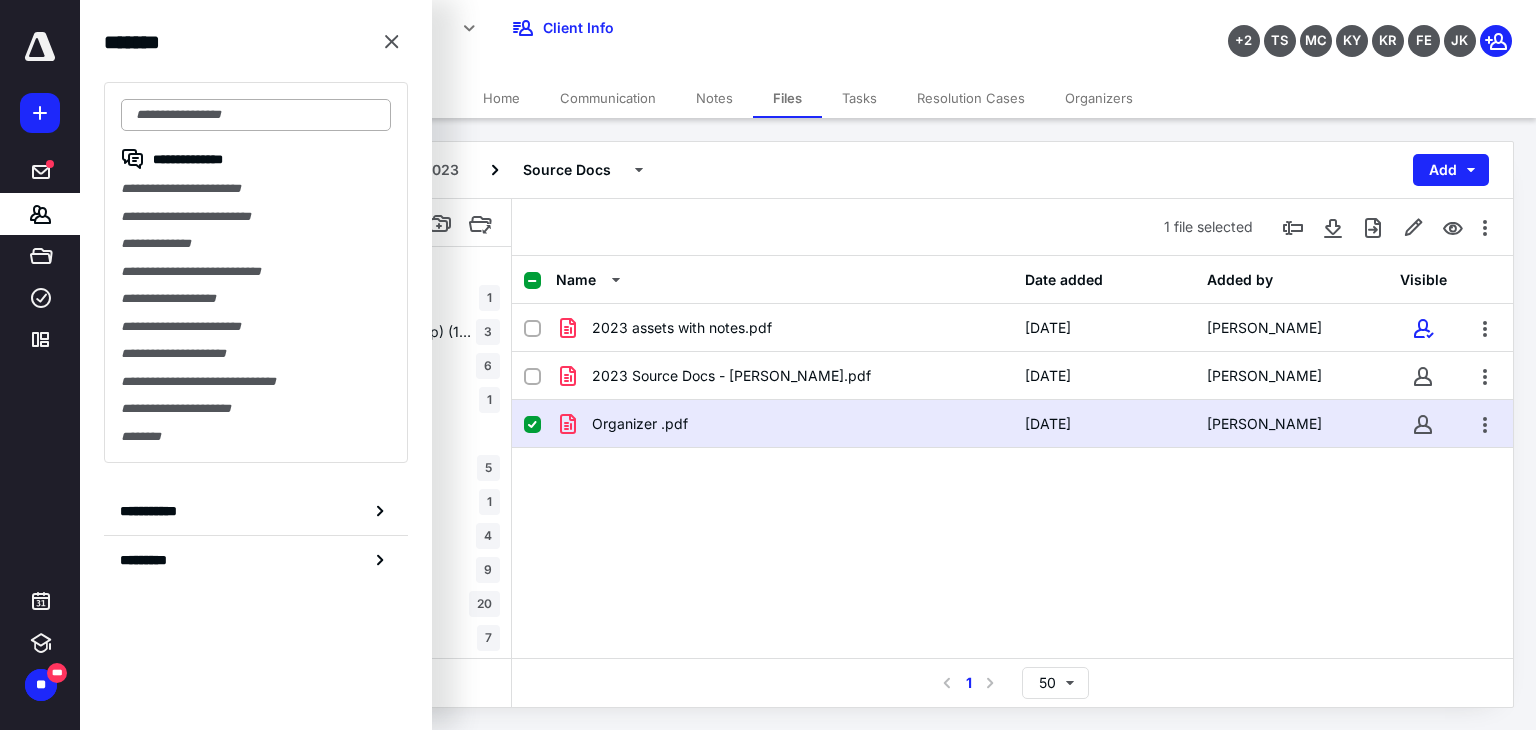 click at bounding box center (256, 115) 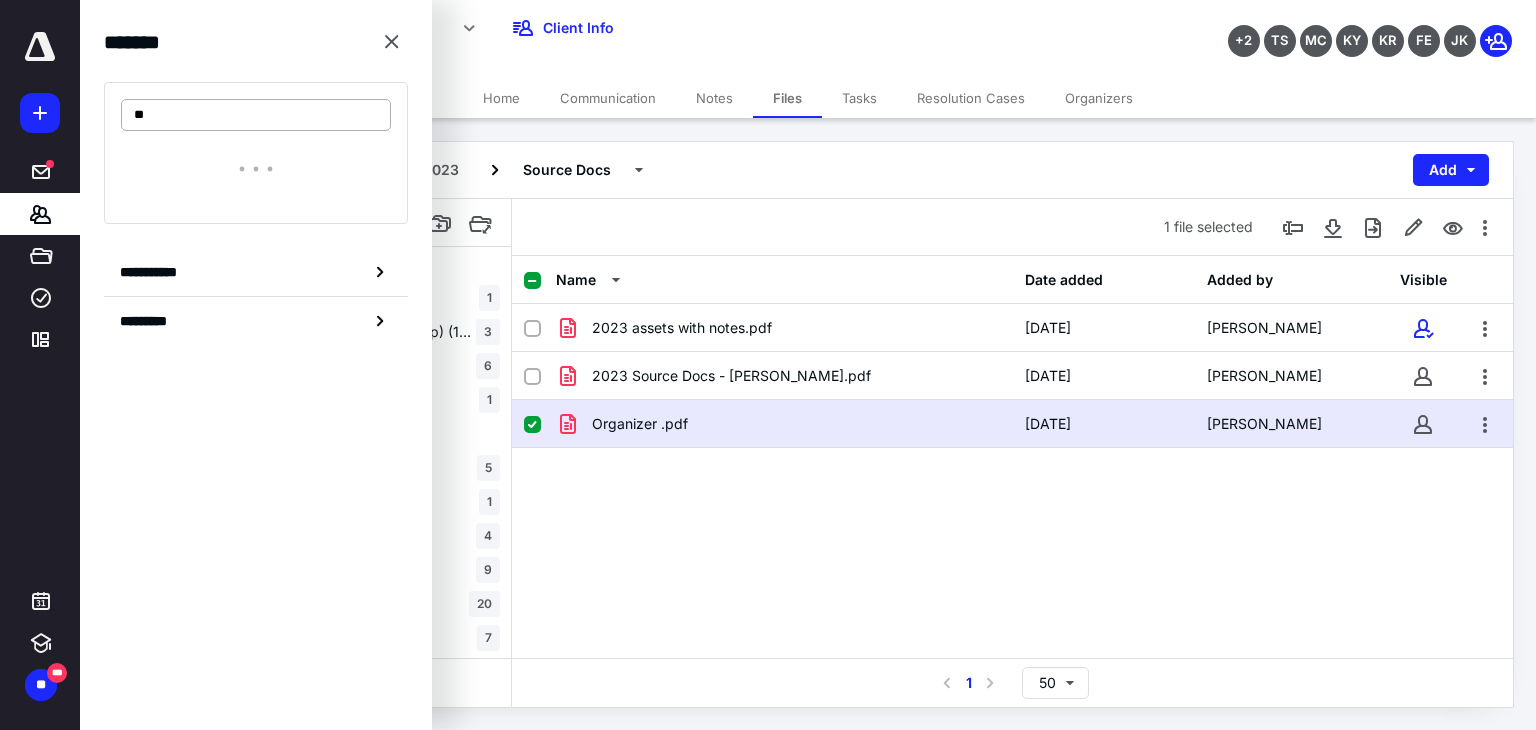 type on "*" 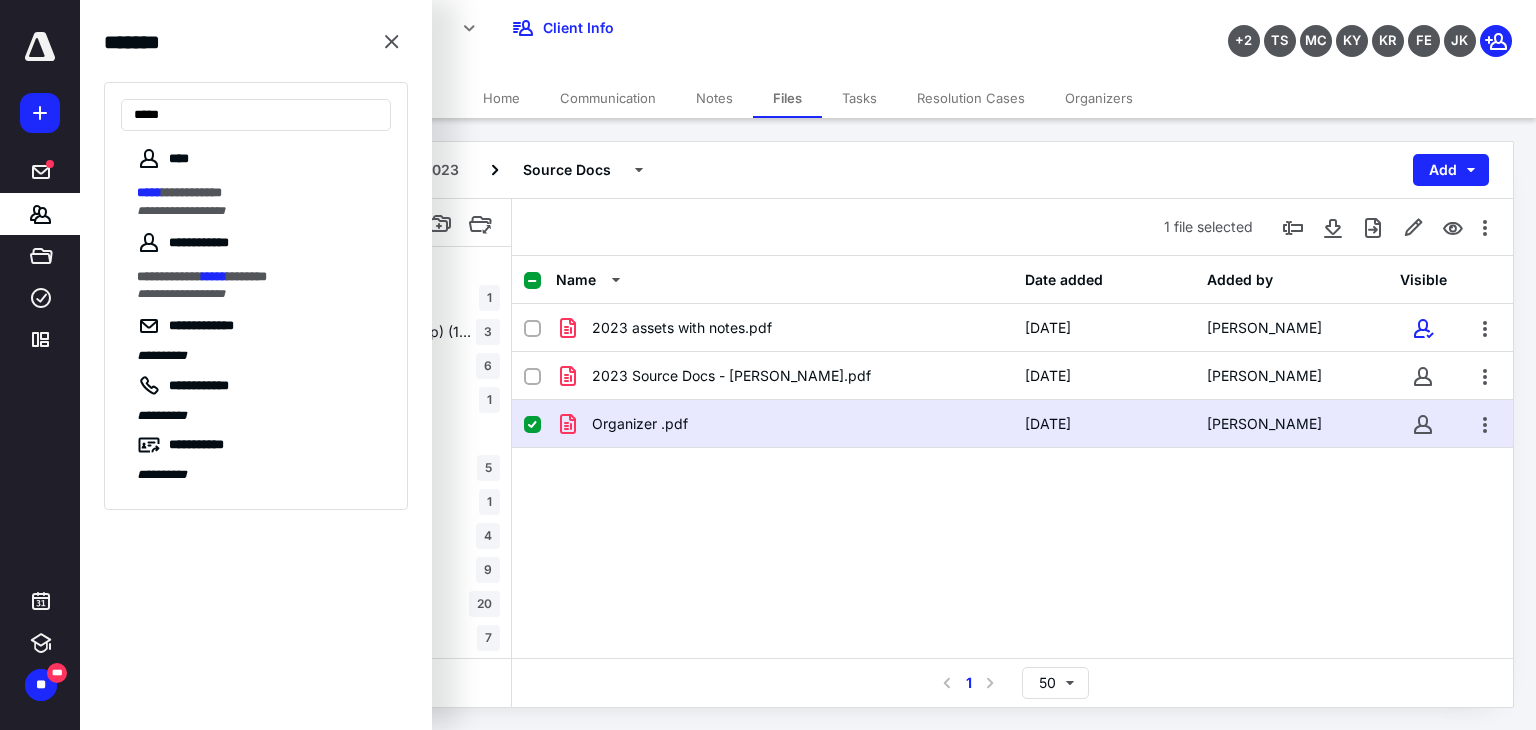 type on "*****" 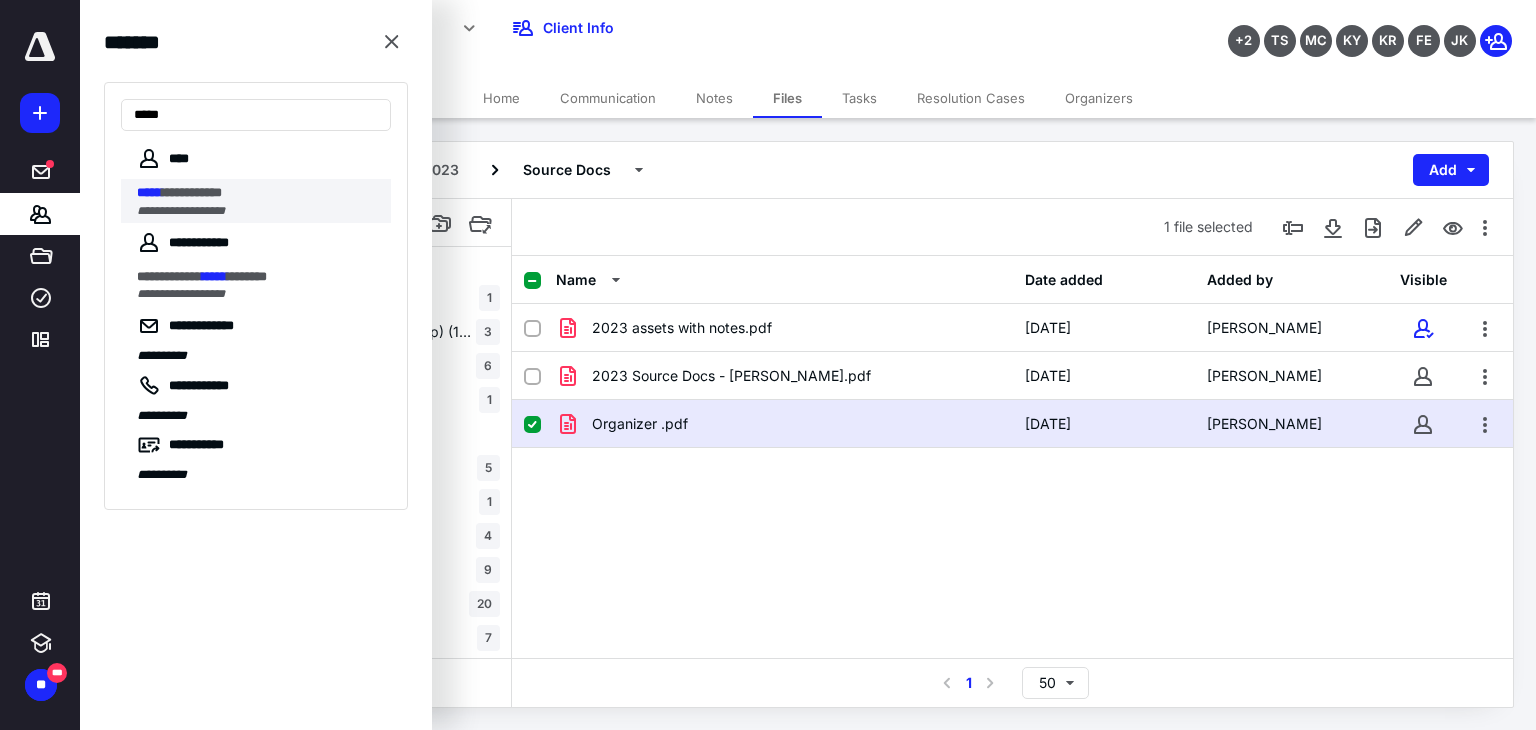 click on "**********" at bounding box center [258, 211] 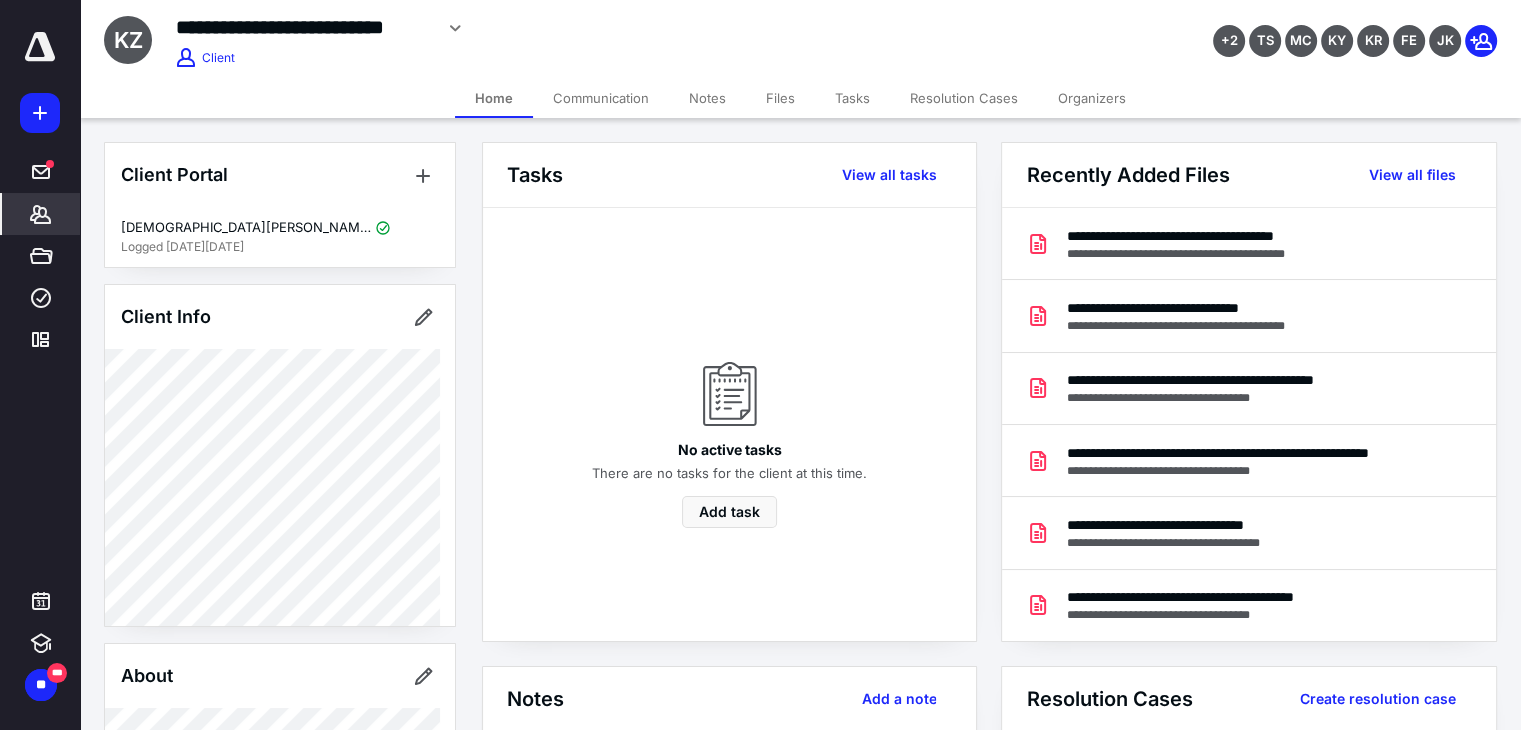 click on "Files" at bounding box center [780, 98] 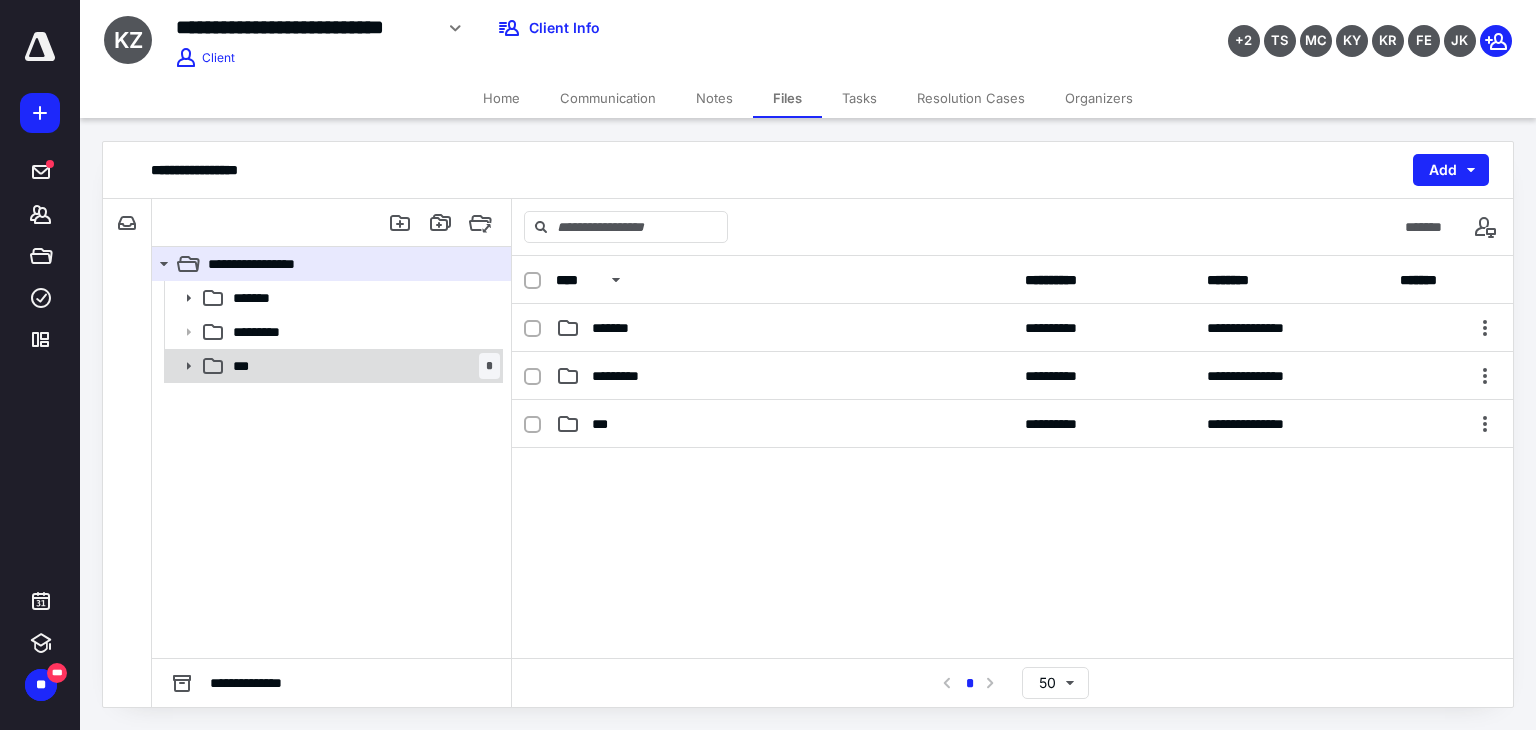 click on "*** *" at bounding box center [362, 366] 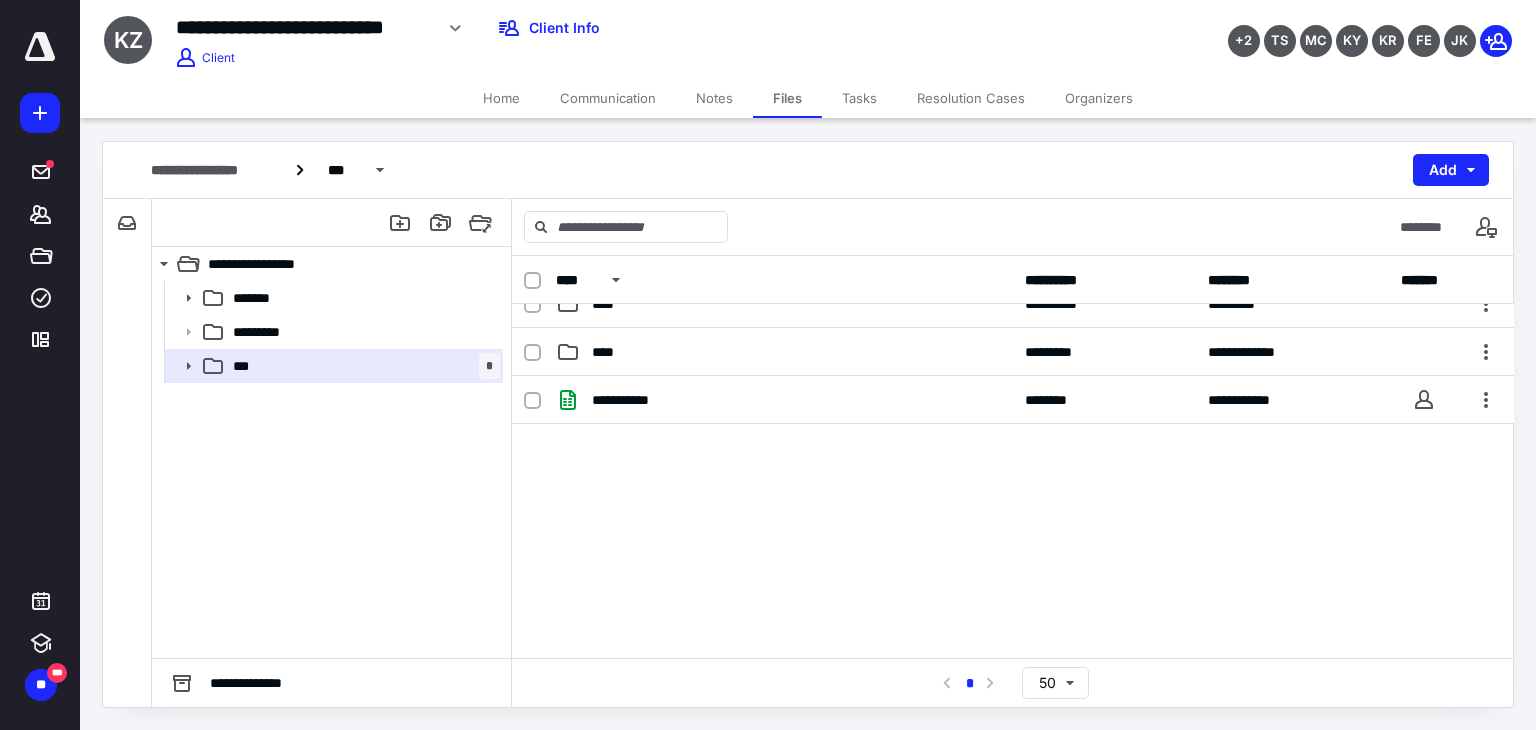 scroll, scrollTop: 500, scrollLeft: 0, axis: vertical 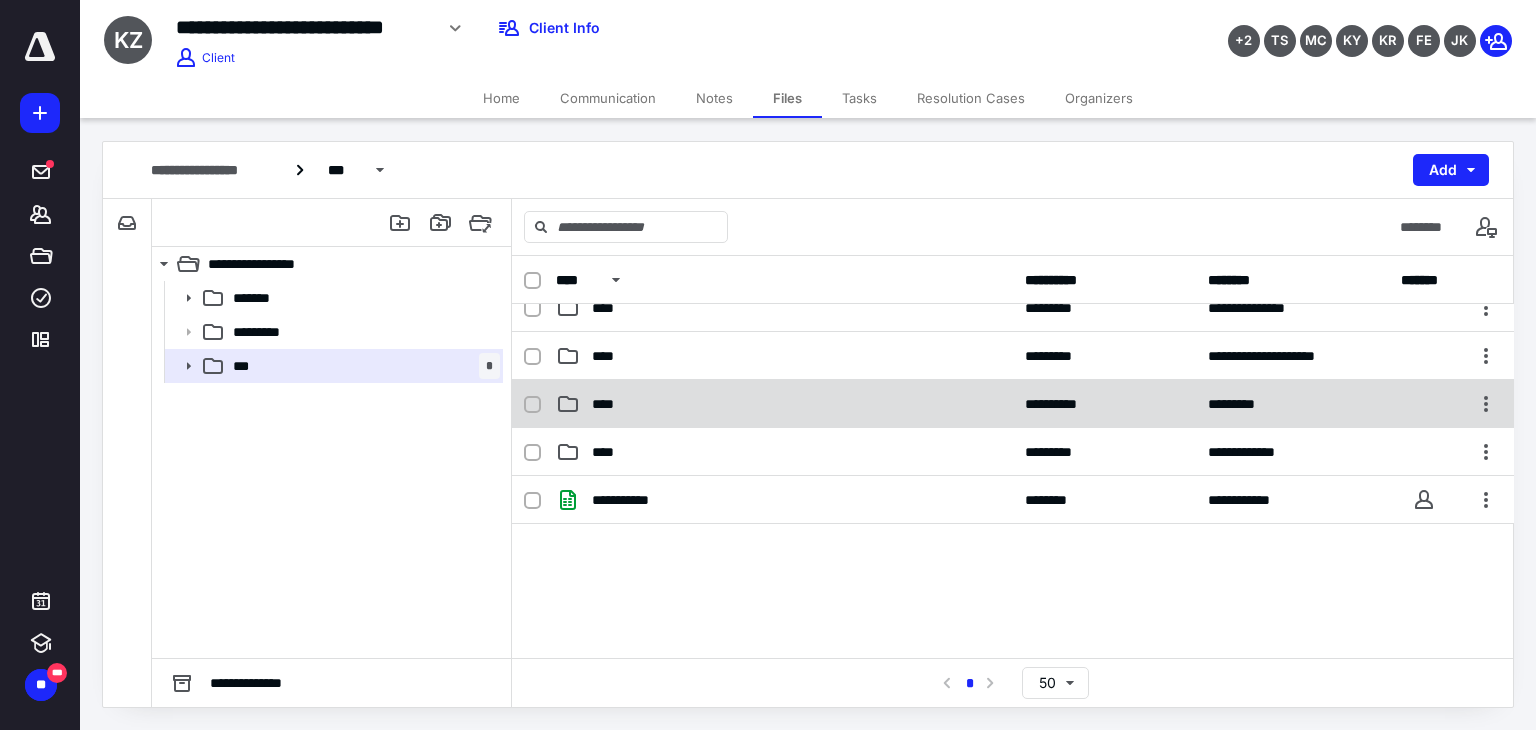 click on "****" at bounding box center [784, 404] 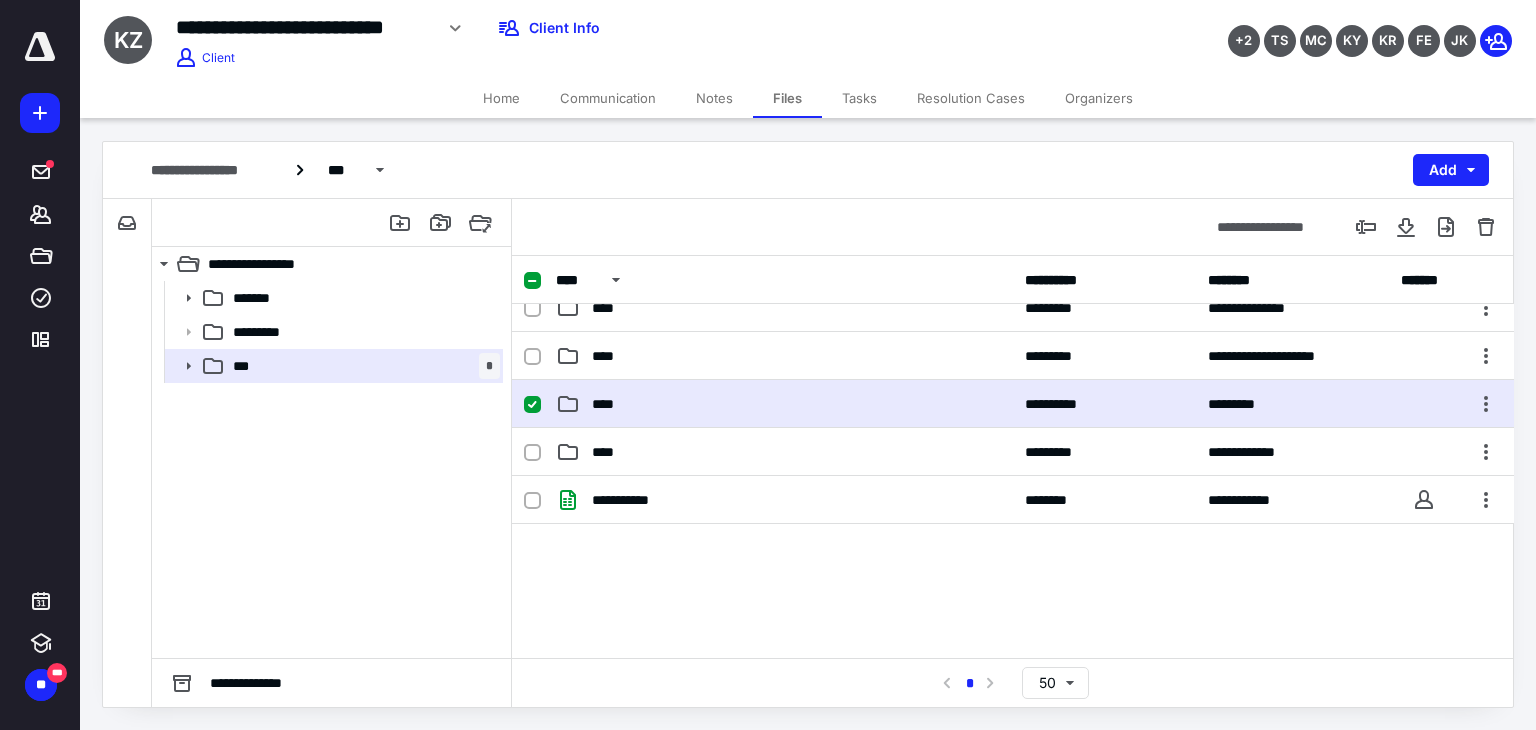 click on "****" at bounding box center [784, 404] 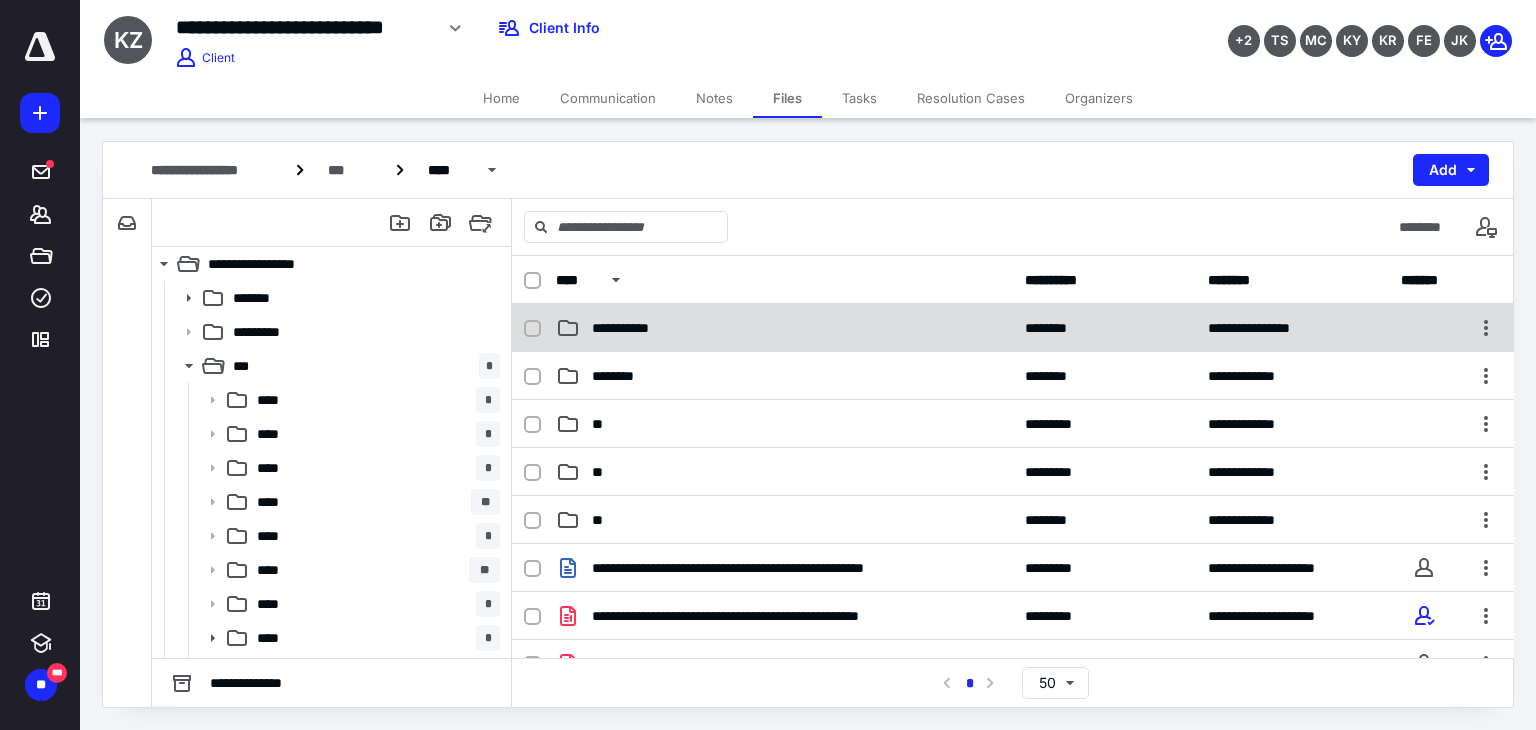 click on "**********" at bounding box center (1013, 328) 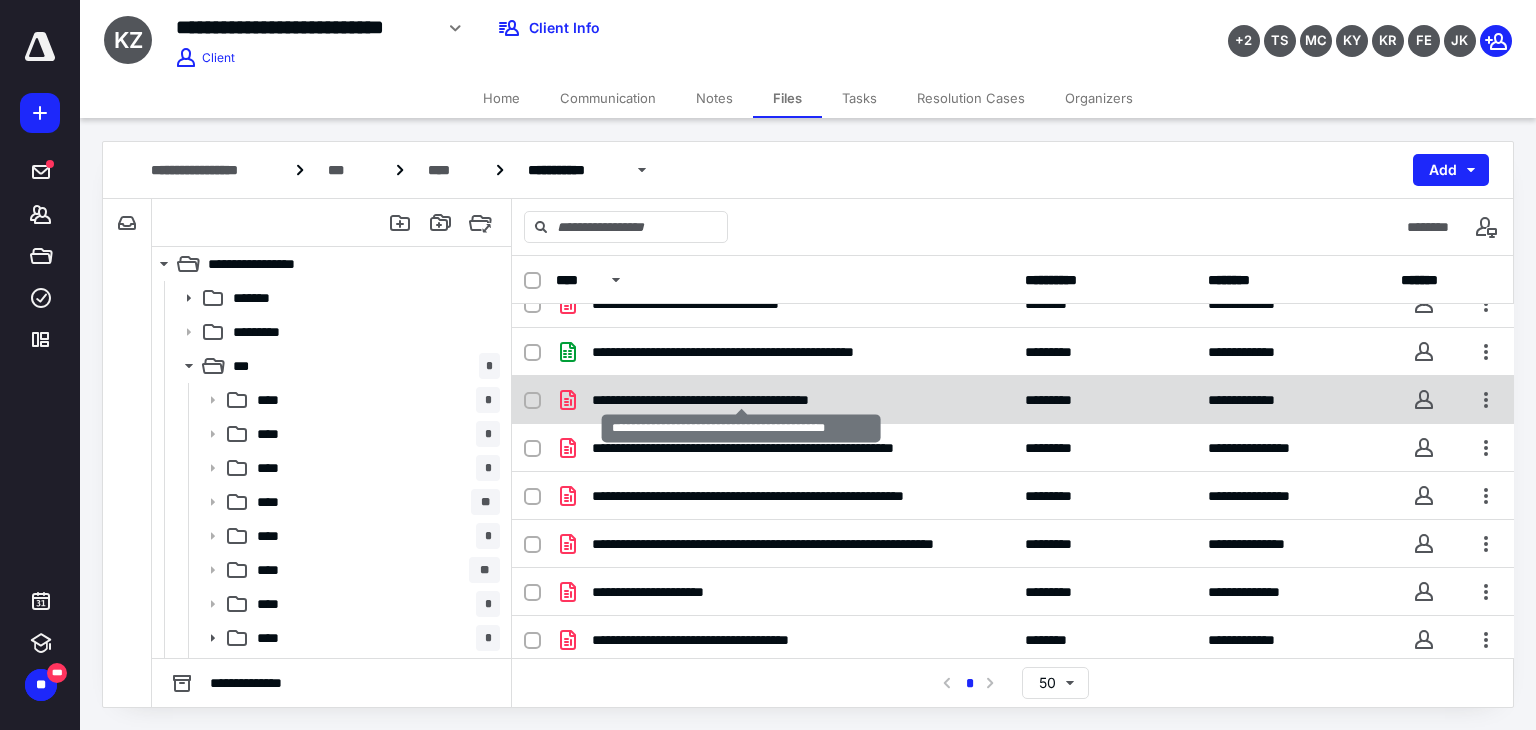 scroll, scrollTop: 315, scrollLeft: 0, axis: vertical 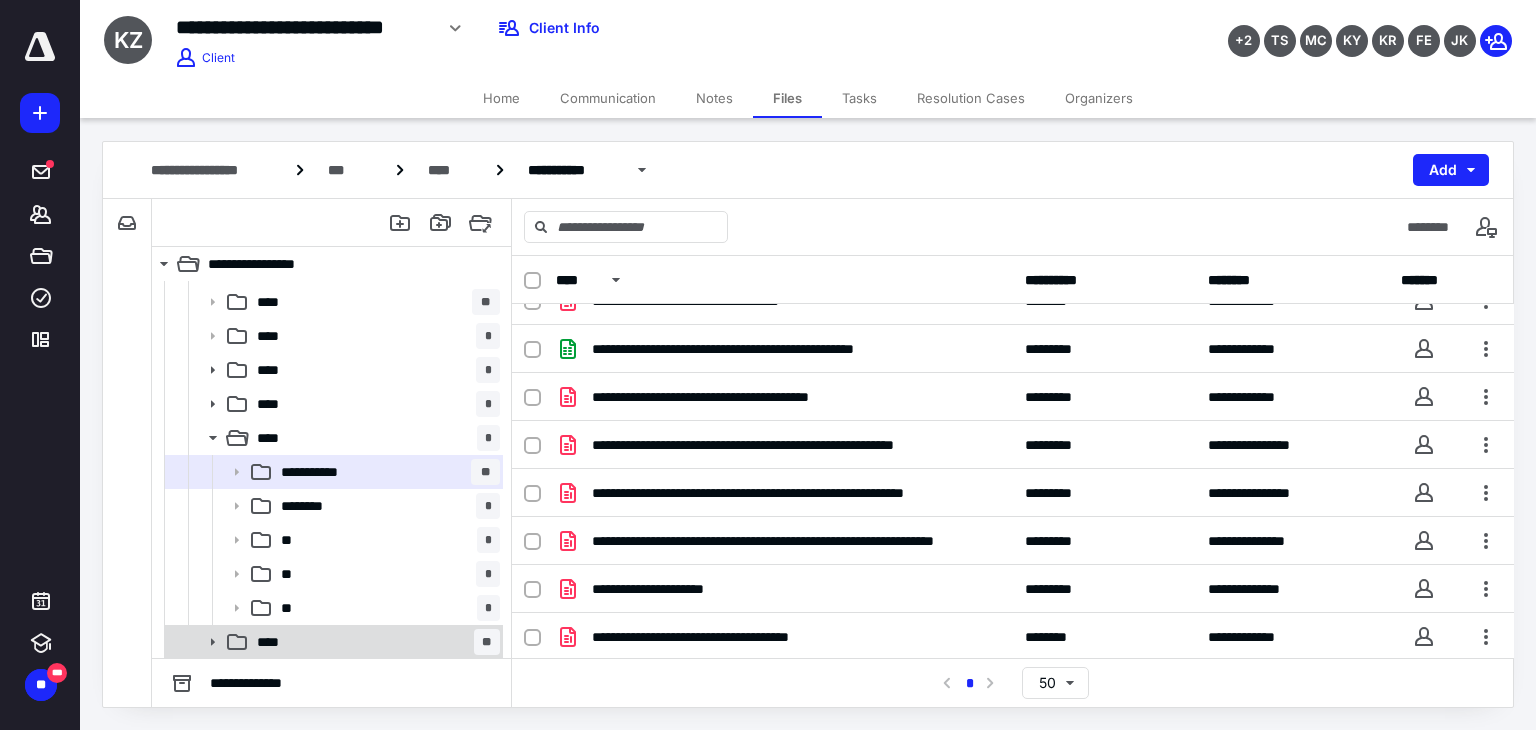 drag, startPoint x: 383, startPoint y: 655, endPoint x: 462, endPoint y: 595, distance: 99.20181 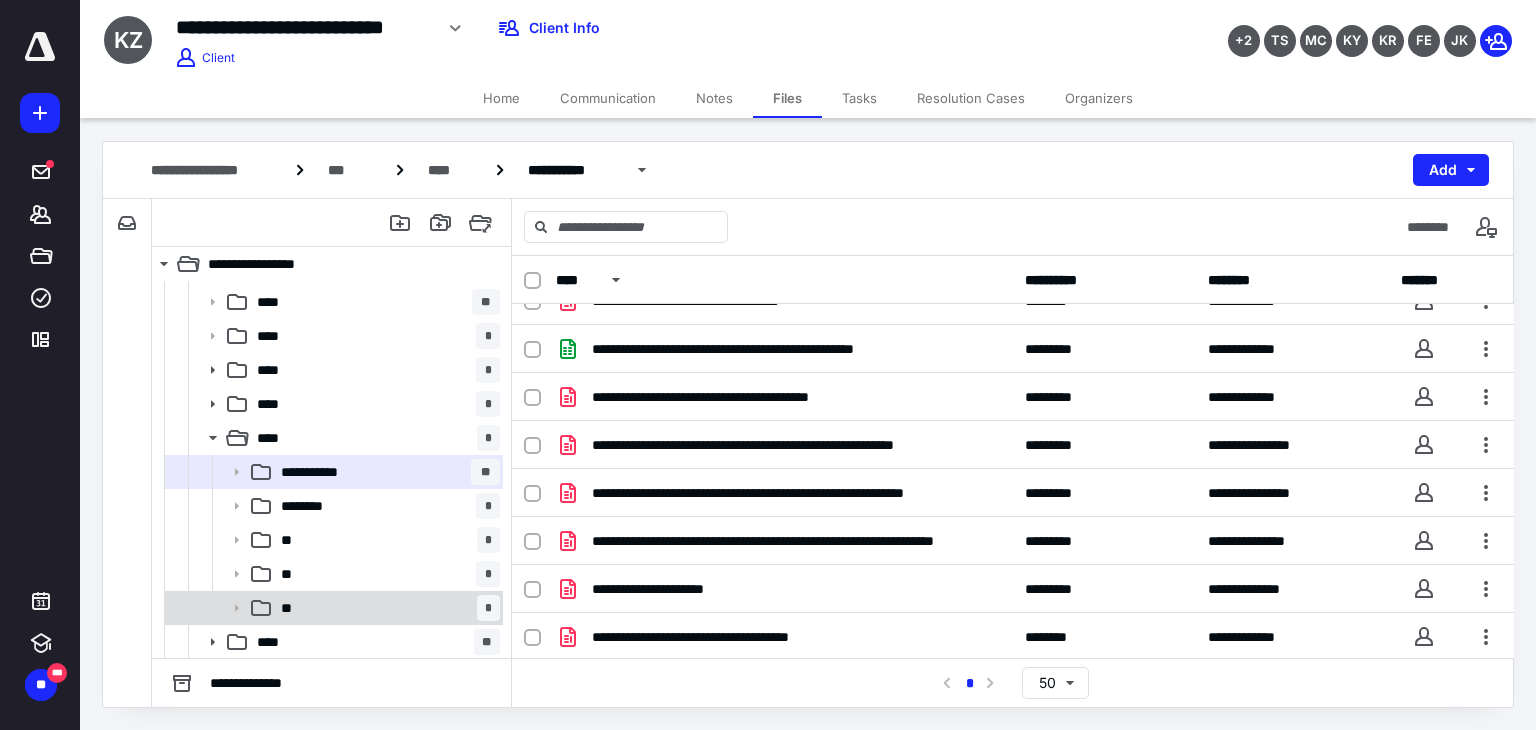 click on "**** **" at bounding box center [332, 642] 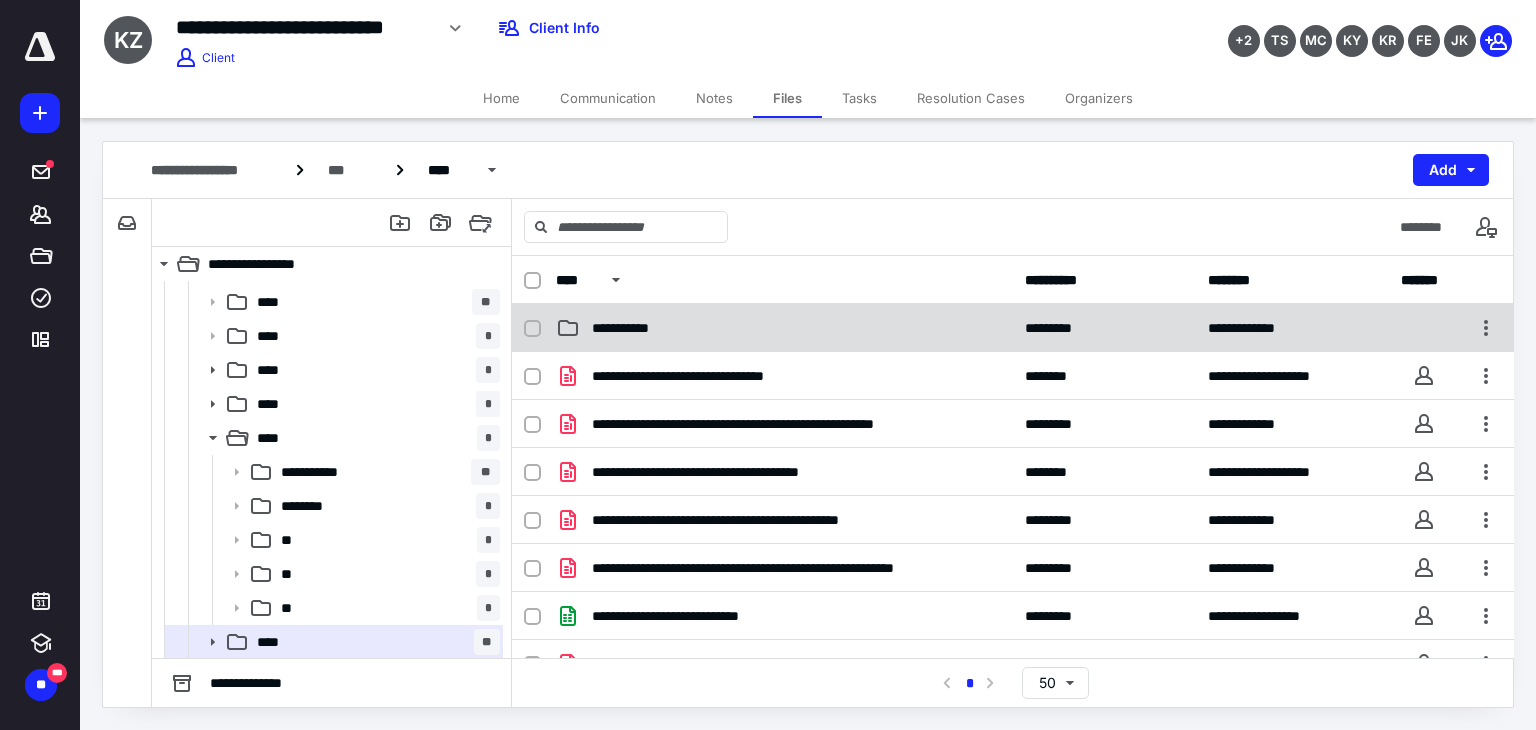 click on "**********" at bounding box center [784, 328] 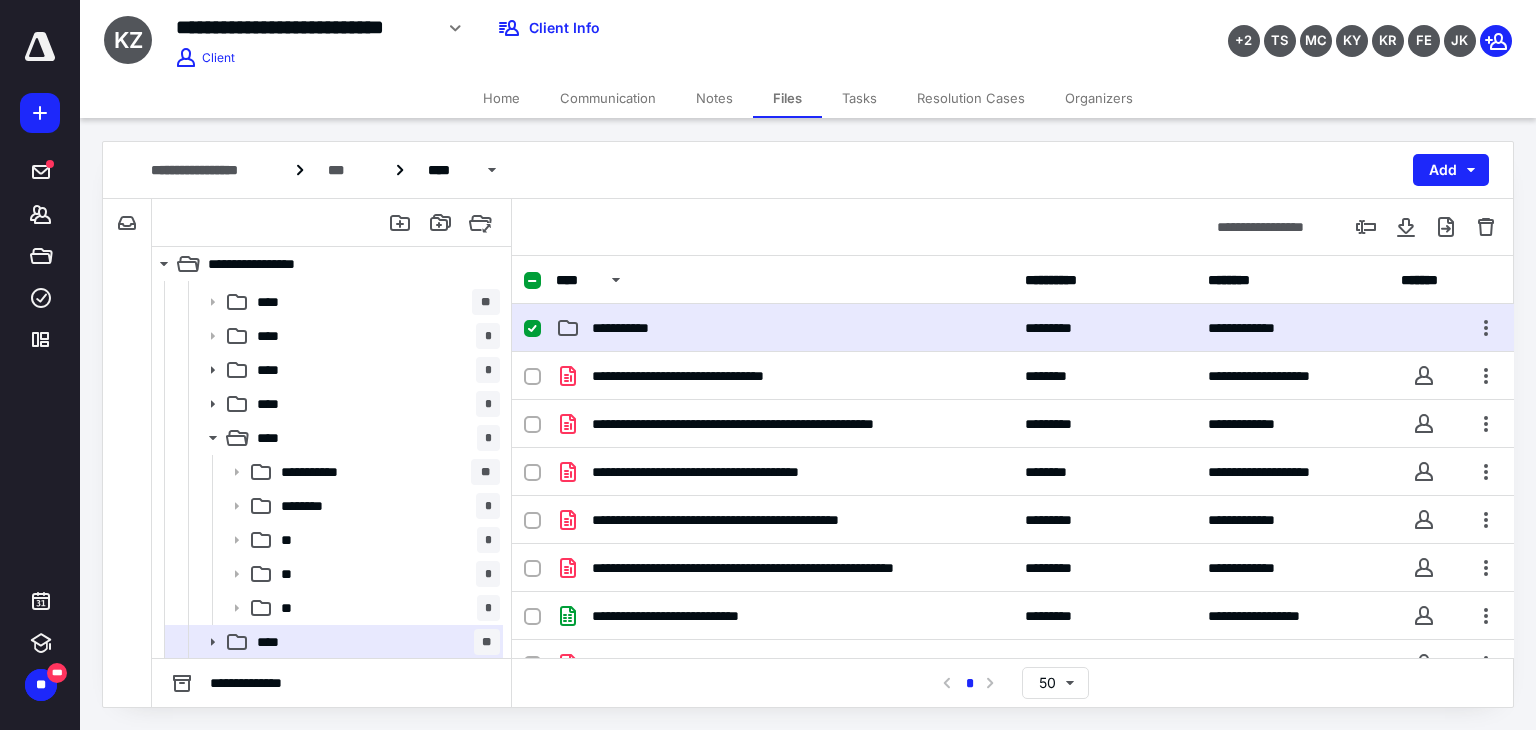 click on "**********" at bounding box center (784, 328) 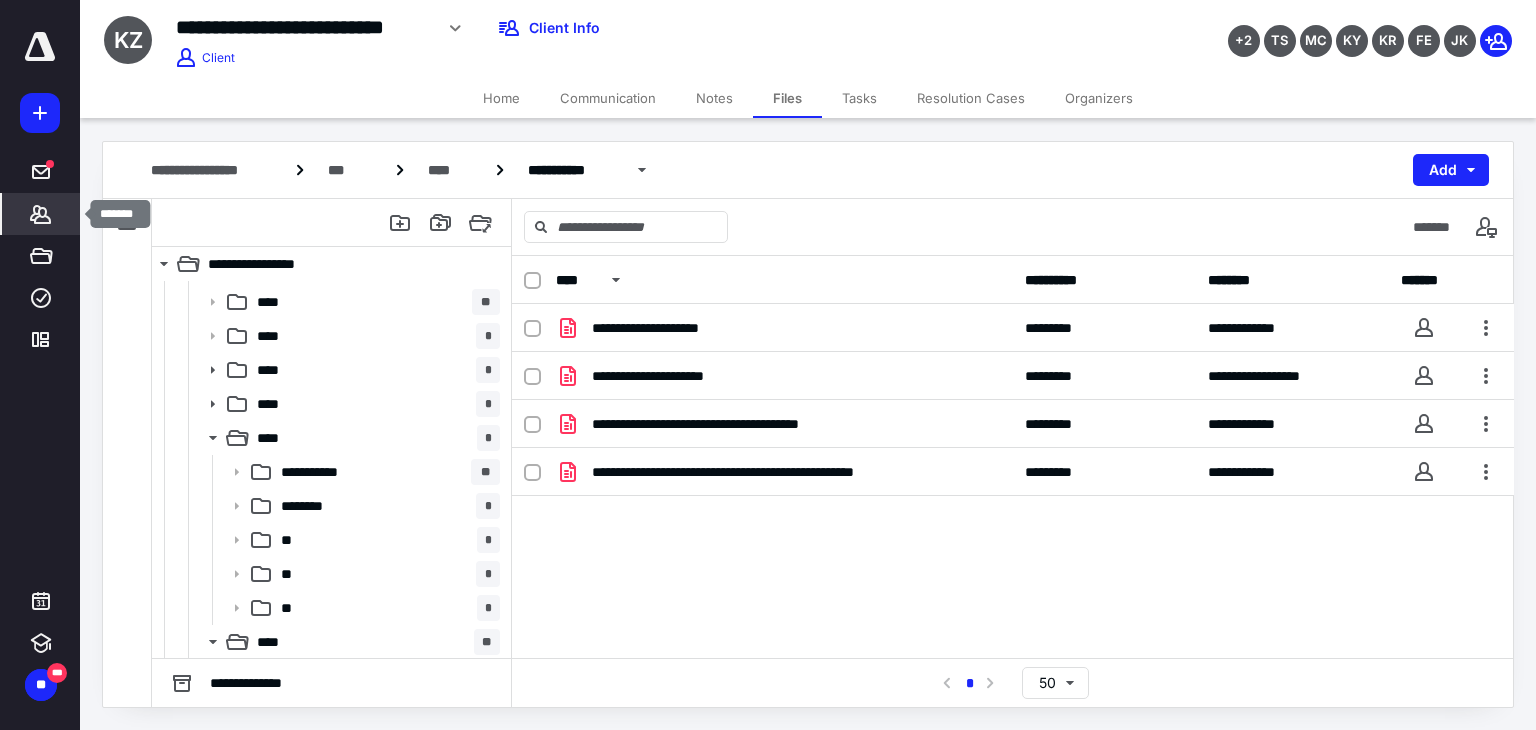 click on "*******" at bounding box center (41, 214) 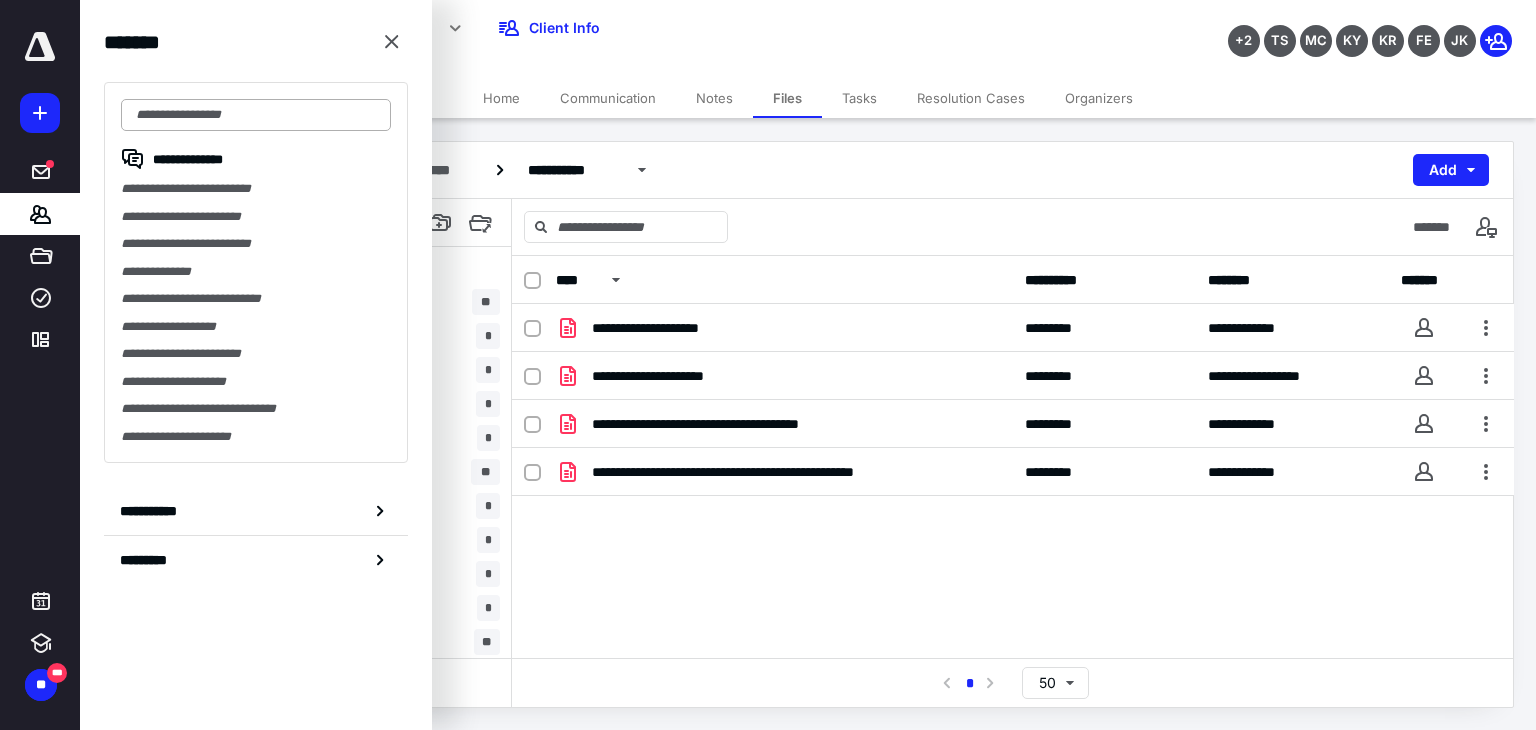 click at bounding box center (256, 115) 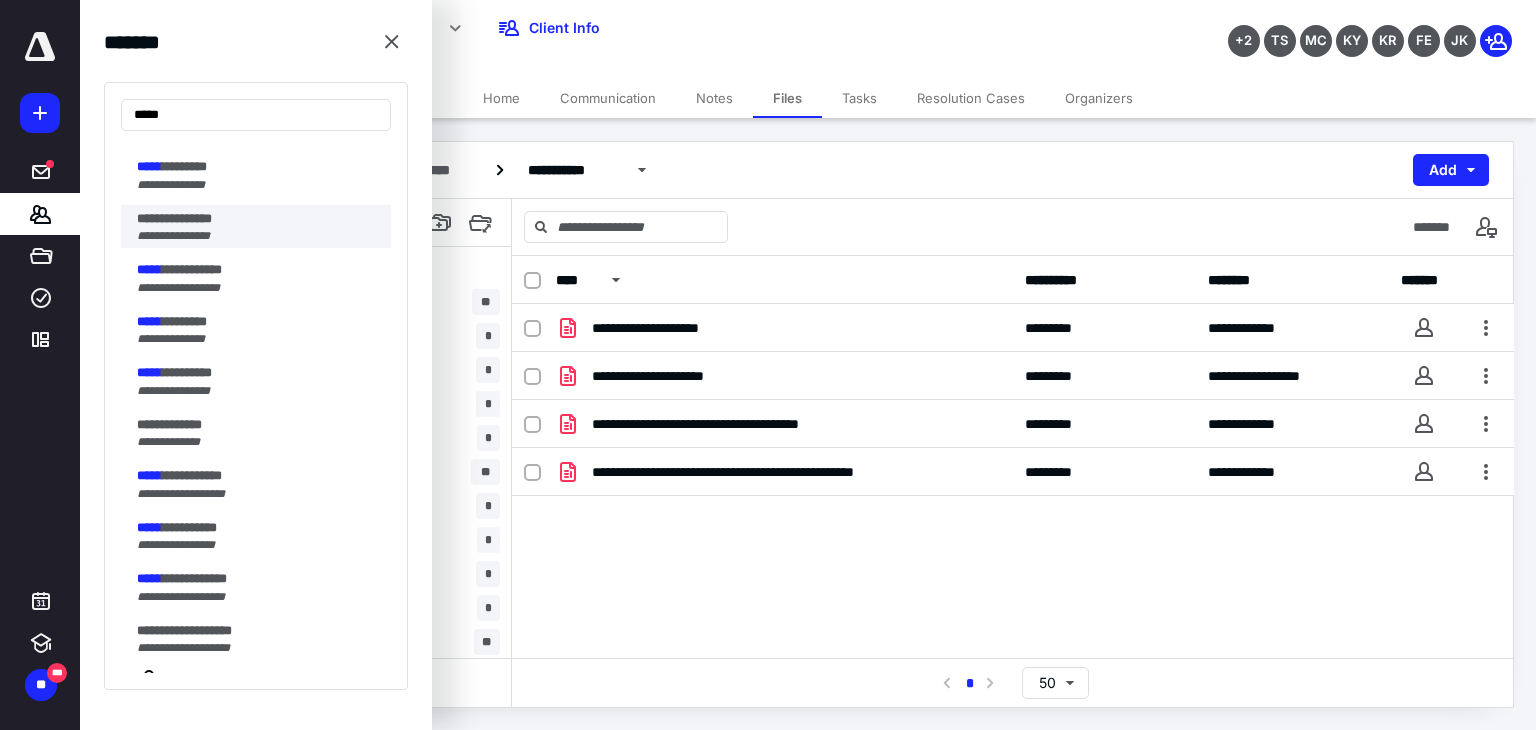 scroll, scrollTop: 200, scrollLeft: 0, axis: vertical 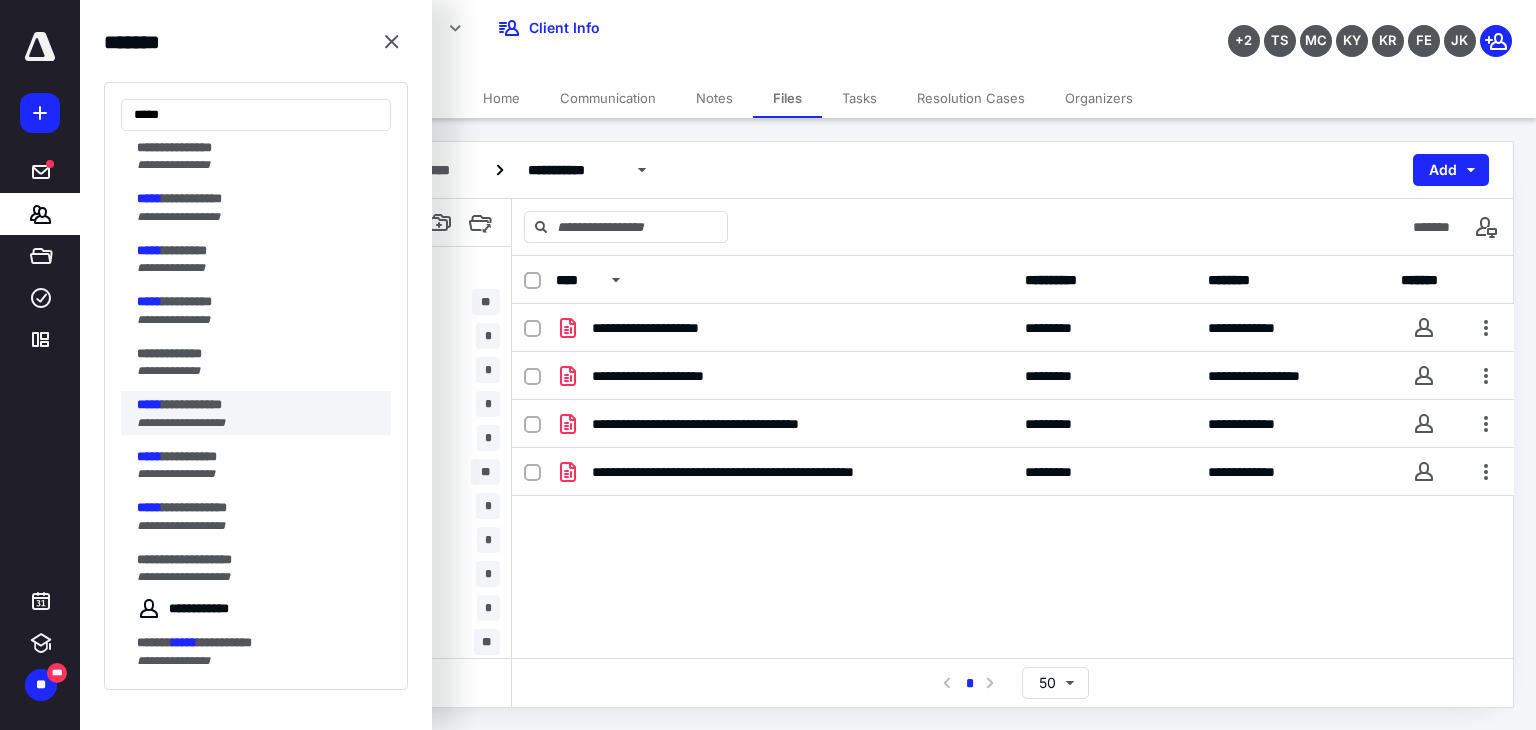 type on "*****" 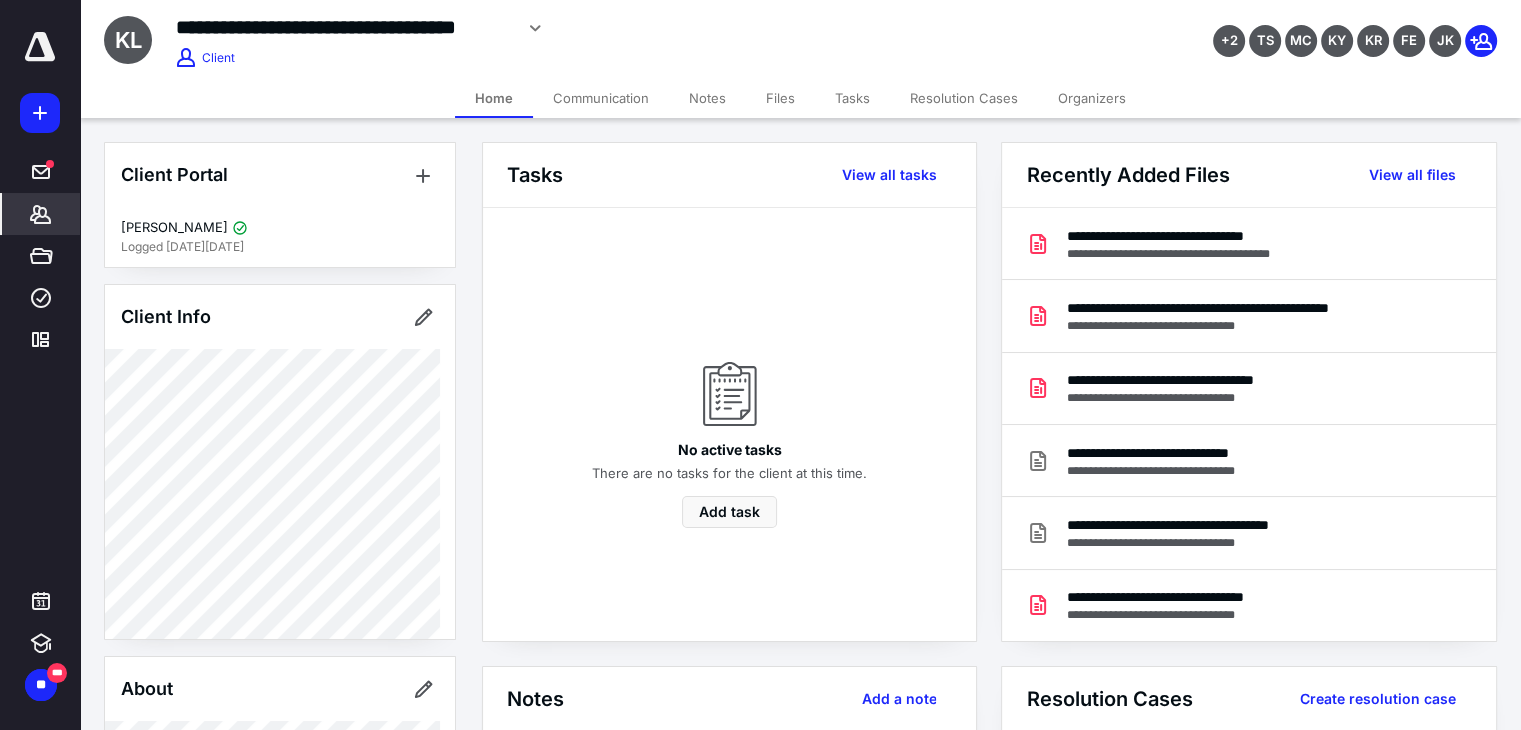 click on "Files" at bounding box center [780, 98] 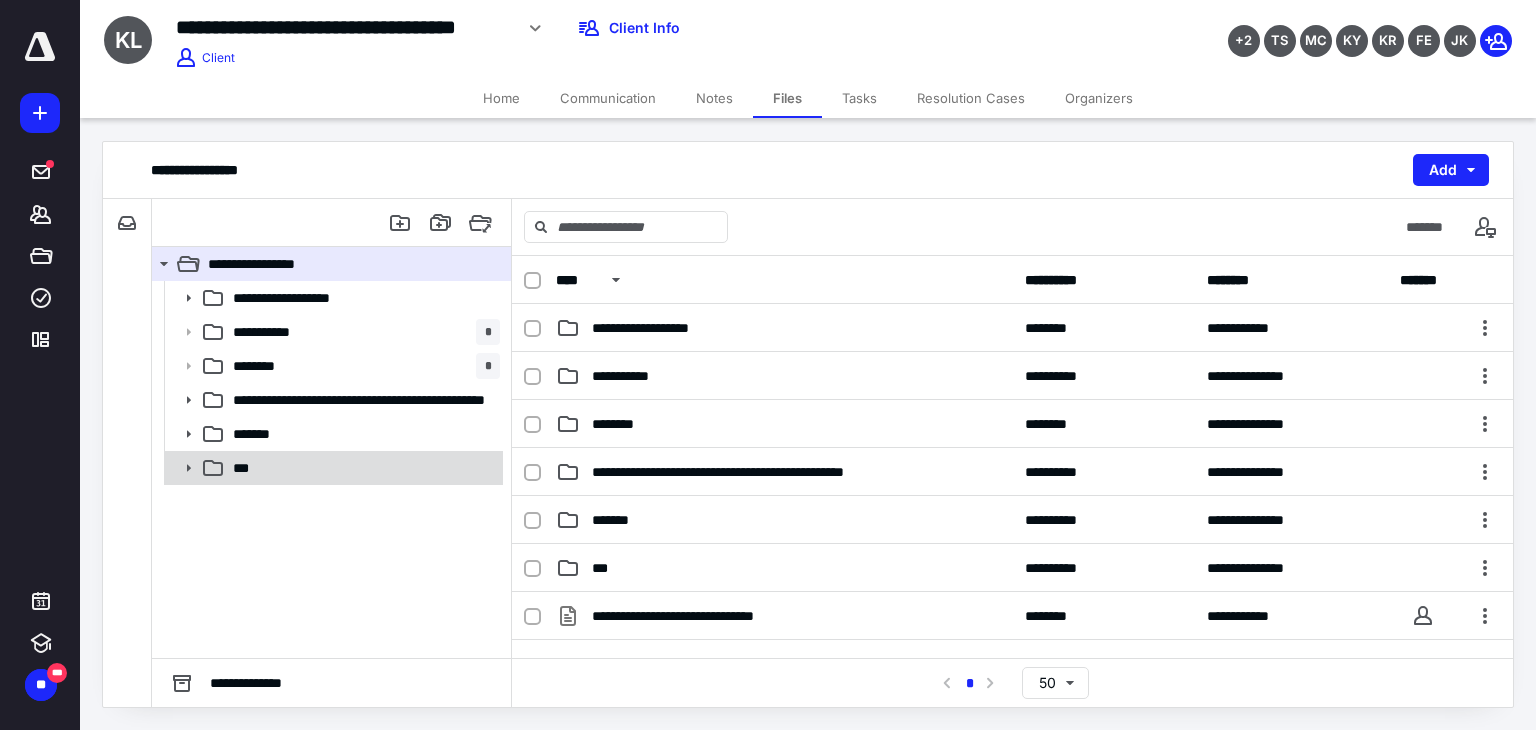 click on "***" at bounding box center [362, 468] 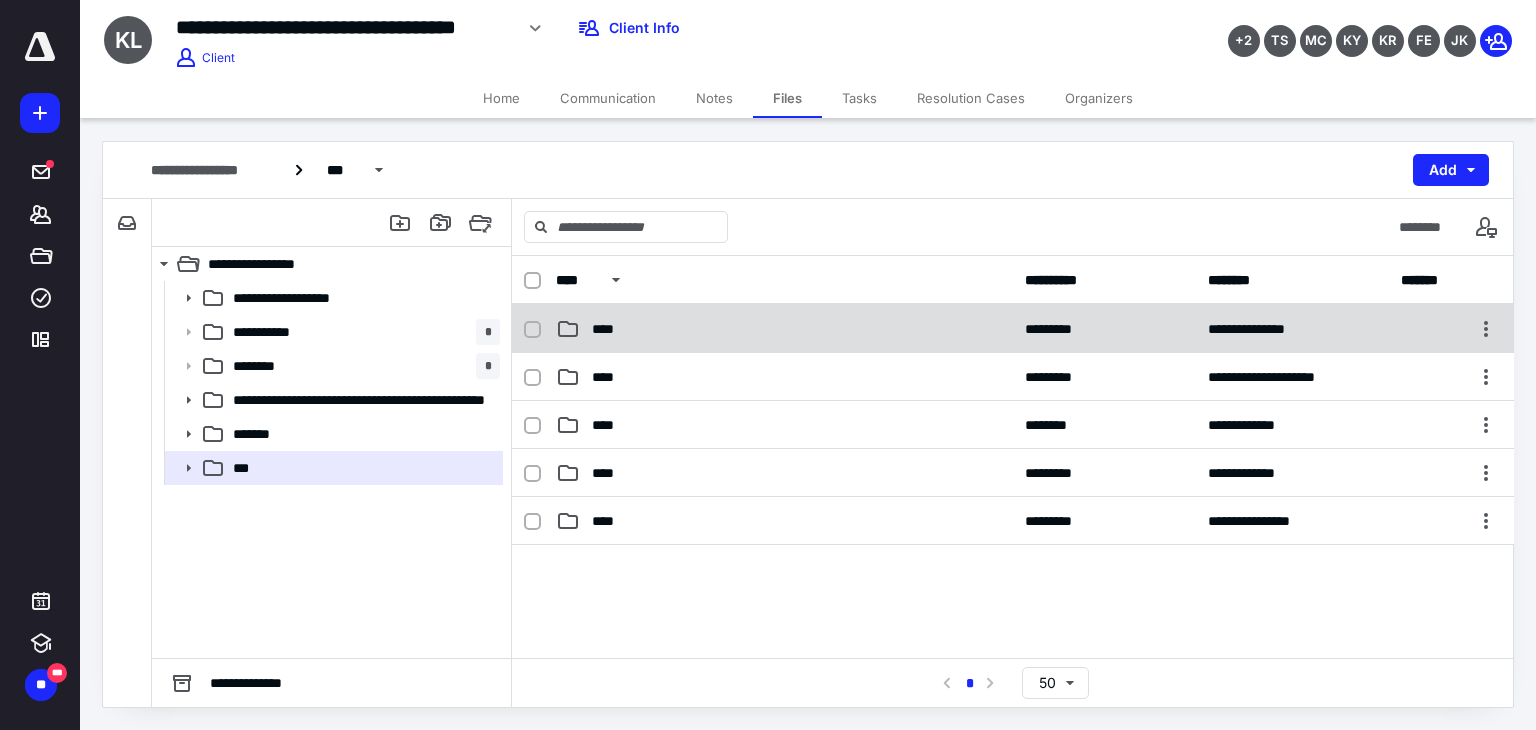 scroll, scrollTop: 500, scrollLeft: 0, axis: vertical 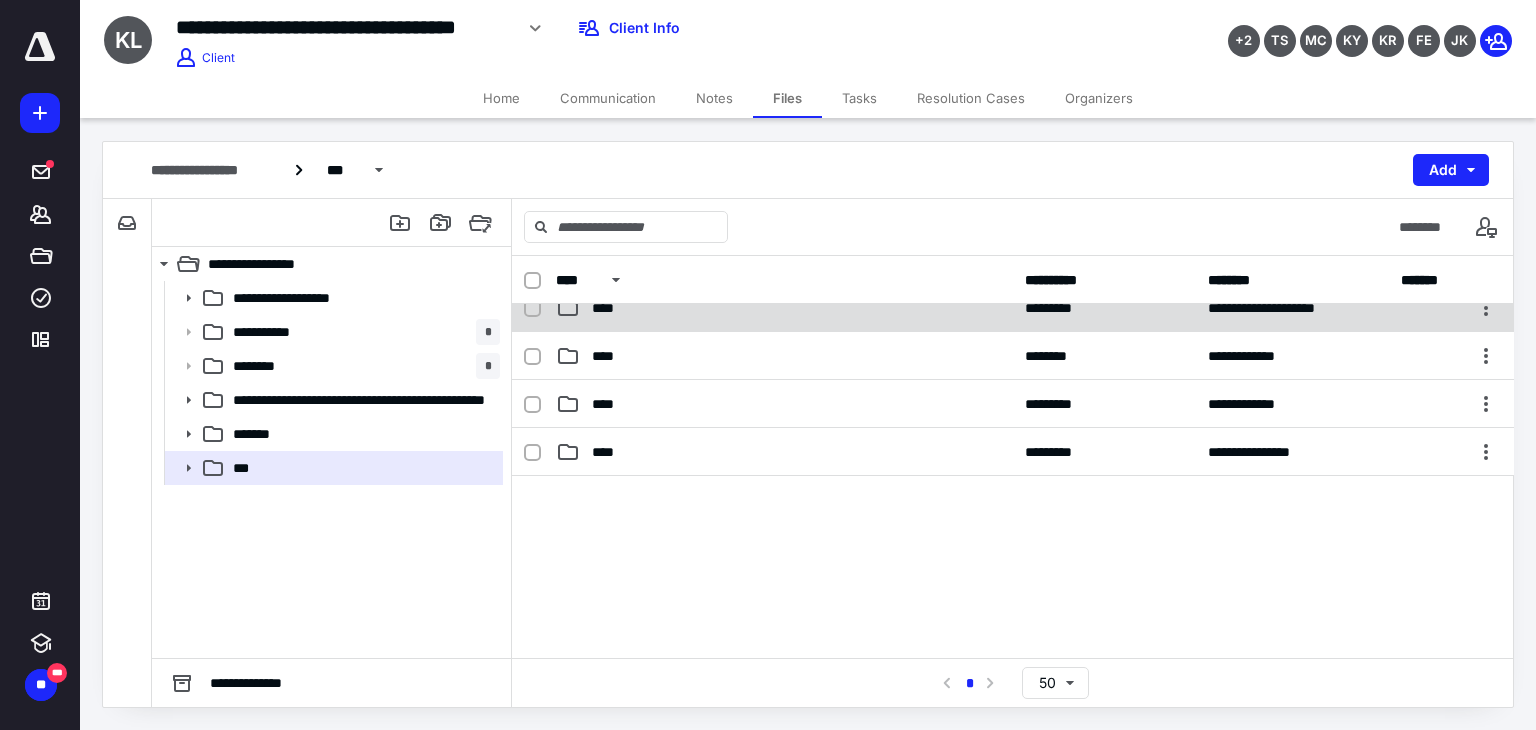 click on "**********" at bounding box center (1013, 308) 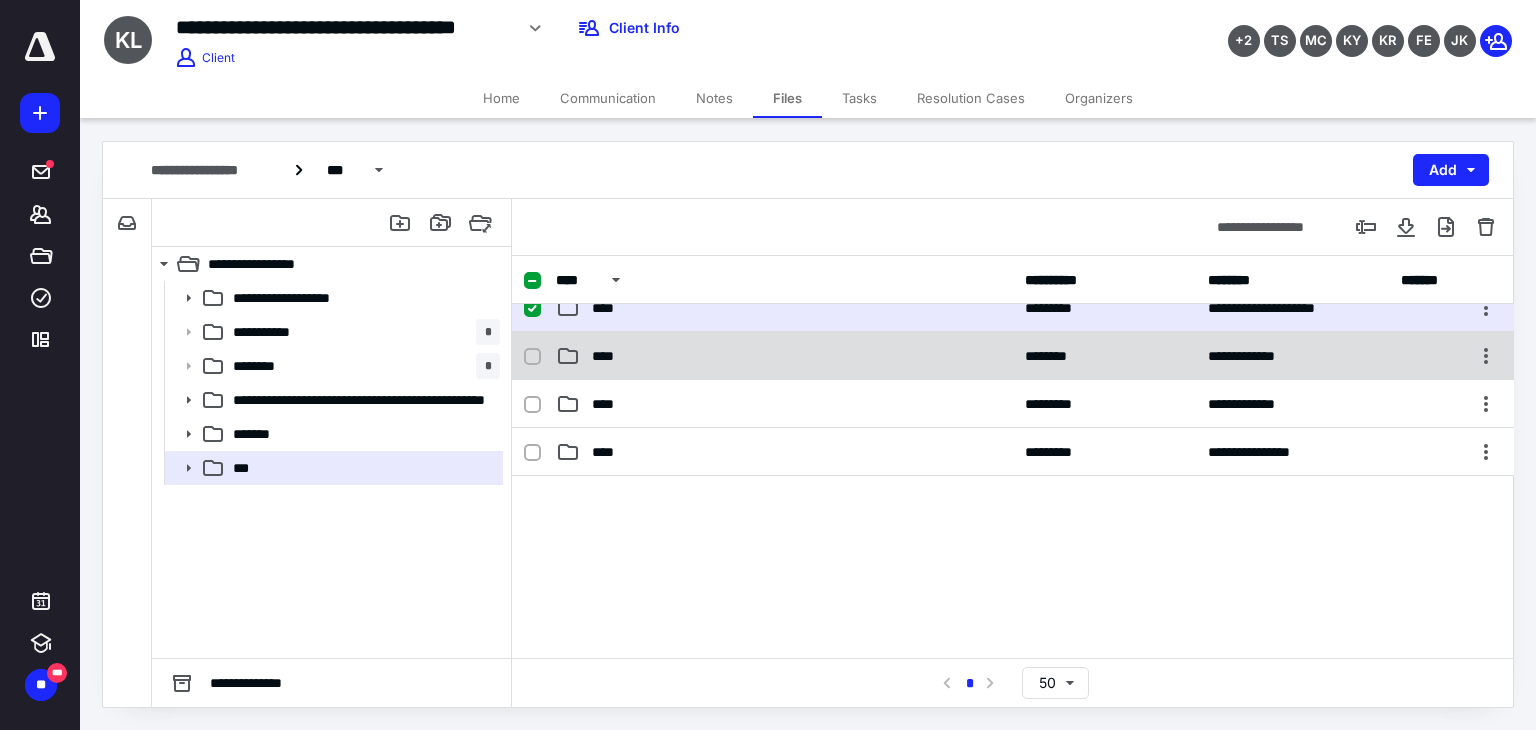 click on "****" at bounding box center (784, 356) 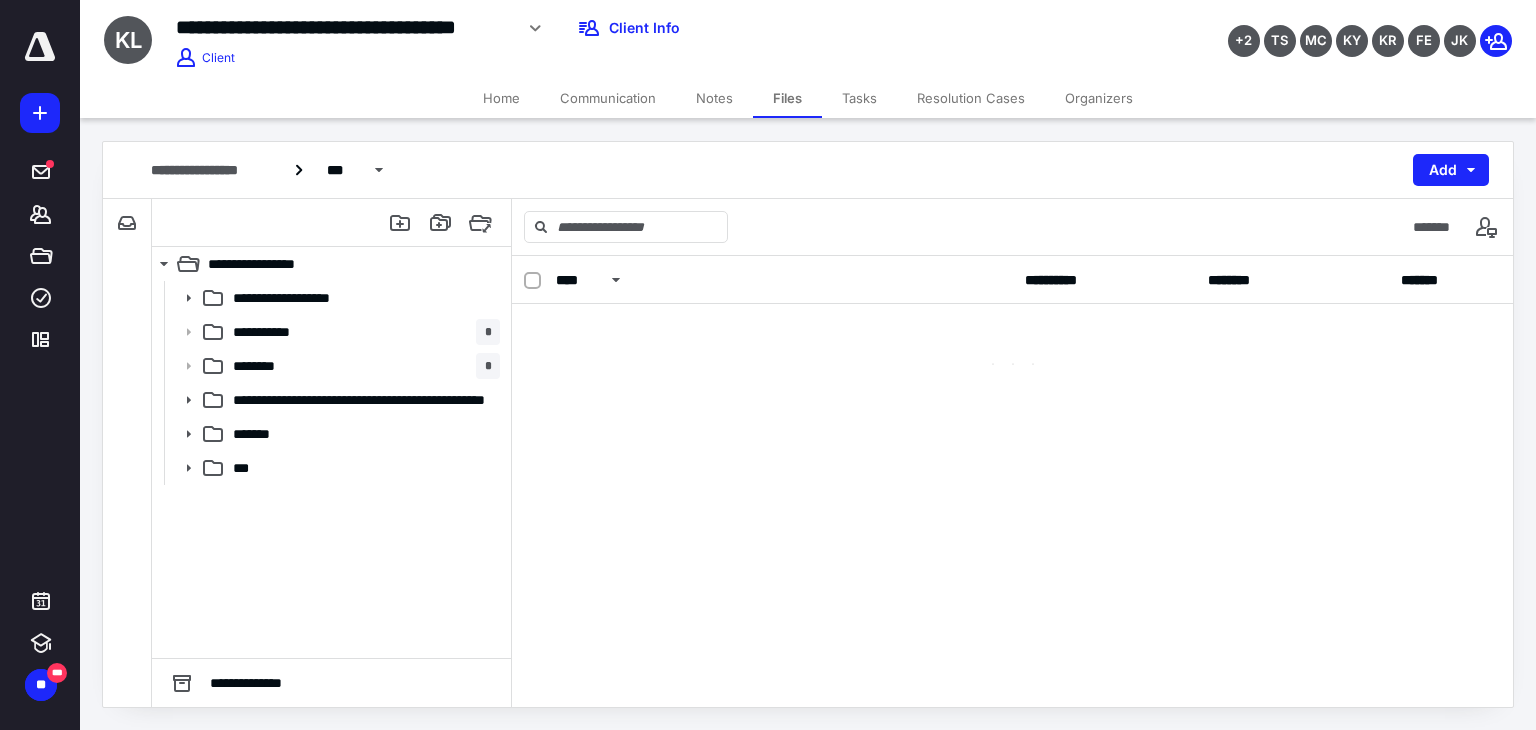scroll, scrollTop: 0, scrollLeft: 0, axis: both 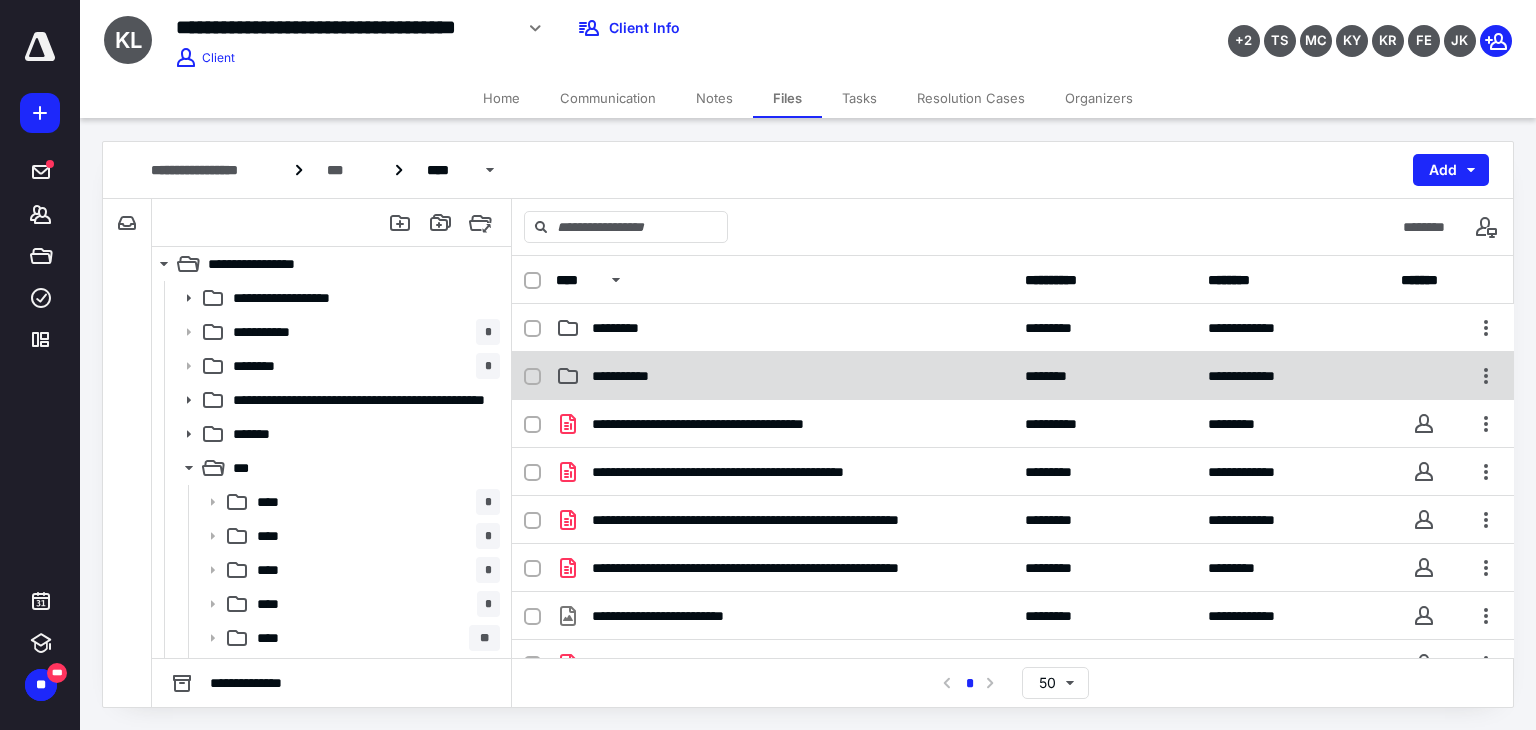 click on "**********" at bounding box center (1013, 376) 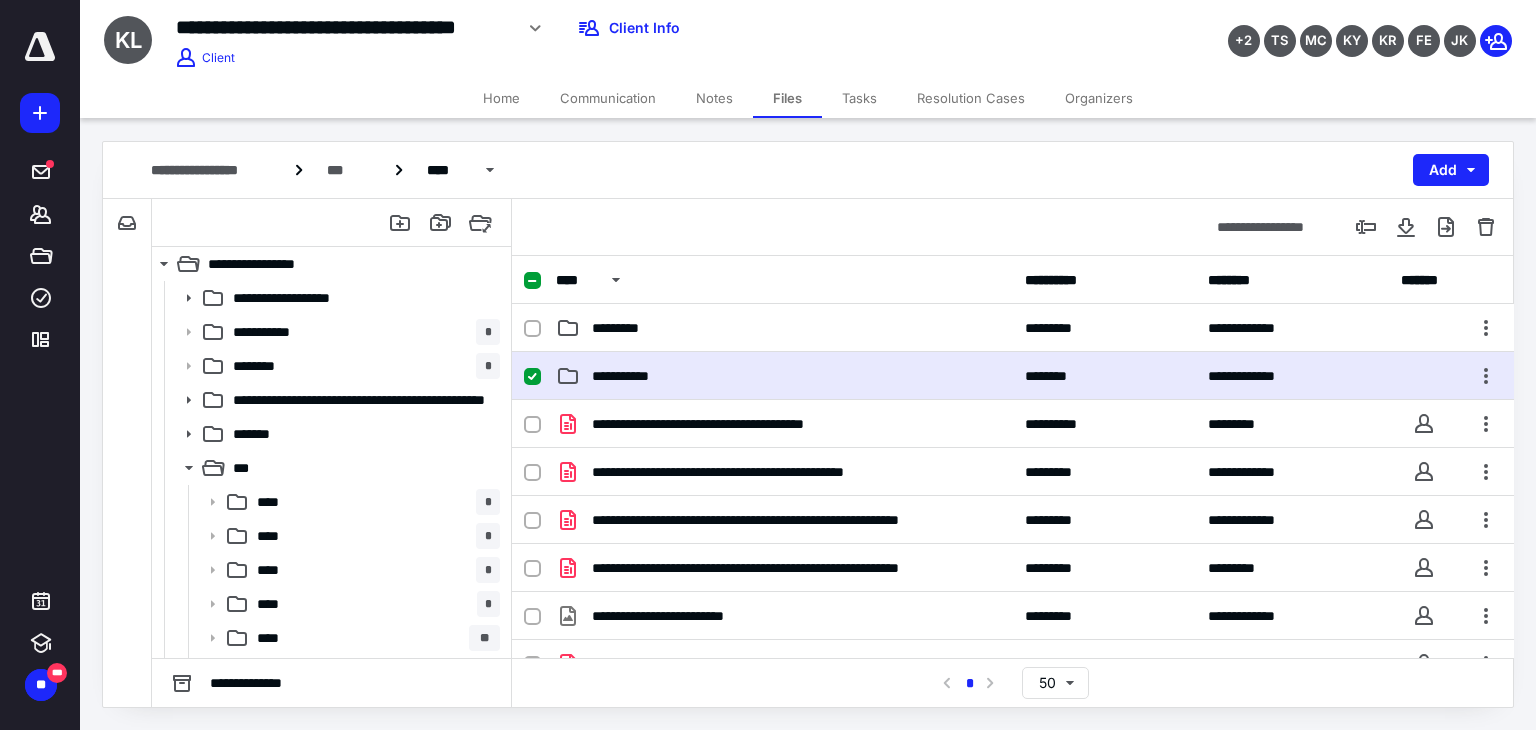click on "**********" at bounding box center (1013, 376) 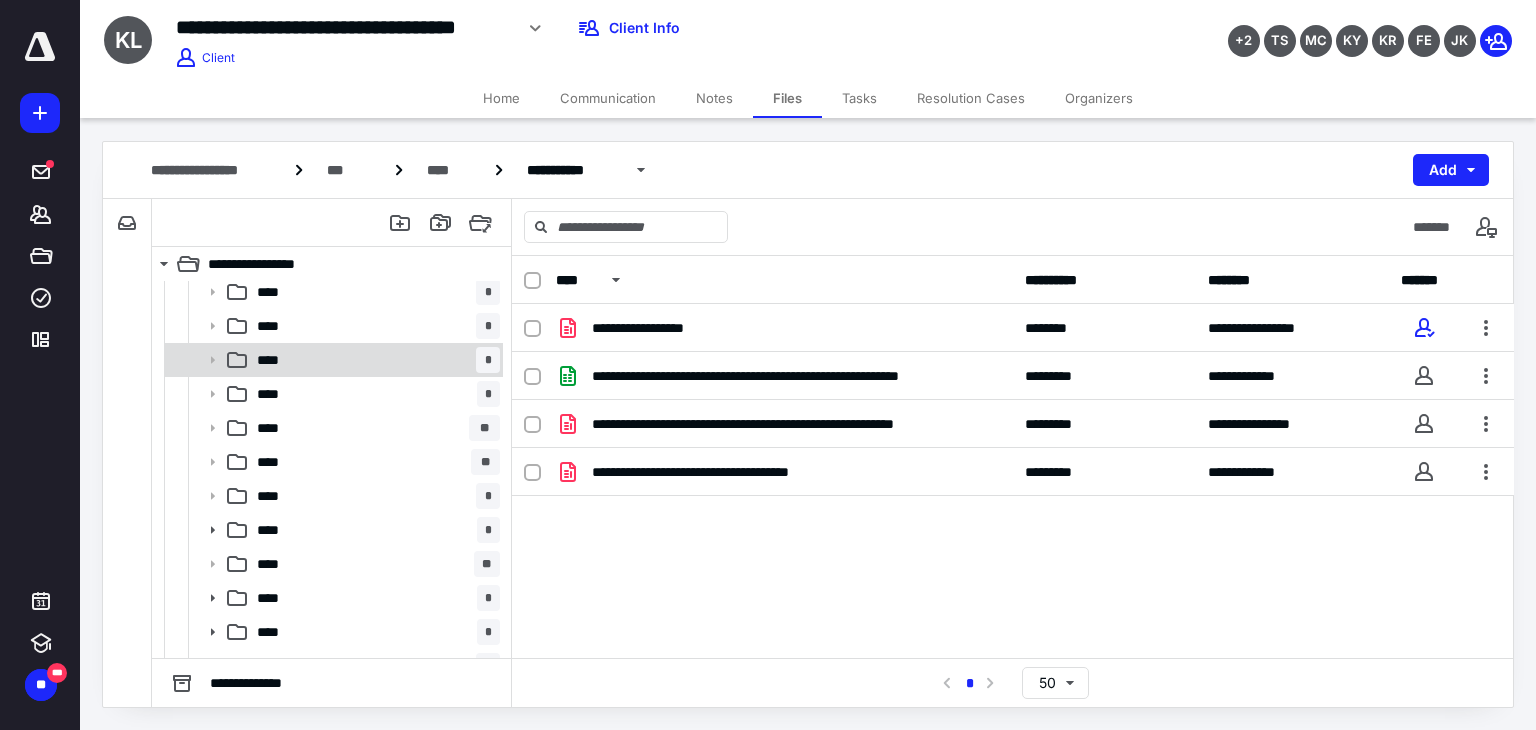 scroll, scrollTop: 370, scrollLeft: 0, axis: vertical 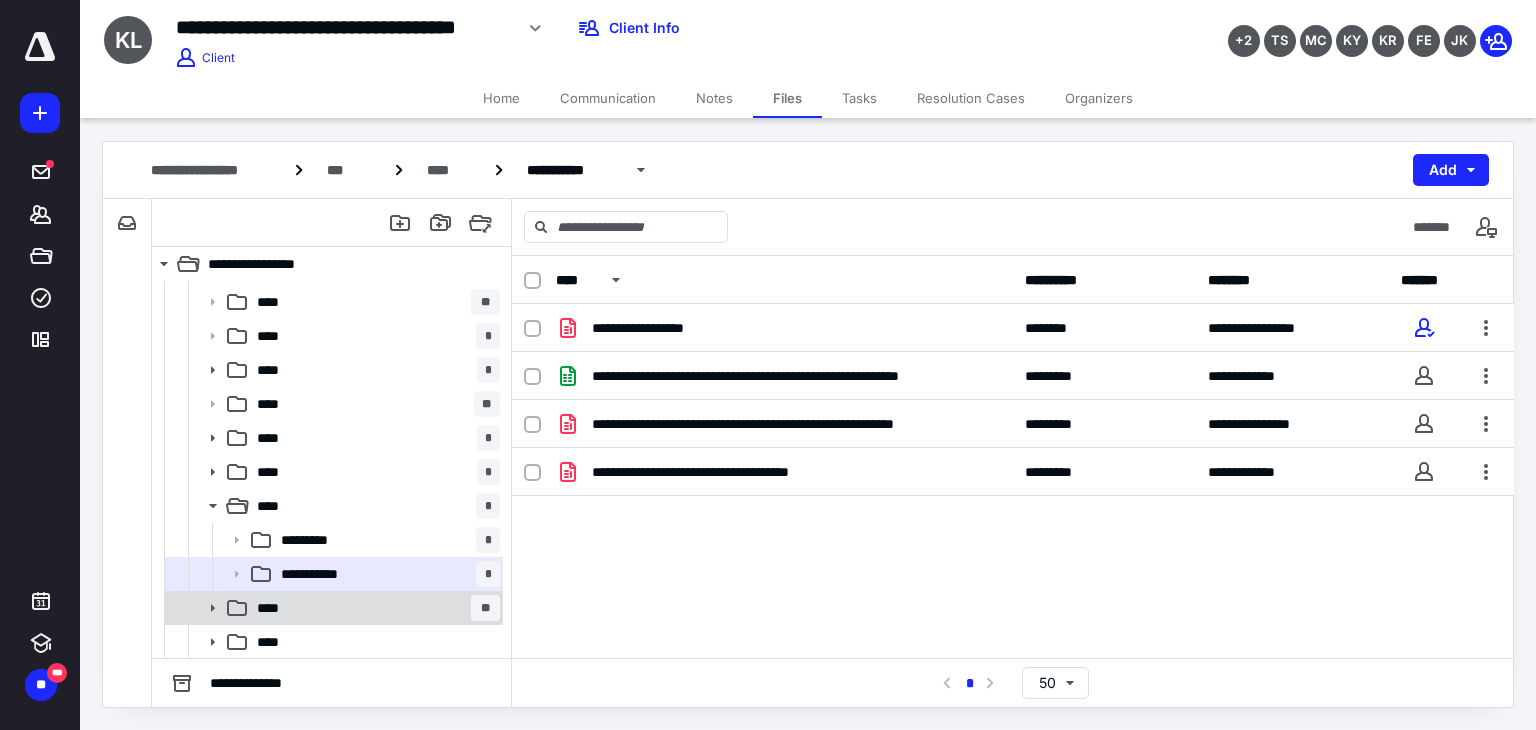 click on "**** **" at bounding box center [374, 608] 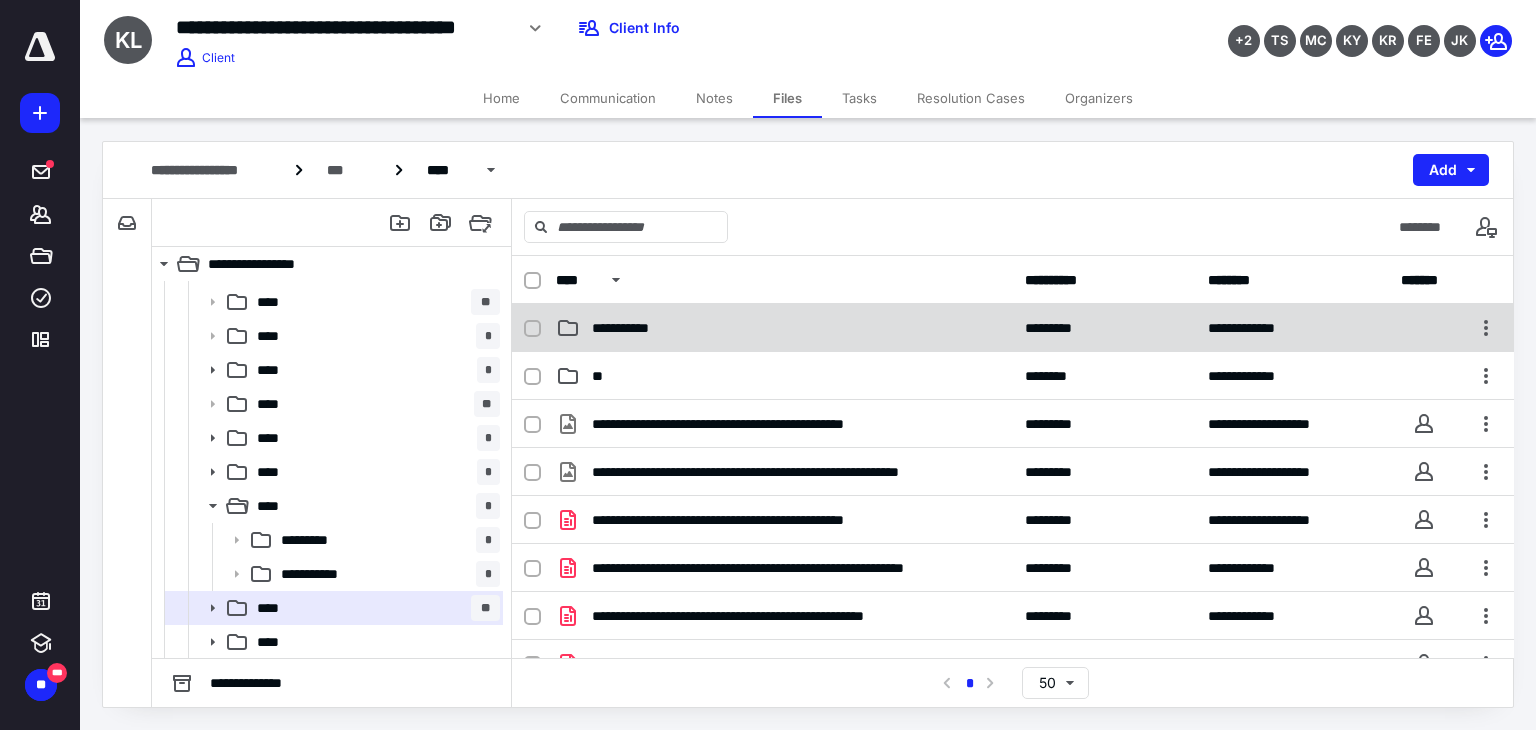 click on "**********" at bounding box center [1013, 328] 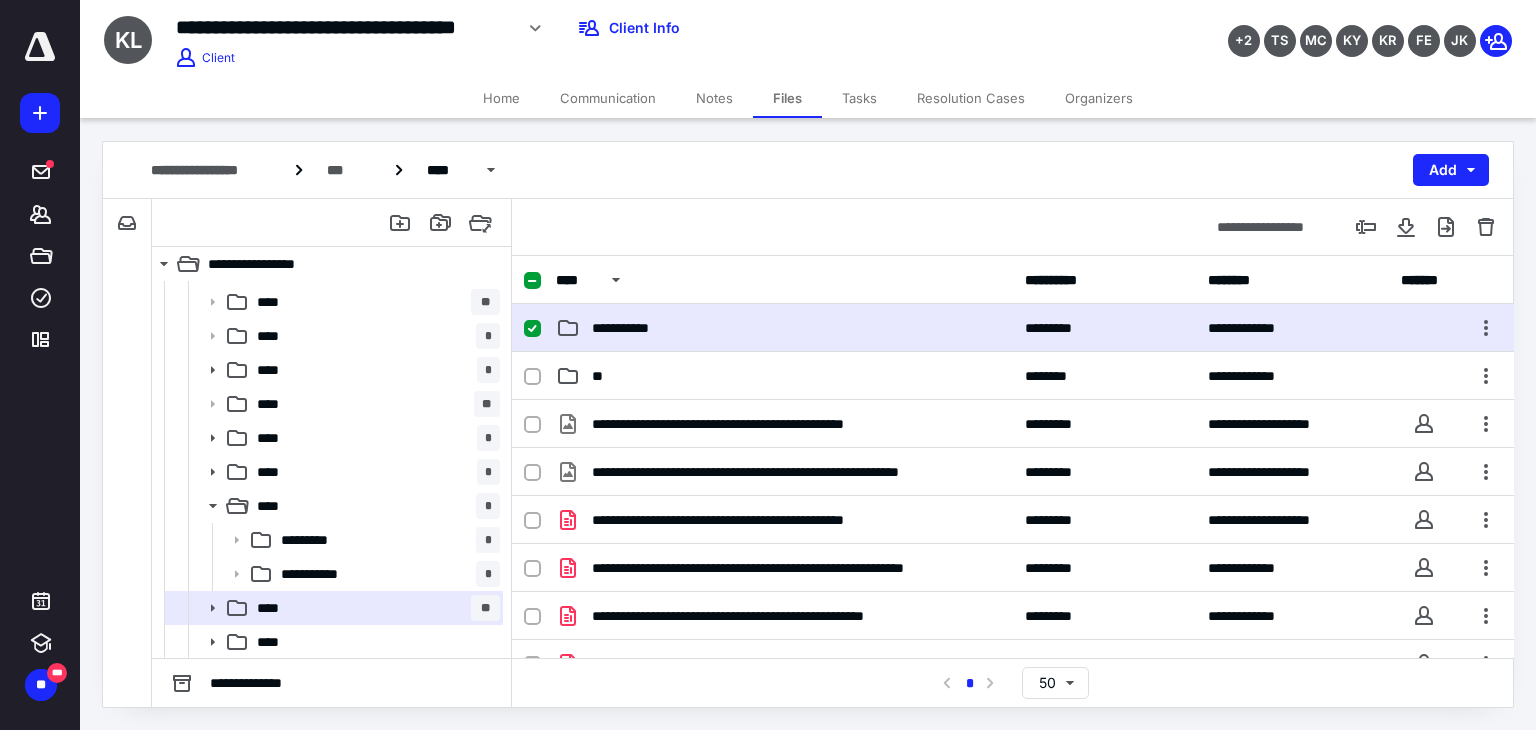 click on "**********" at bounding box center (1013, 328) 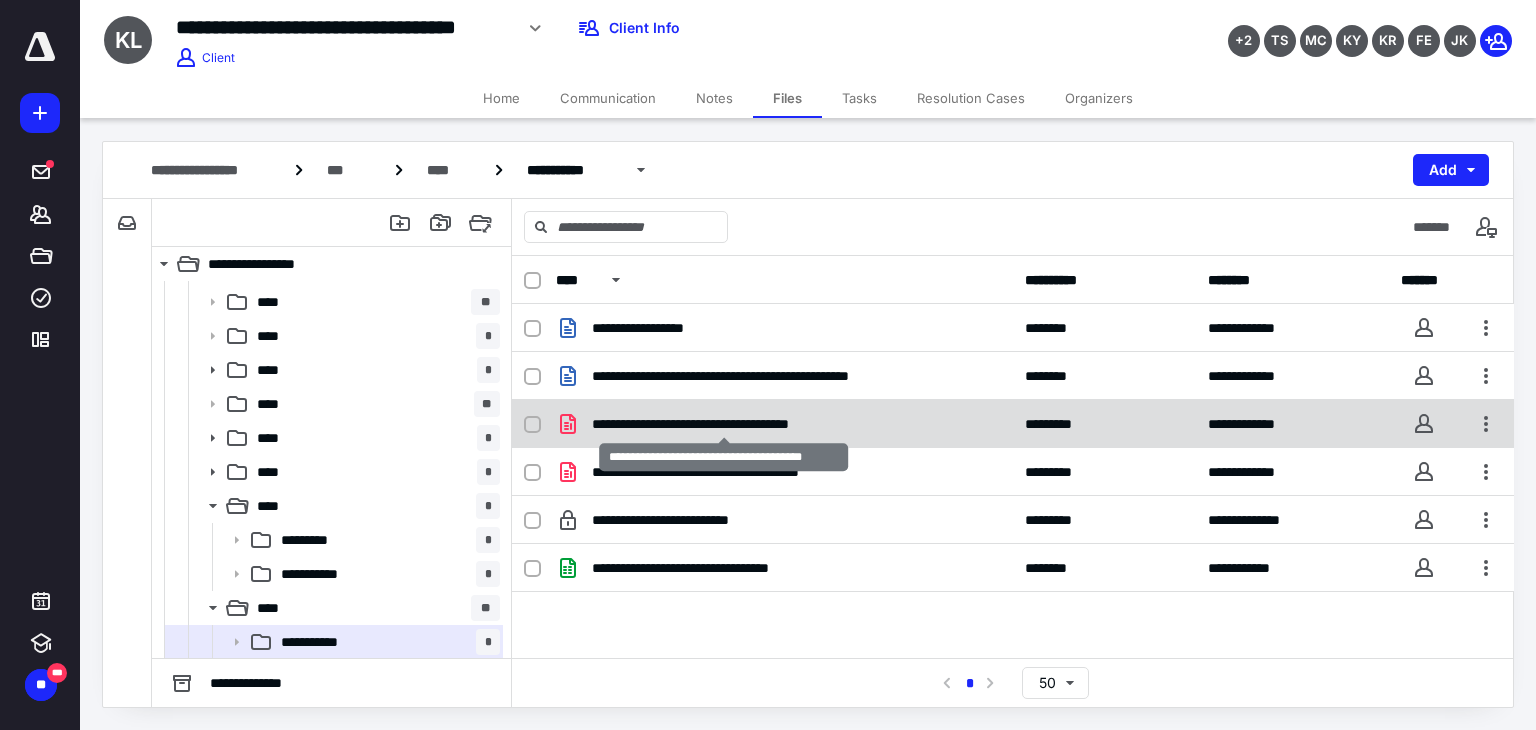 click on "**********" at bounding box center [724, 424] 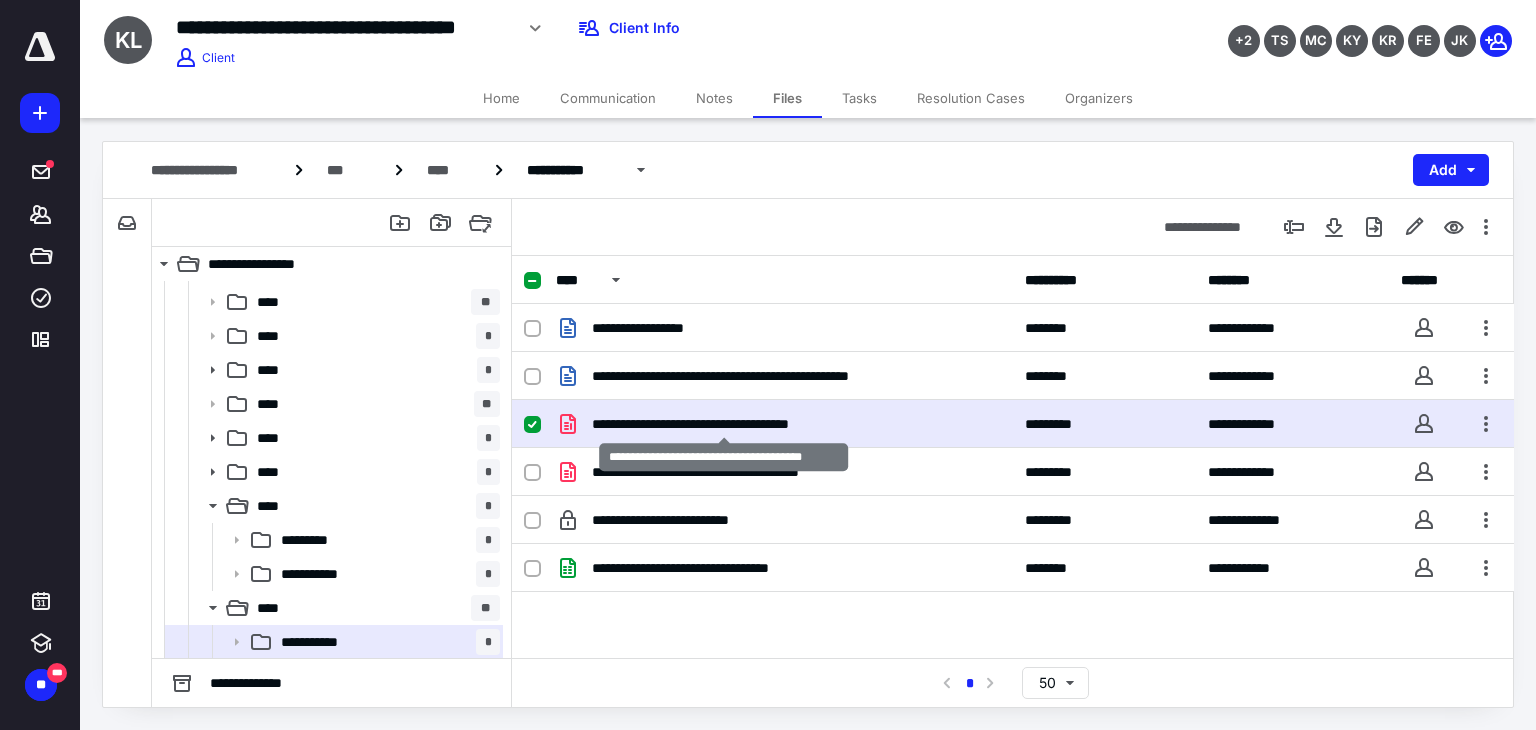 click on "**********" at bounding box center [724, 424] 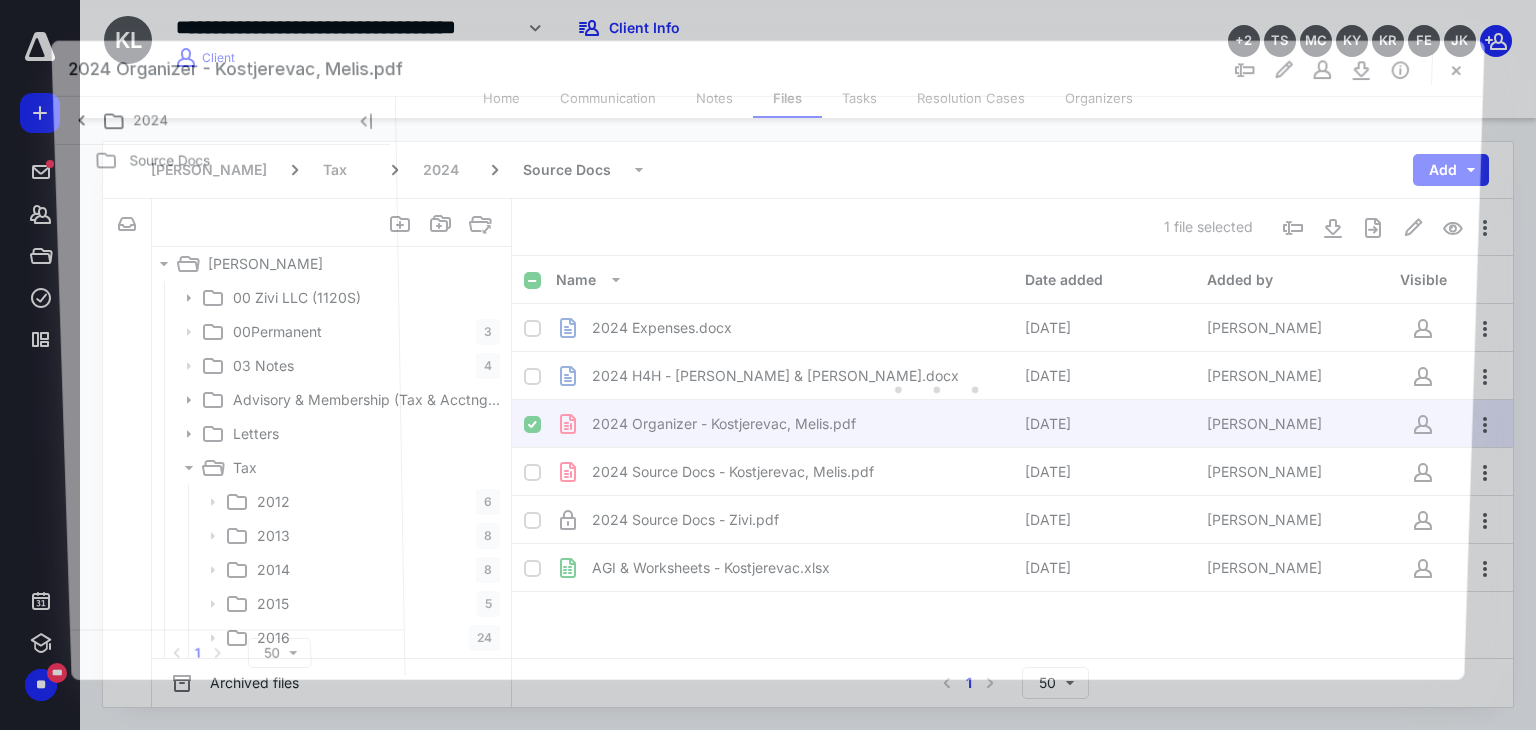 scroll, scrollTop: 370, scrollLeft: 0, axis: vertical 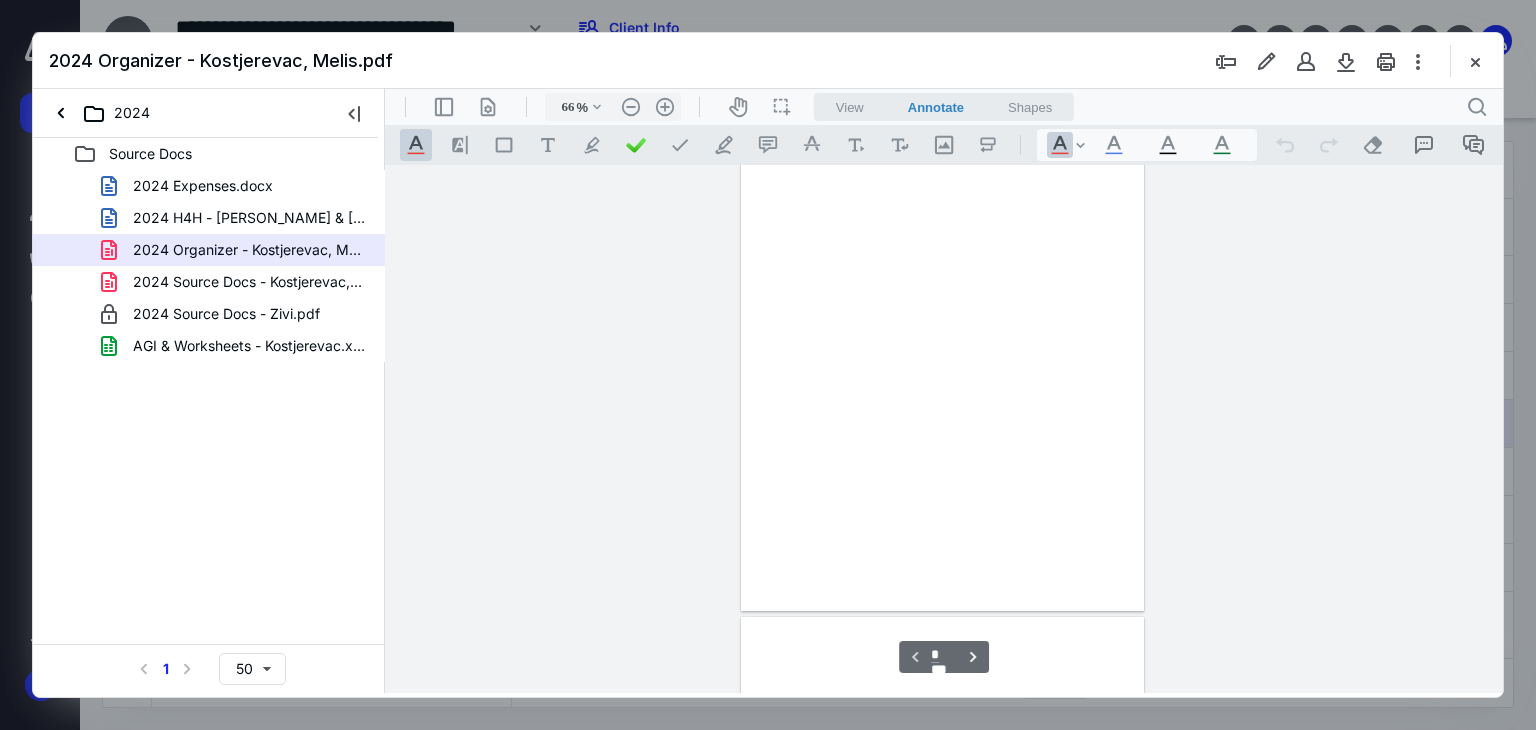 type on "178" 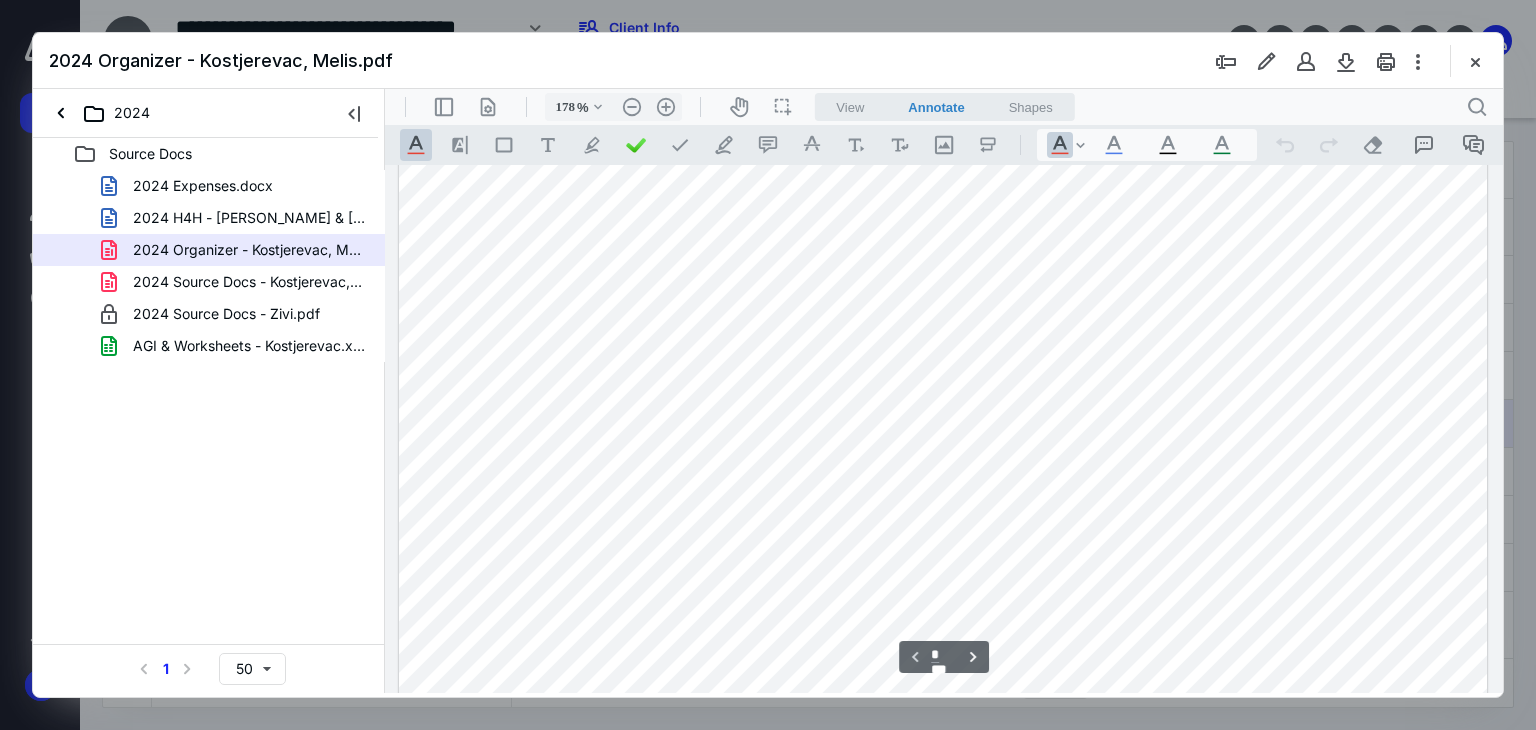 scroll, scrollTop: 213, scrollLeft: 0, axis: vertical 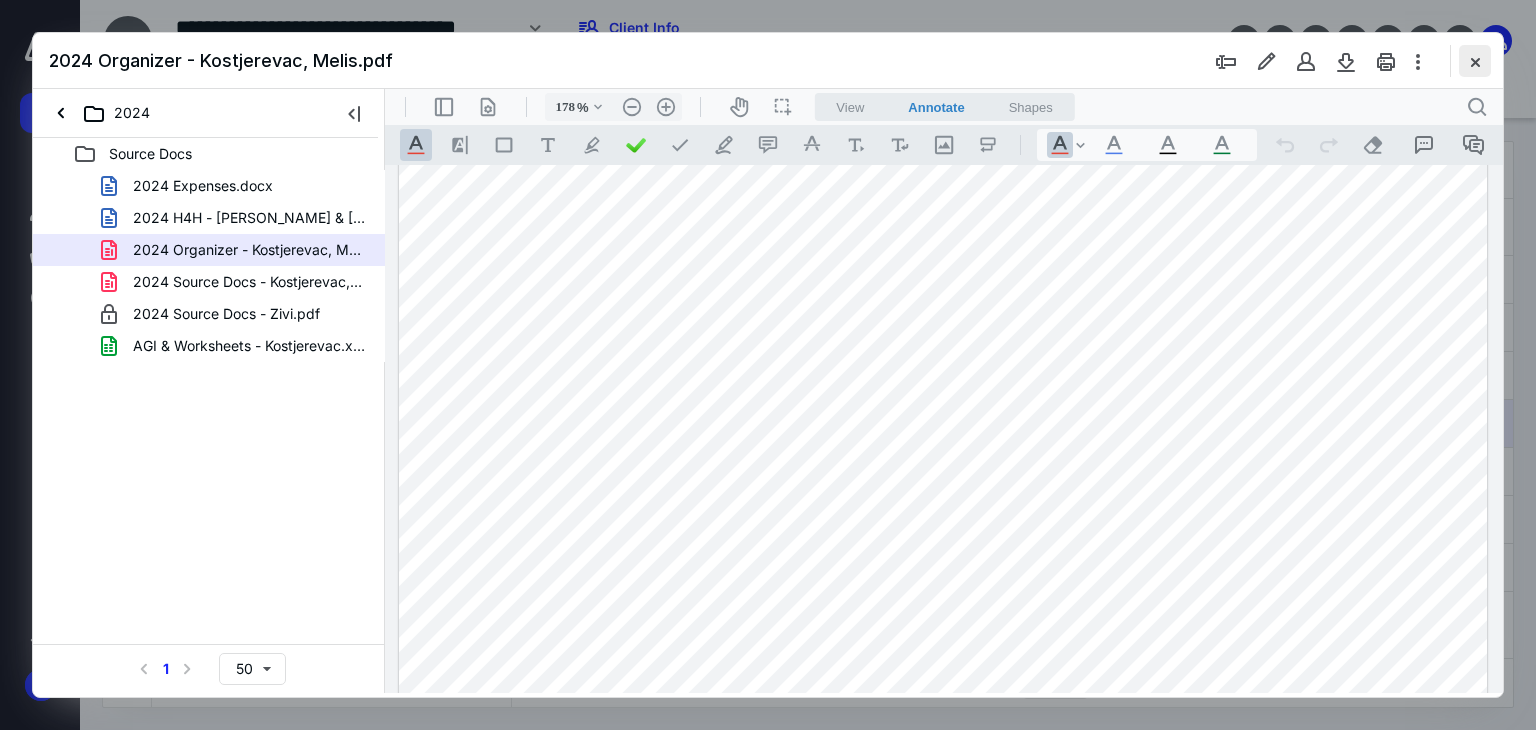 click at bounding box center (1475, 61) 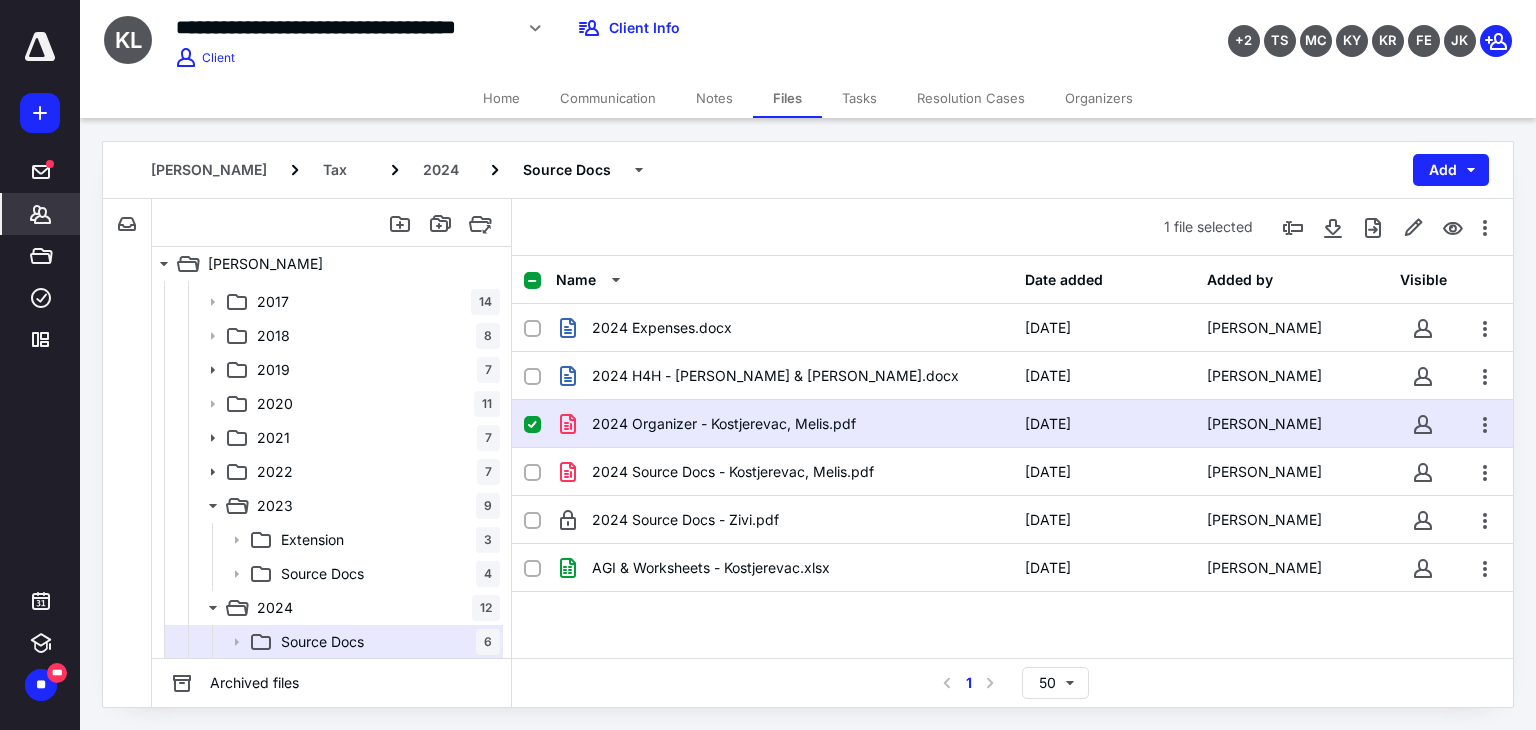 click 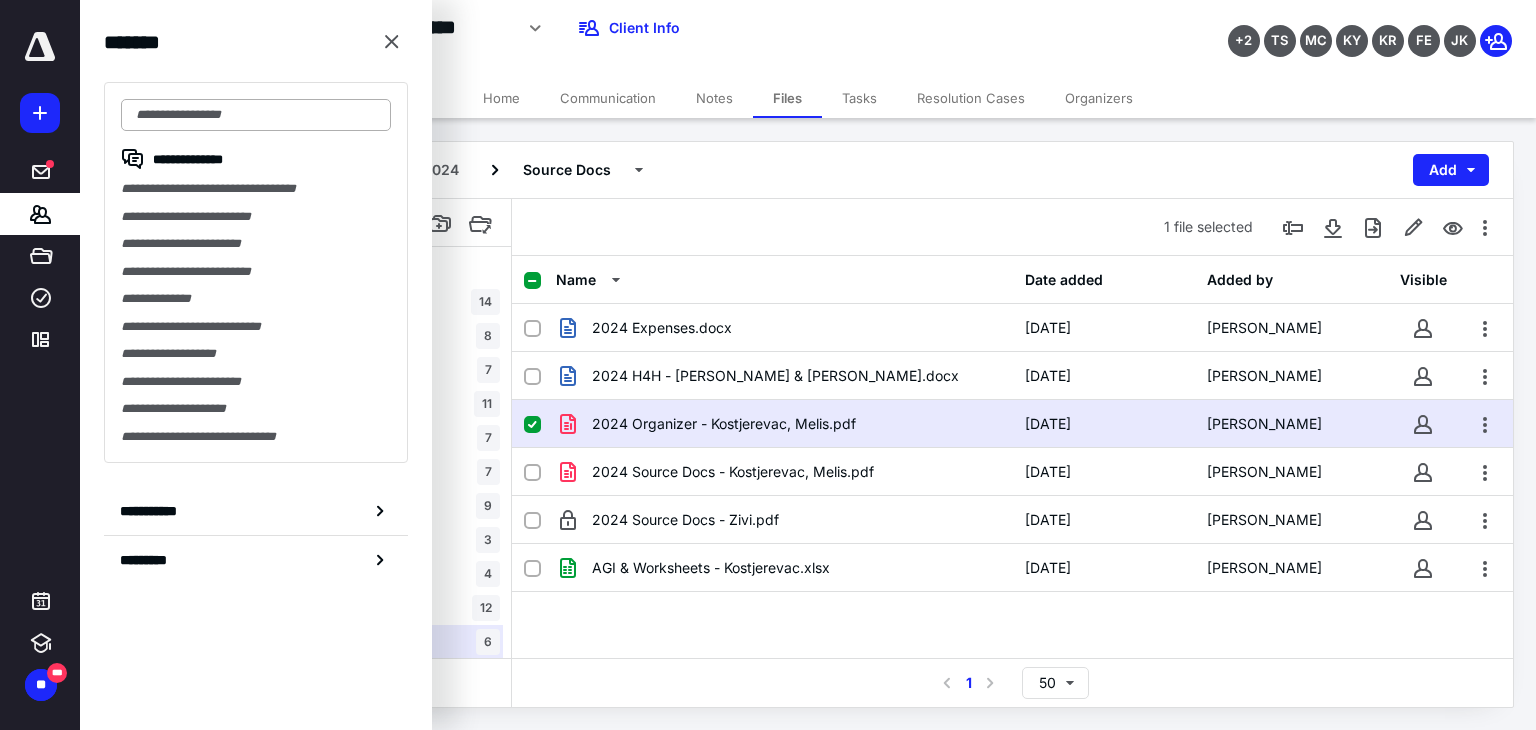 click at bounding box center (256, 115) 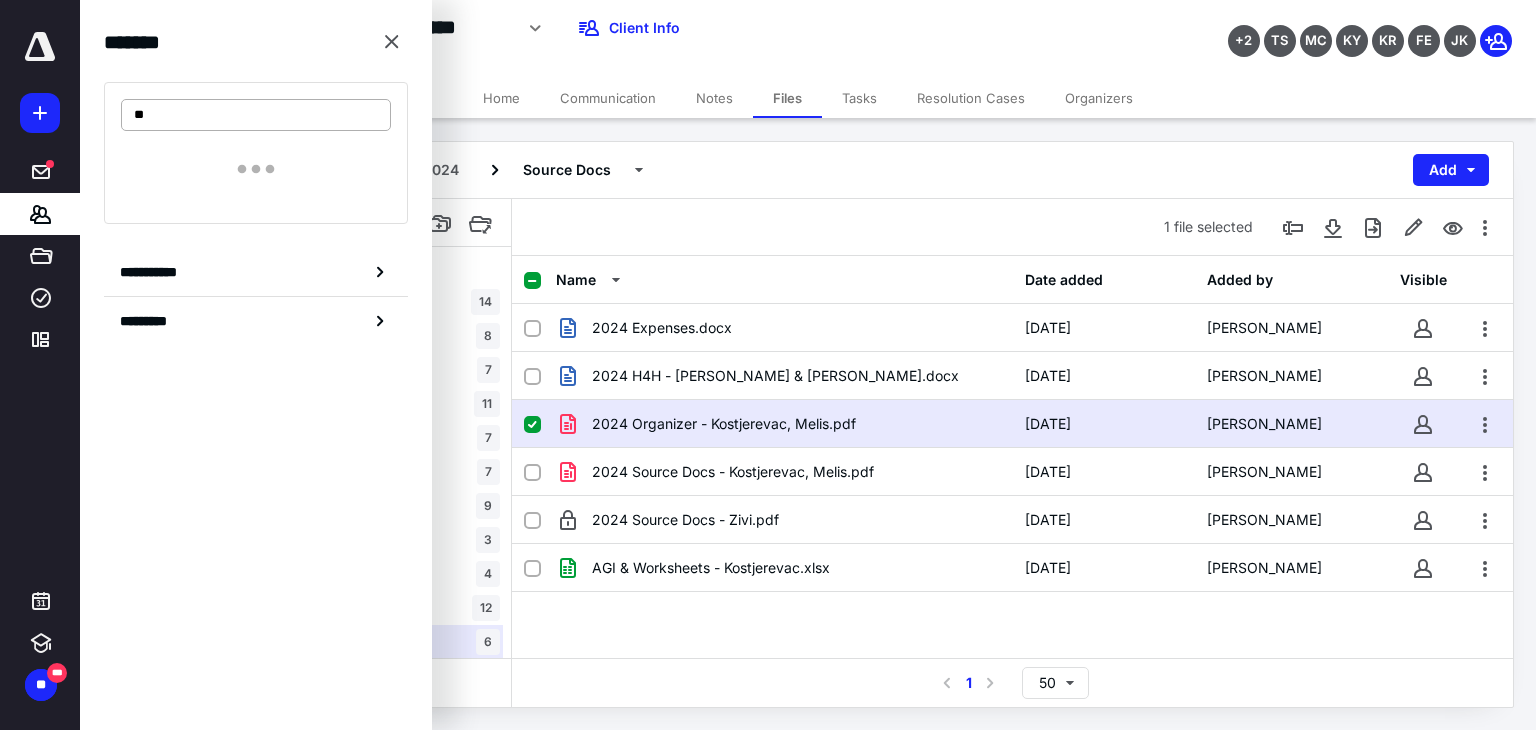 type on "*" 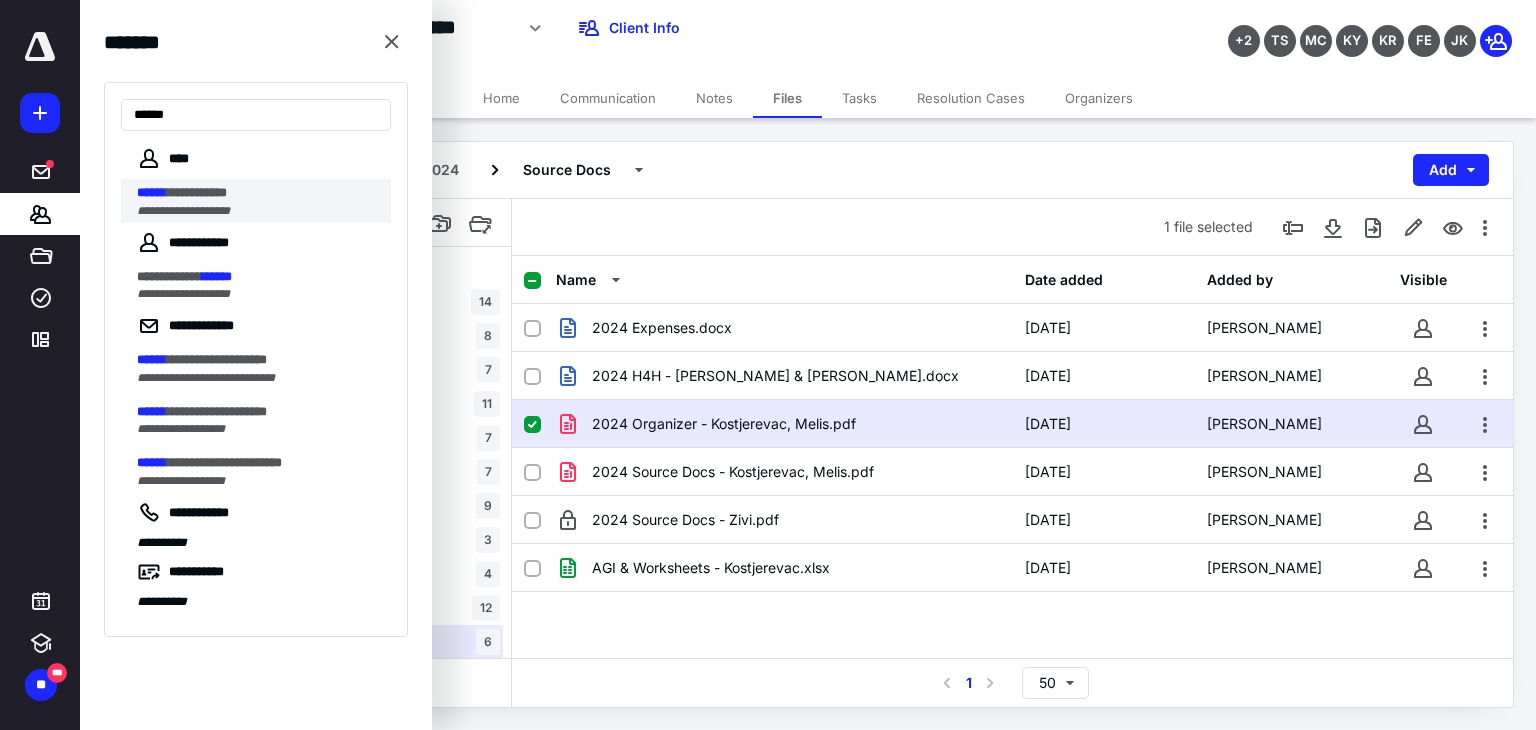 type on "******" 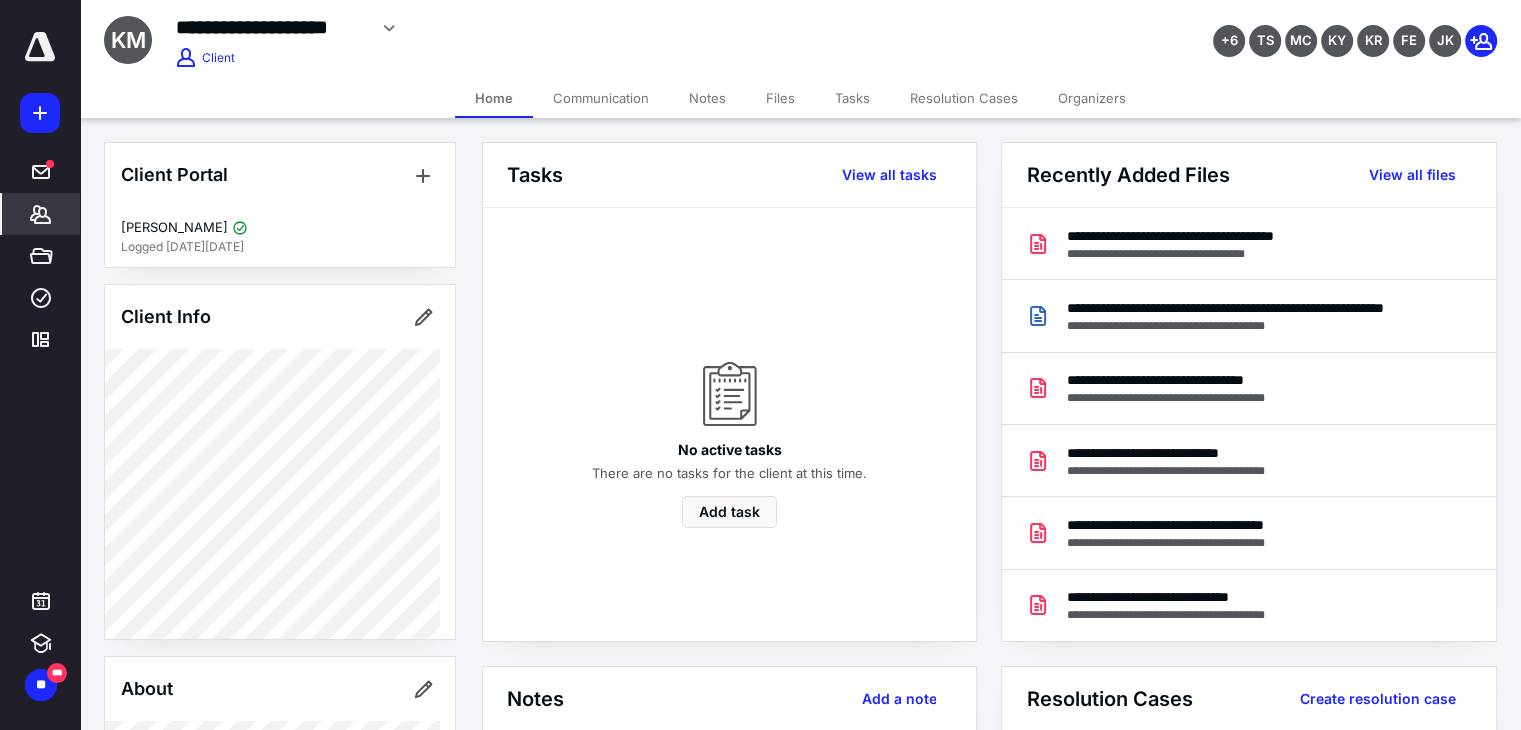 click on "Files" at bounding box center (780, 98) 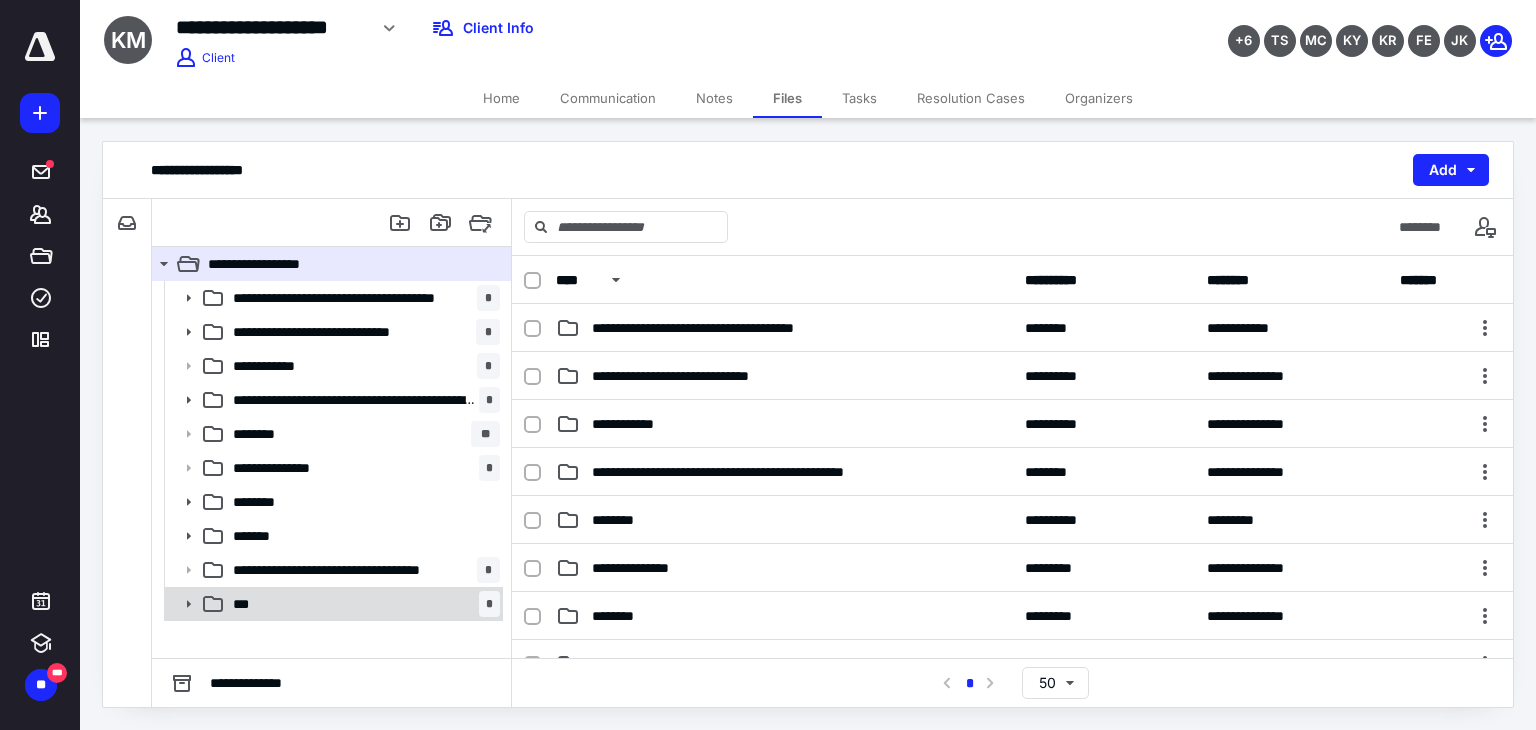 click on "*** *" at bounding box center [362, 604] 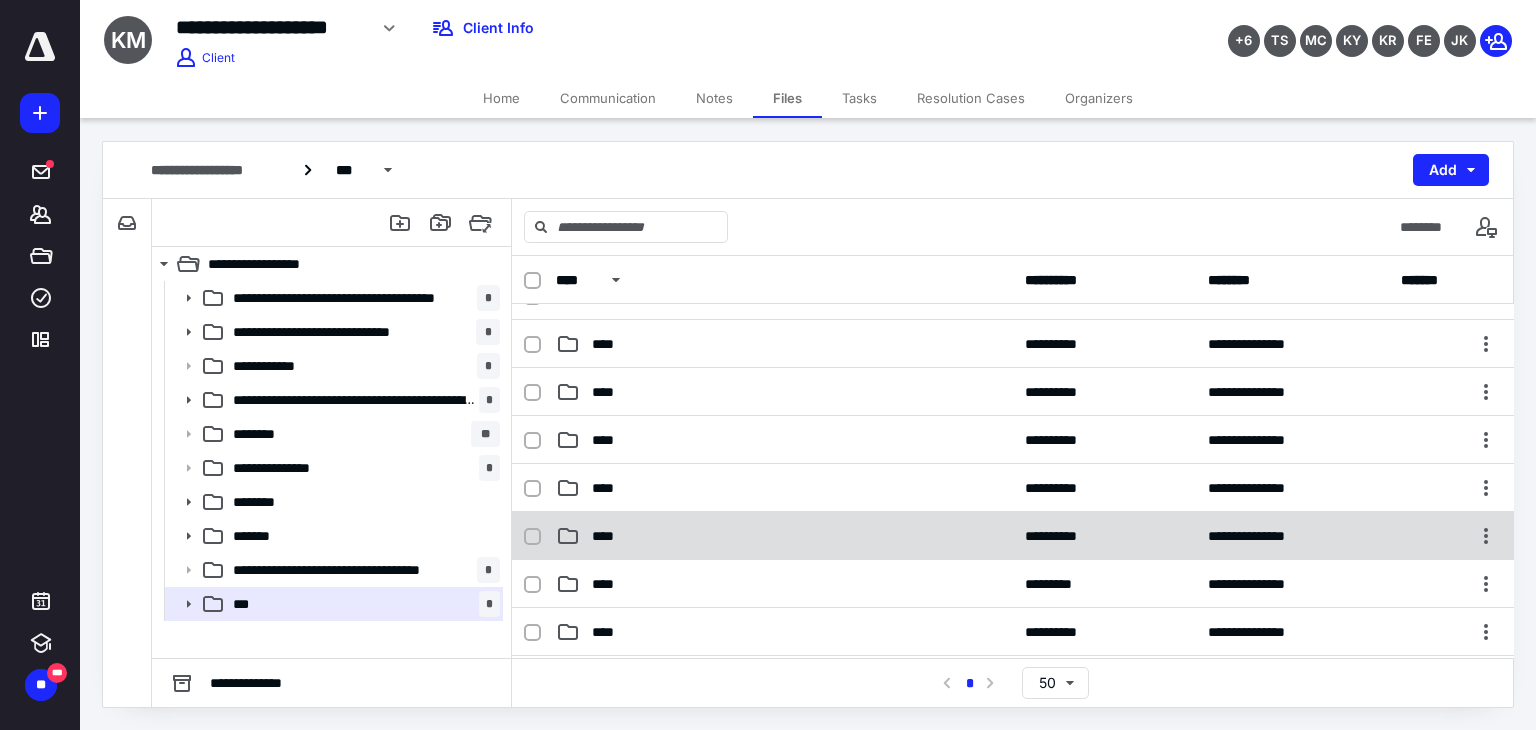 scroll, scrollTop: 400, scrollLeft: 0, axis: vertical 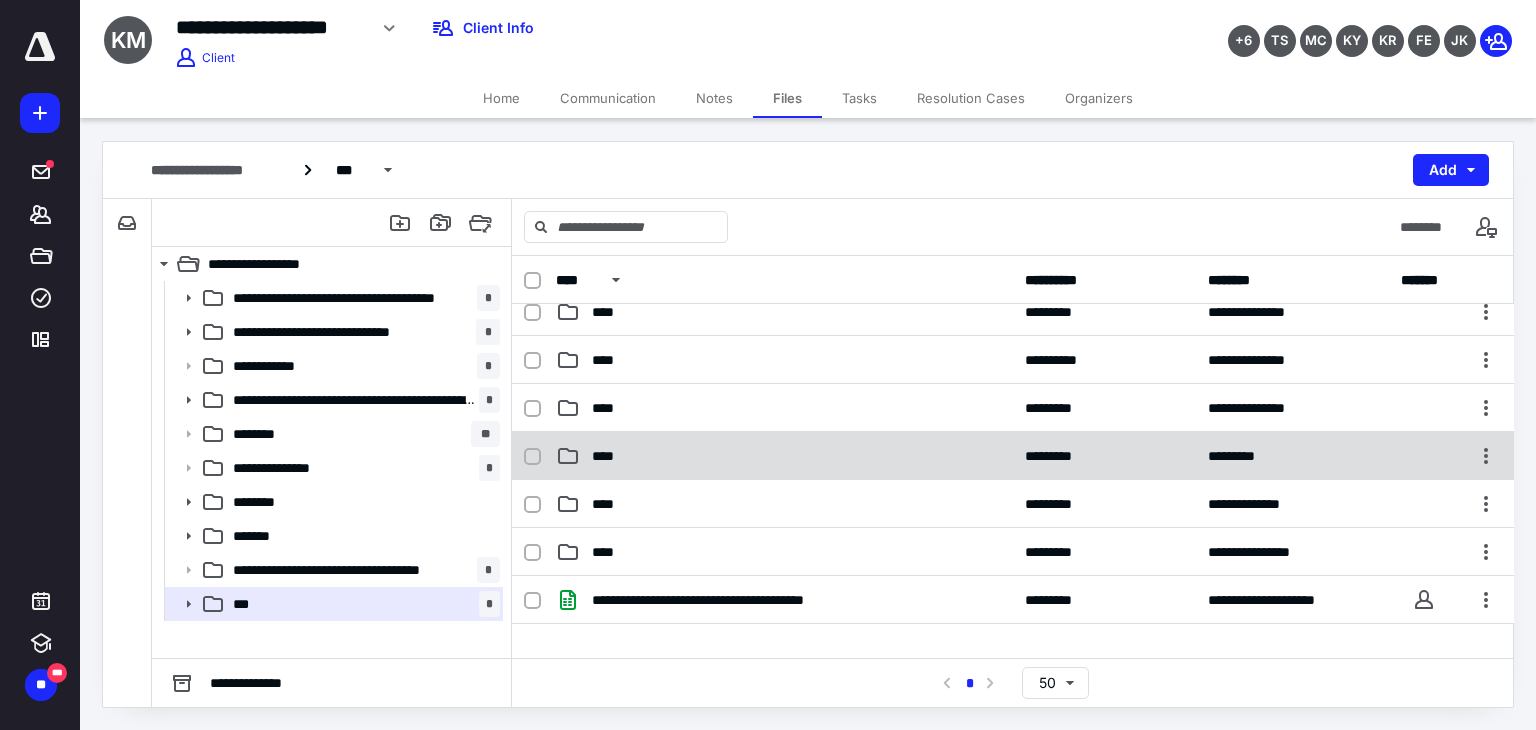 click on "****" at bounding box center [784, 456] 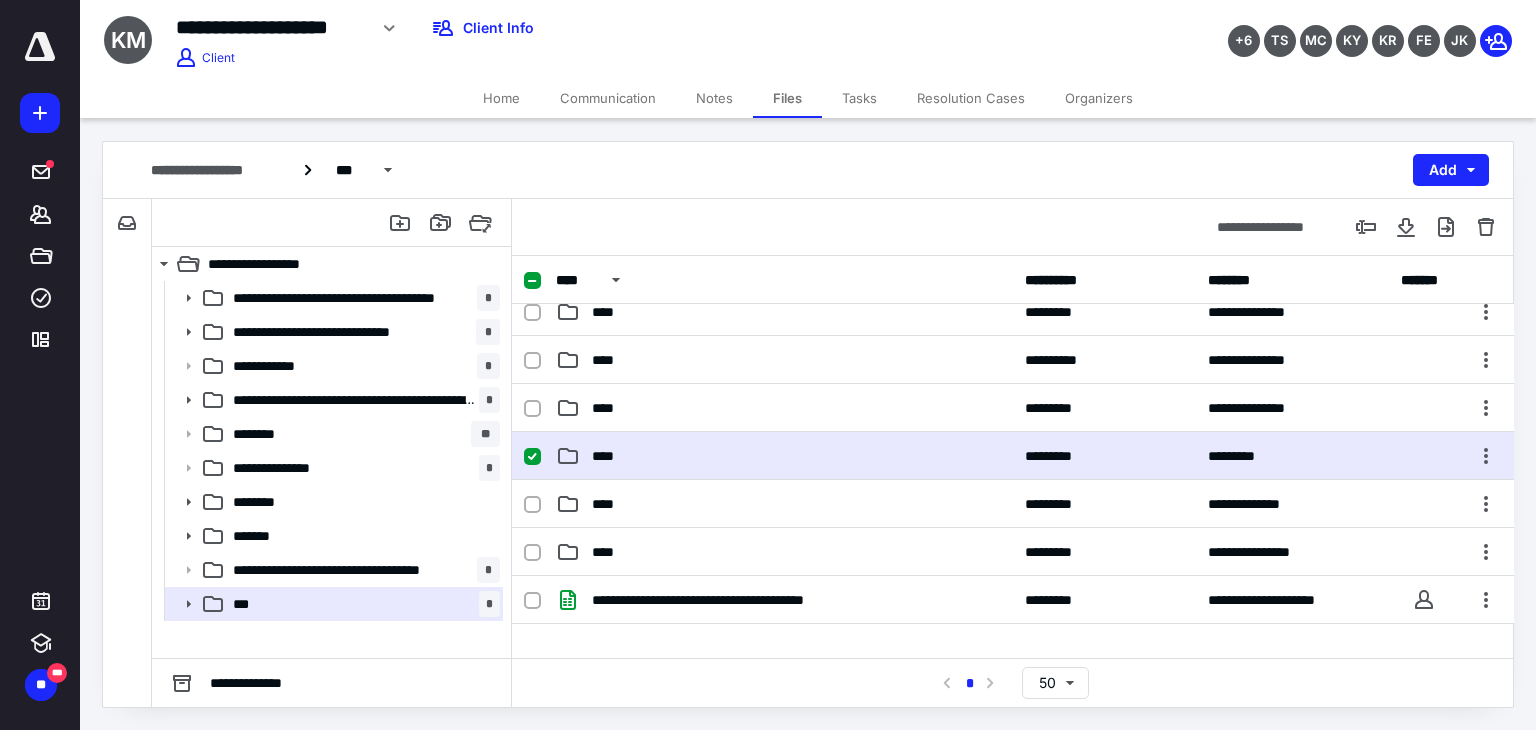 click on "****" at bounding box center (784, 456) 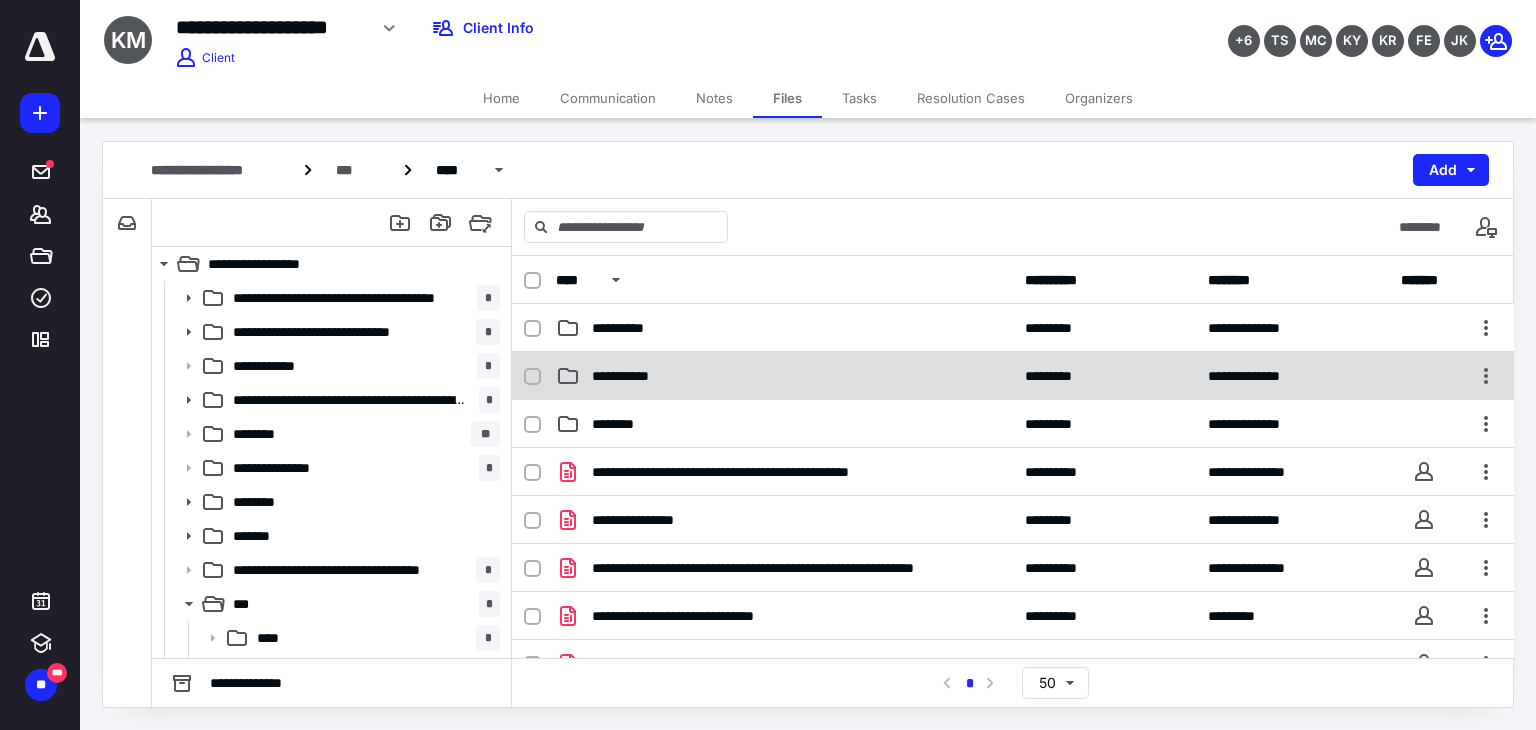 click on "**********" at bounding box center (1013, 376) 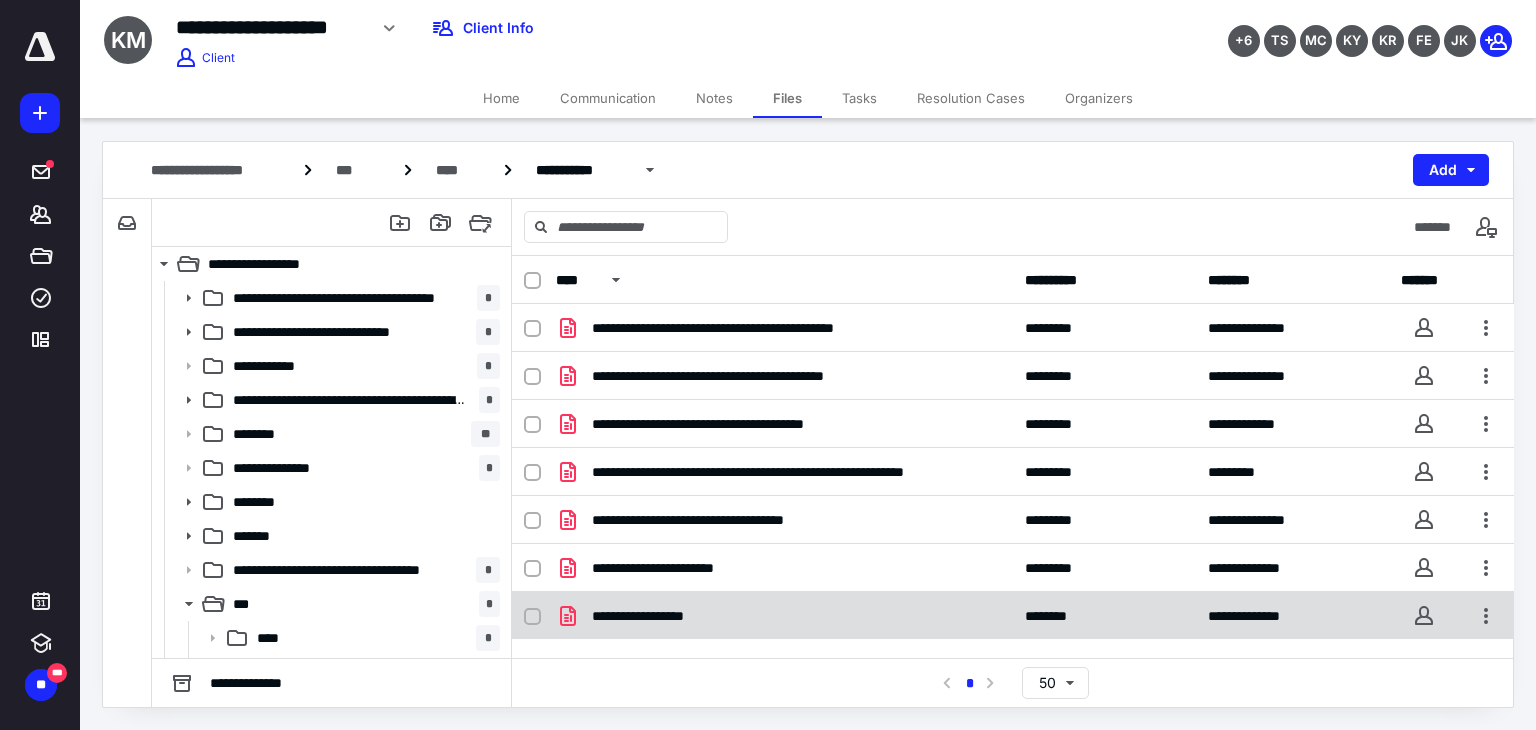 click on "**********" at bounding box center (784, 616) 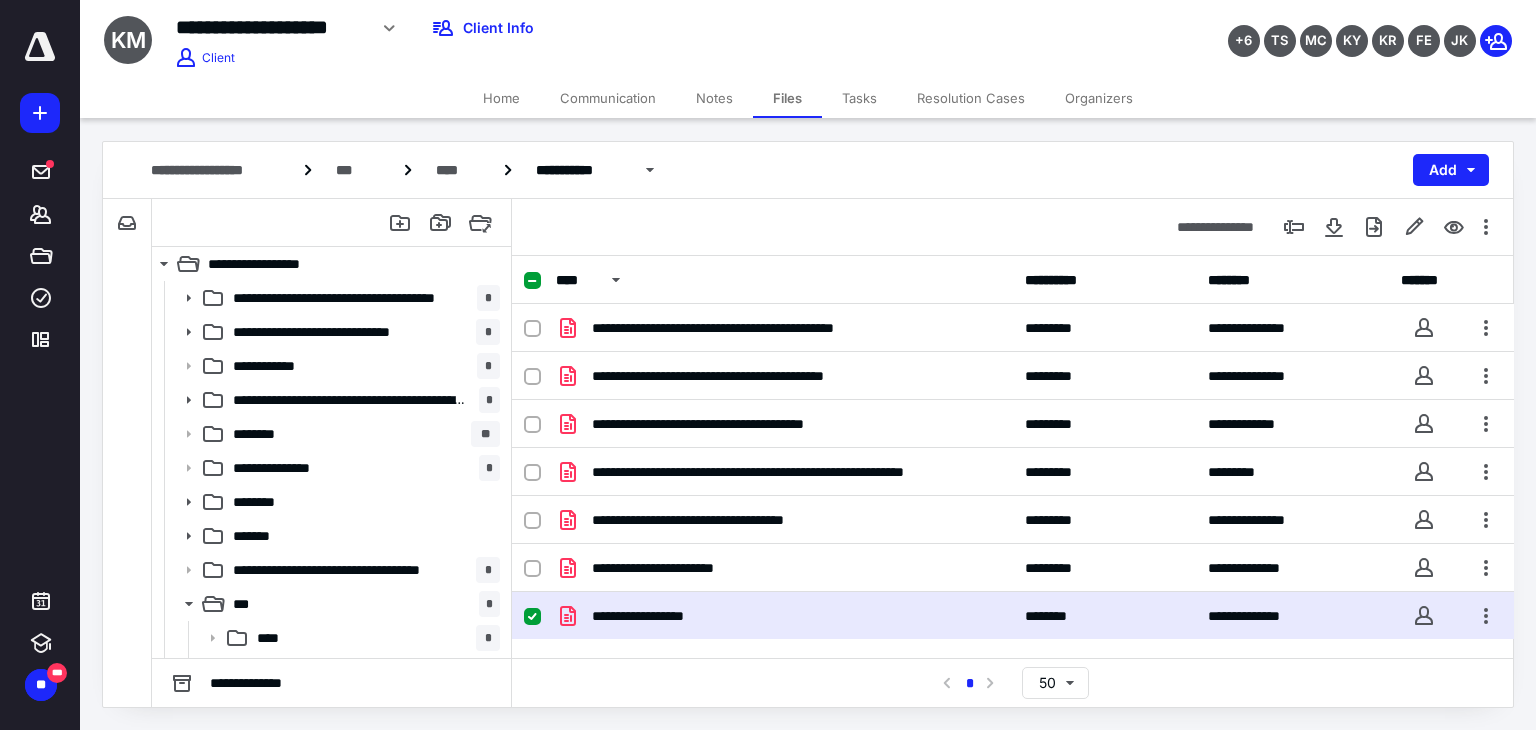 click on "**********" at bounding box center (784, 616) 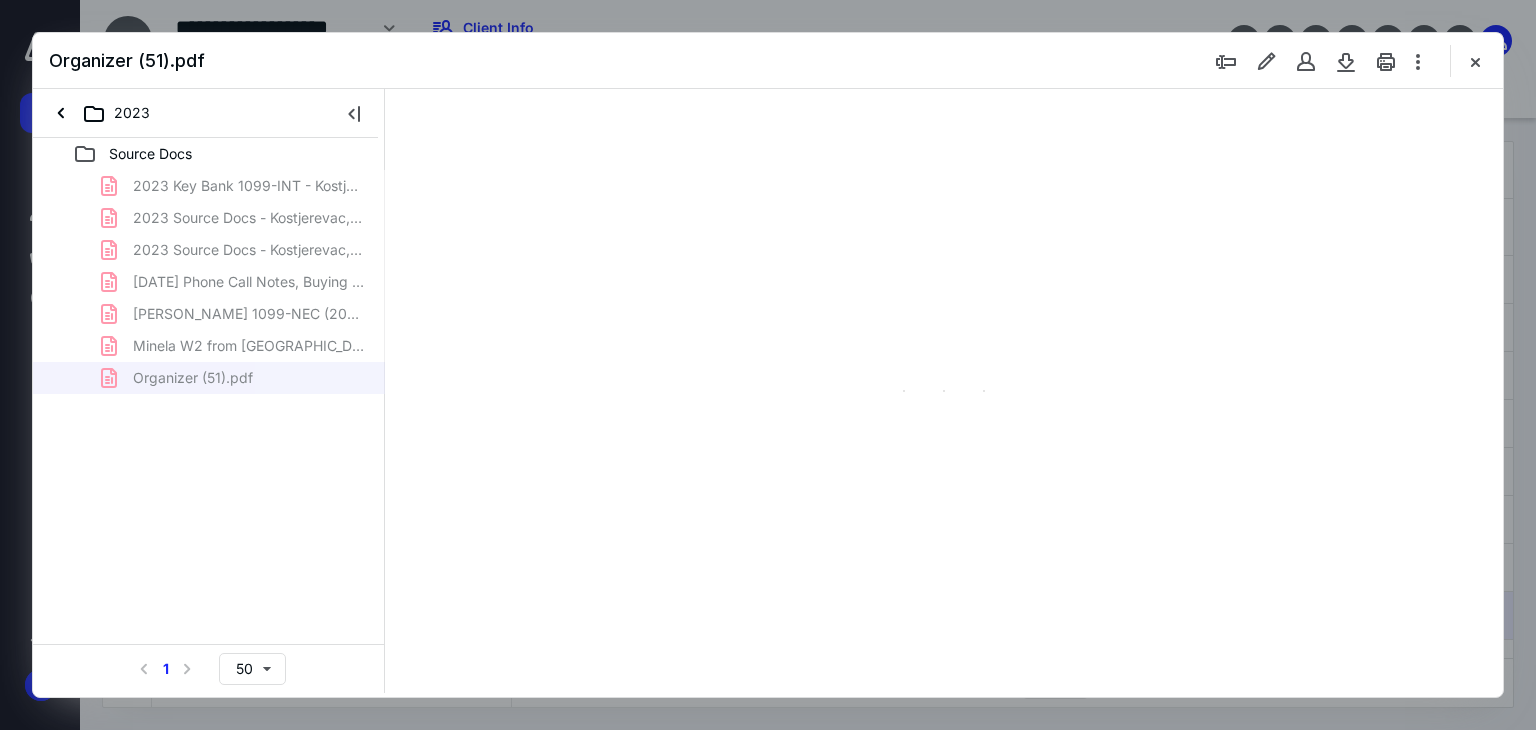 scroll, scrollTop: 0, scrollLeft: 0, axis: both 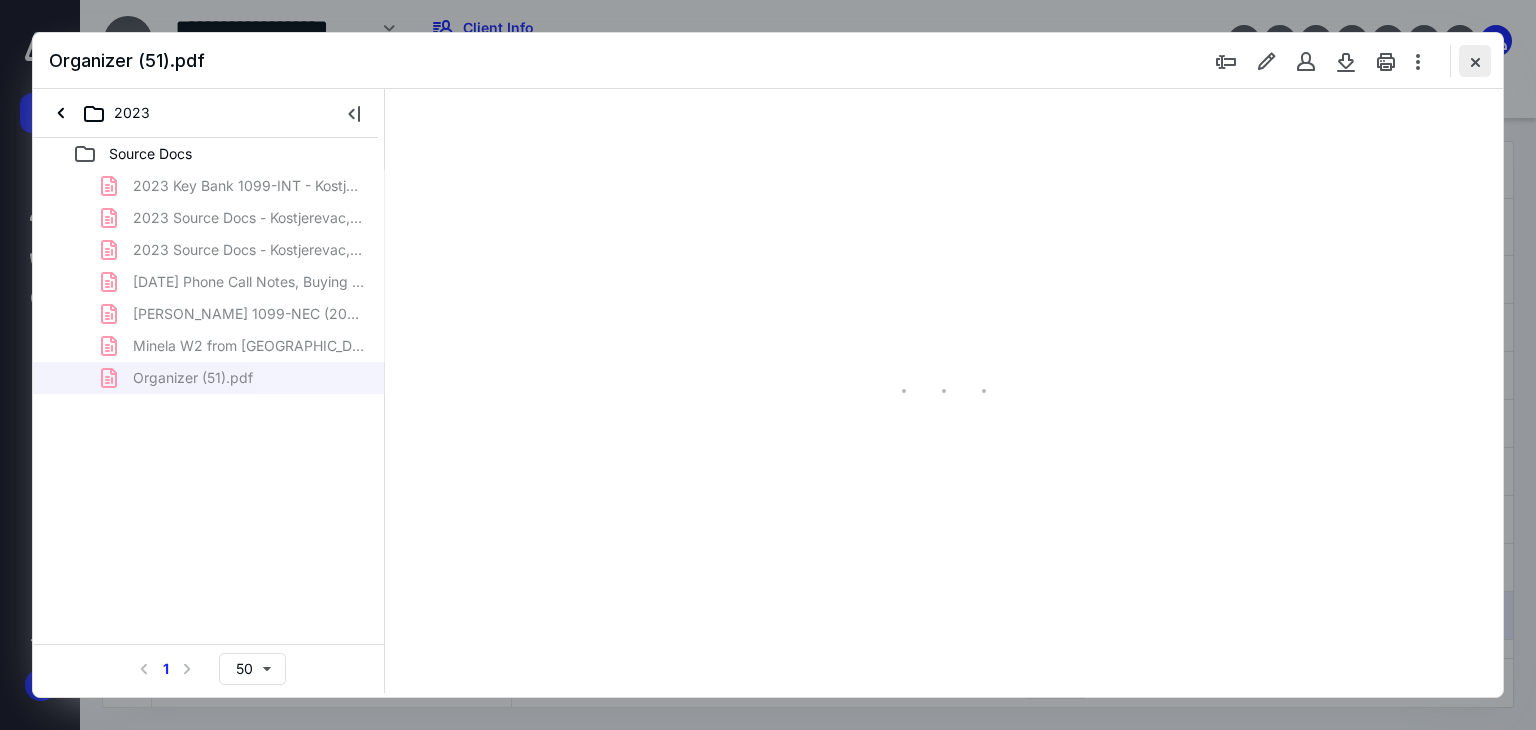 type on "179" 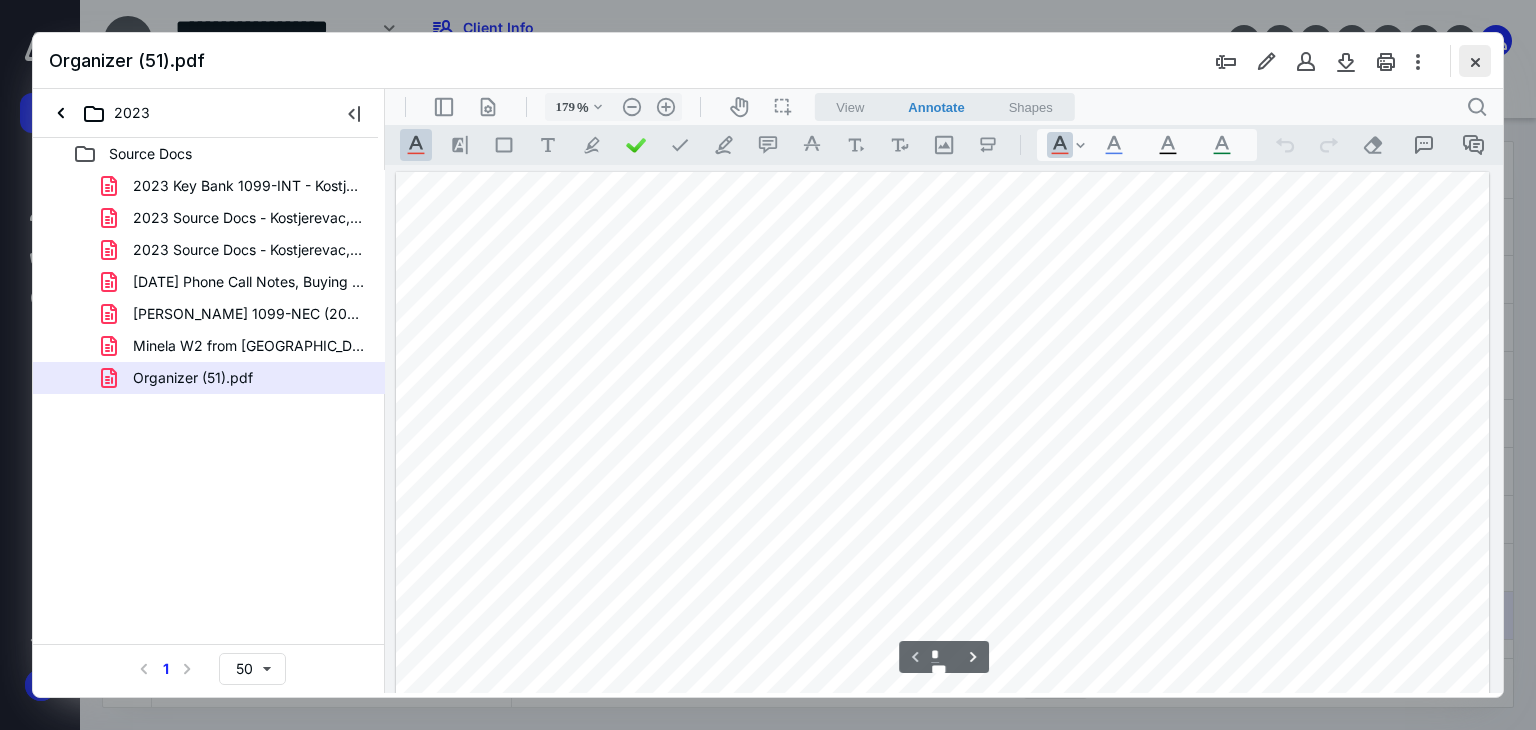 scroll, scrollTop: 83, scrollLeft: 0, axis: vertical 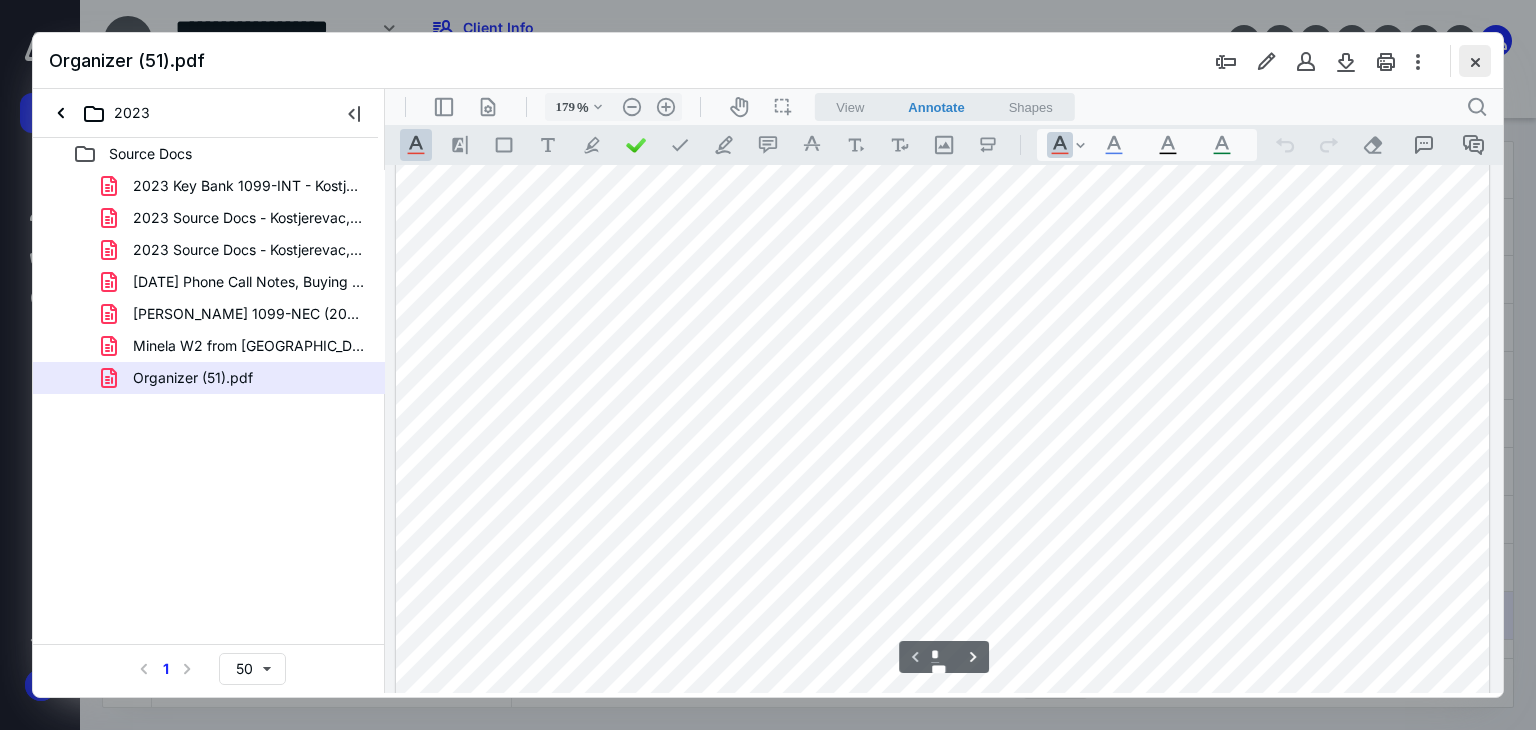 click at bounding box center (1475, 61) 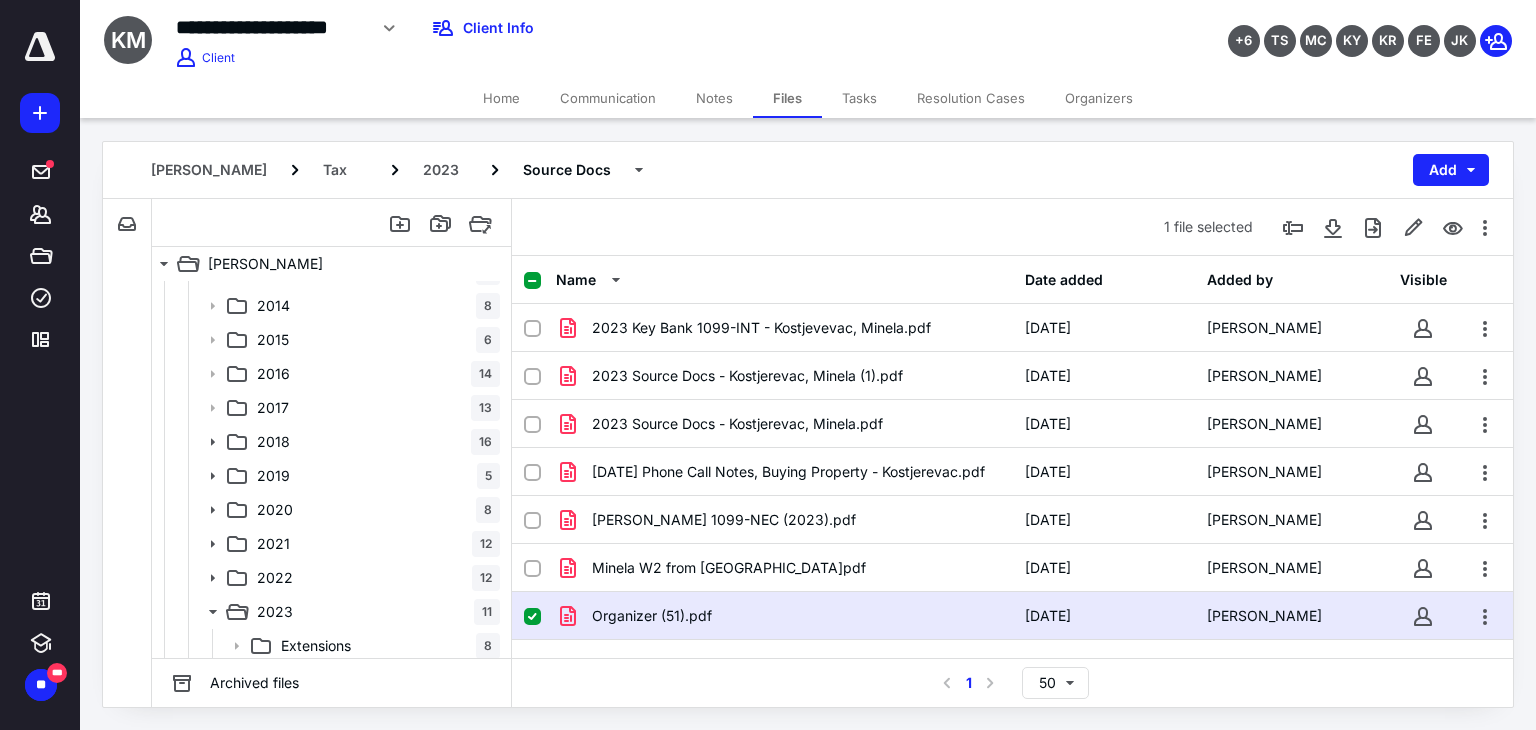scroll, scrollTop: 540, scrollLeft: 0, axis: vertical 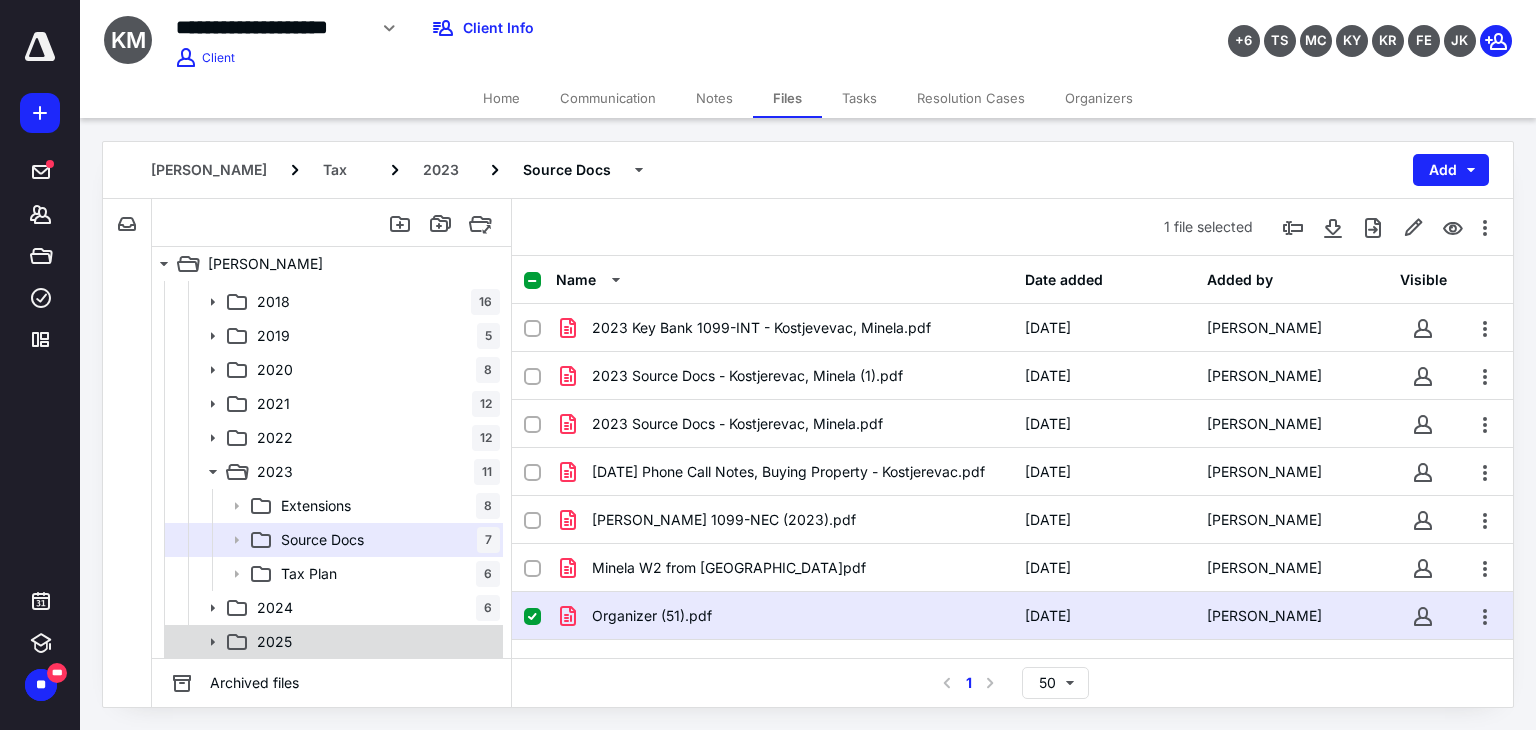 click on "2025" at bounding box center (374, 642) 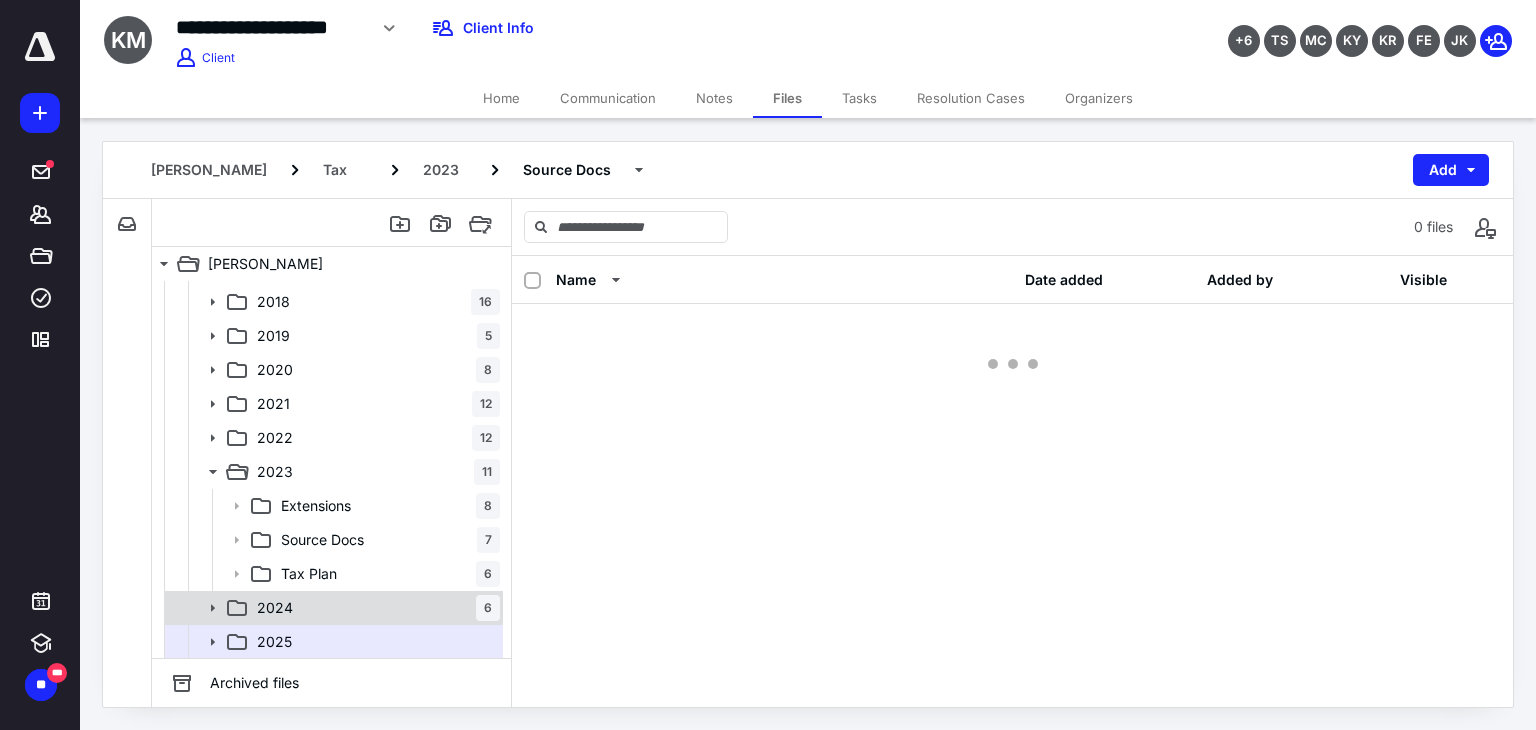click on "2024 6" at bounding box center (374, 608) 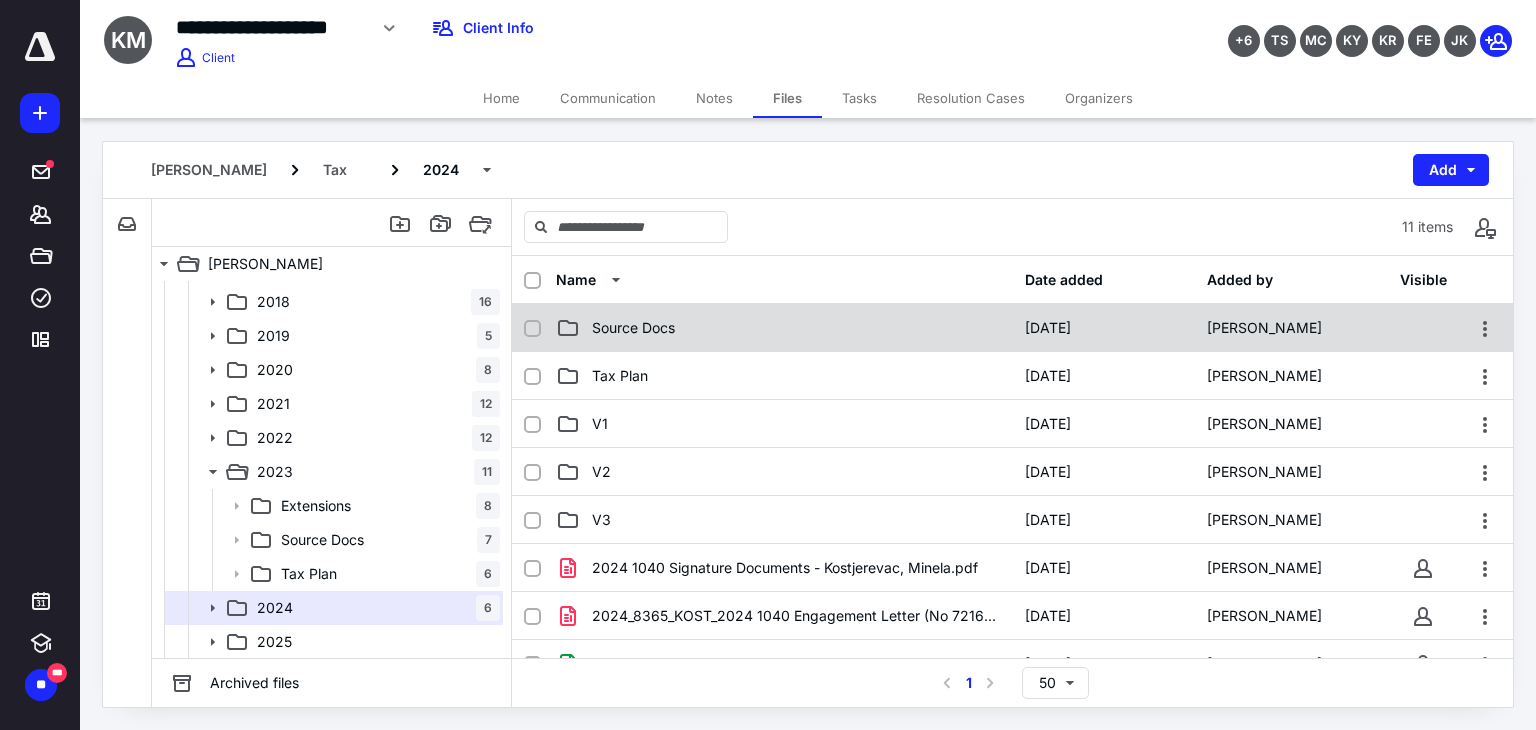 click on "Source Docs" at bounding box center [784, 328] 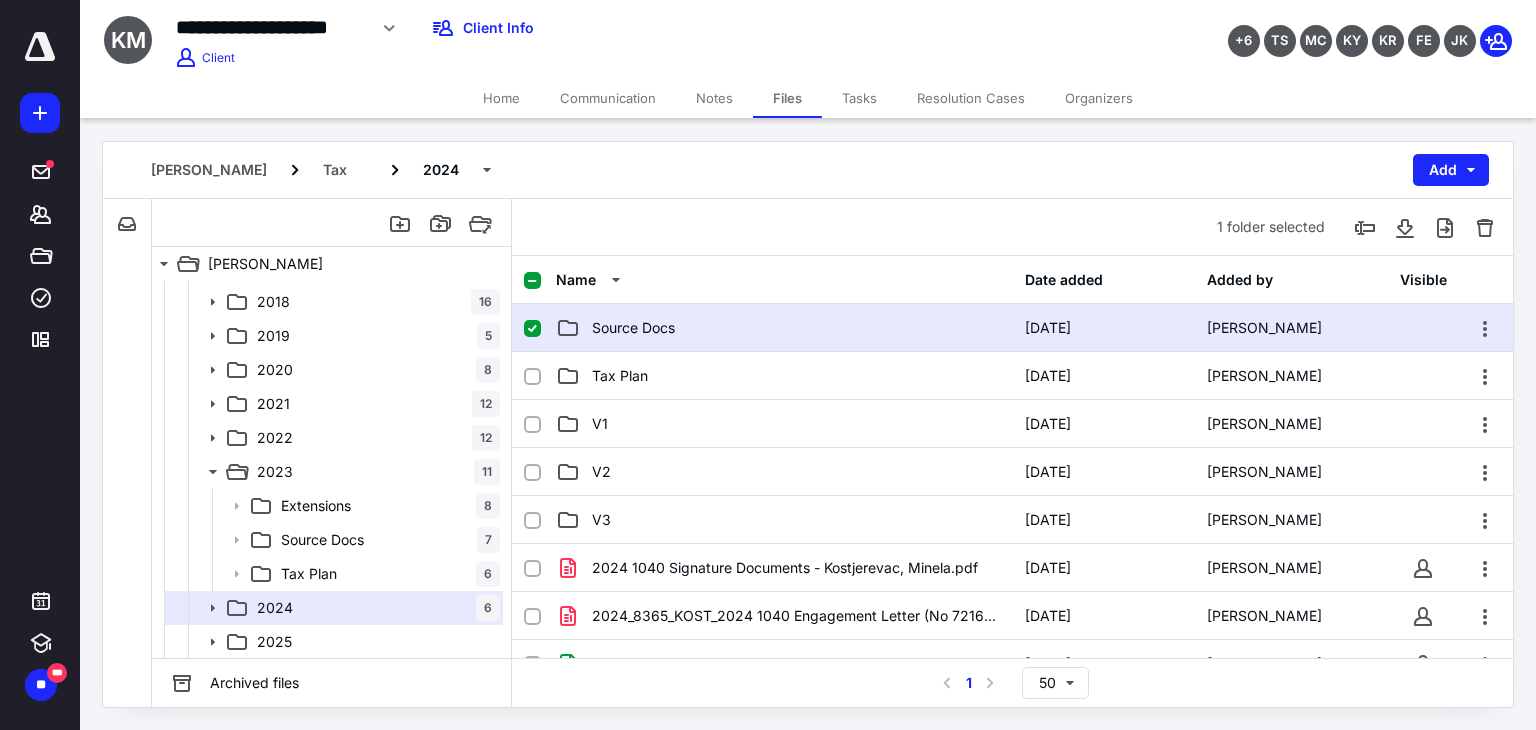 click on "Source Docs" at bounding box center [784, 328] 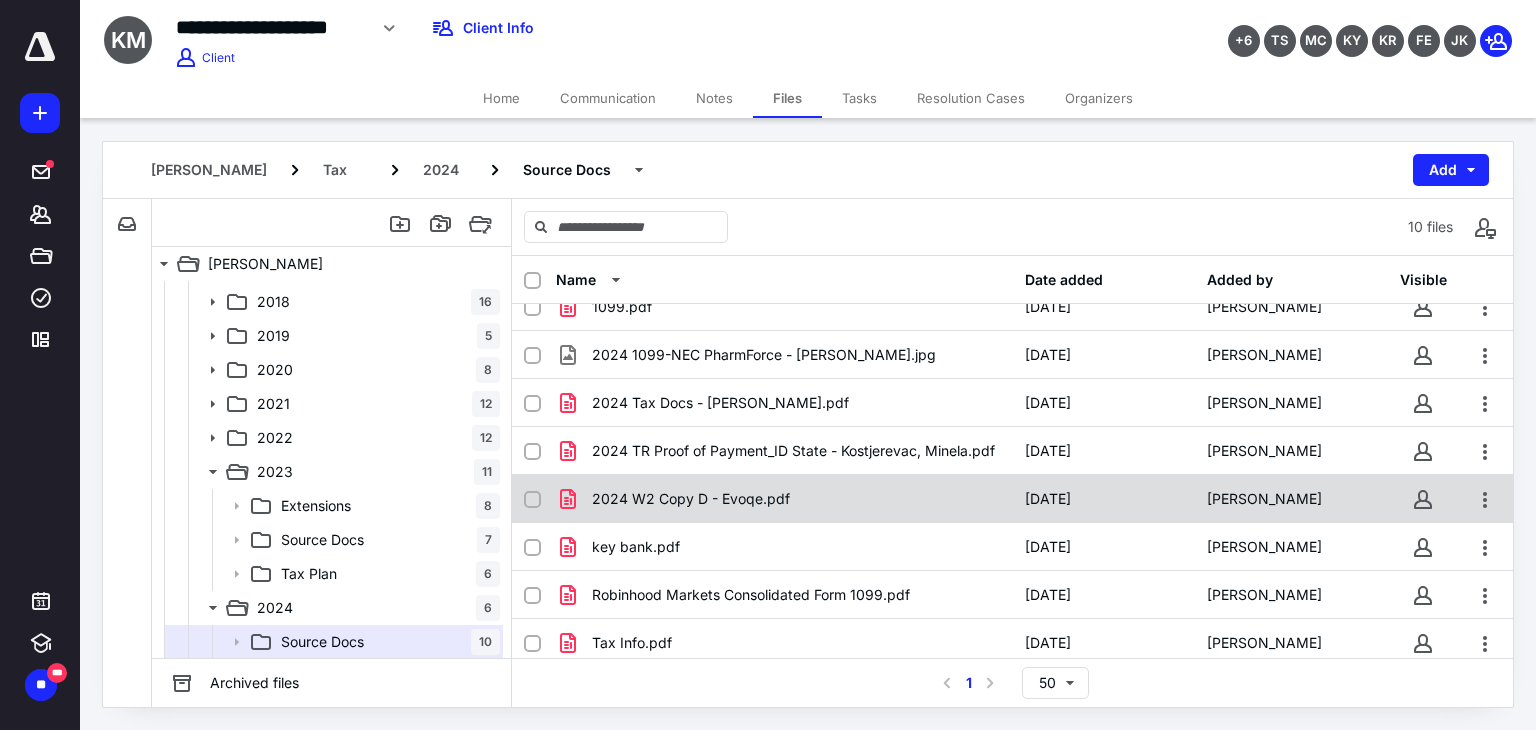scroll, scrollTop: 124, scrollLeft: 0, axis: vertical 